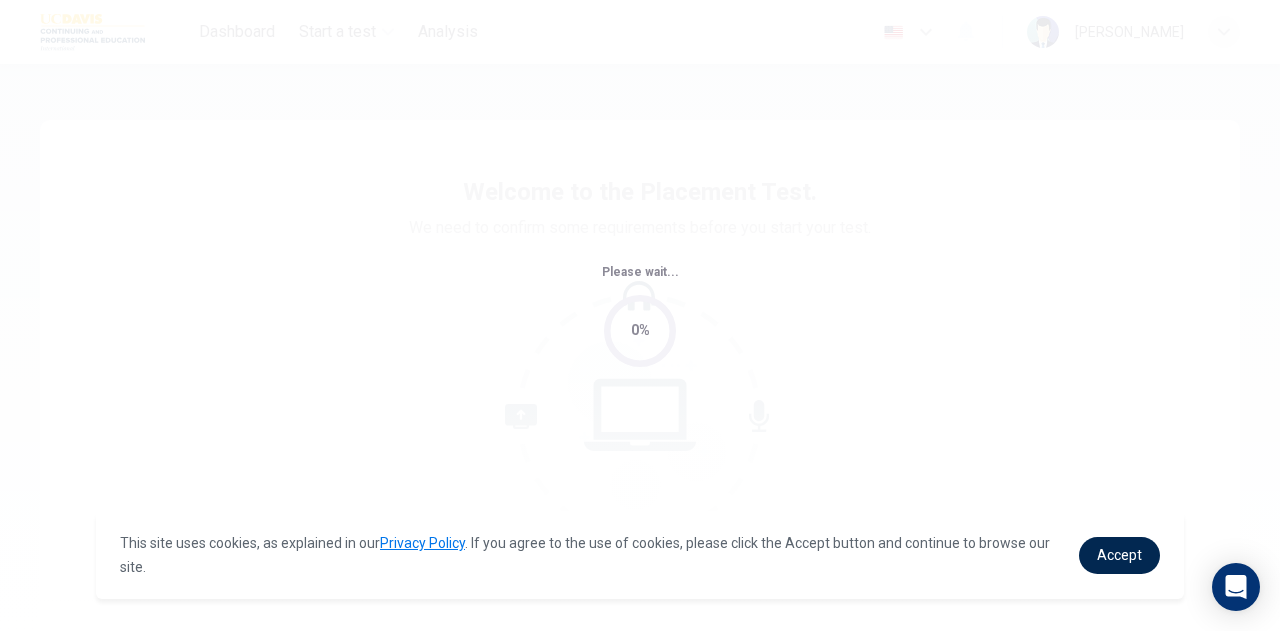 scroll, scrollTop: 0, scrollLeft: 0, axis: both 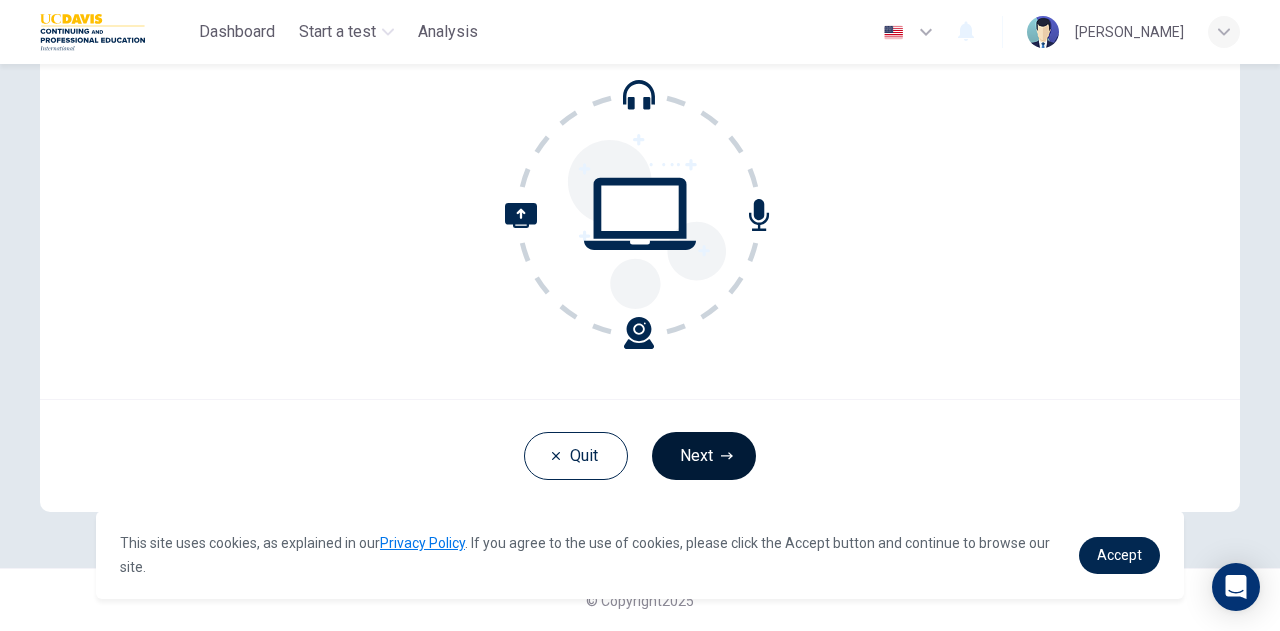 click on "Next" at bounding box center [704, 456] 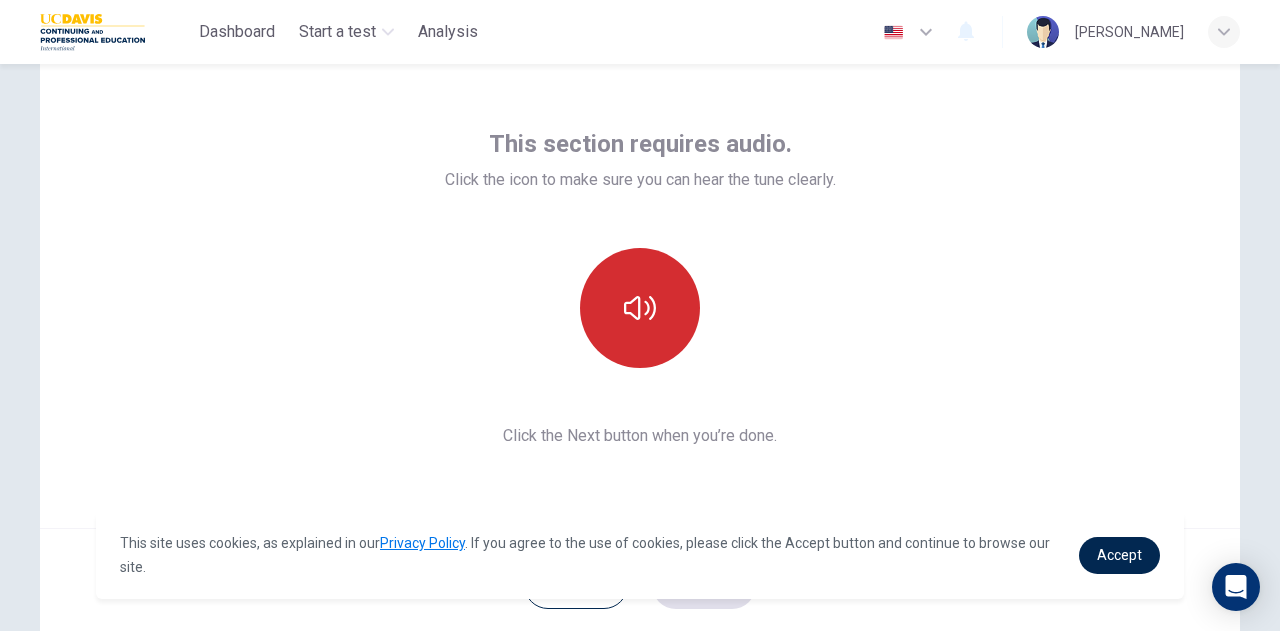 scroll, scrollTop: 71, scrollLeft: 0, axis: vertical 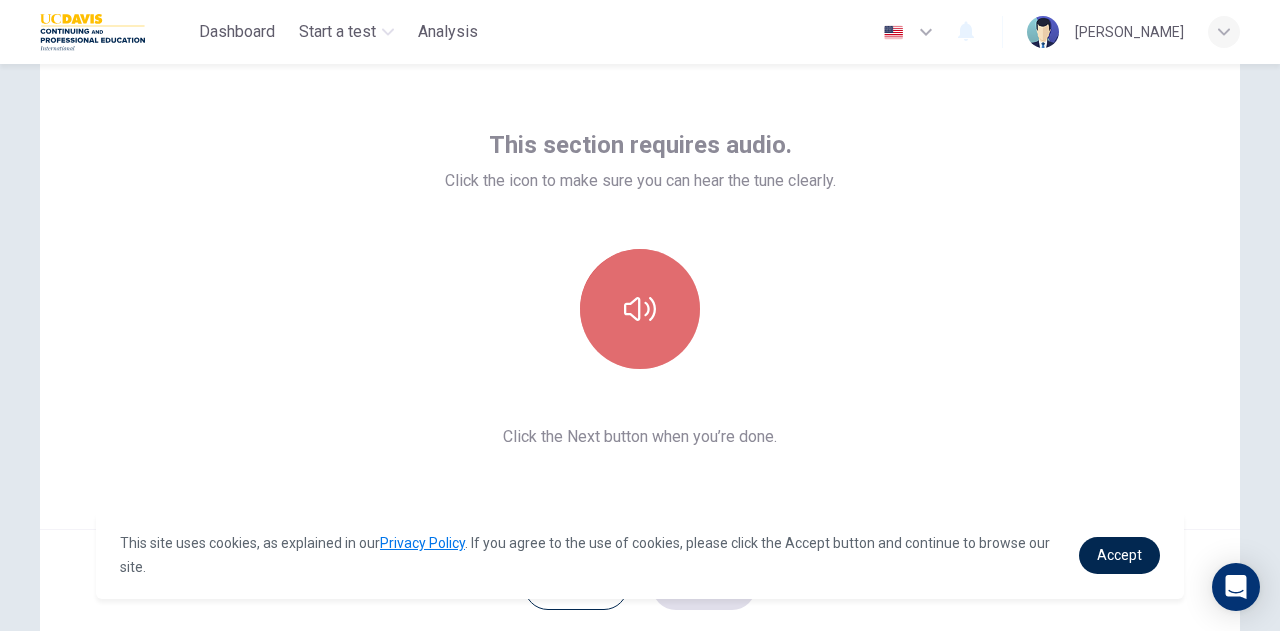 click at bounding box center (640, 309) 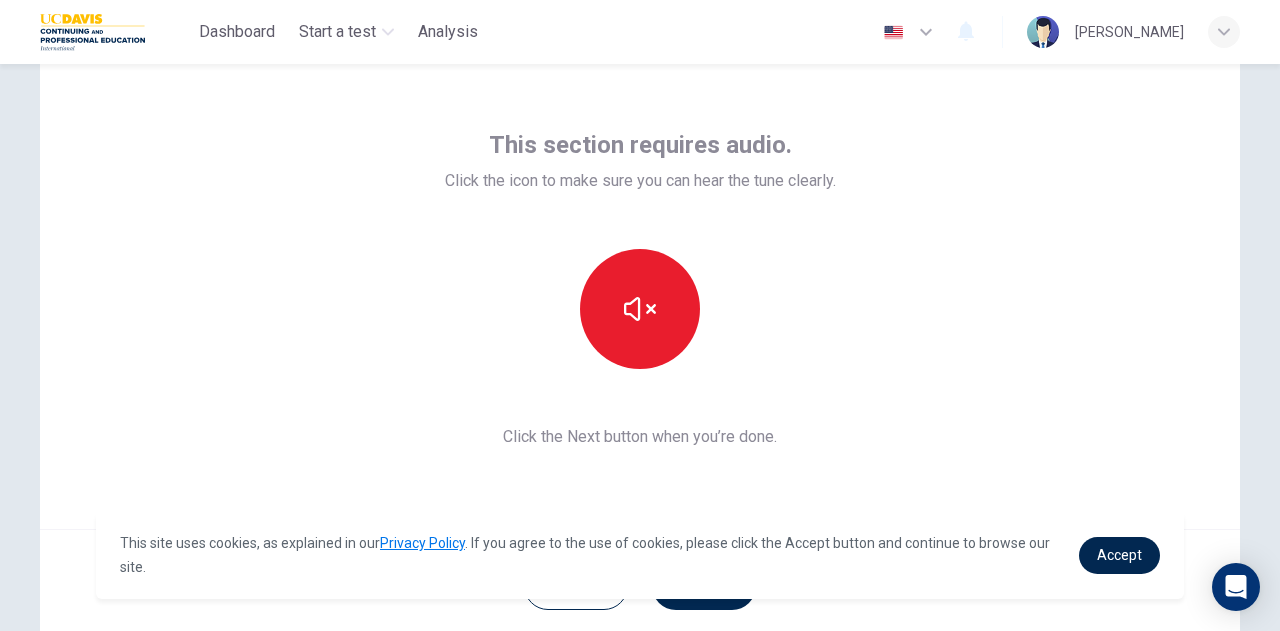 scroll, scrollTop: 201, scrollLeft: 0, axis: vertical 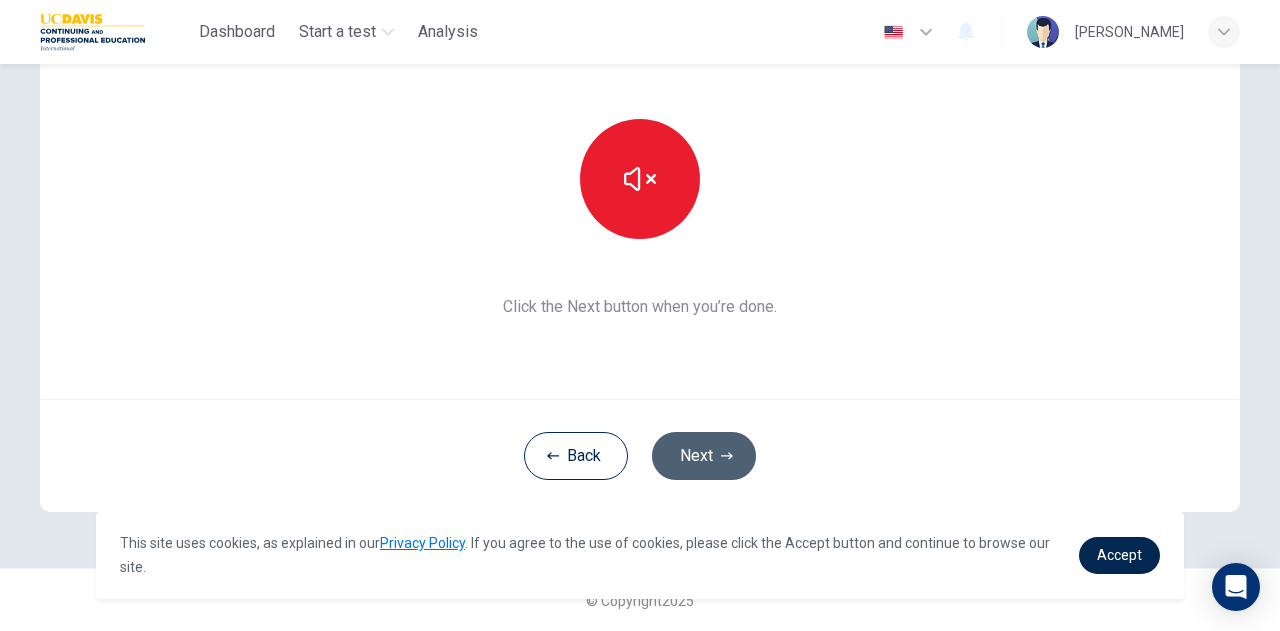 click 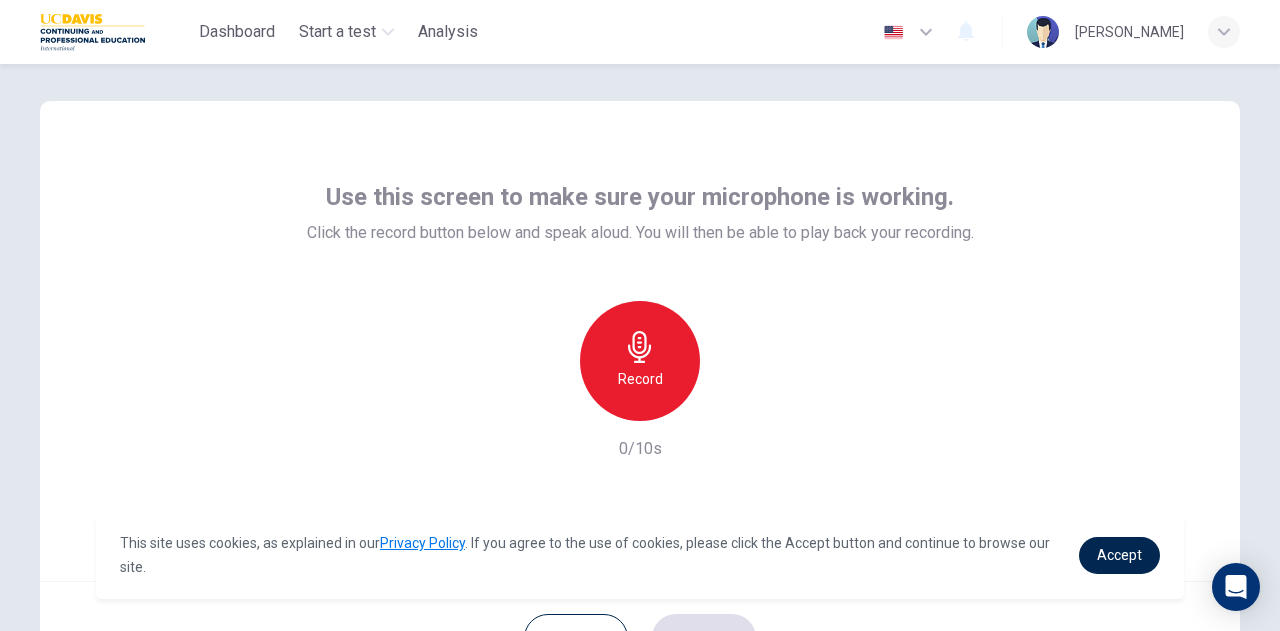 scroll, scrollTop: 0, scrollLeft: 0, axis: both 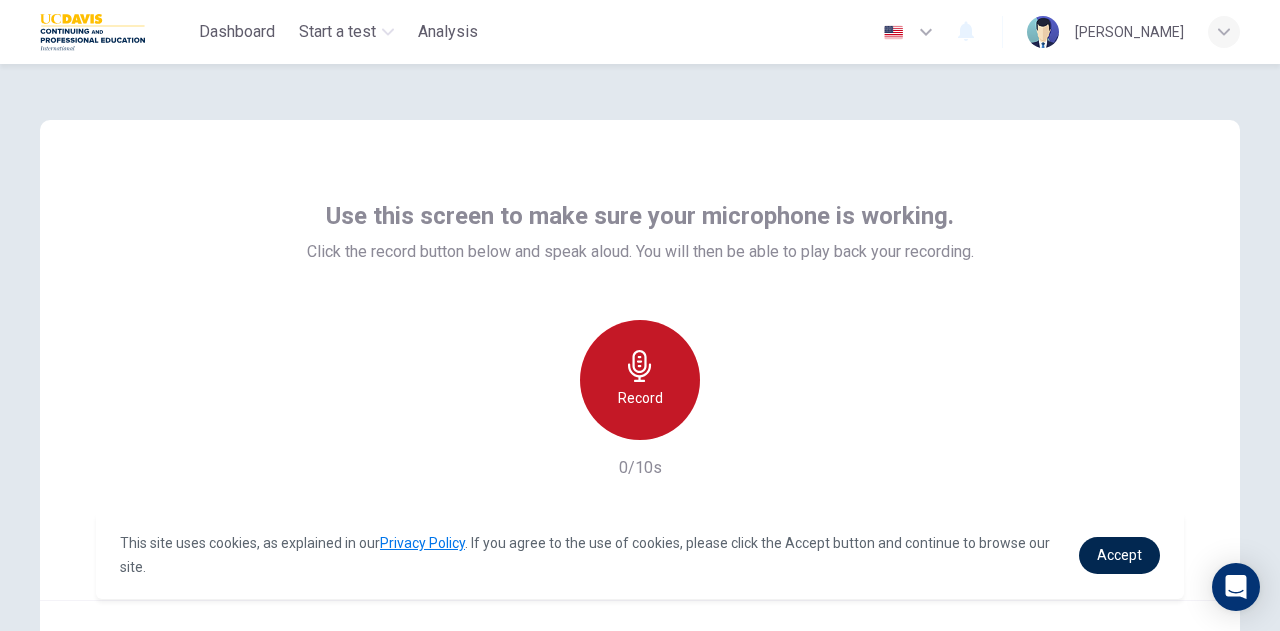 click 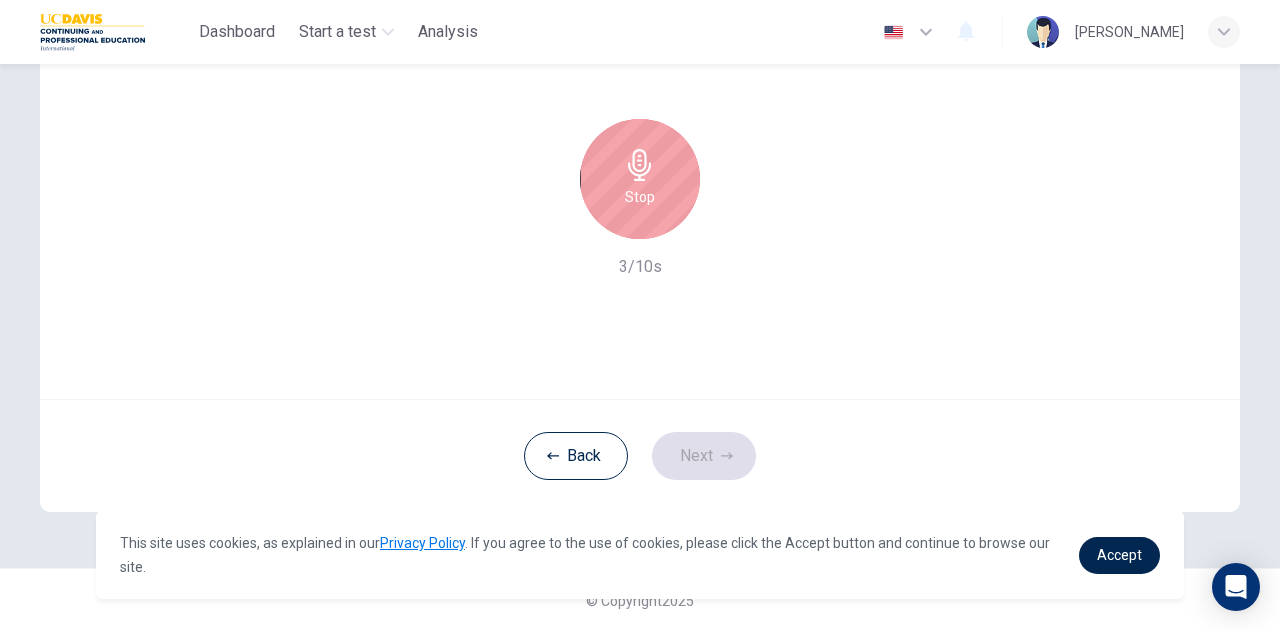 scroll, scrollTop: 201, scrollLeft: 0, axis: vertical 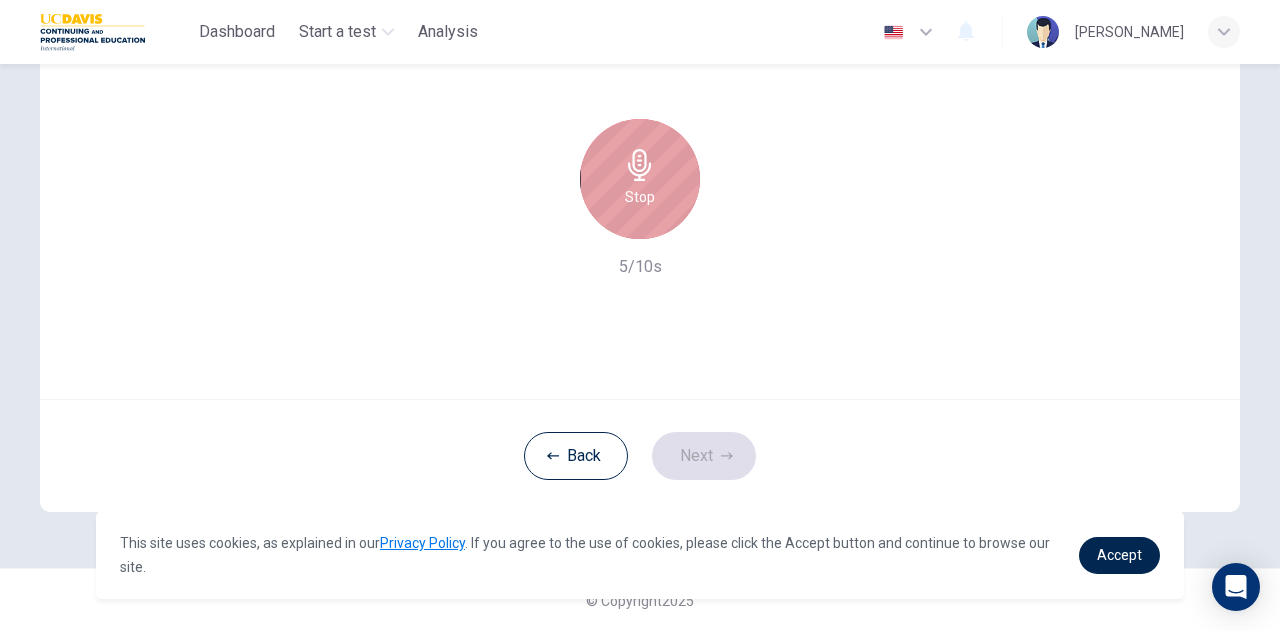 click on "Stop" at bounding box center (640, 197) 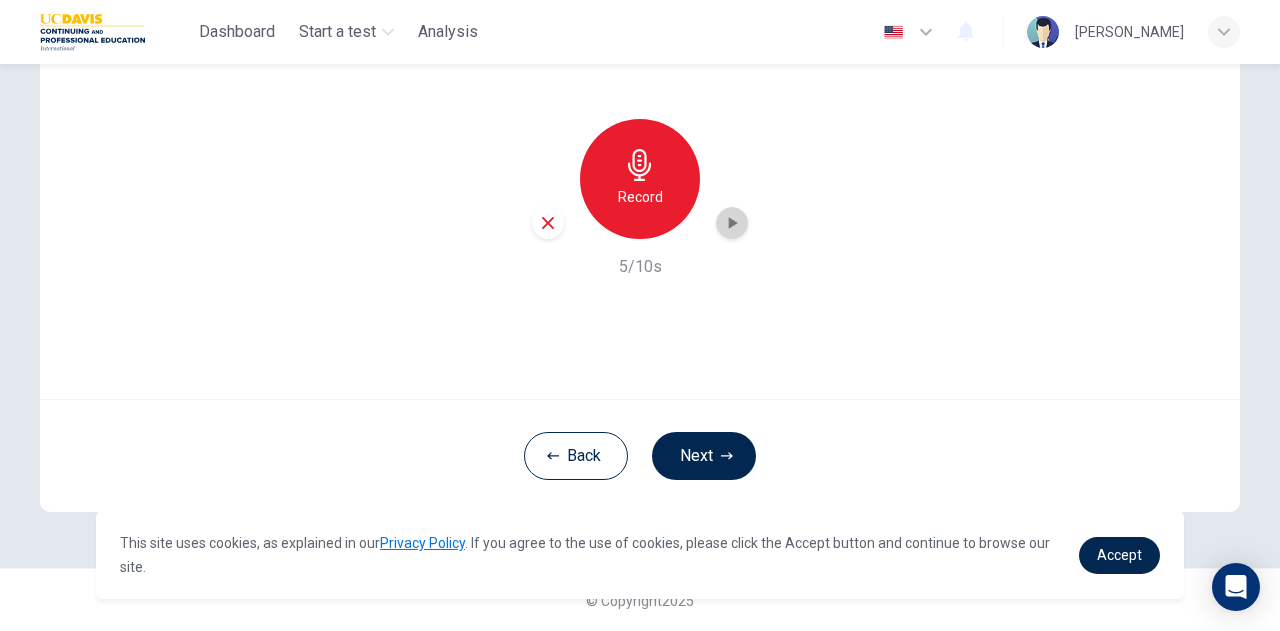 click 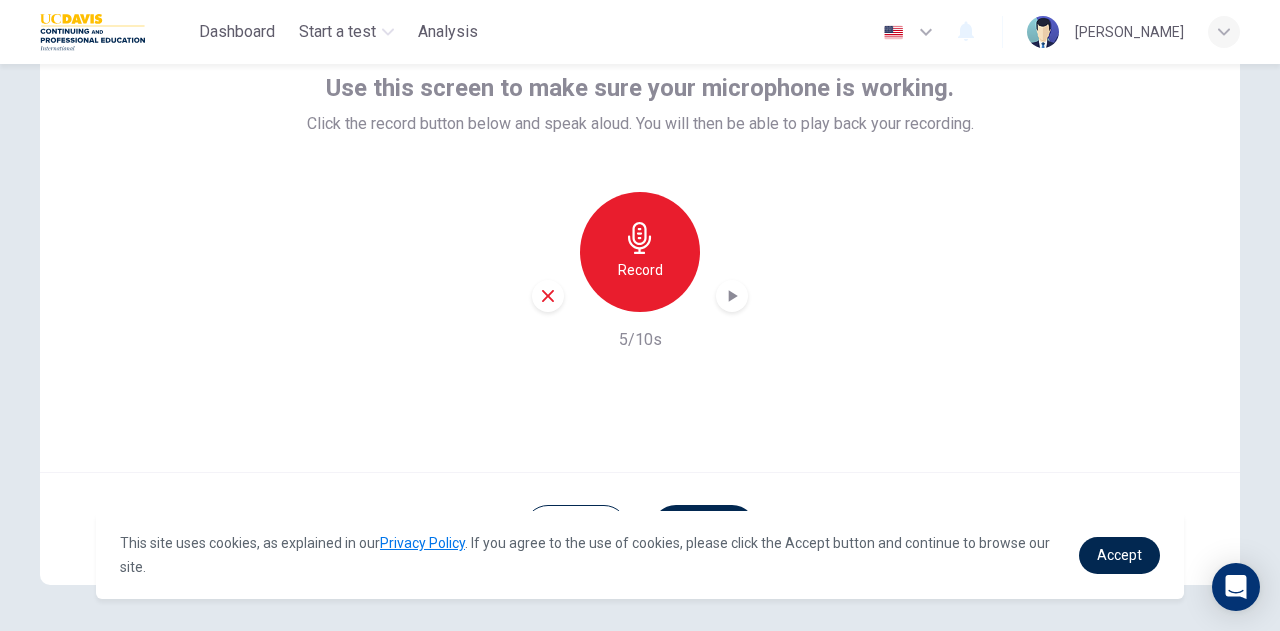 scroll, scrollTop: 201, scrollLeft: 0, axis: vertical 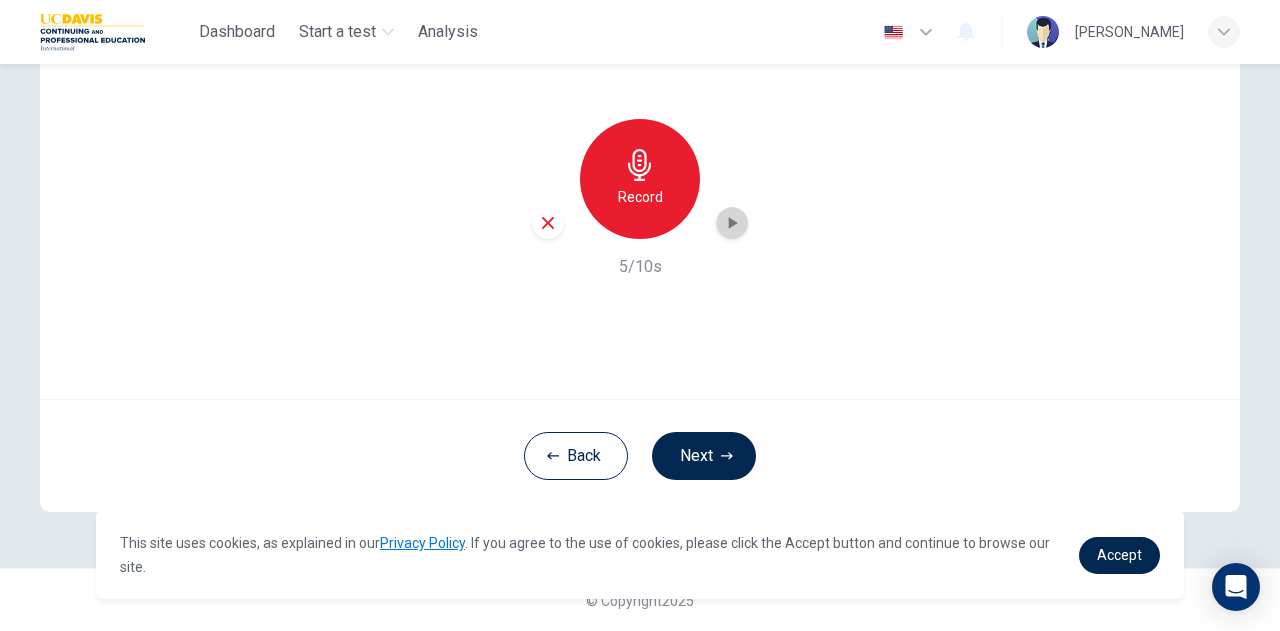 click 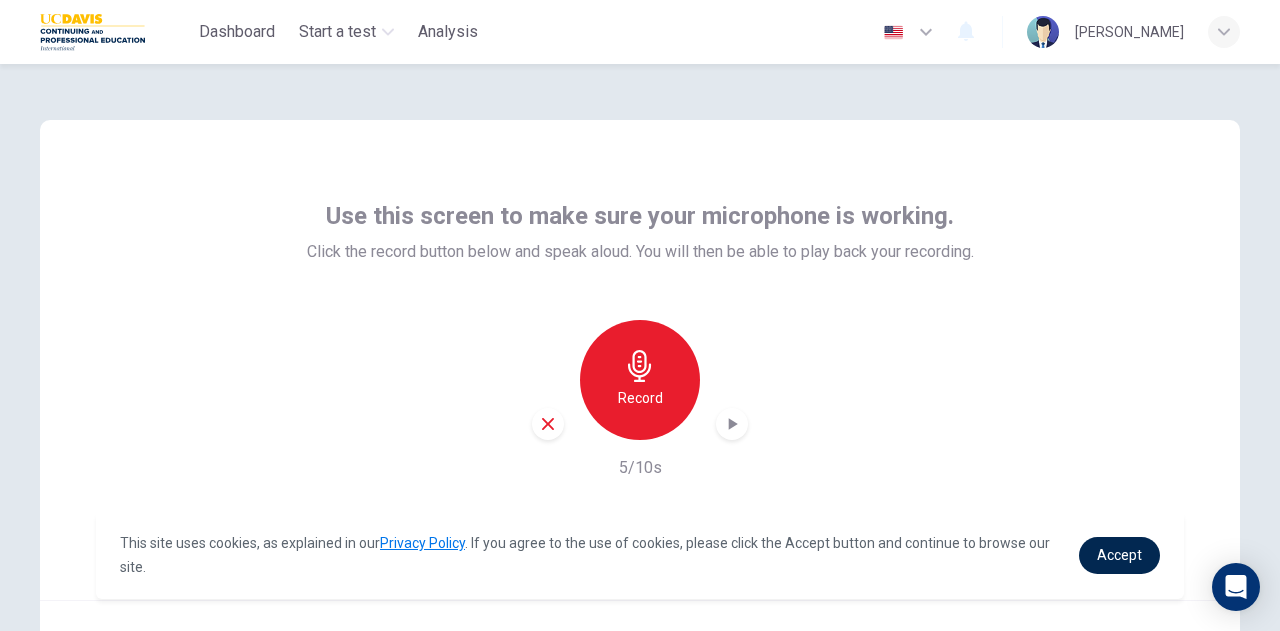 scroll, scrollTop: 201, scrollLeft: 0, axis: vertical 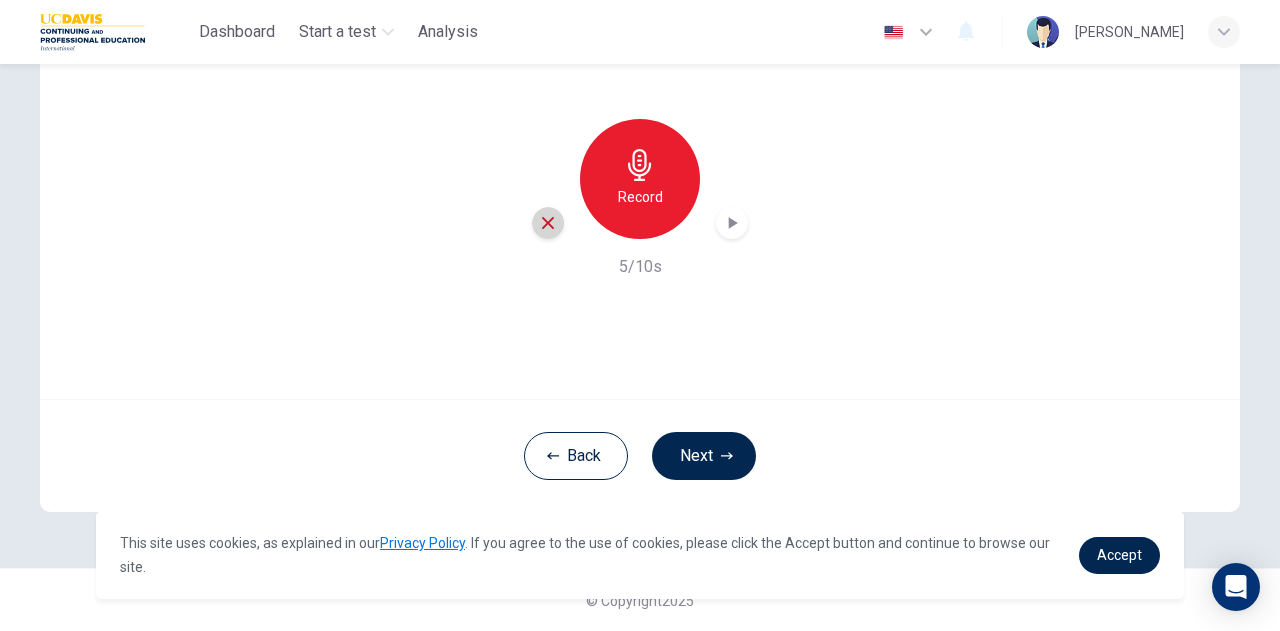 click 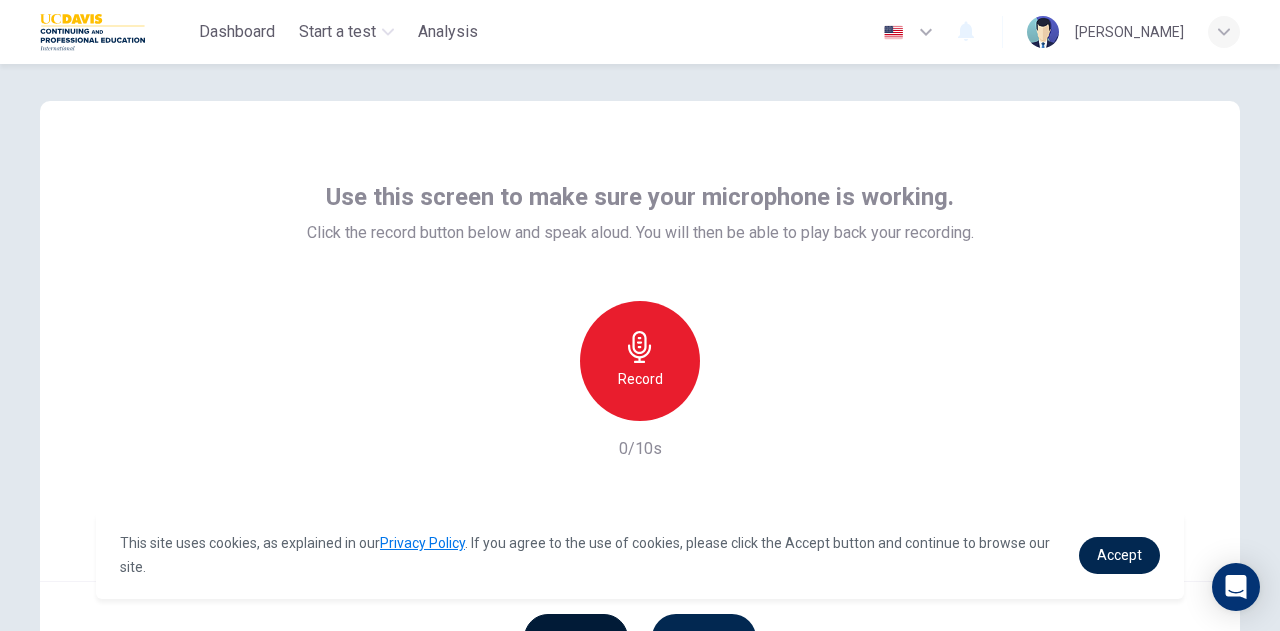 scroll, scrollTop: 0, scrollLeft: 0, axis: both 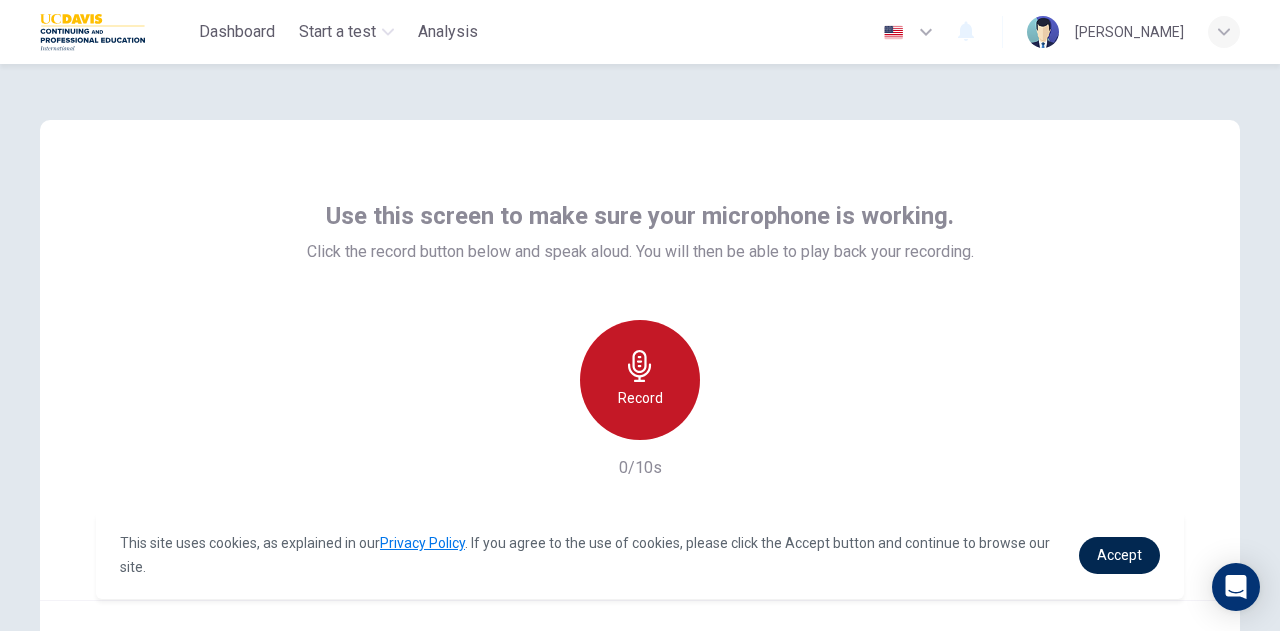 click on "Record" at bounding box center [640, 398] 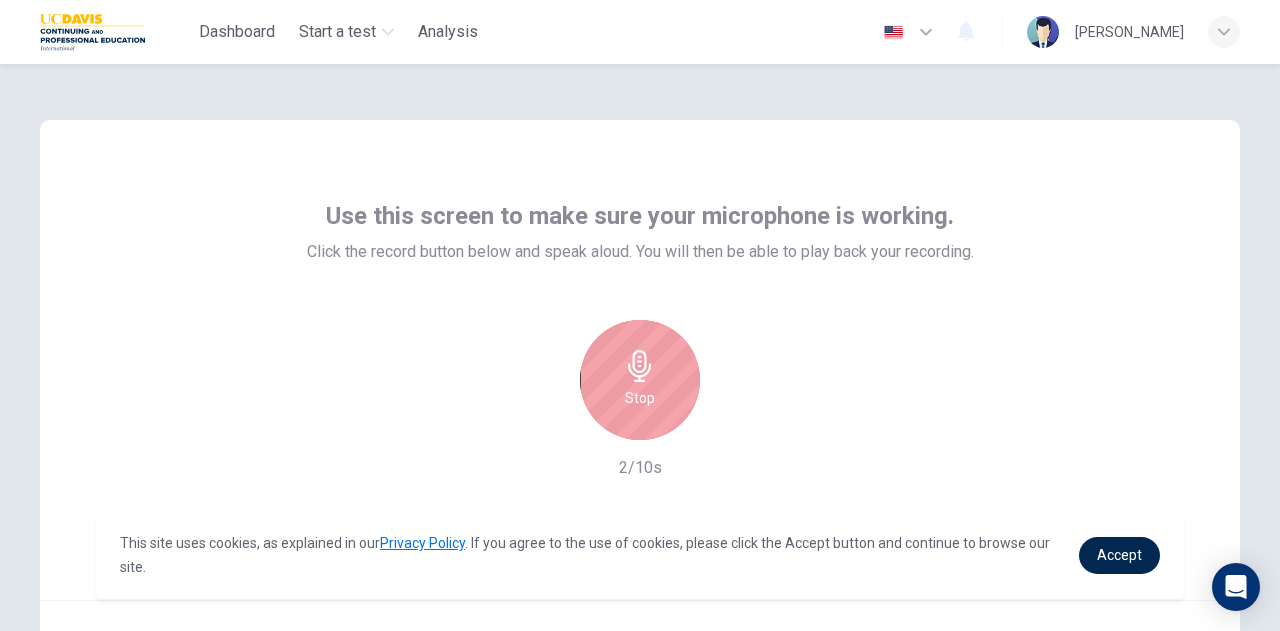 click on "Stop" at bounding box center (640, 398) 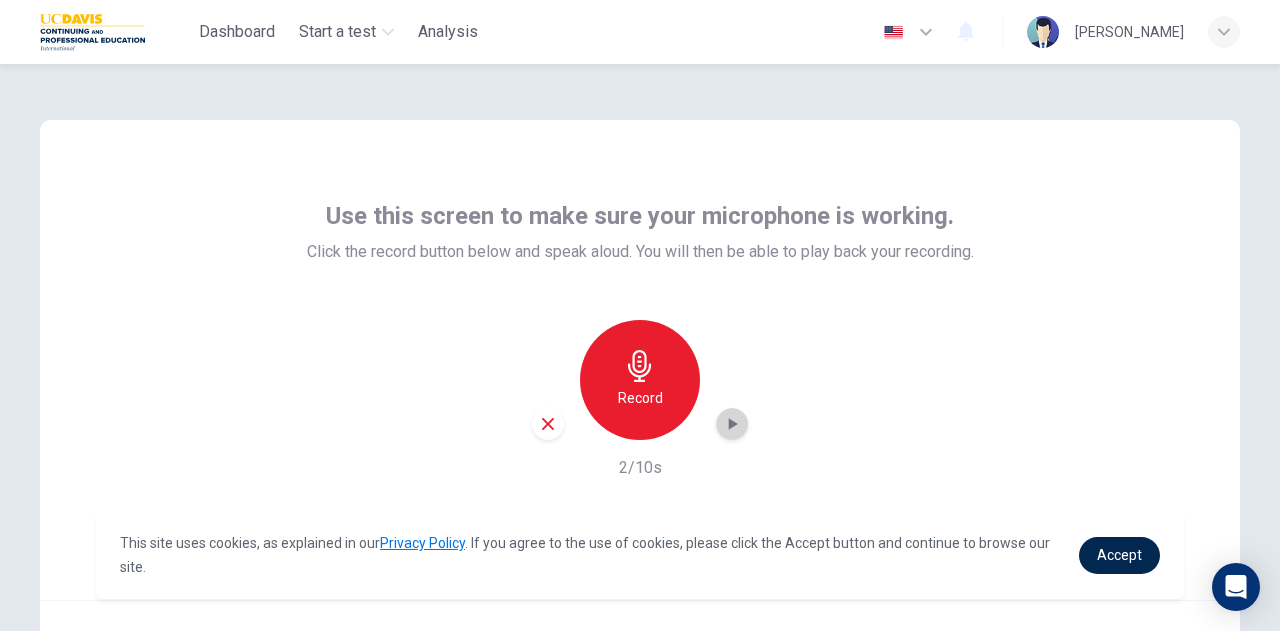 click 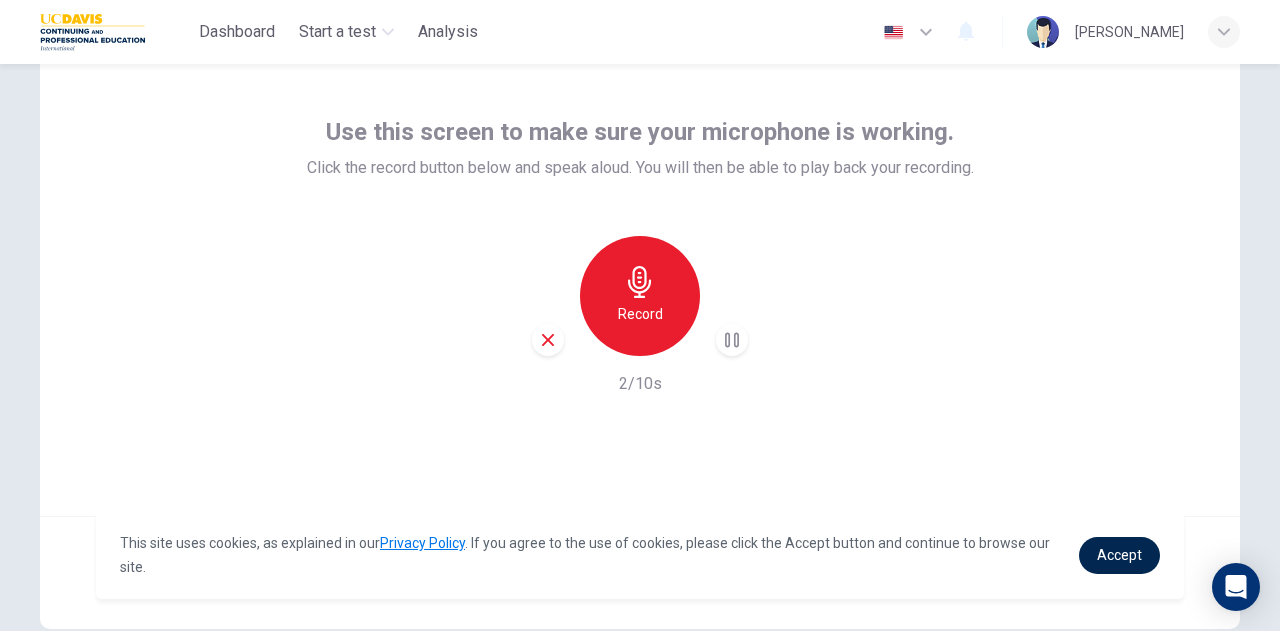 scroll, scrollTop: 201, scrollLeft: 0, axis: vertical 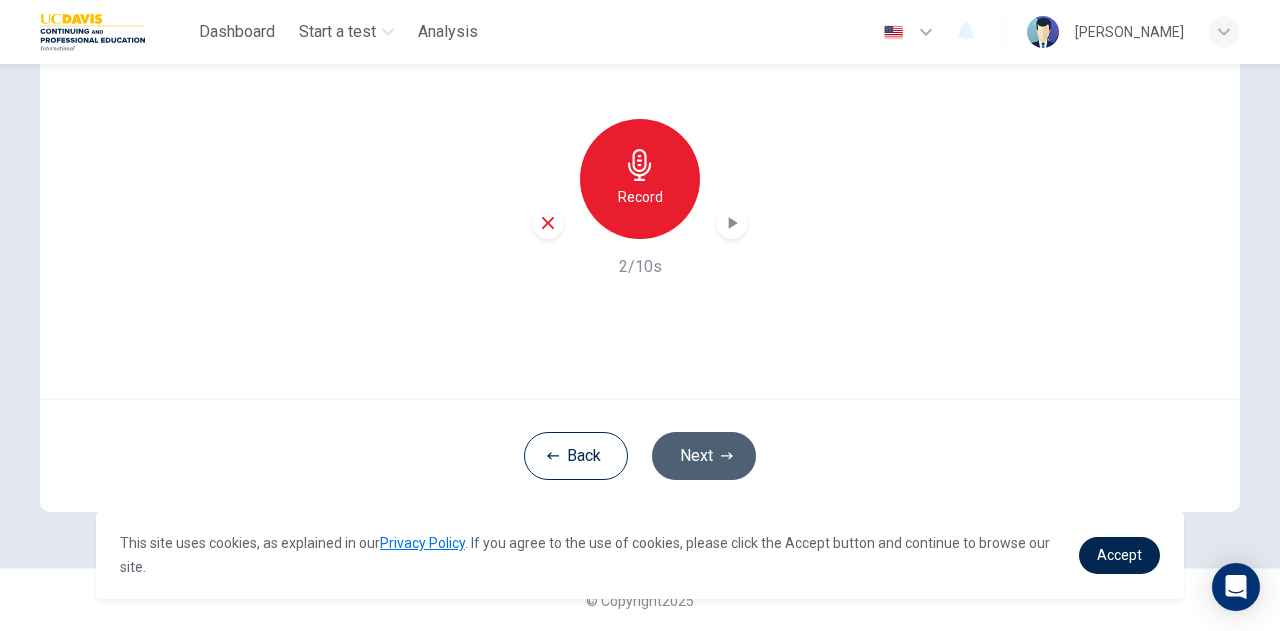 click on "Next" at bounding box center [704, 456] 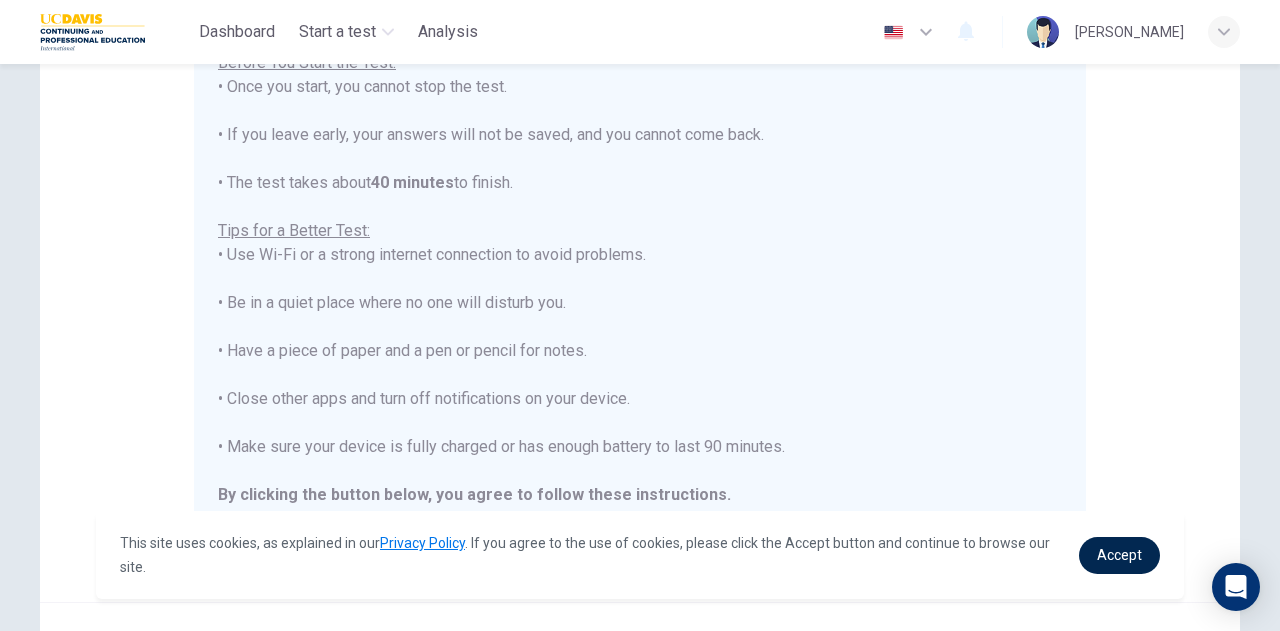 scroll, scrollTop: 278, scrollLeft: 0, axis: vertical 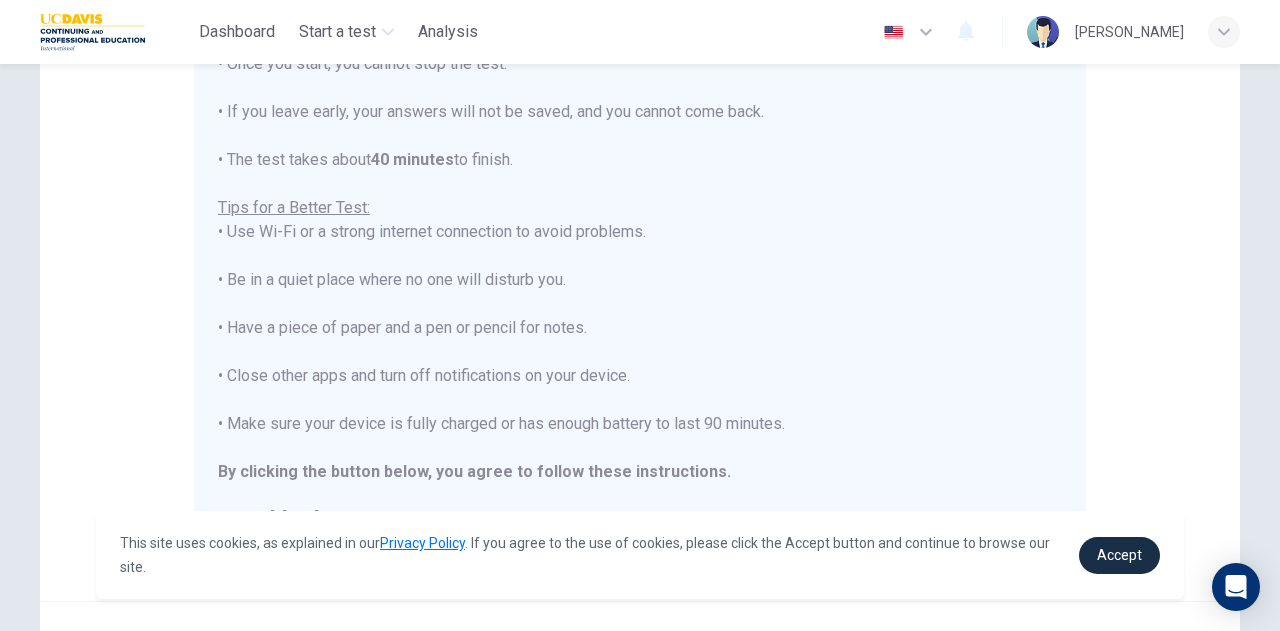 click on "Accept" at bounding box center [1119, 555] 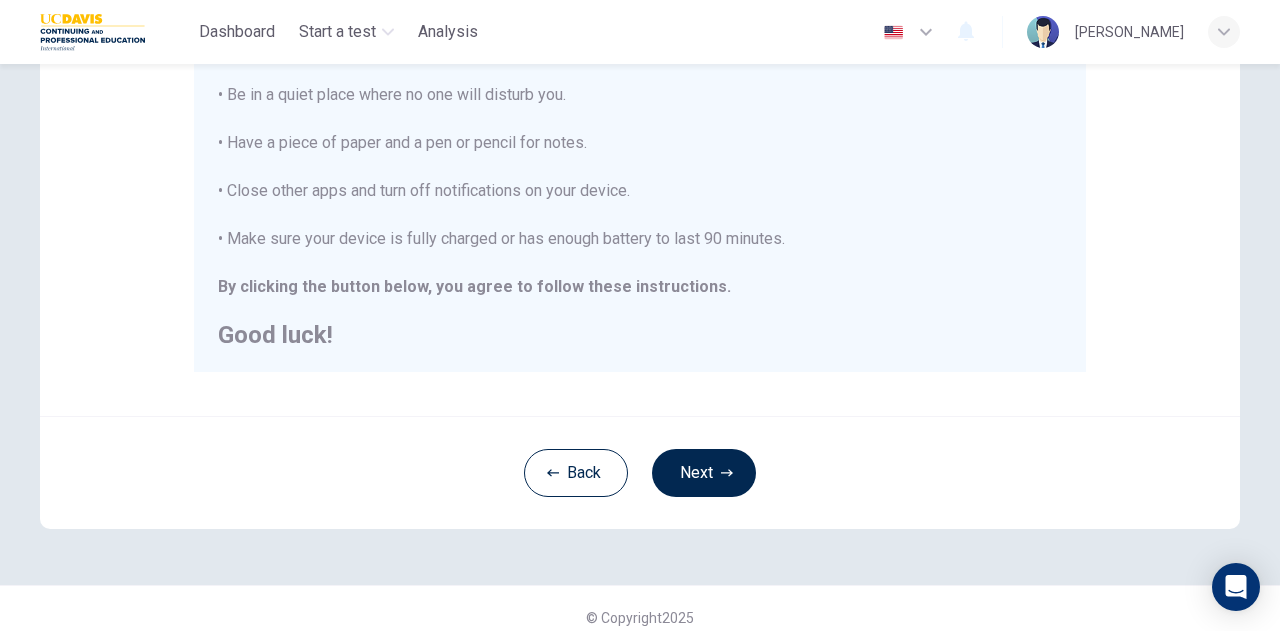 scroll, scrollTop: 480, scrollLeft: 0, axis: vertical 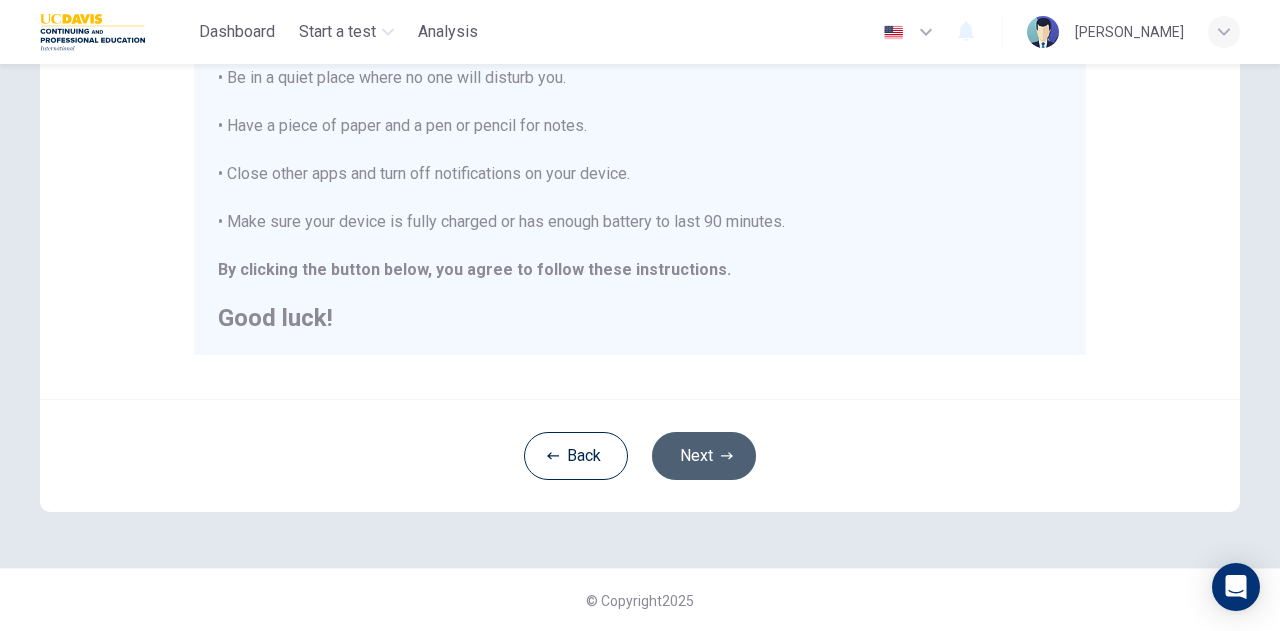 click on "Next" at bounding box center (704, 456) 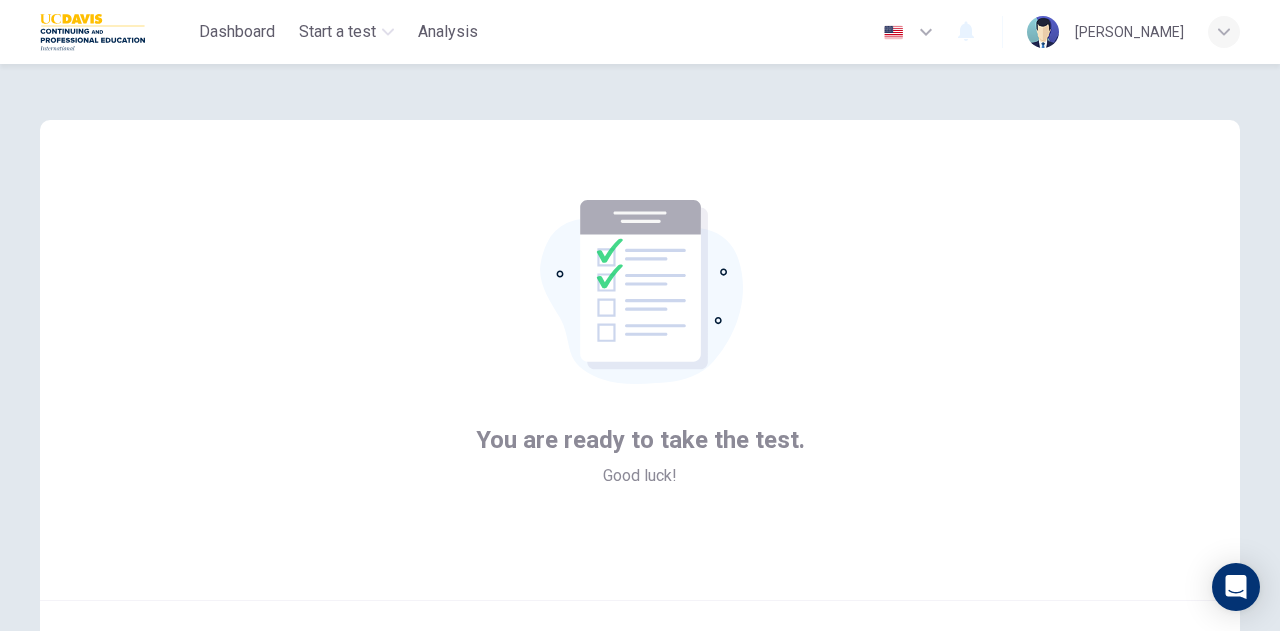 scroll, scrollTop: 201, scrollLeft: 0, axis: vertical 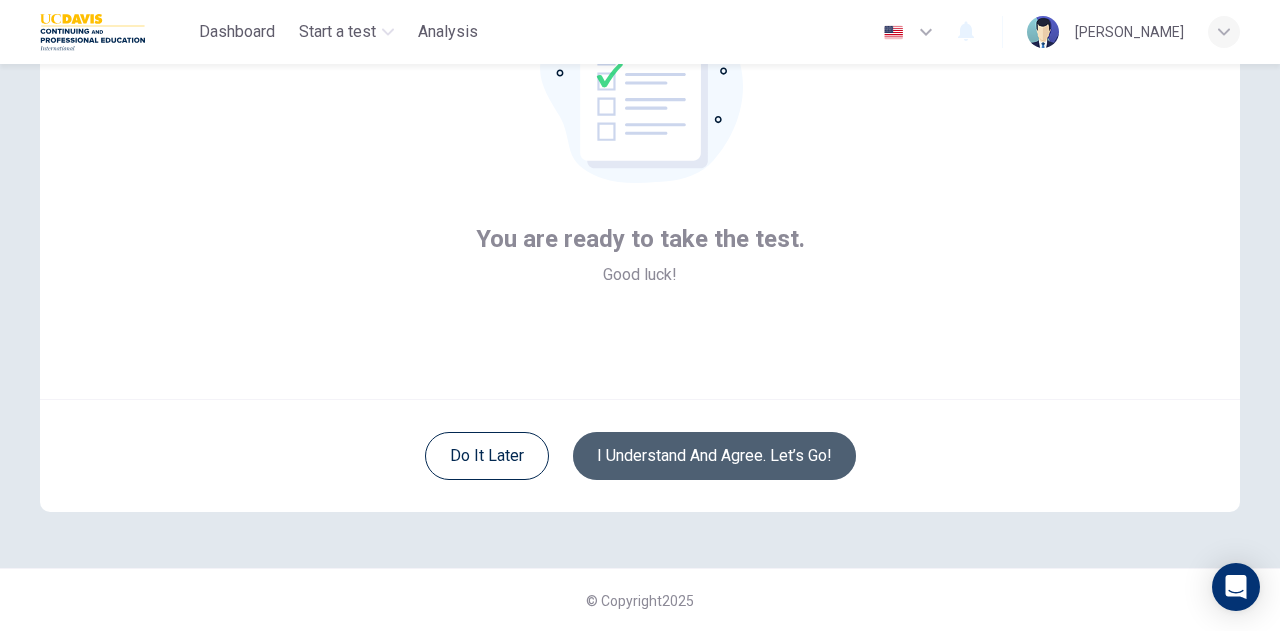 click on "I understand and agree. Let’s go!" at bounding box center [714, 456] 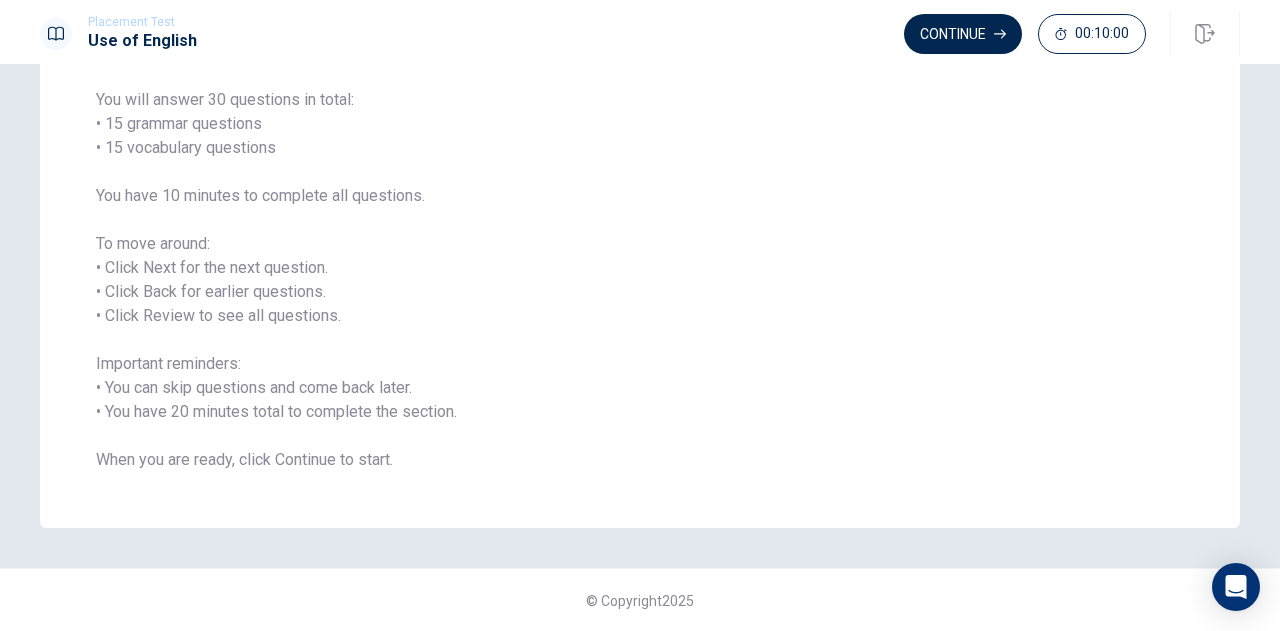 scroll, scrollTop: 0, scrollLeft: 0, axis: both 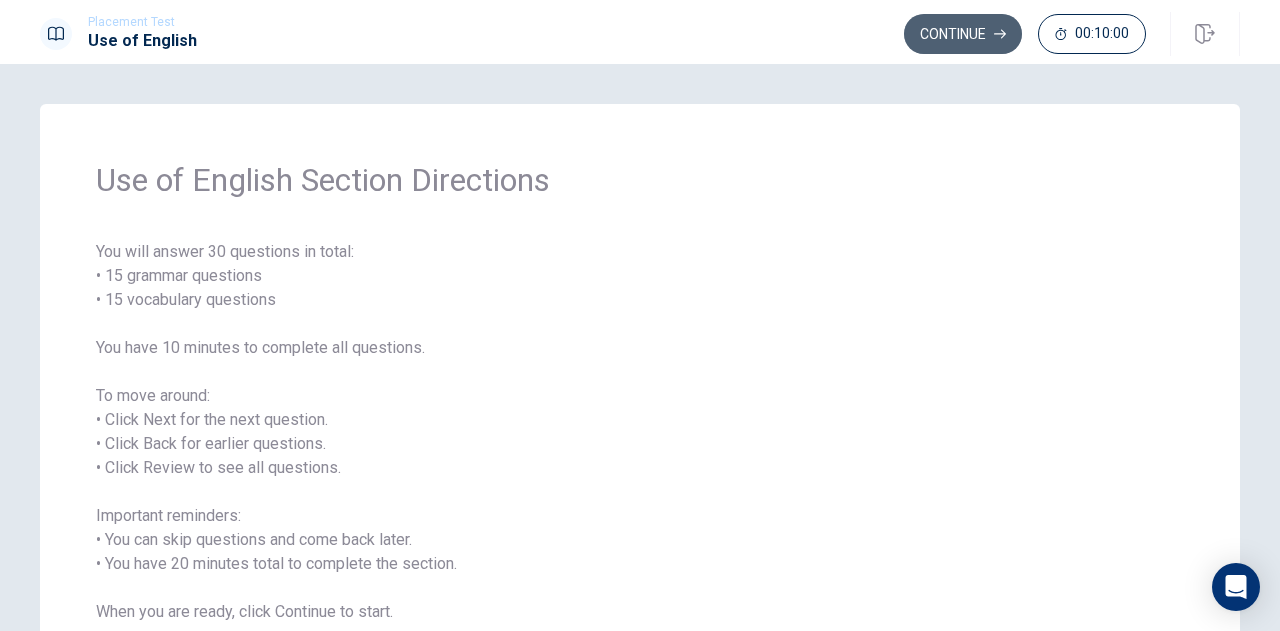 click on "Continue" at bounding box center (963, 34) 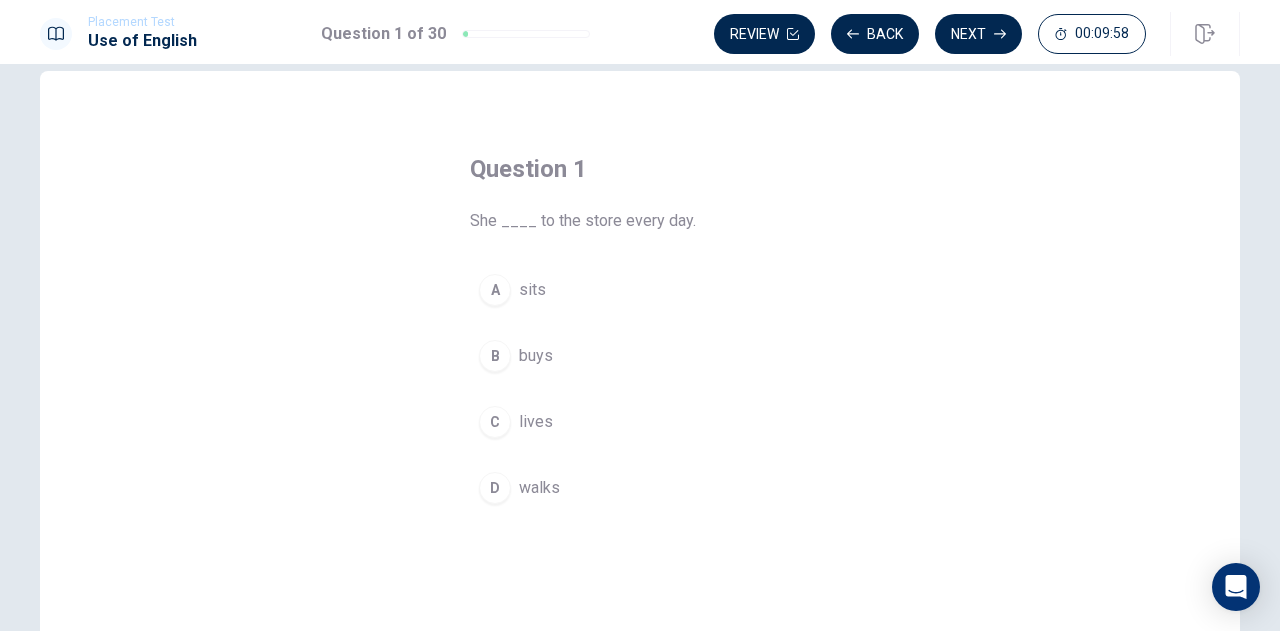 scroll, scrollTop: 38, scrollLeft: 0, axis: vertical 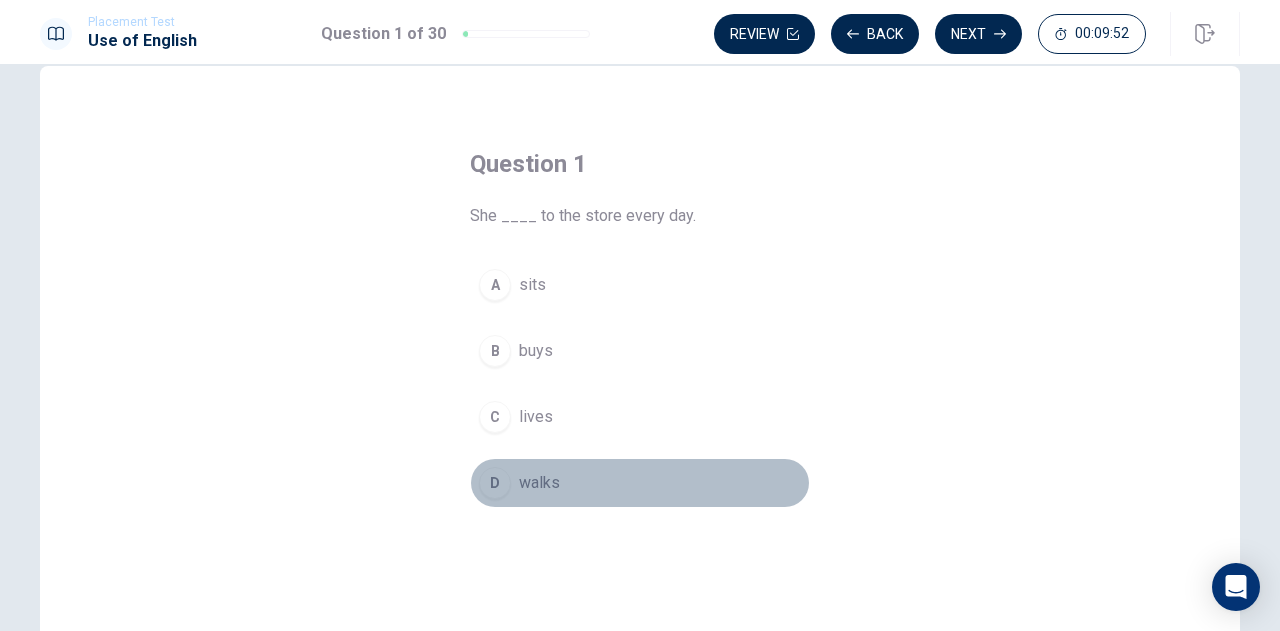 click on "D walks" at bounding box center [640, 483] 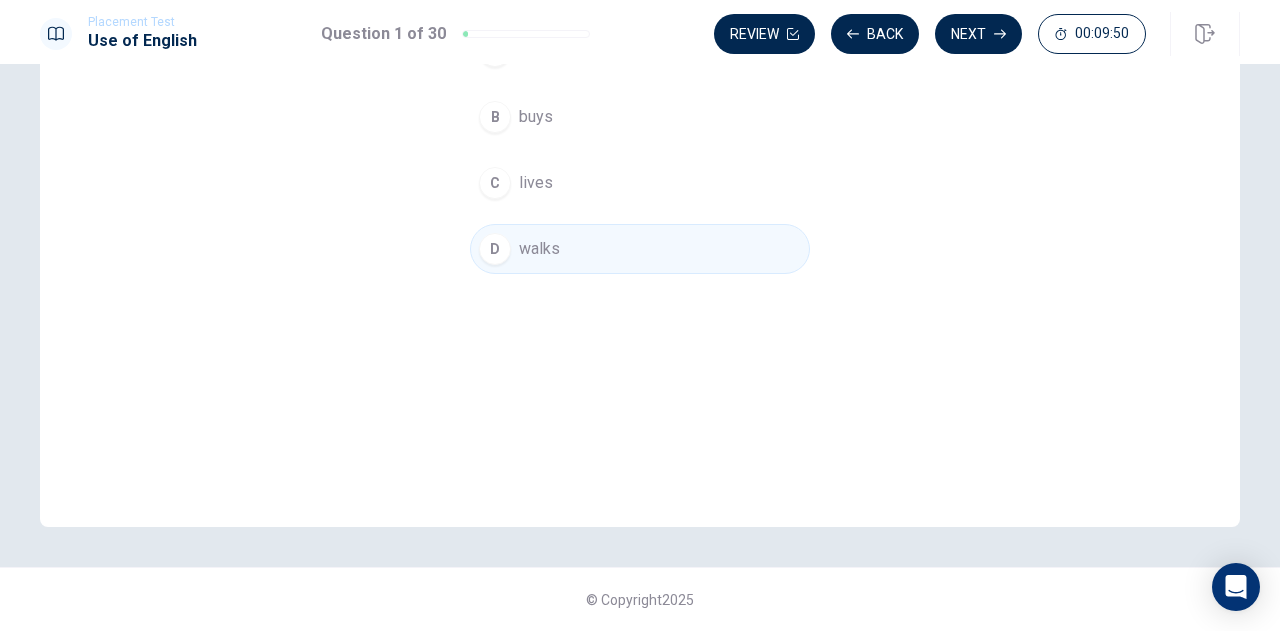 scroll, scrollTop: 0, scrollLeft: 0, axis: both 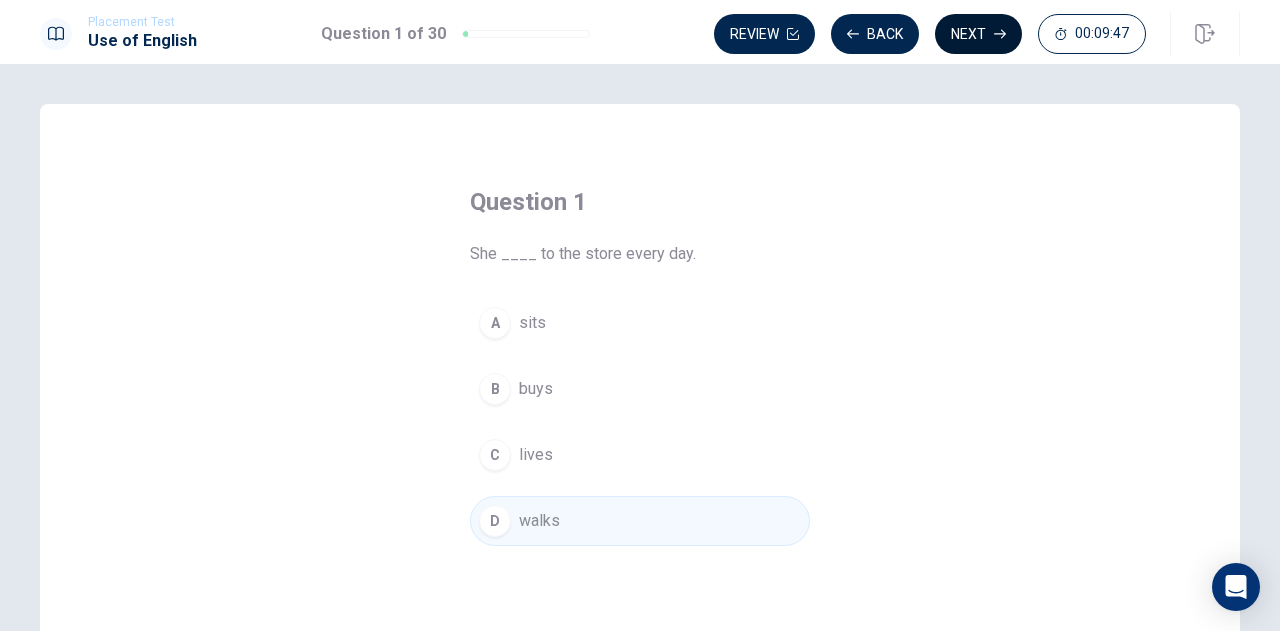 click on "Next" at bounding box center (978, 34) 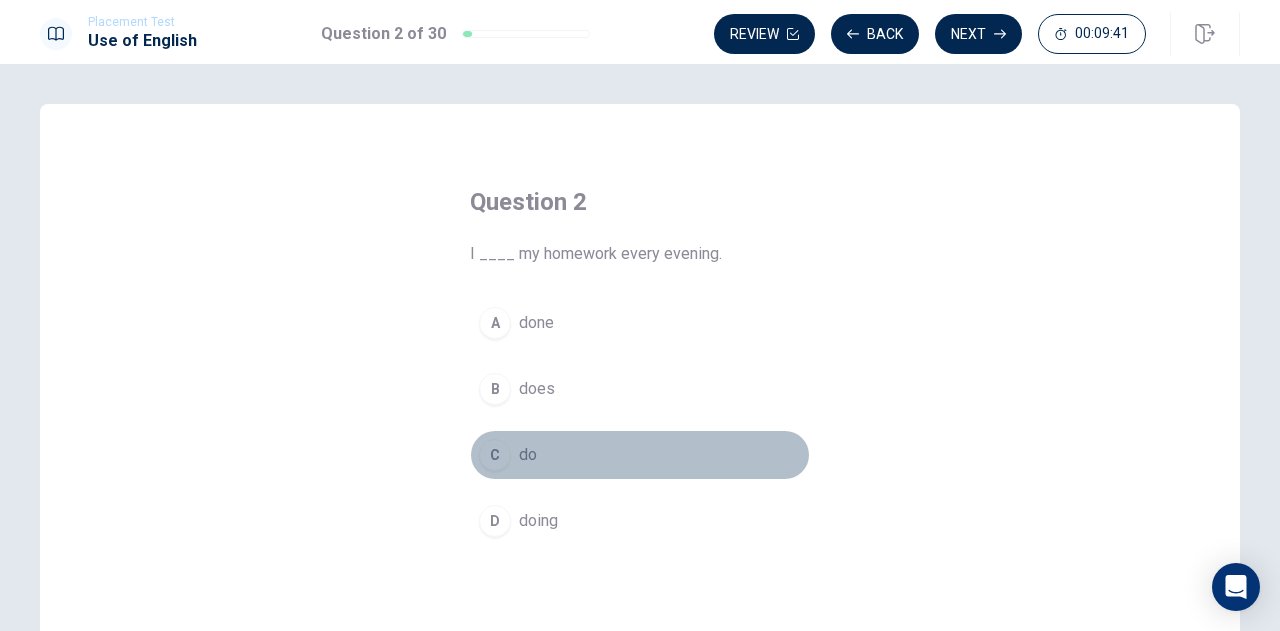 click on "C do" at bounding box center (640, 455) 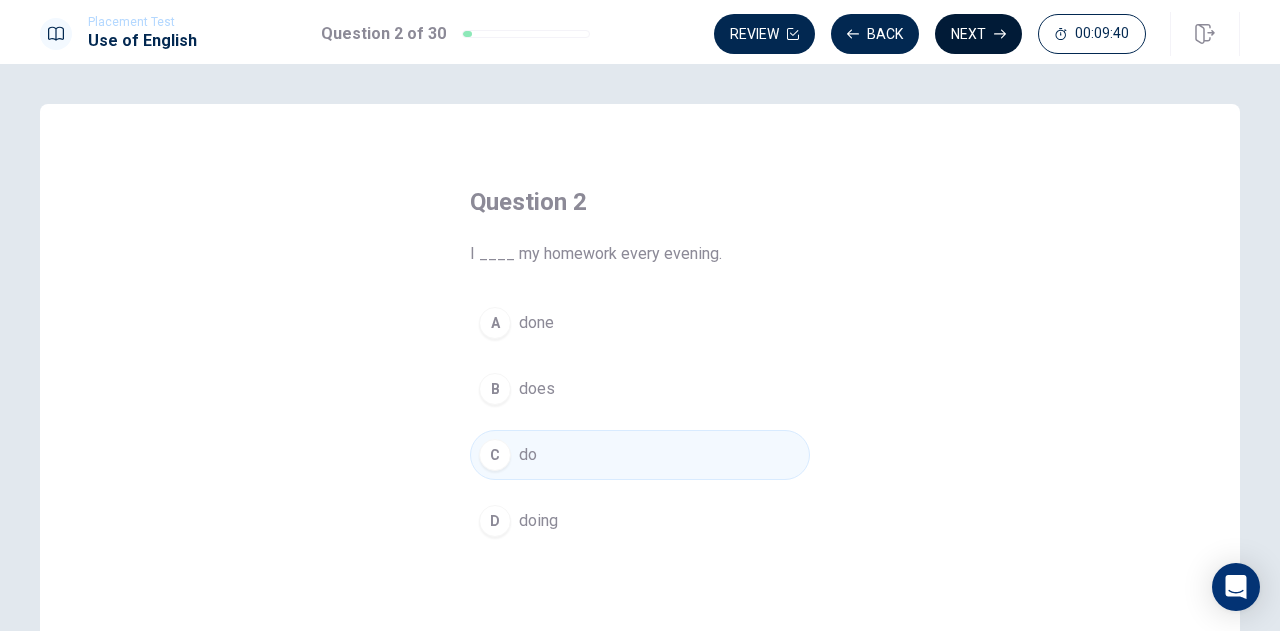 click on "Next" at bounding box center (978, 34) 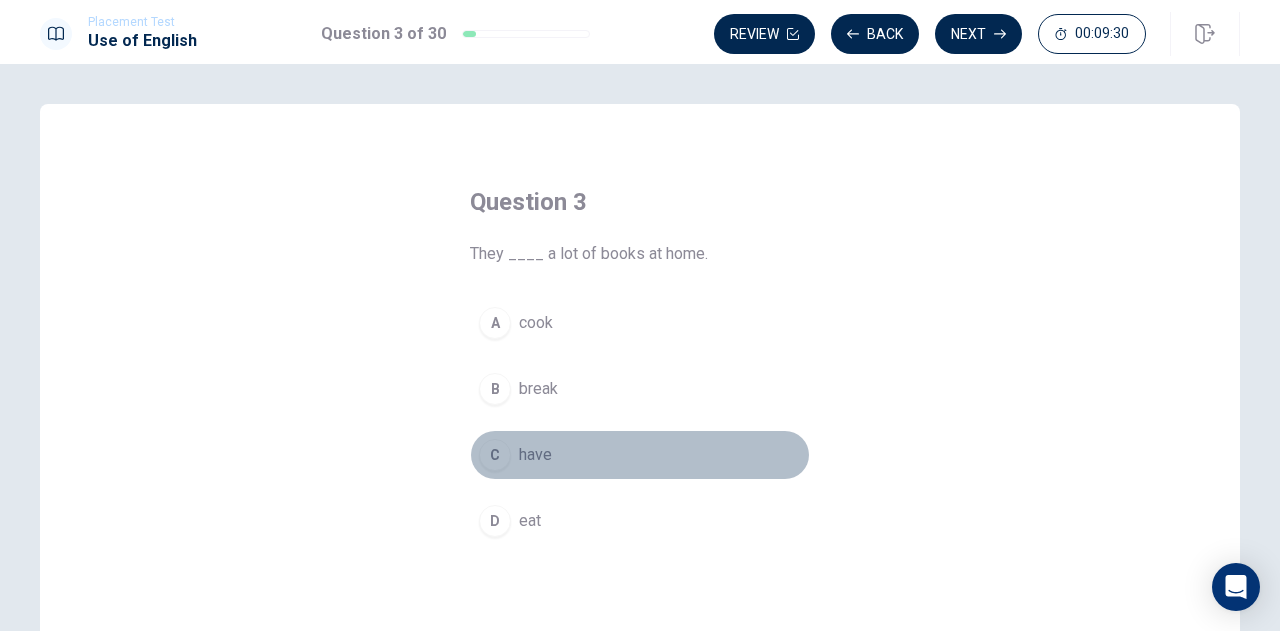 click on "have" at bounding box center [535, 455] 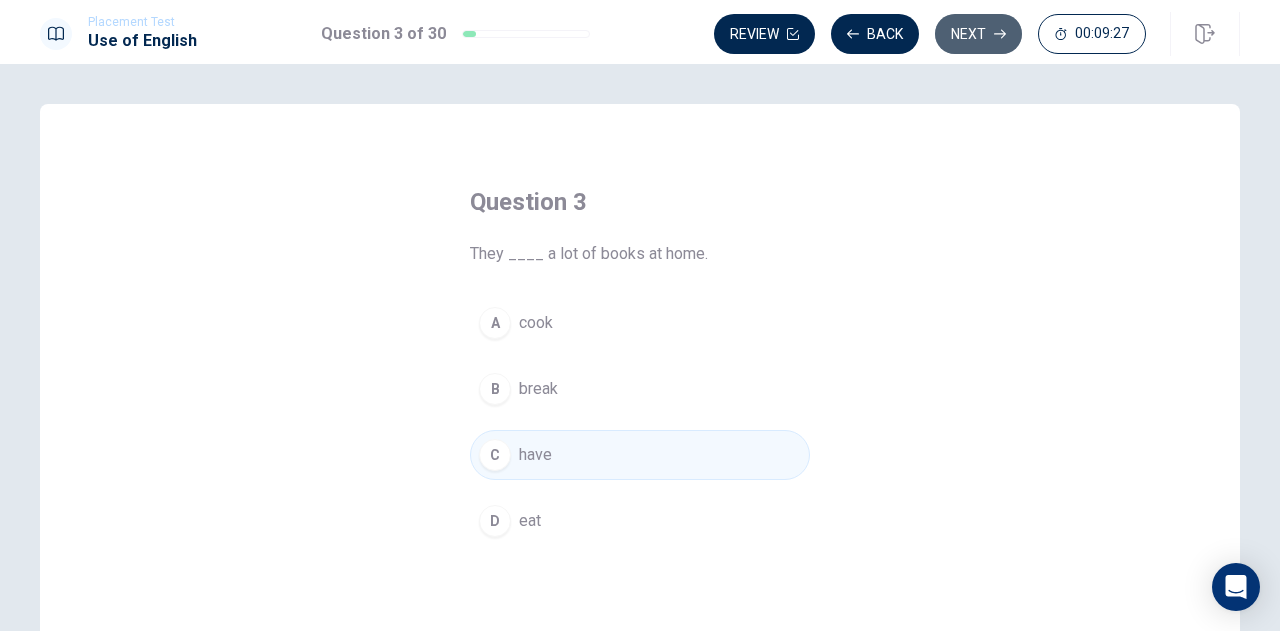 click on "Next" at bounding box center (978, 34) 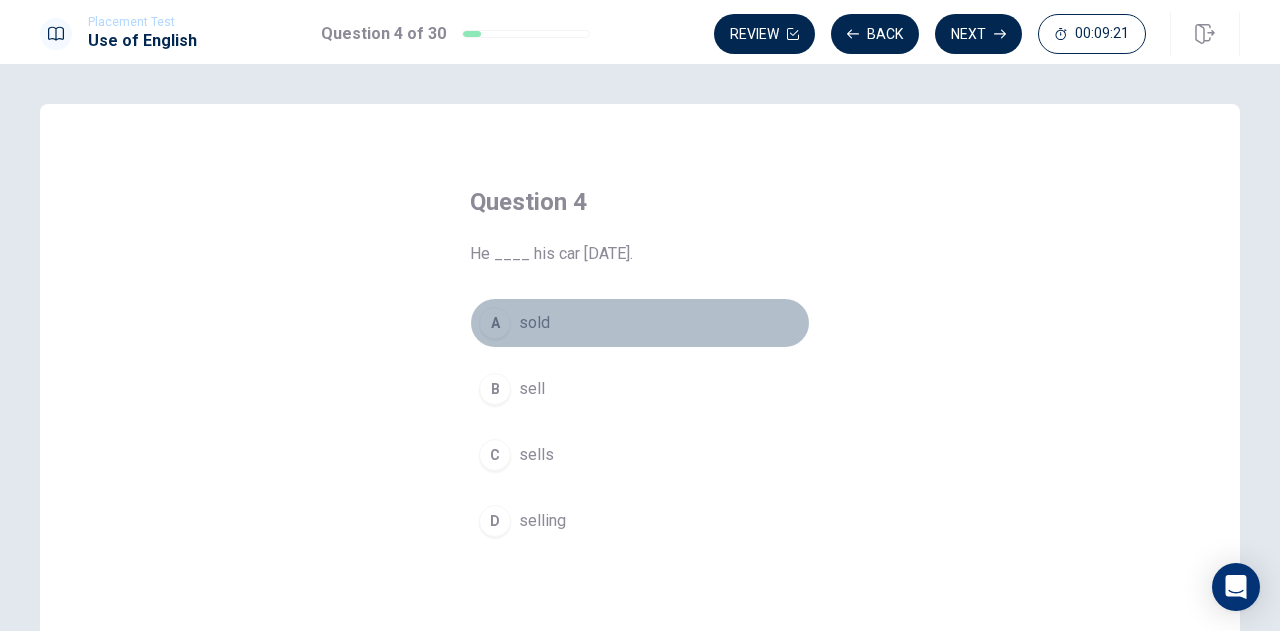 click on "sold" at bounding box center [534, 323] 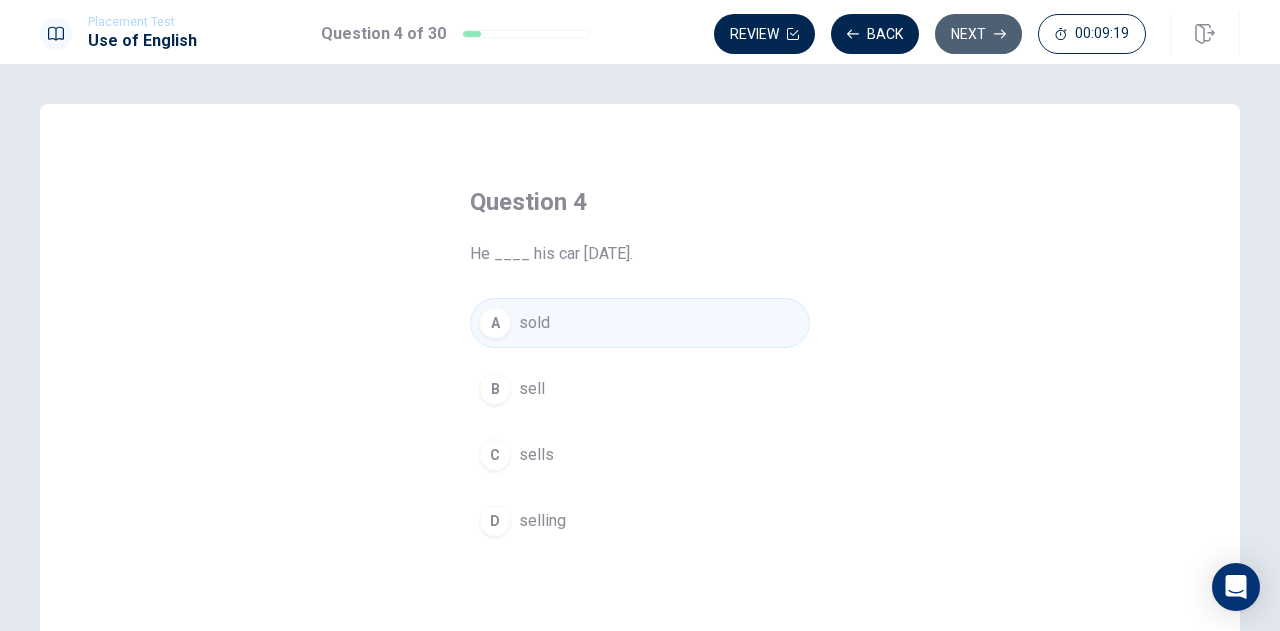 click on "Next" at bounding box center [978, 34] 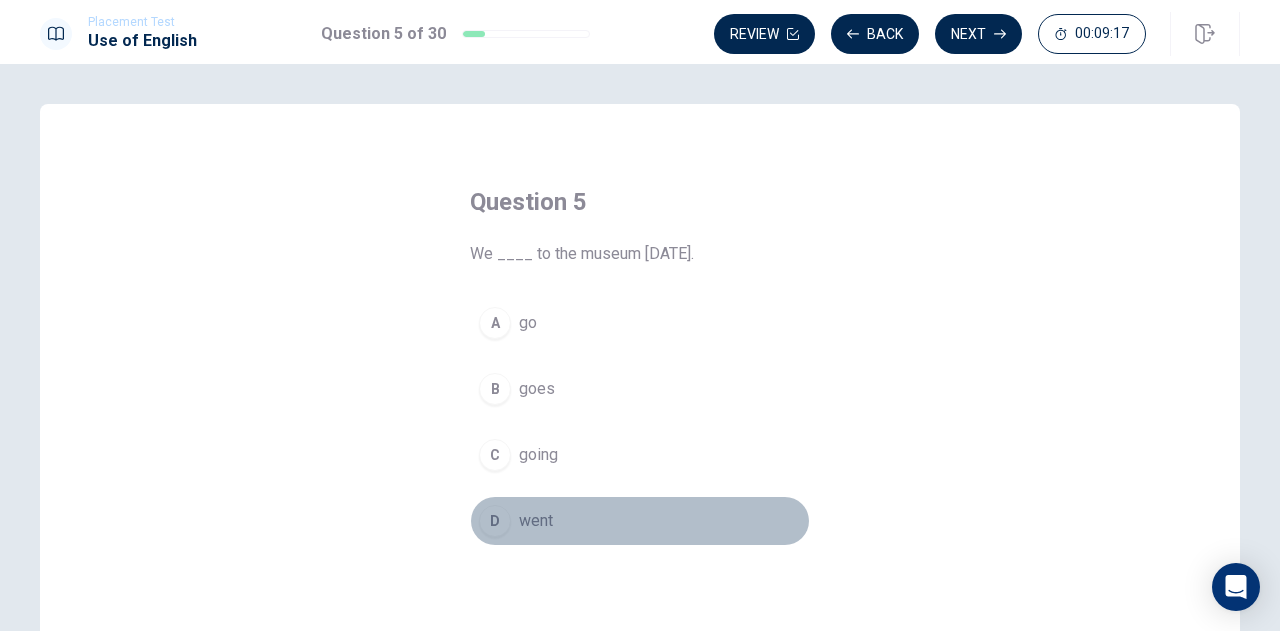 click on "went" at bounding box center (536, 521) 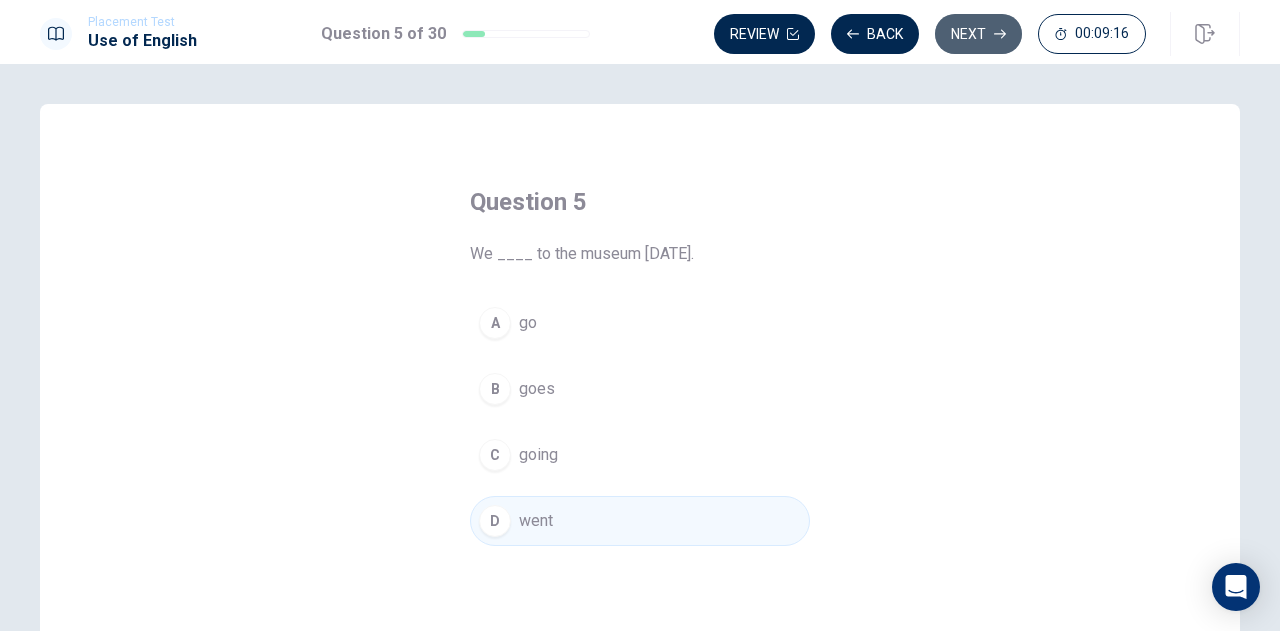 click on "Next" at bounding box center [978, 34] 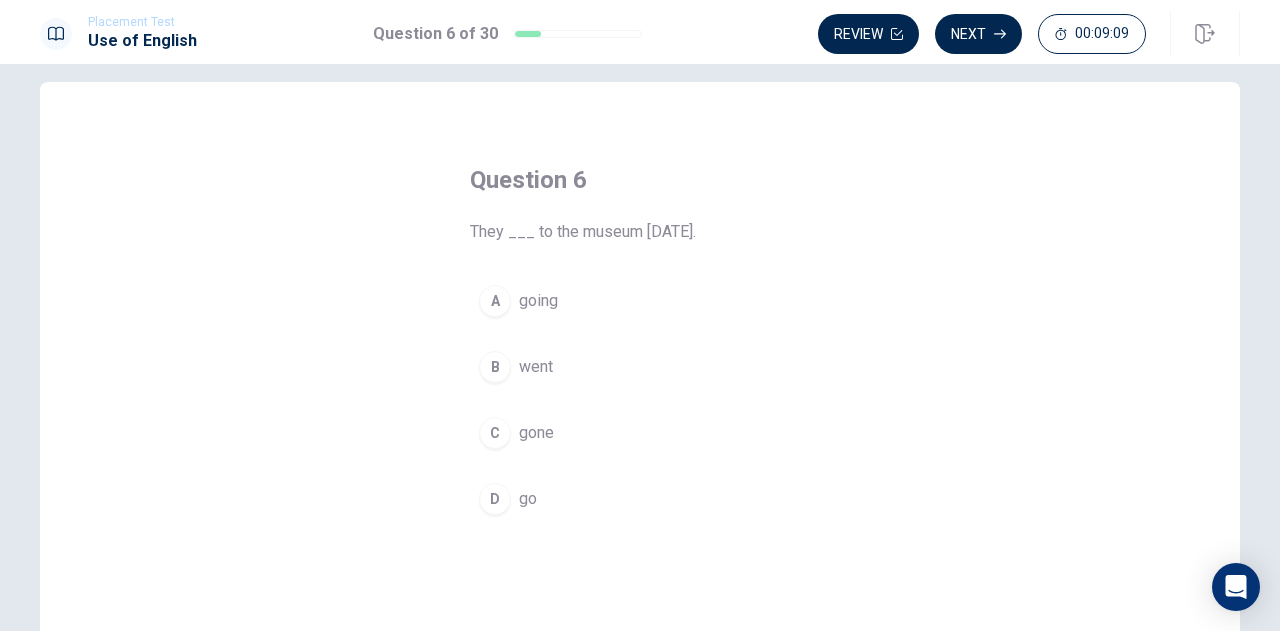 scroll, scrollTop: 28, scrollLeft: 0, axis: vertical 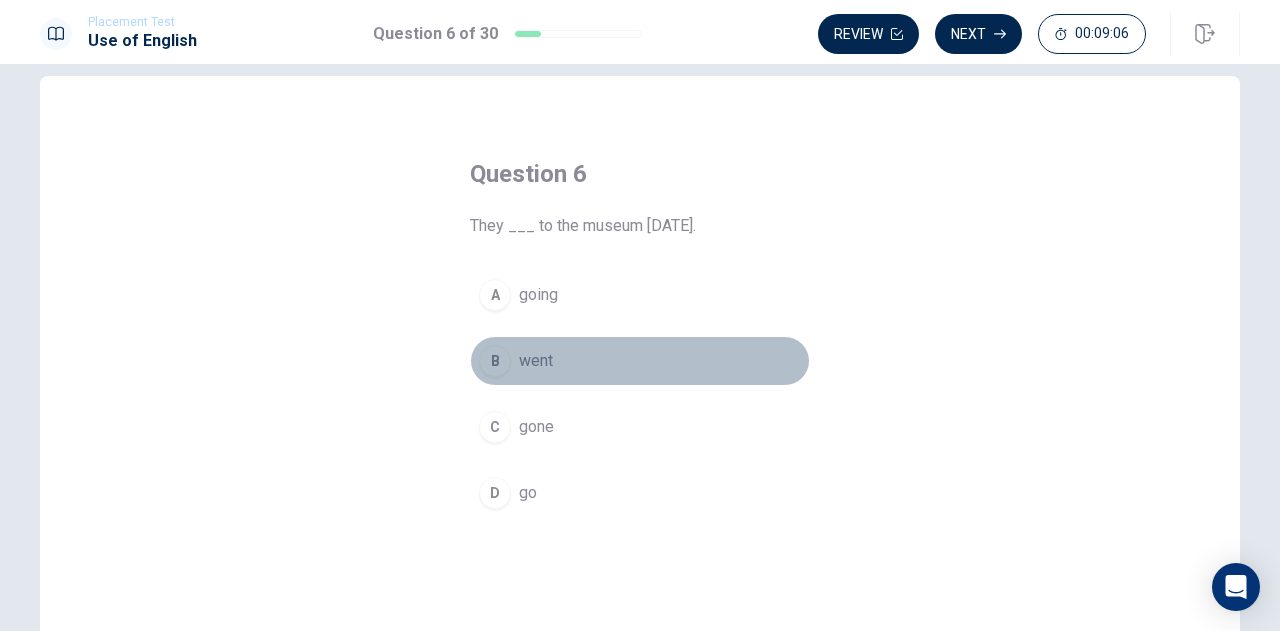 click on "went" at bounding box center (536, 361) 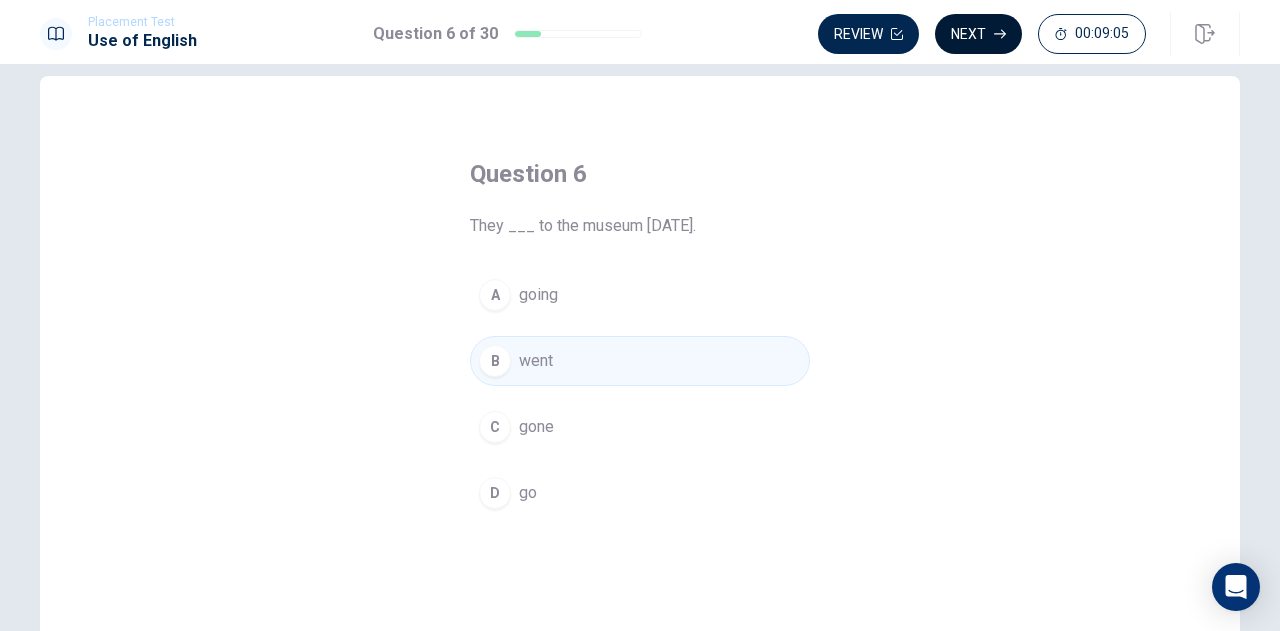 click on "Next" at bounding box center [978, 34] 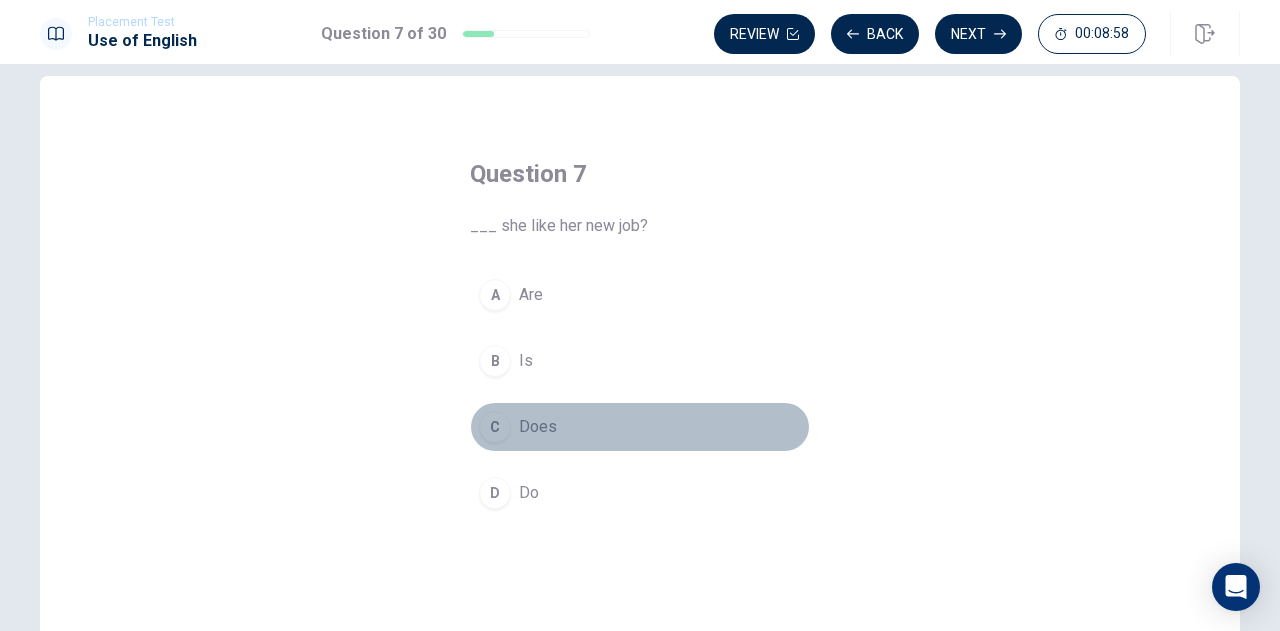 click on "Does" at bounding box center [538, 427] 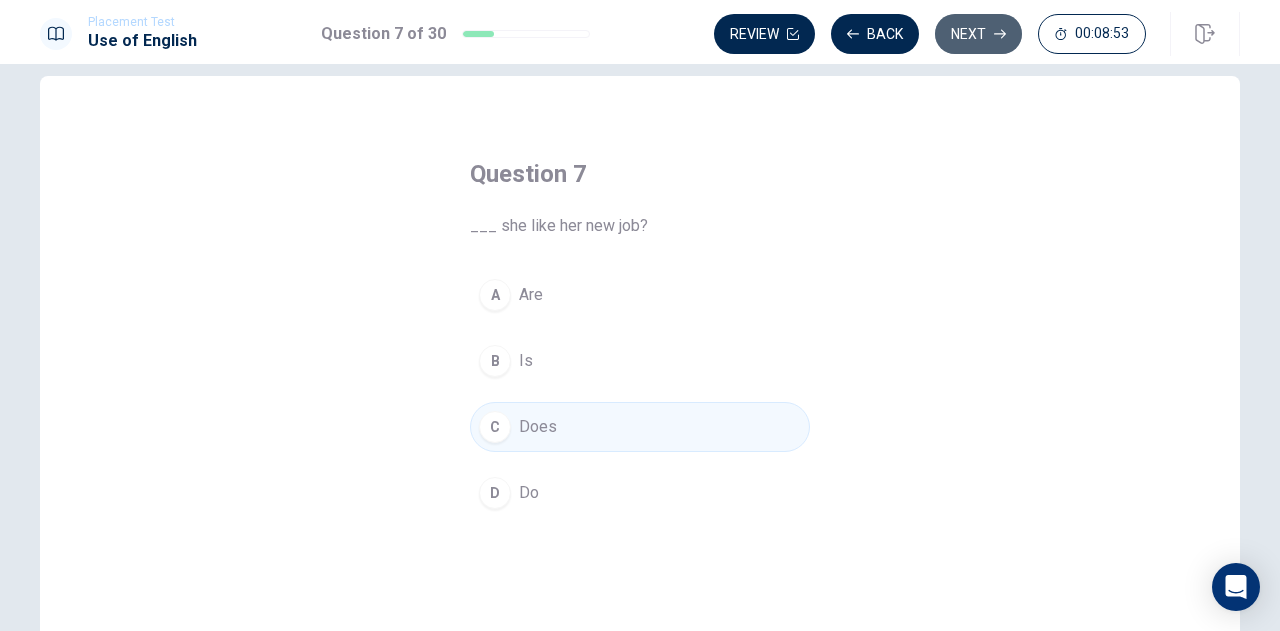 click on "Next" at bounding box center [978, 34] 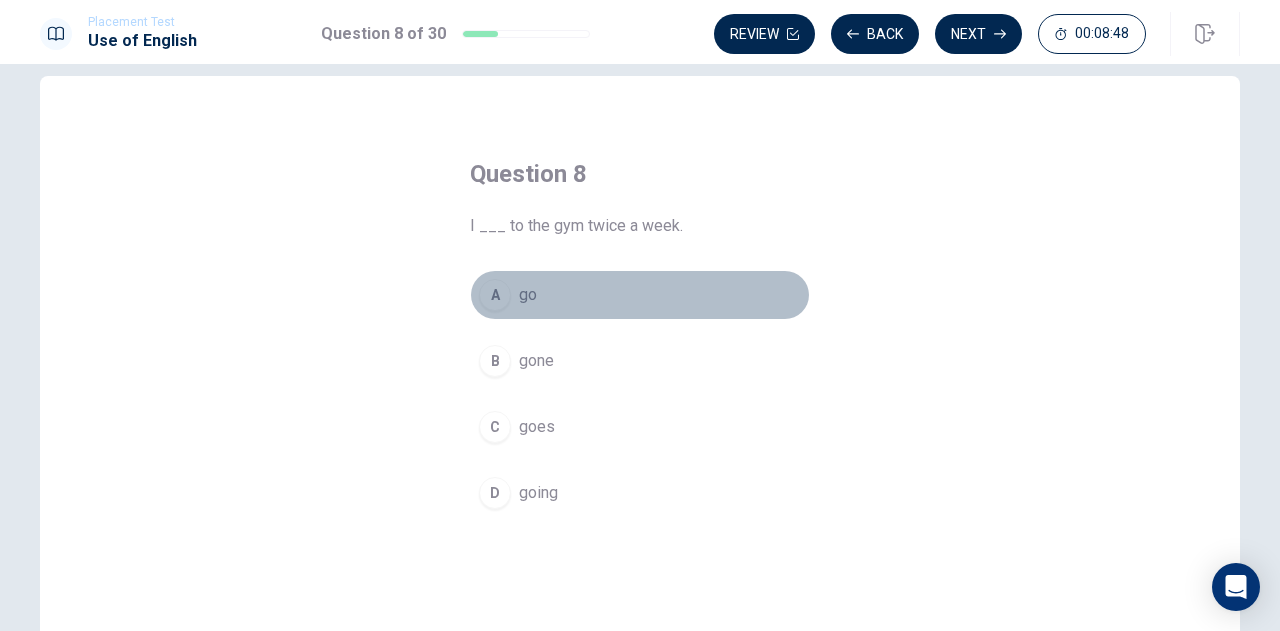 click on "go" at bounding box center (528, 295) 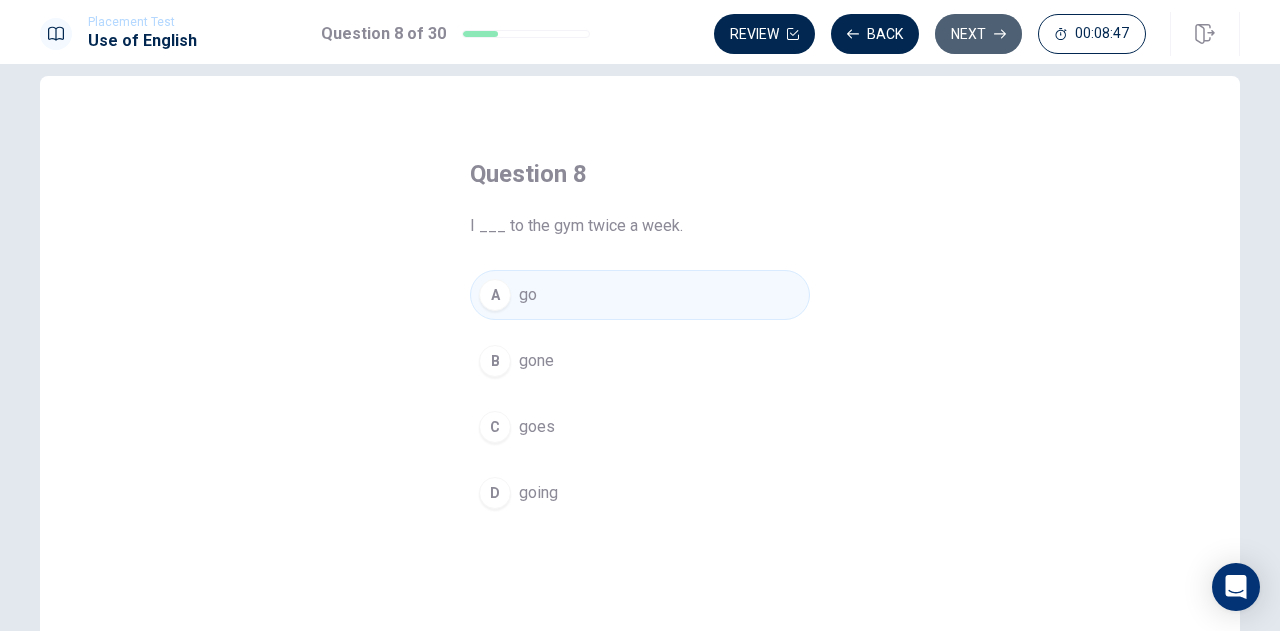 click on "Next" at bounding box center [978, 34] 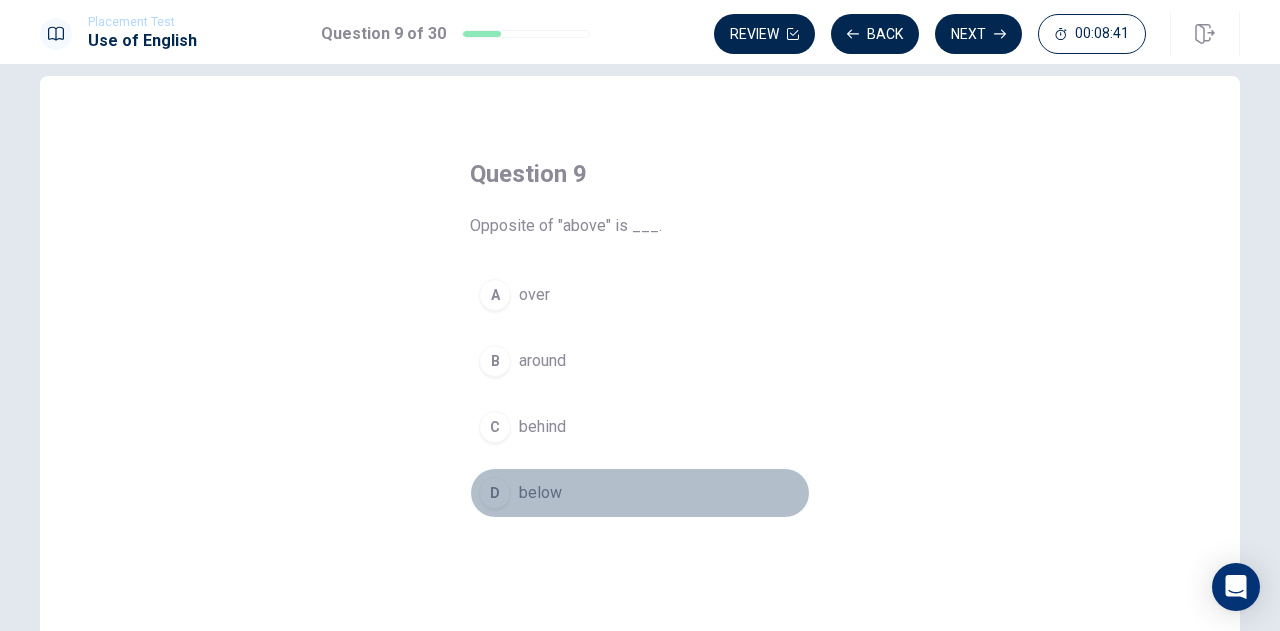 click on "below" at bounding box center (540, 493) 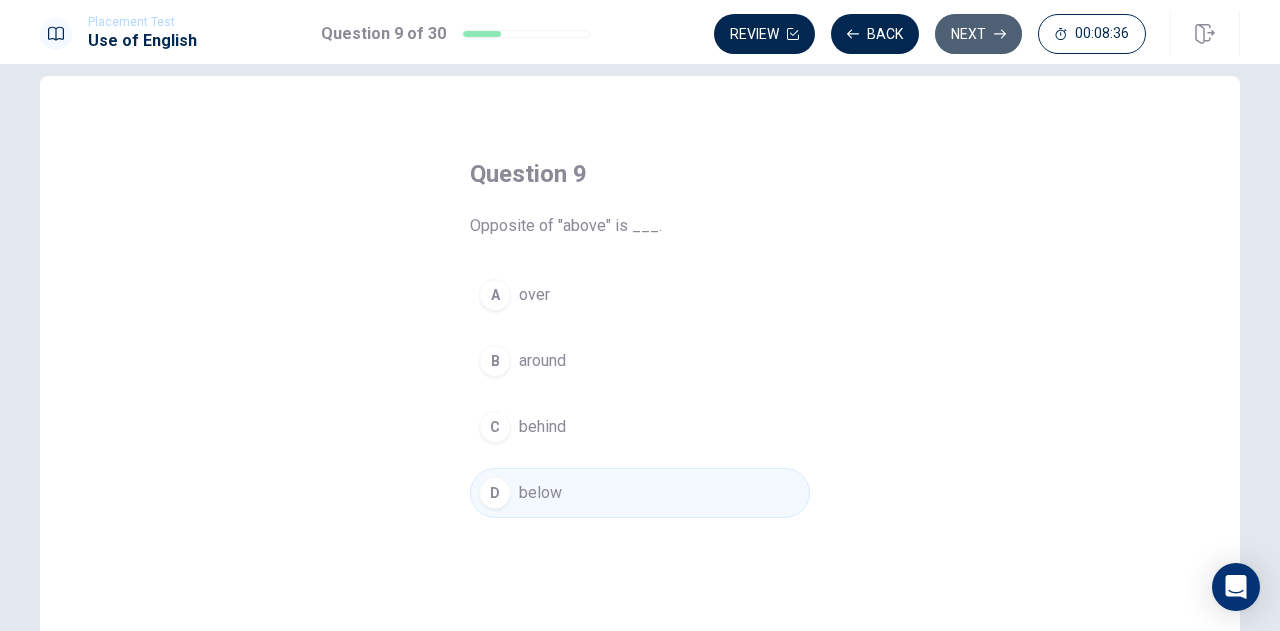 click on "Next" at bounding box center [978, 34] 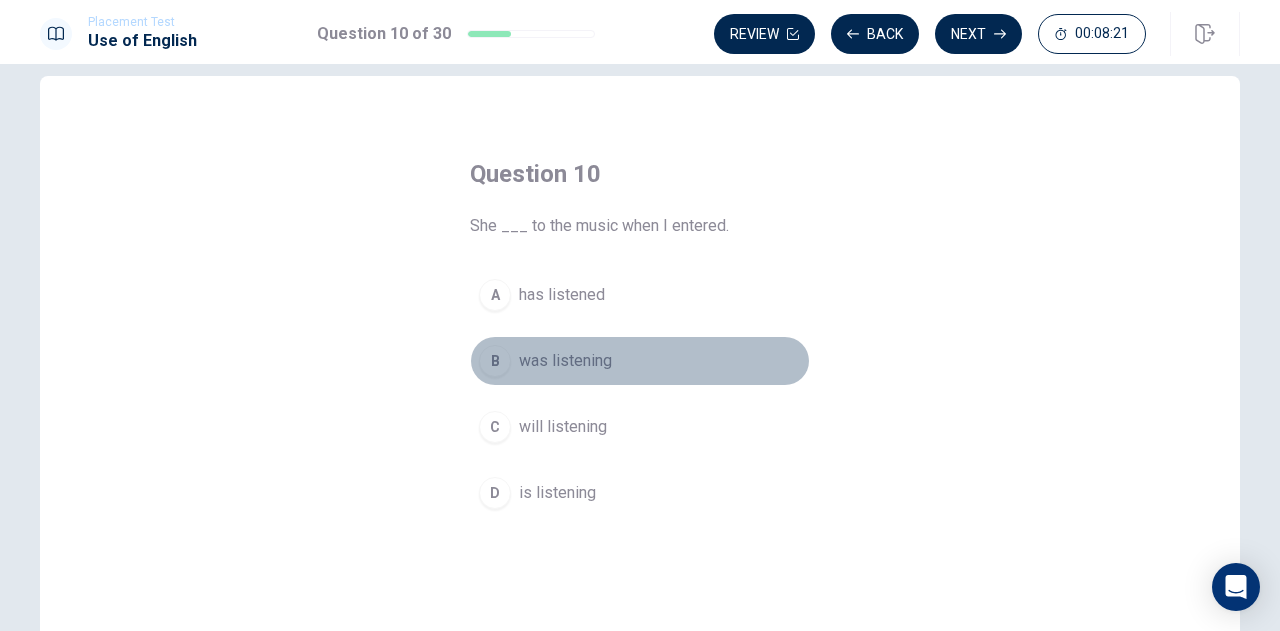 click on "was listening" at bounding box center (565, 361) 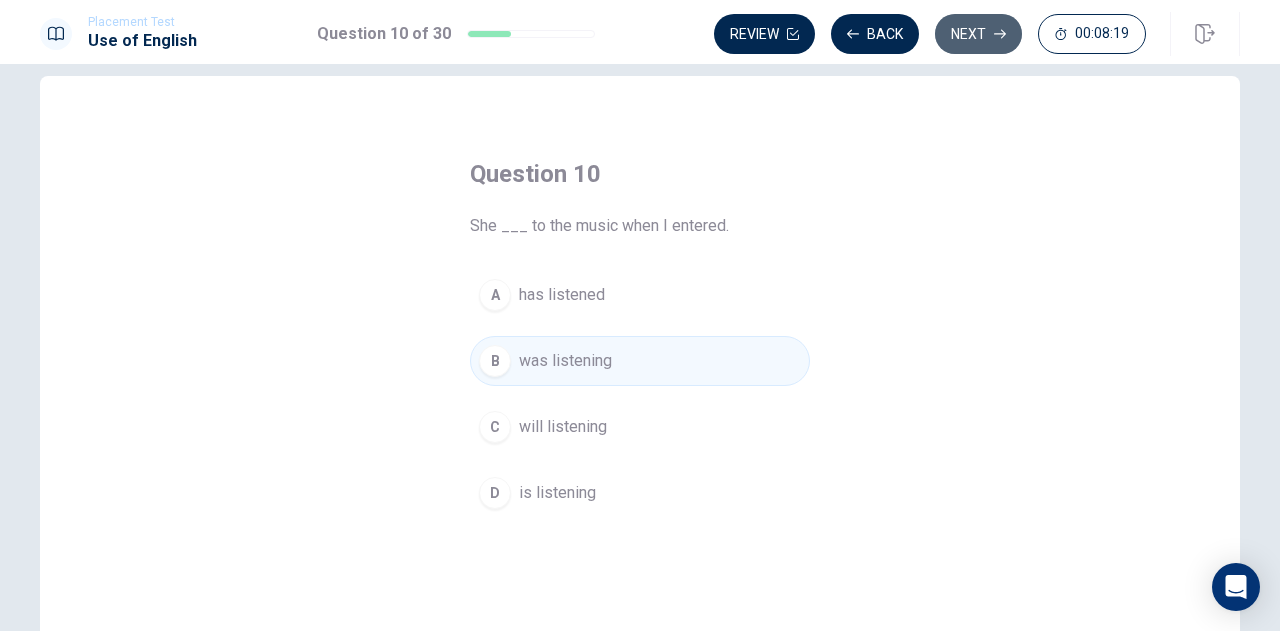 click on "Next" at bounding box center (978, 34) 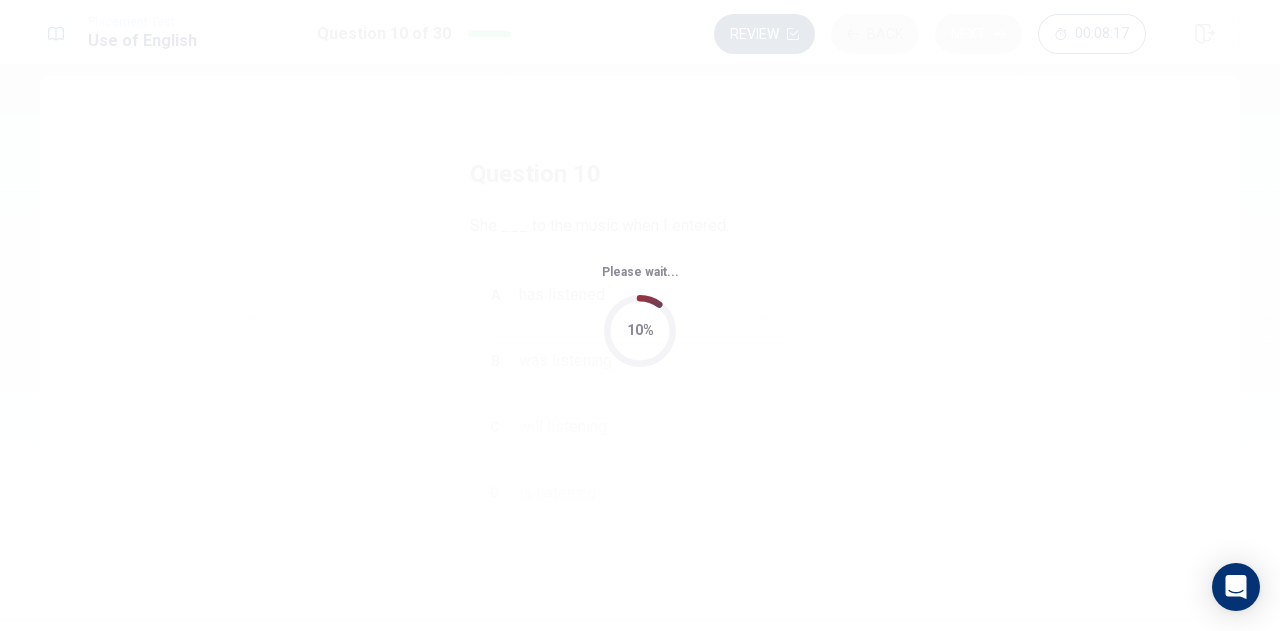 scroll, scrollTop: 0, scrollLeft: 0, axis: both 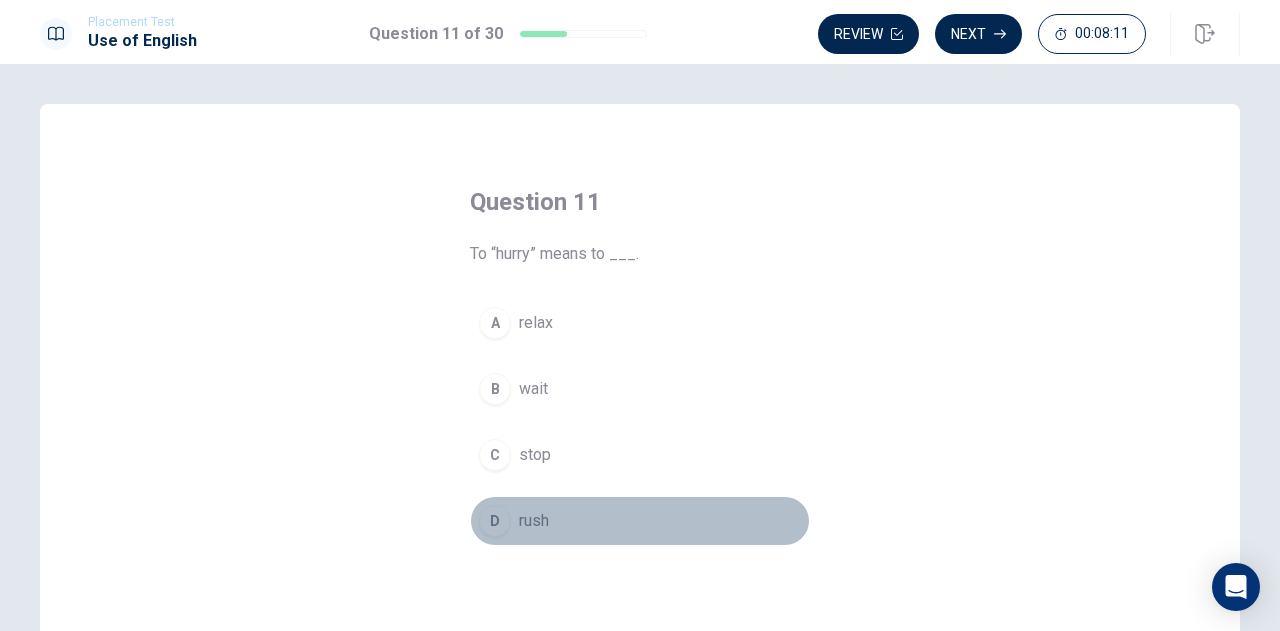 click on "rush" at bounding box center [534, 521] 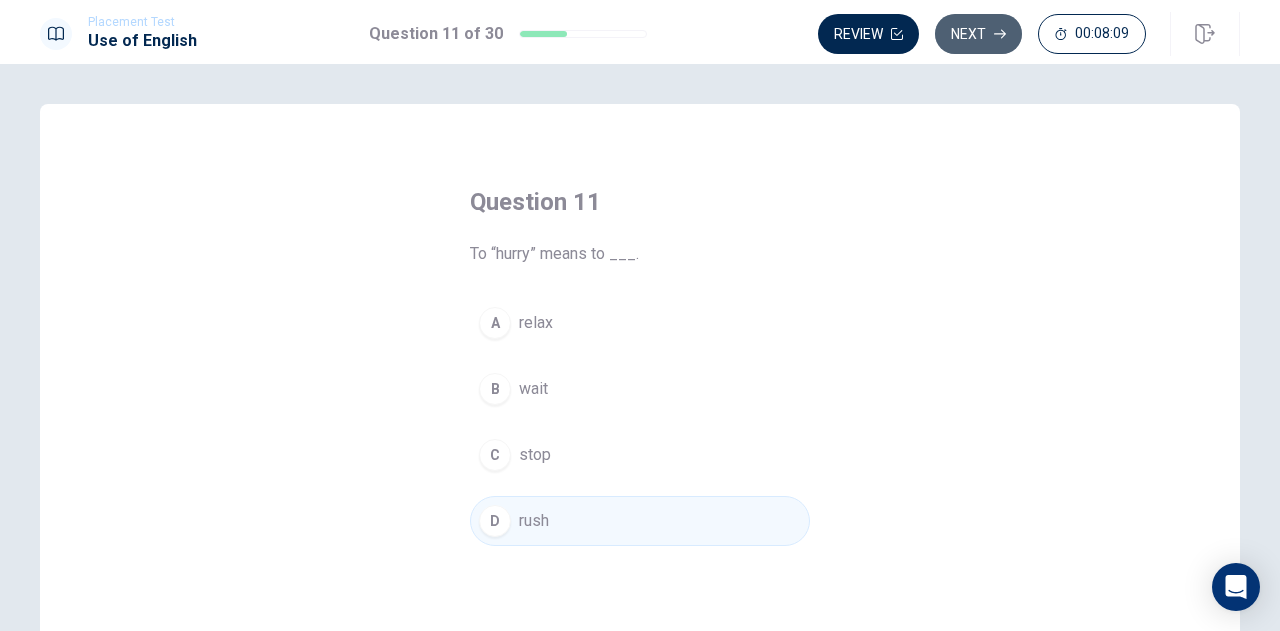click on "Next" at bounding box center (978, 34) 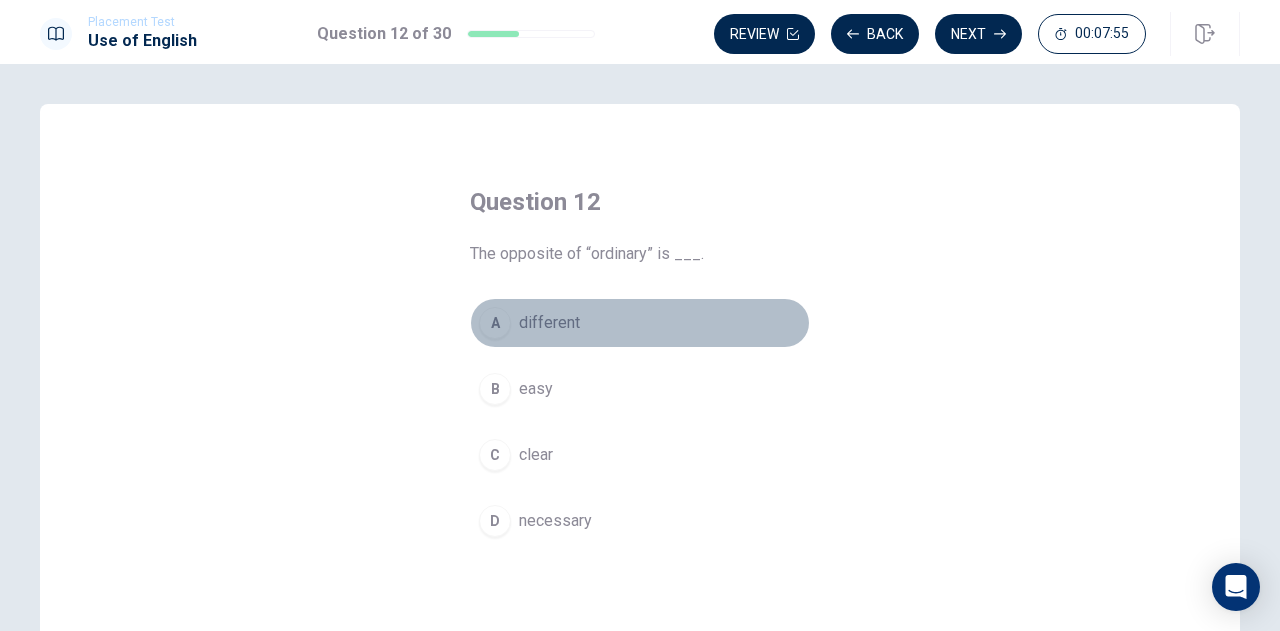click on "different" at bounding box center (549, 323) 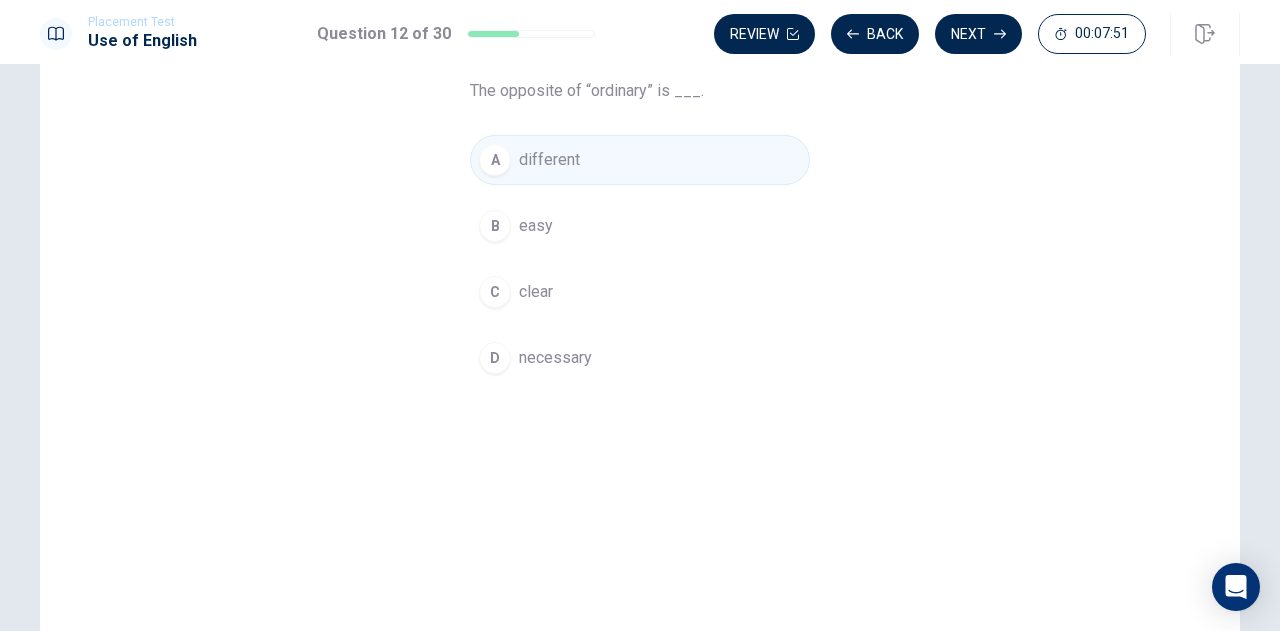 scroll, scrollTop: 0, scrollLeft: 0, axis: both 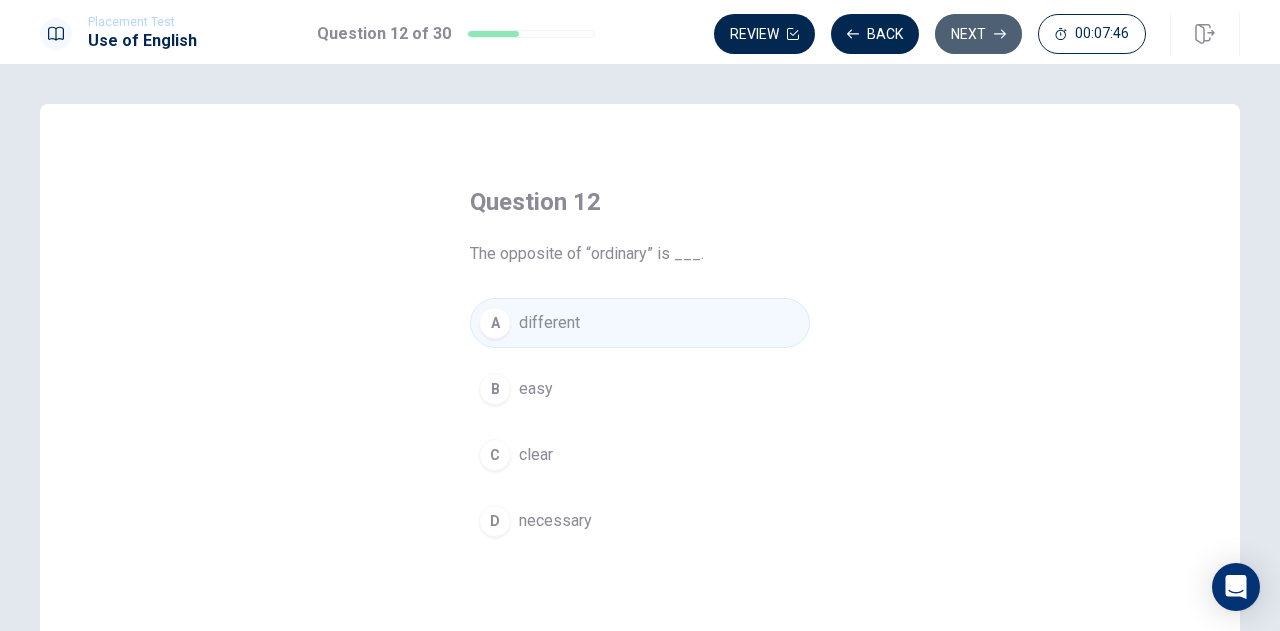 click on "Next" at bounding box center (978, 34) 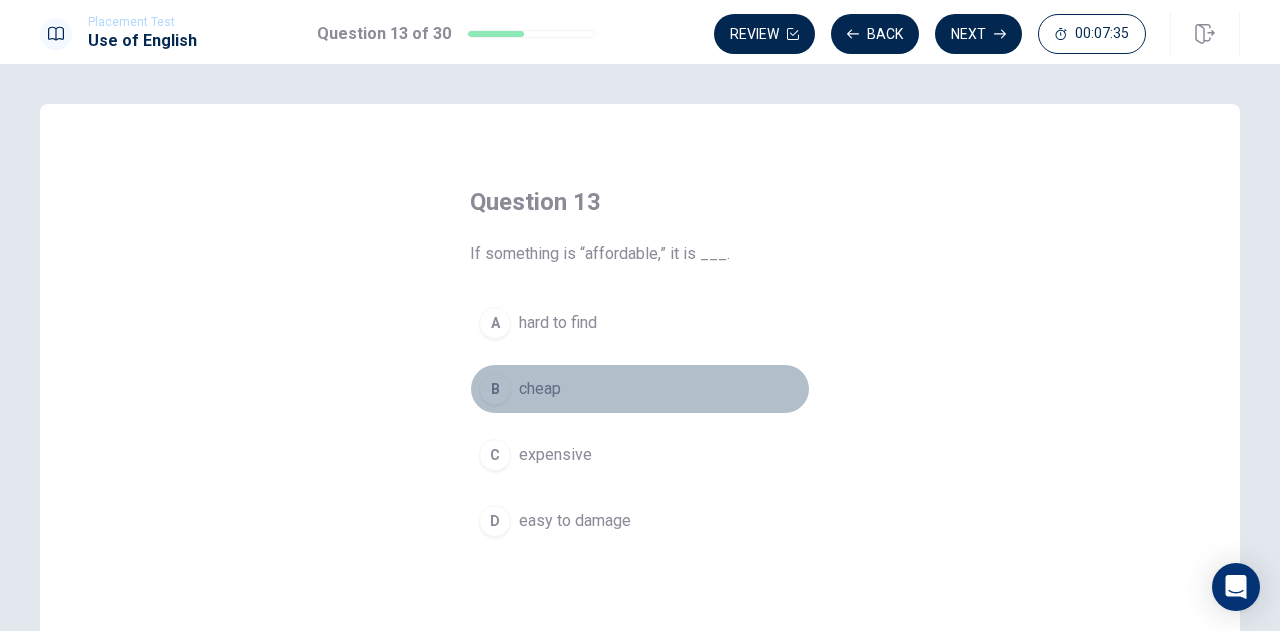 click on "cheap" at bounding box center (540, 389) 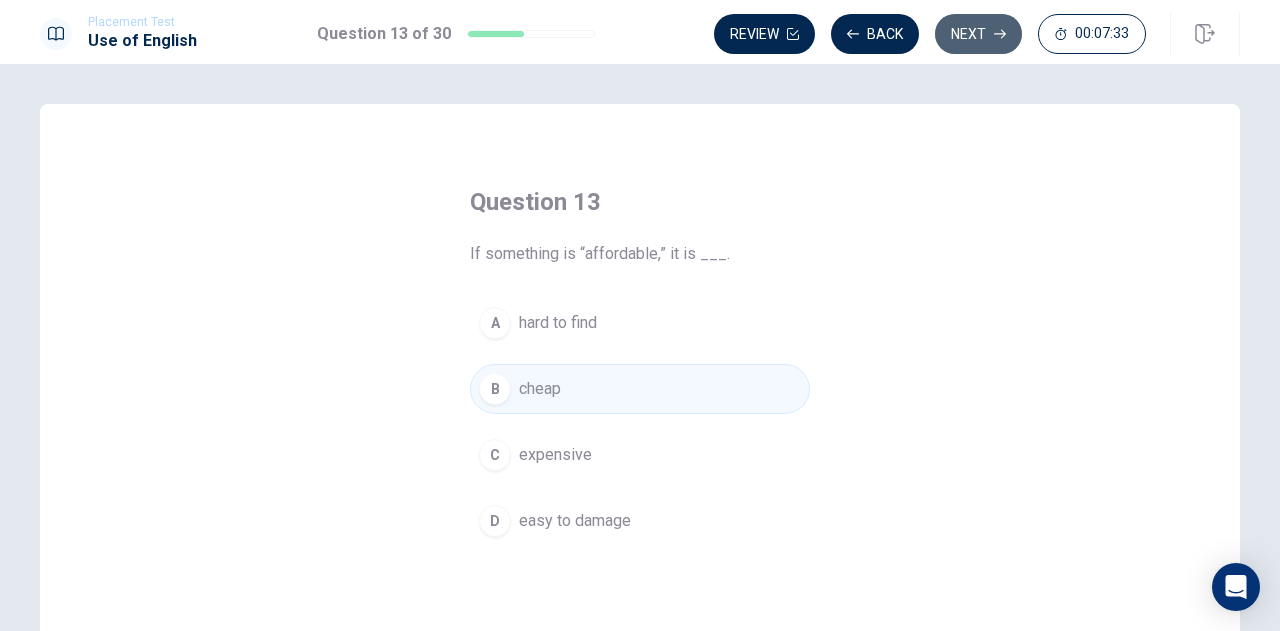 click on "Next" at bounding box center [978, 34] 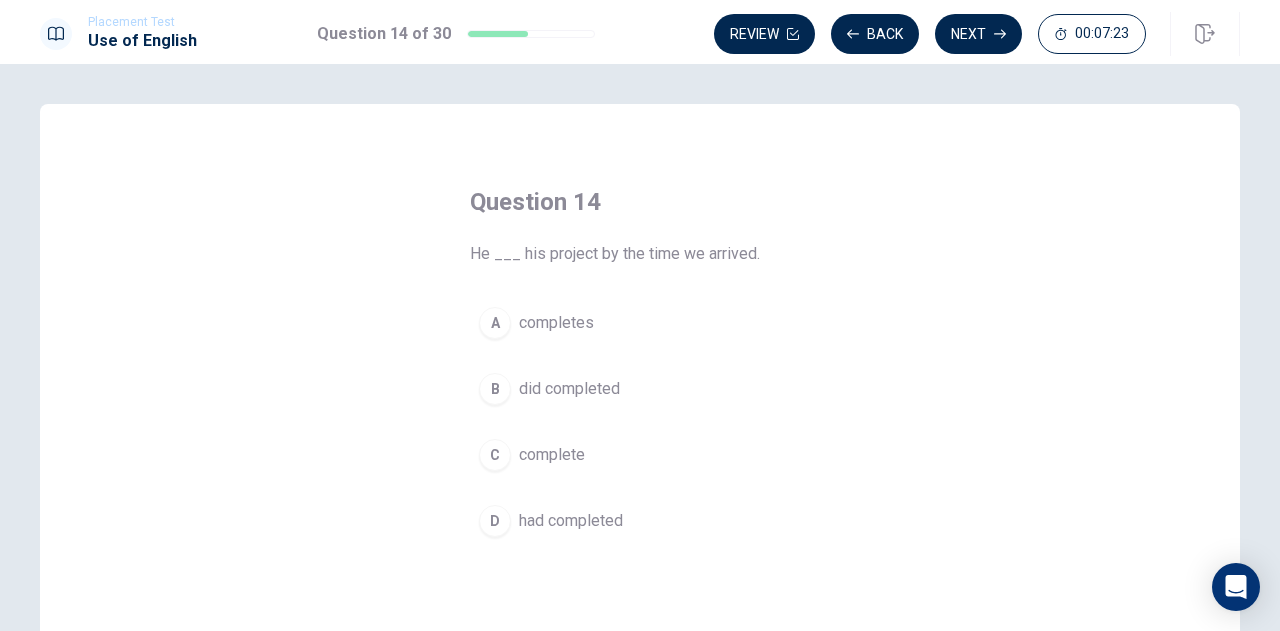 click on "had completed" at bounding box center [571, 521] 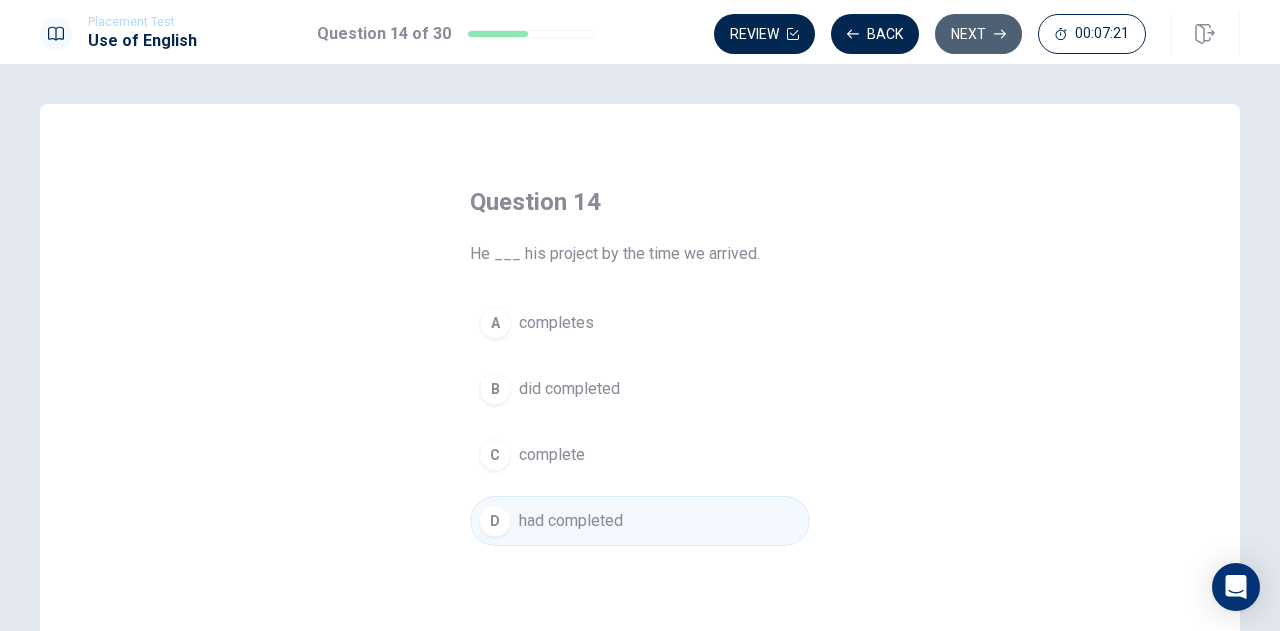 click on "Next" at bounding box center [978, 34] 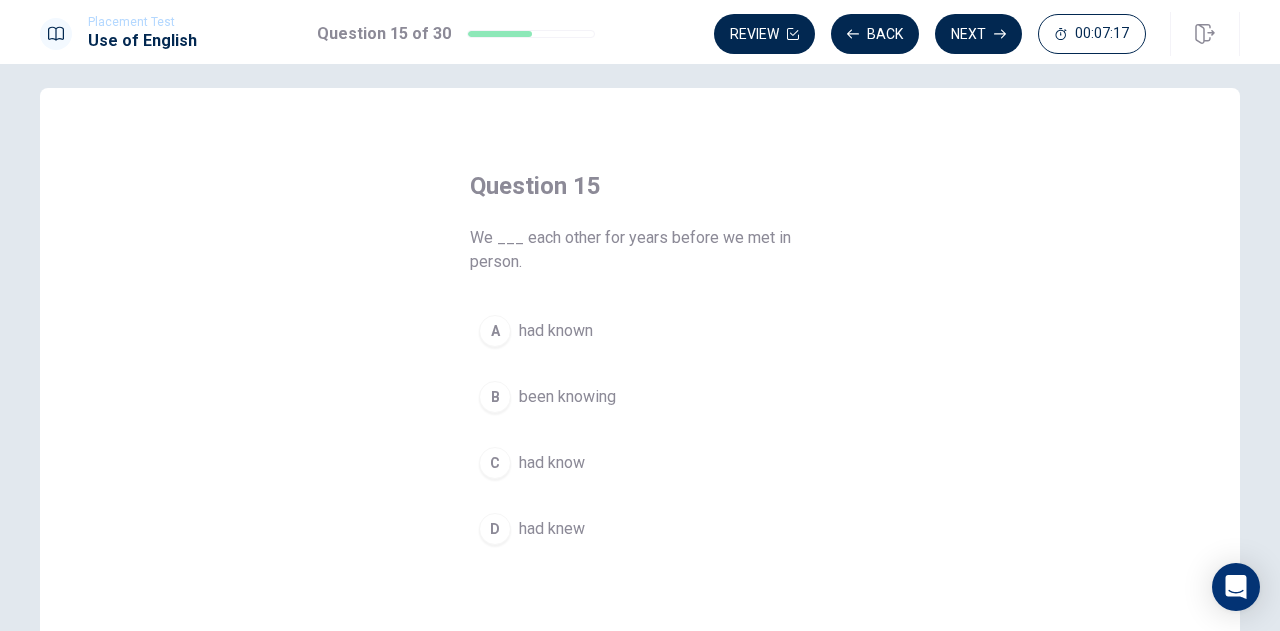 scroll, scrollTop: 20, scrollLeft: 0, axis: vertical 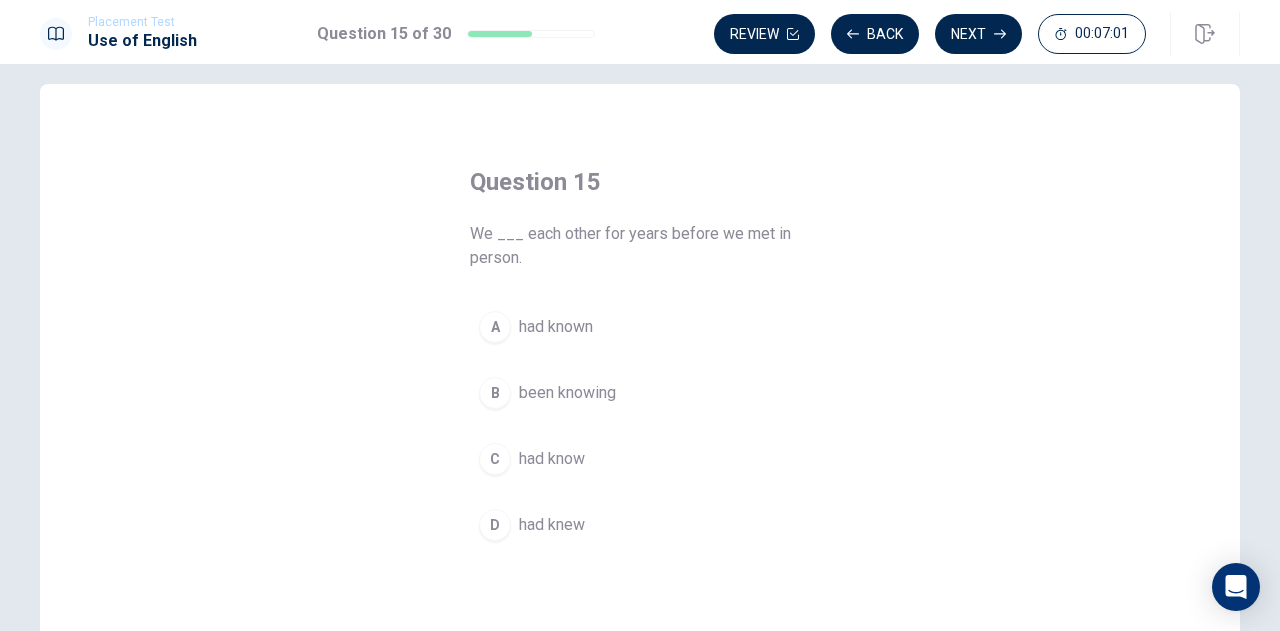 click on "had known" at bounding box center (556, 327) 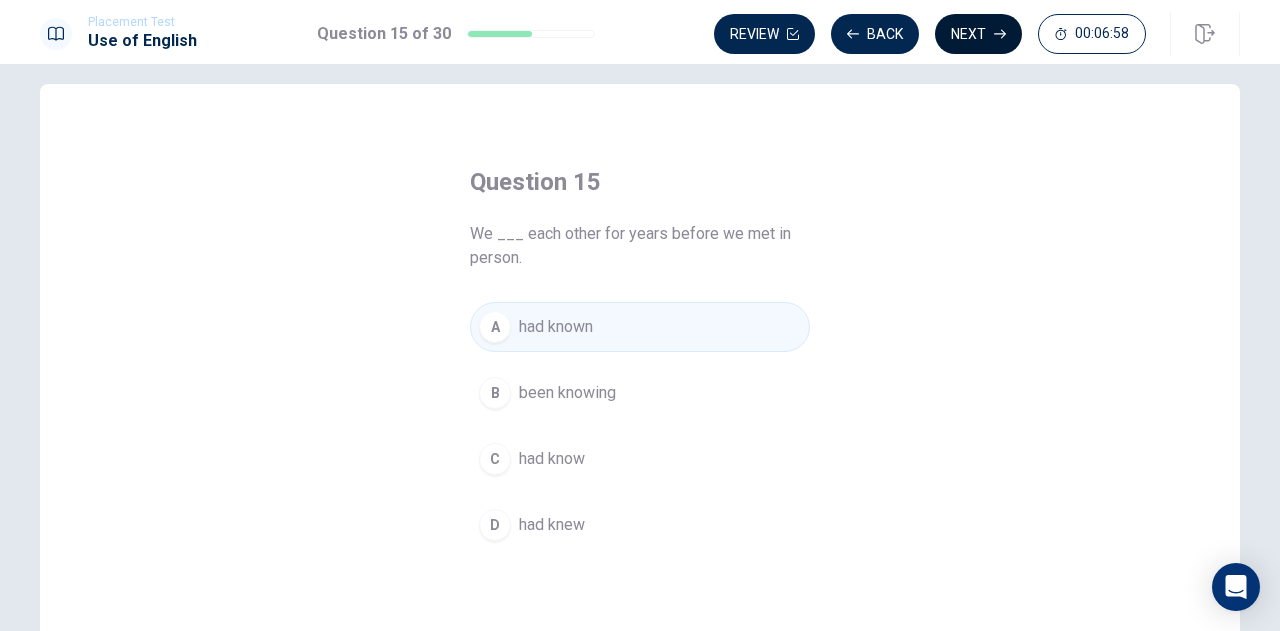 click on "Next" at bounding box center (978, 34) 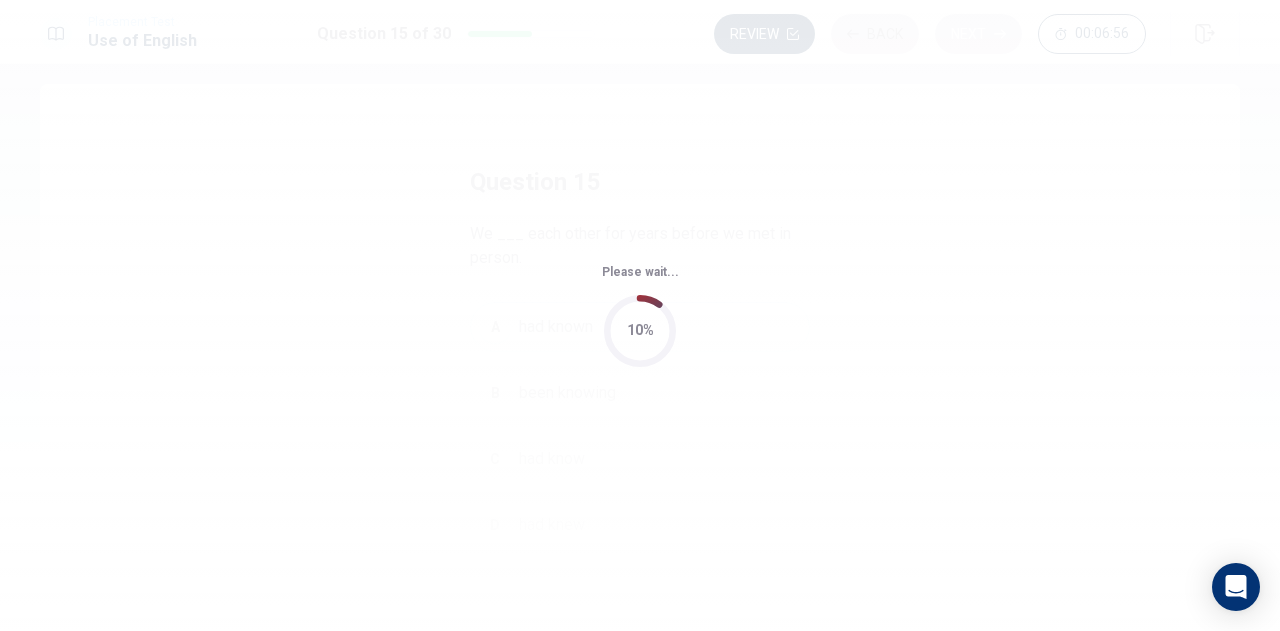 scroll, scrollTop: 0, scrollLeft: 0, axis: both 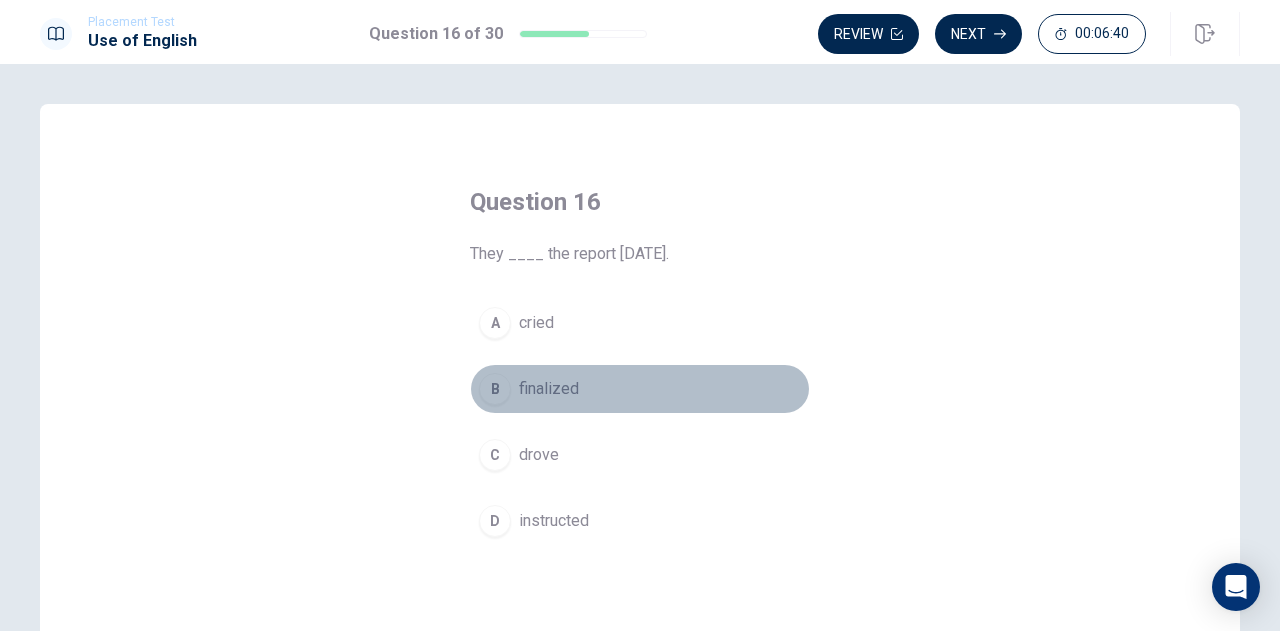 click on "finalized" at bounding box center (549, 389) 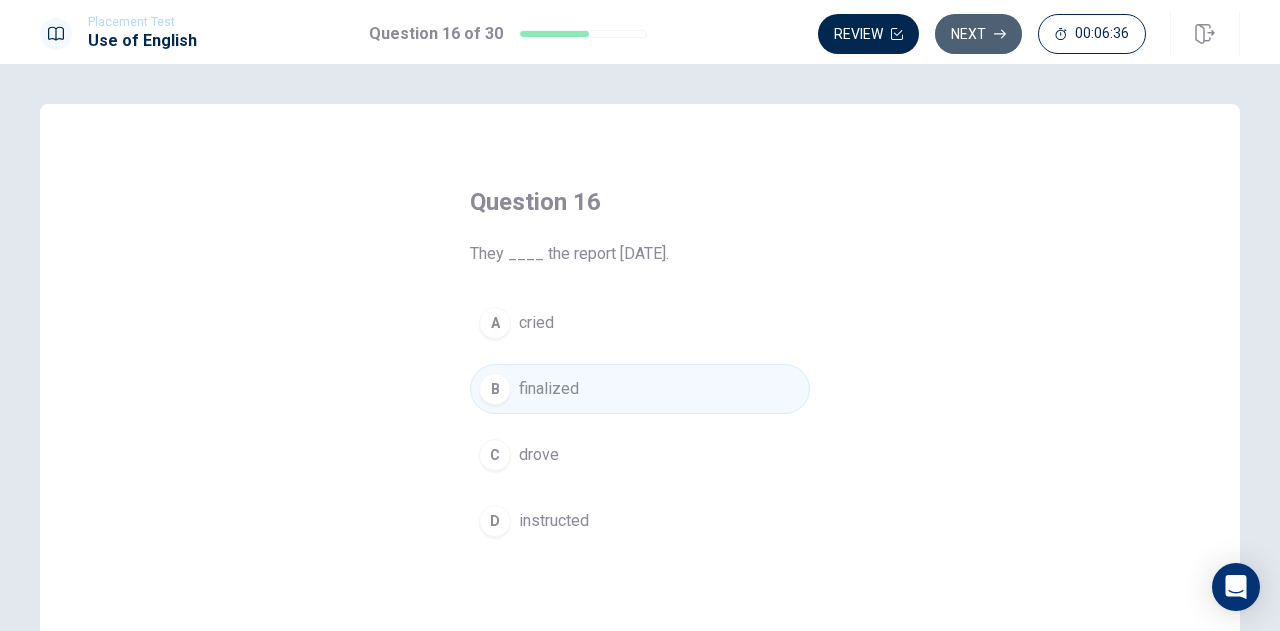 click on "Next" at bounding box center [978, 34] 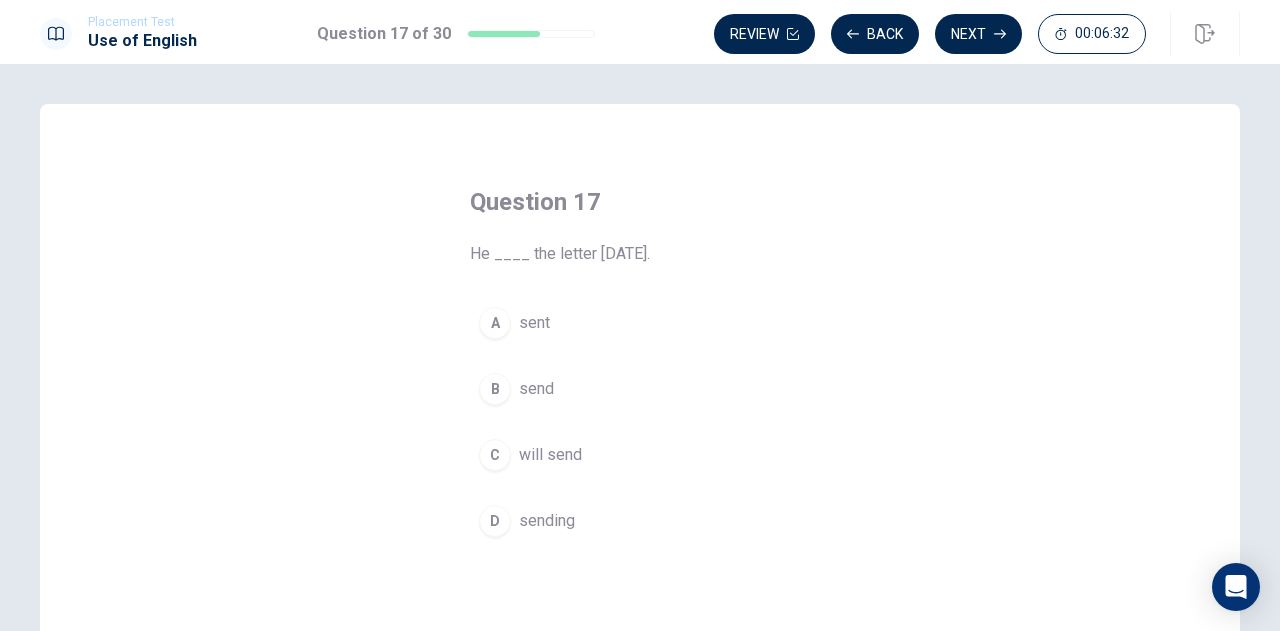click on "will send" at bounding box center [550, 455] 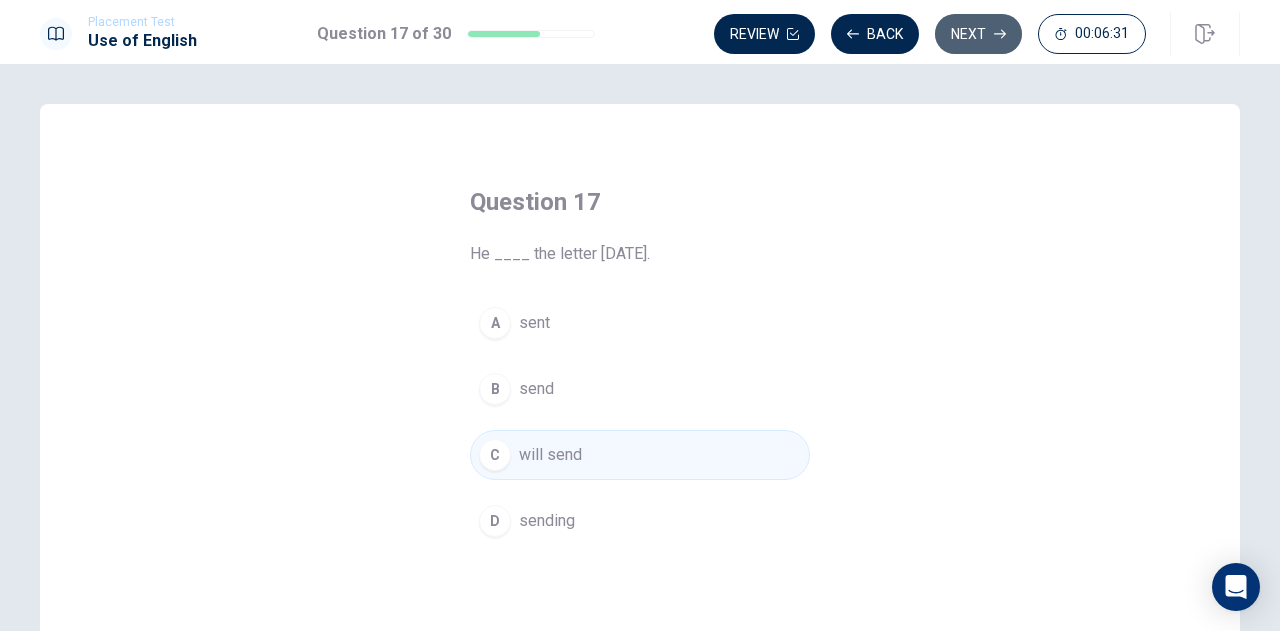 click on "Next" at bounding box center [978, 34] 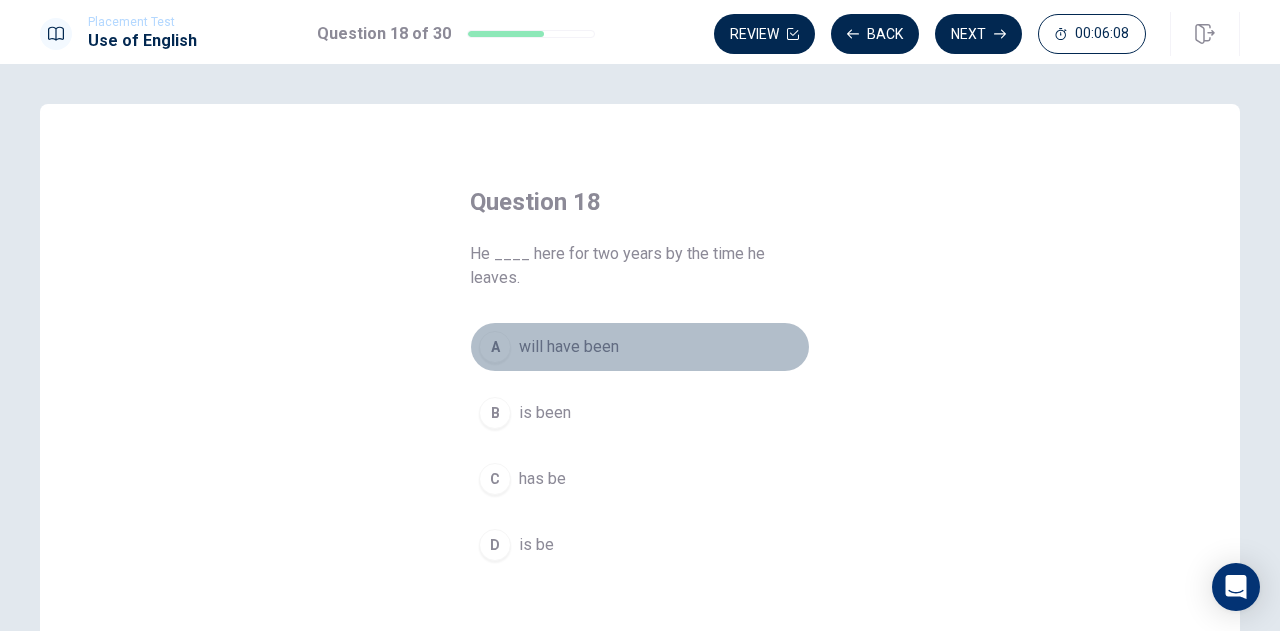 click on "will have been" at bounding box center [569, 347] 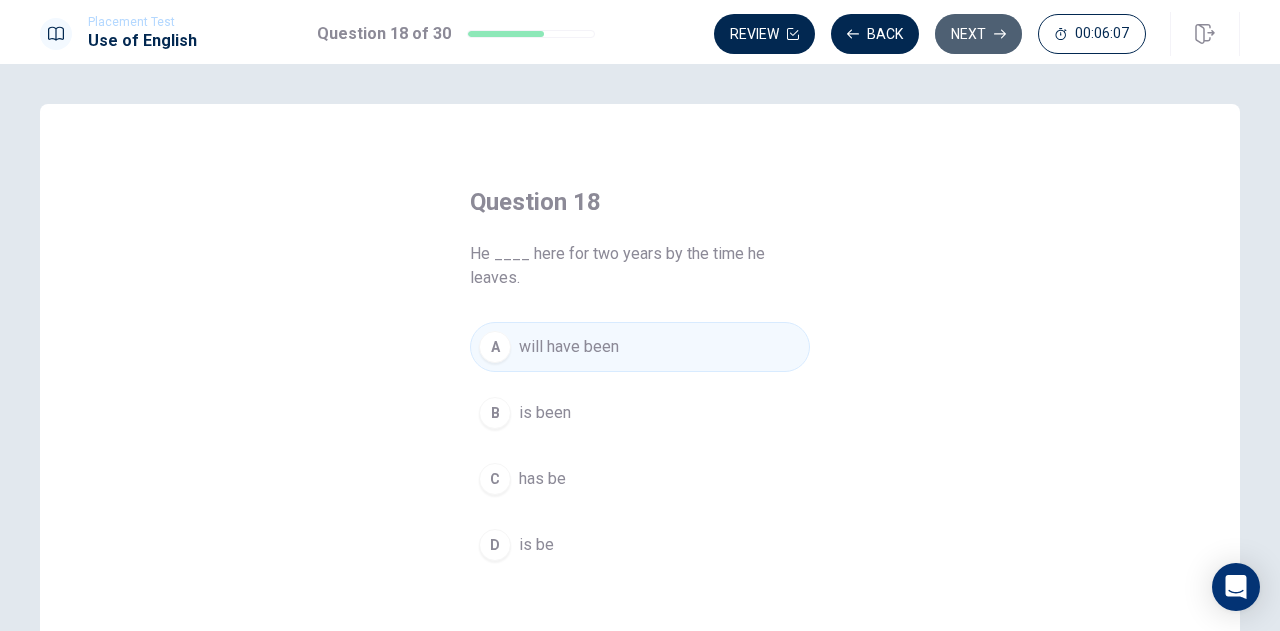 click 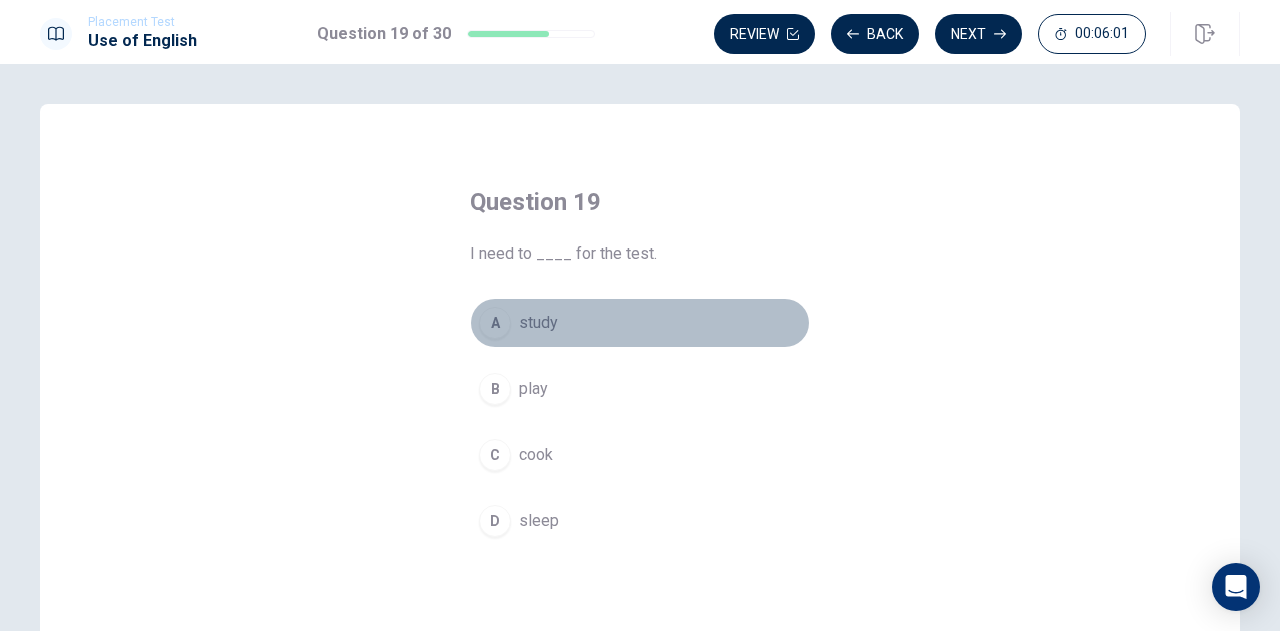 click on "study" at bounding box center (538, 323) 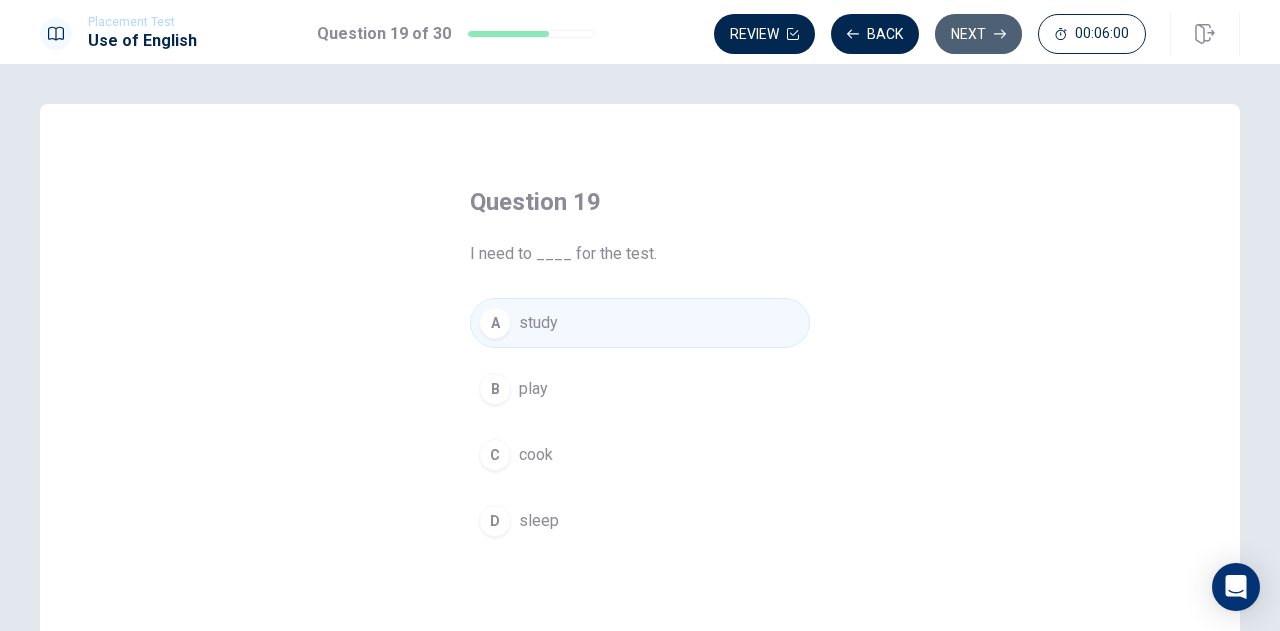 click on "Next" at bounding box center [978, 34] 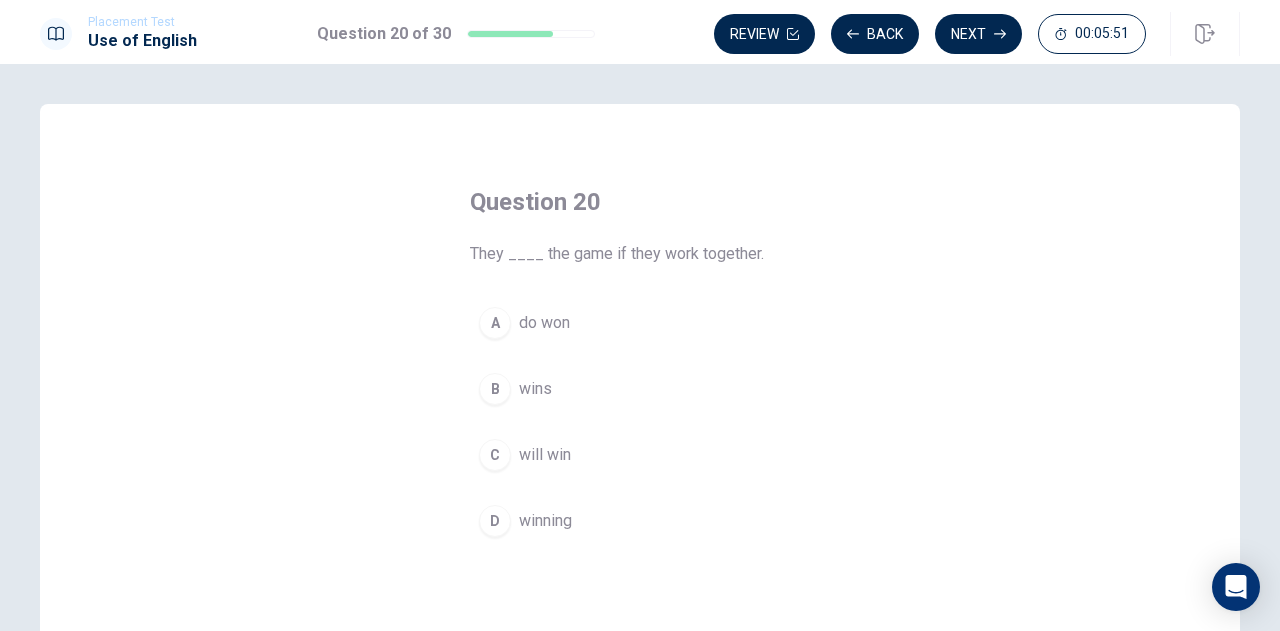 click on "will win" at bounding box center (545, 455) 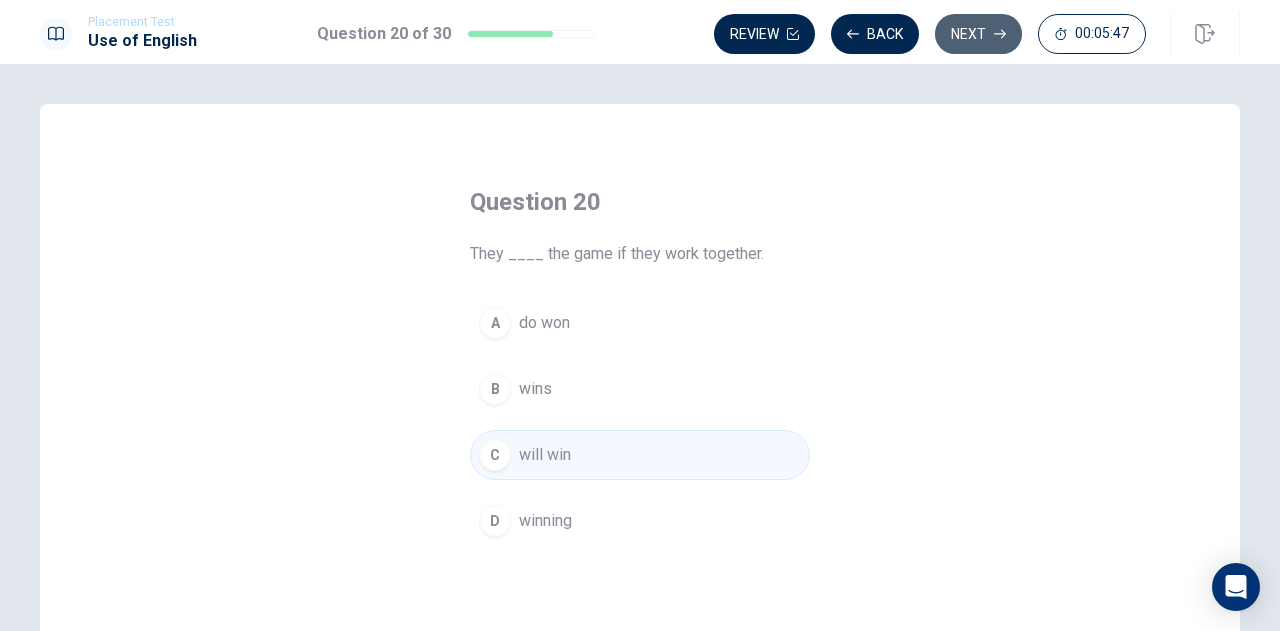 click on "Next" at bounding box center [978, 34] 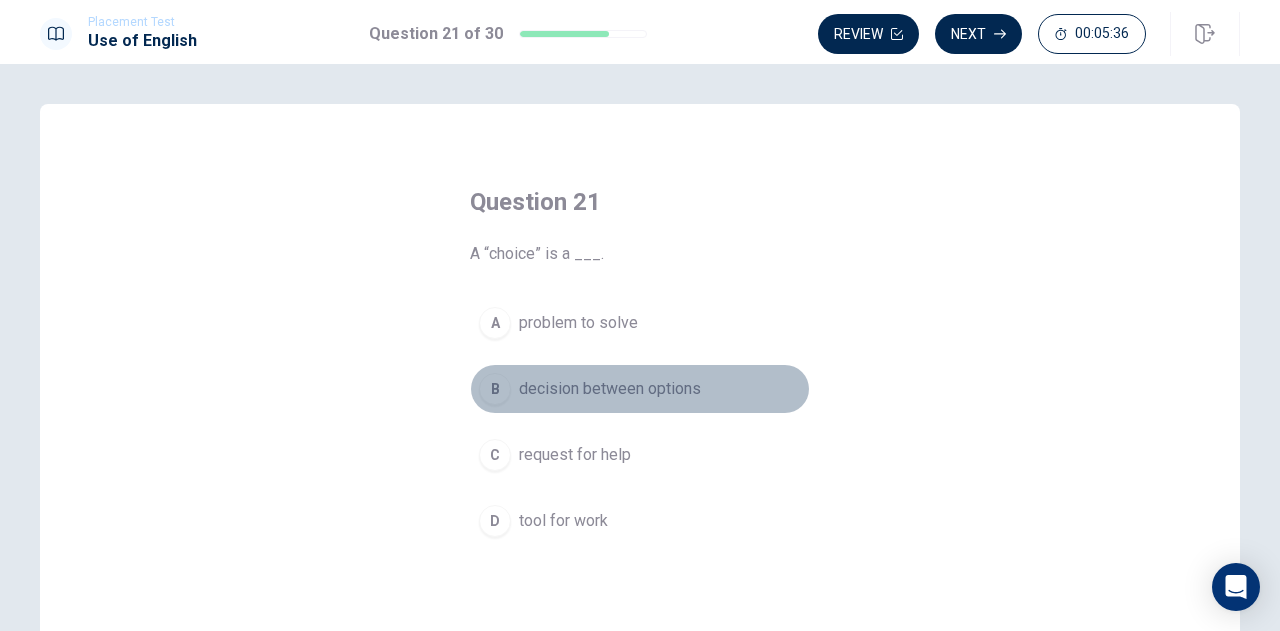 click on "decision between options" at bounding box center [610, 389] 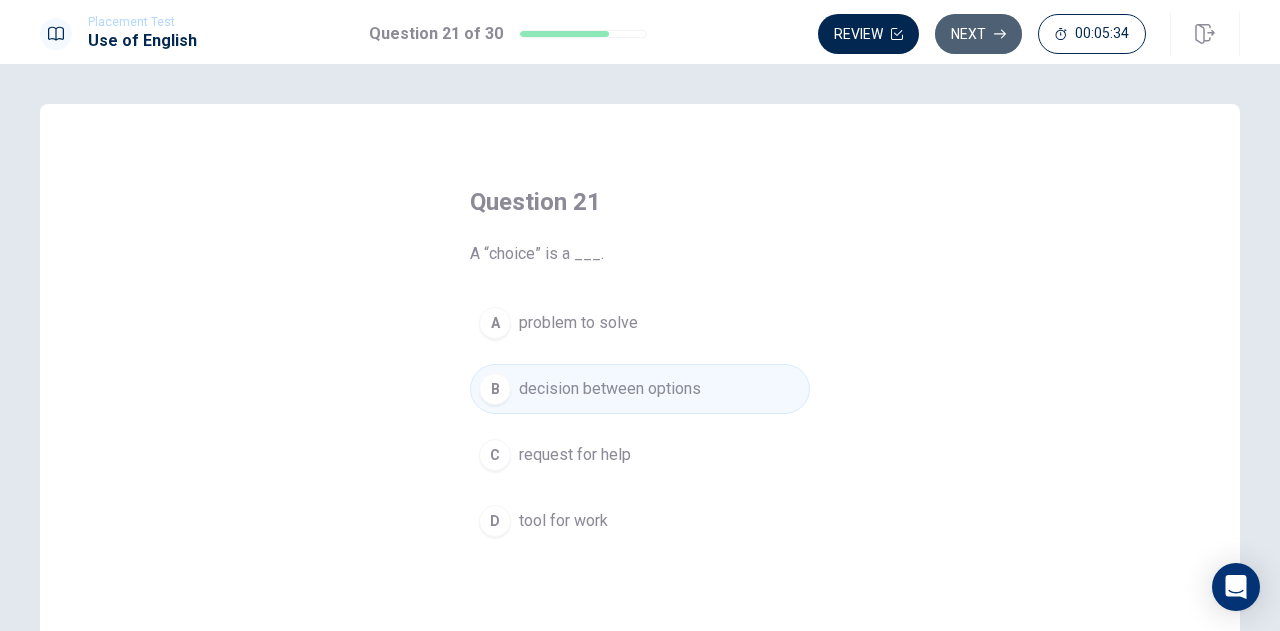 click 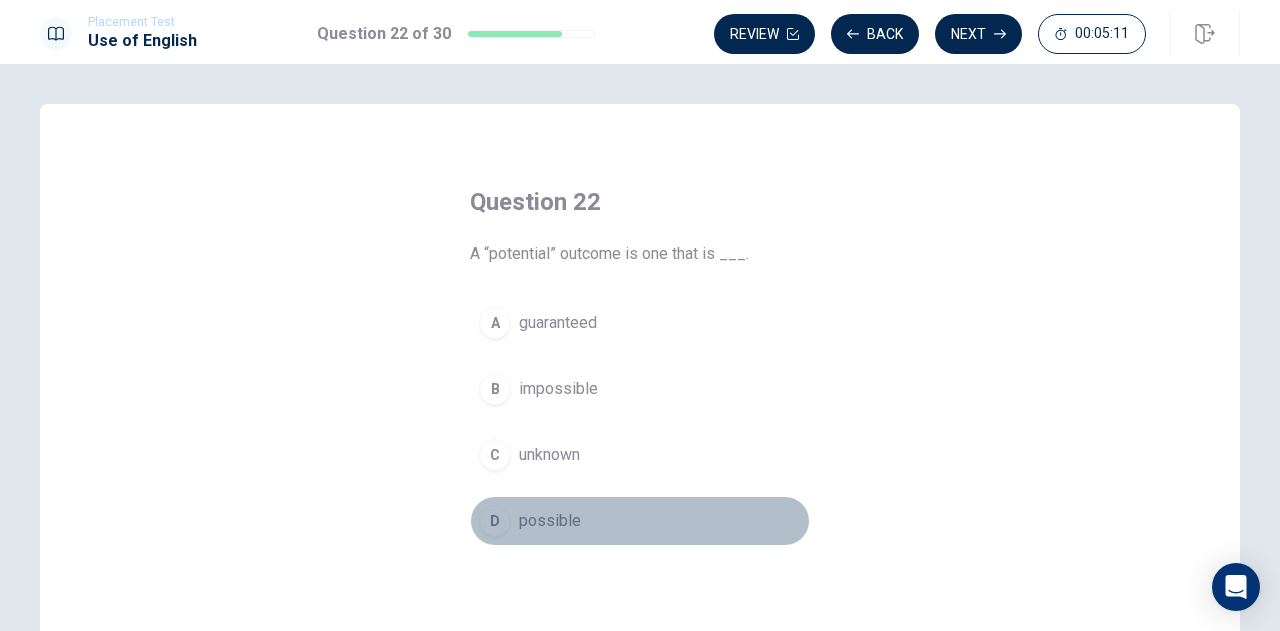 click on "possible" at bounding box center (550, 521) 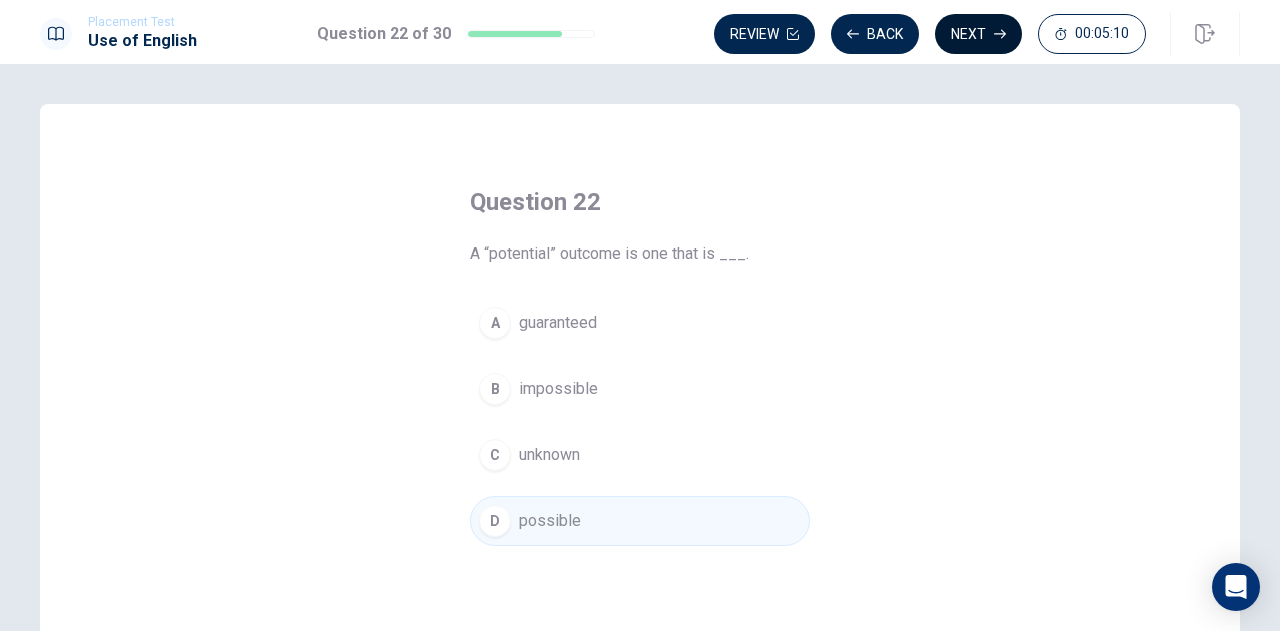 click on "Next" at bounding box center [978, 34] 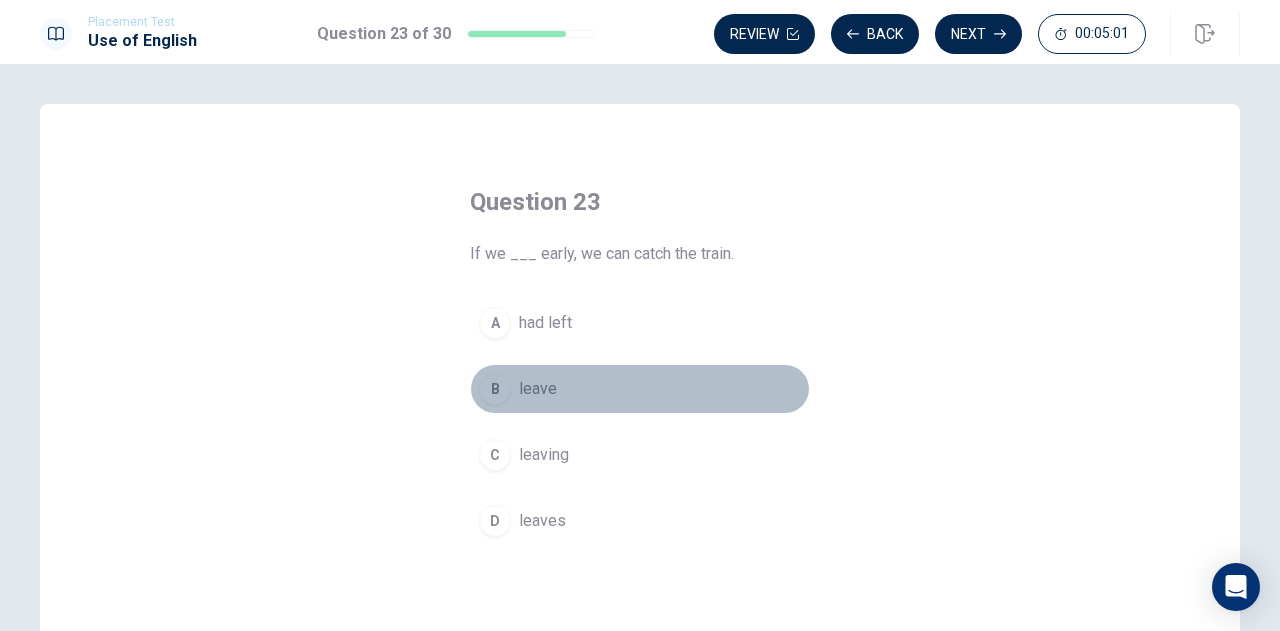 click on "leave" at bounding box center (538, 389) 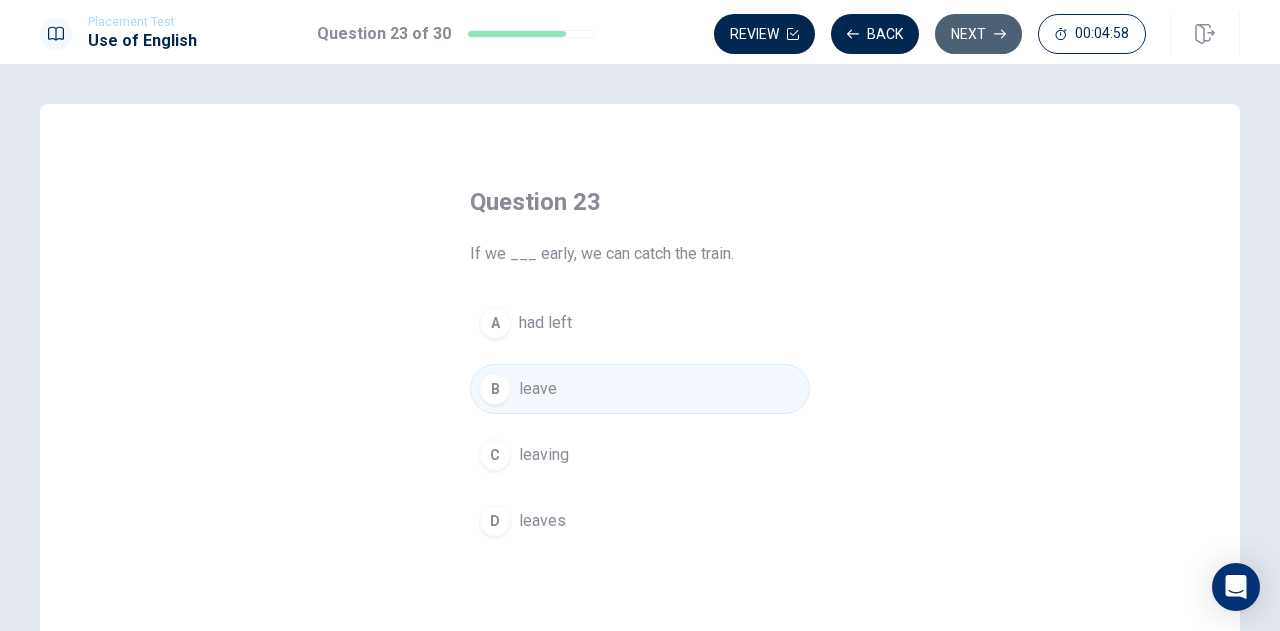 click on "Next" at bounding box center [978, 34] 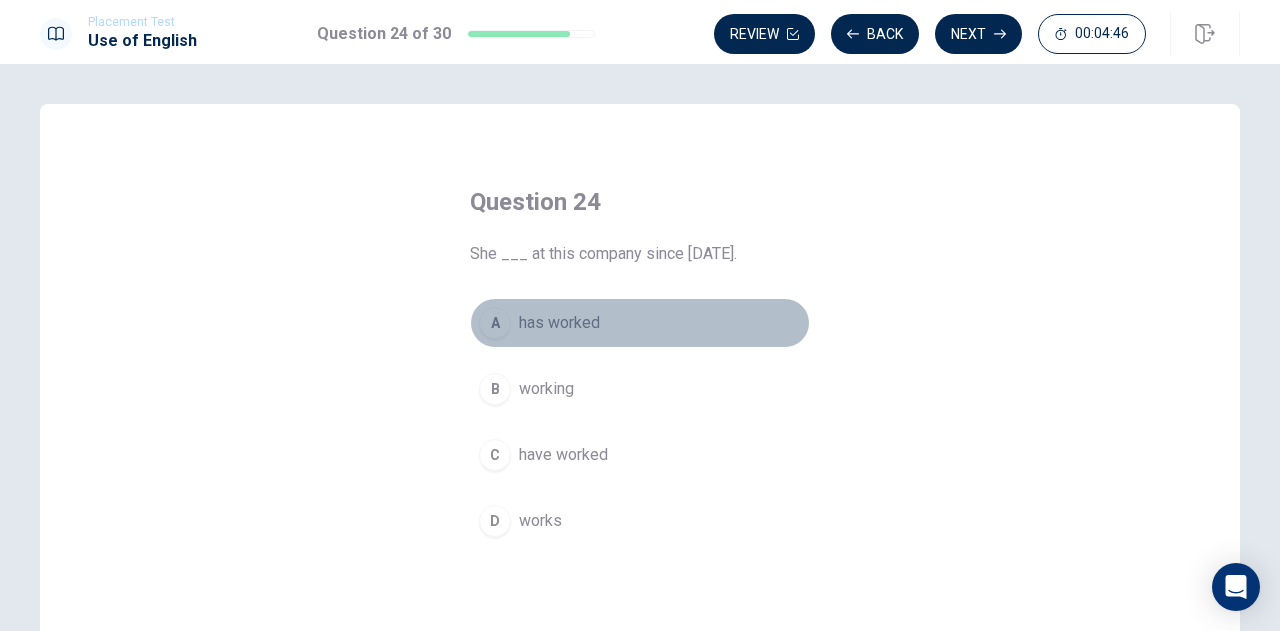 click on "has worked" at bounding box center [559, 323] 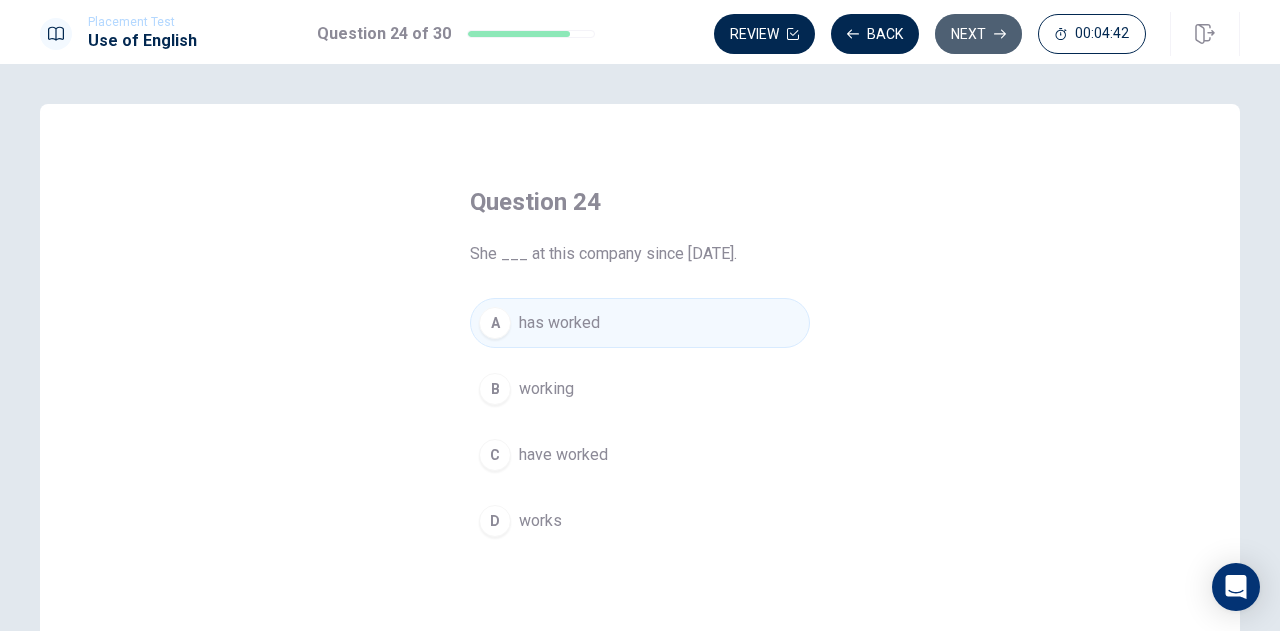 click on "Next" at bounding box center [978, 34] 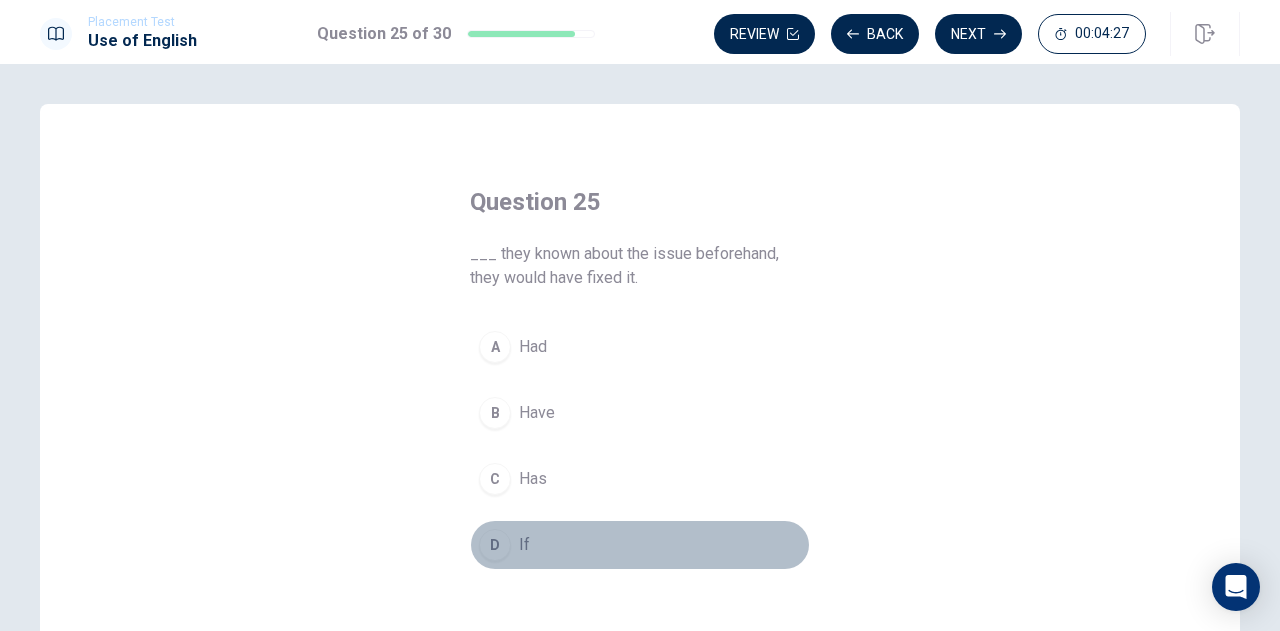 click on "D If" at bounding box center (640, 545) 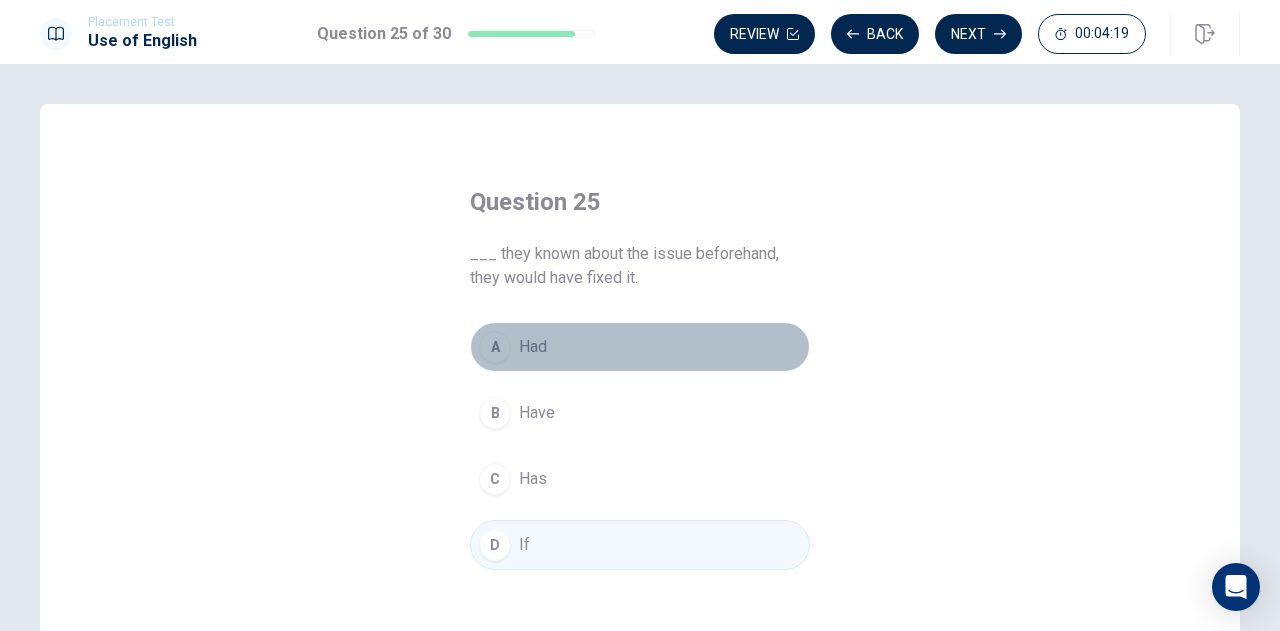 click on "Had" at bounding box center [533, 347] 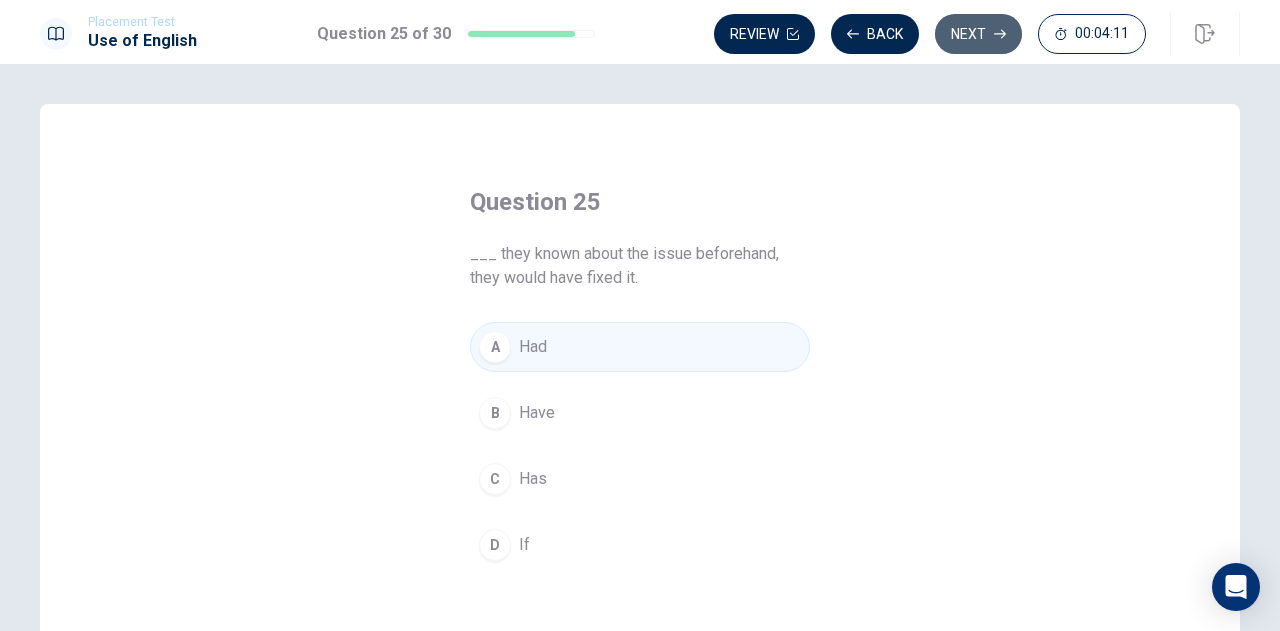 click on "Next" at bounding box center [978, 34] 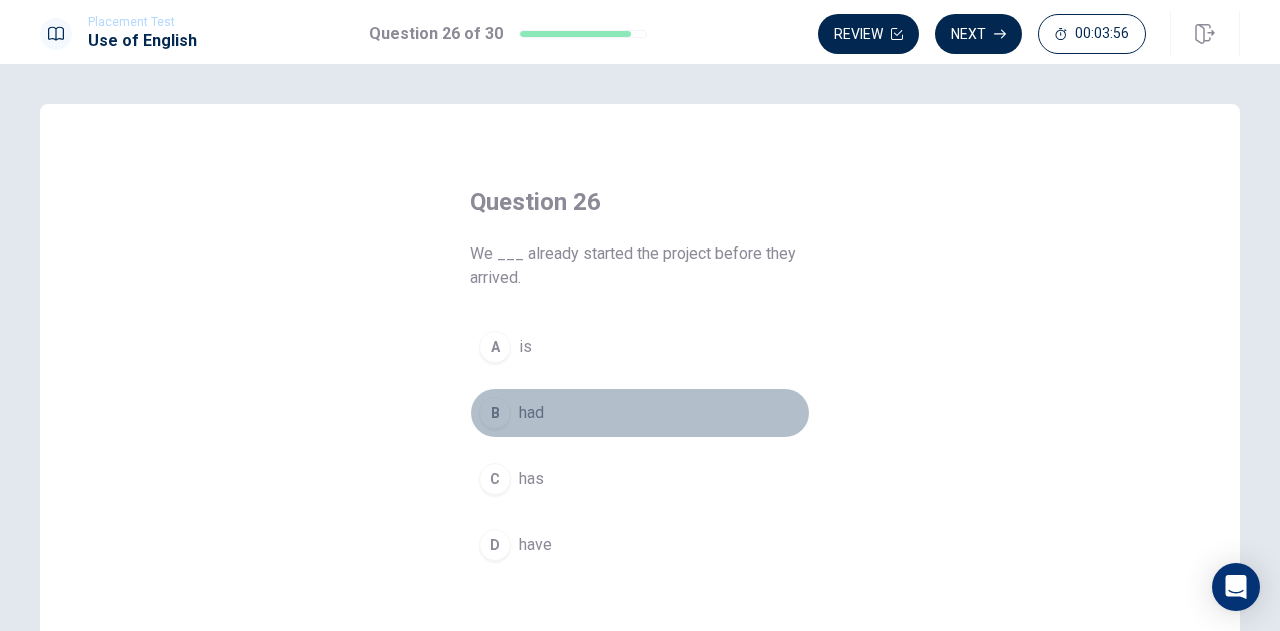 click on "had" at bounding box center (531, 413) 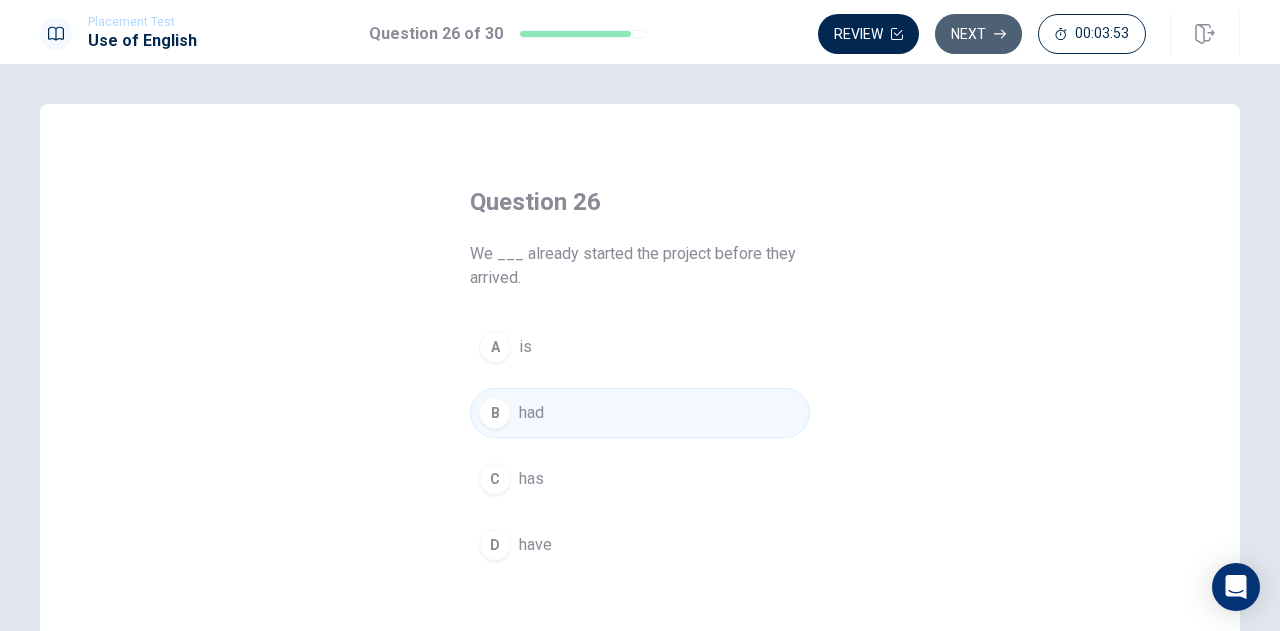 click on "Next" at bounding box center (978, 34) 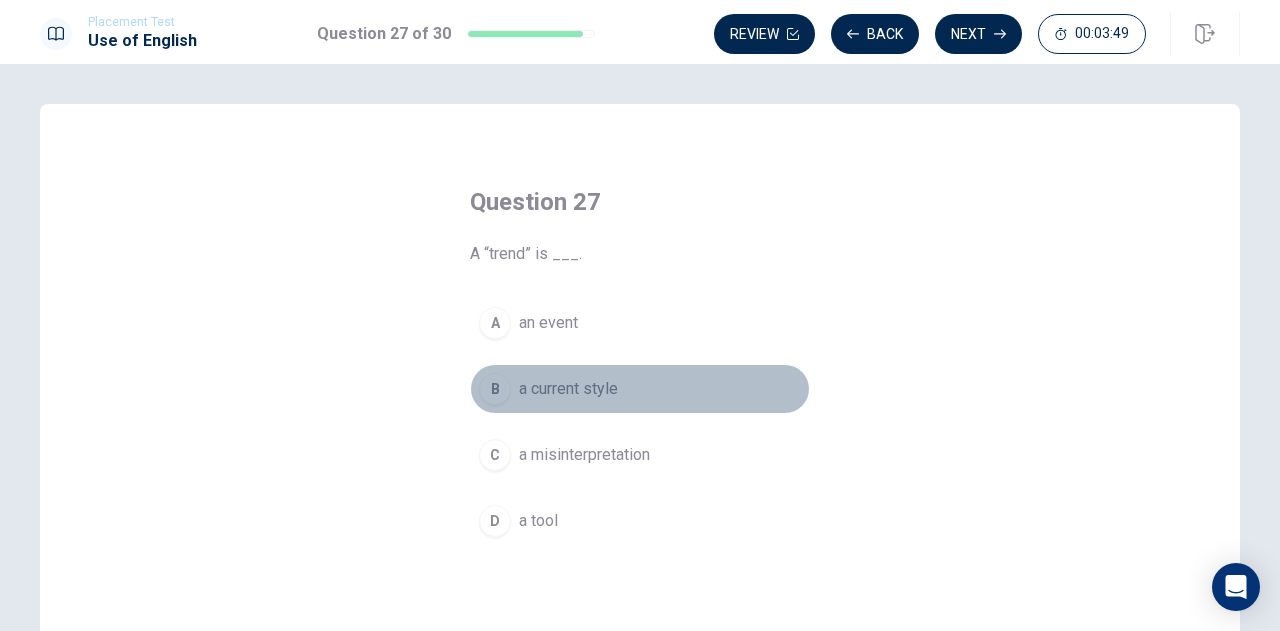 click on "a current style" at bounding box center [568, 389] 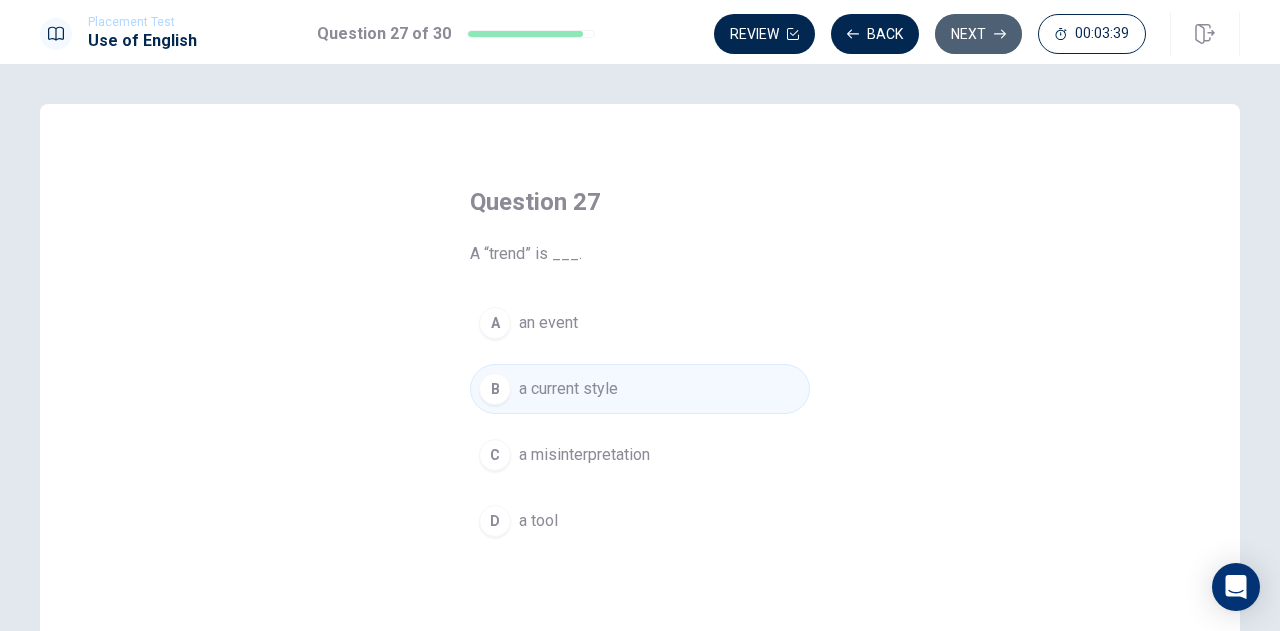 click on "Next" at bounding box center [978, 34] 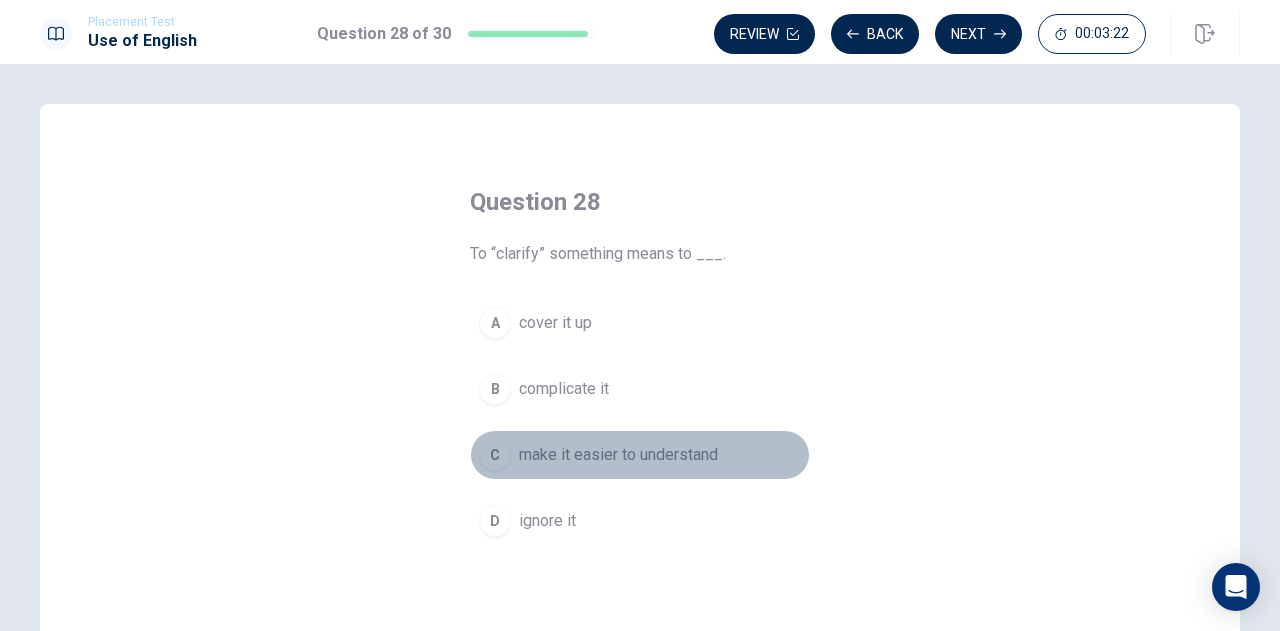 click on "make it easier to understand" at bounding box center (618, 455) 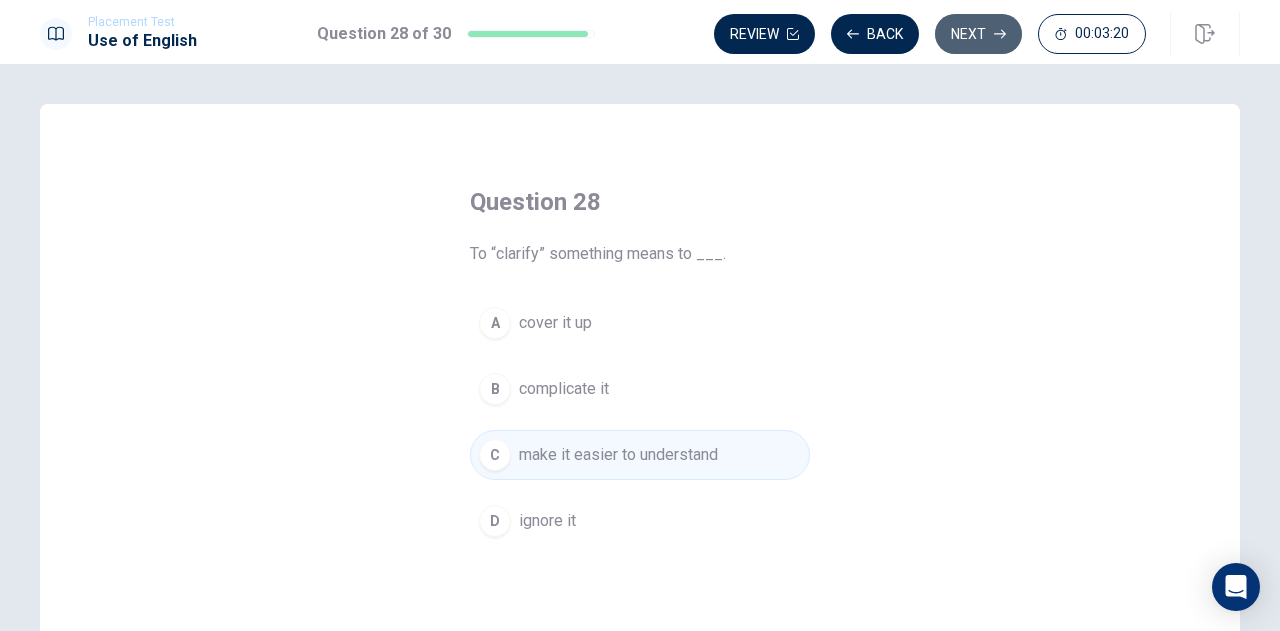 click on "Next" at bounding box center [978, 34] 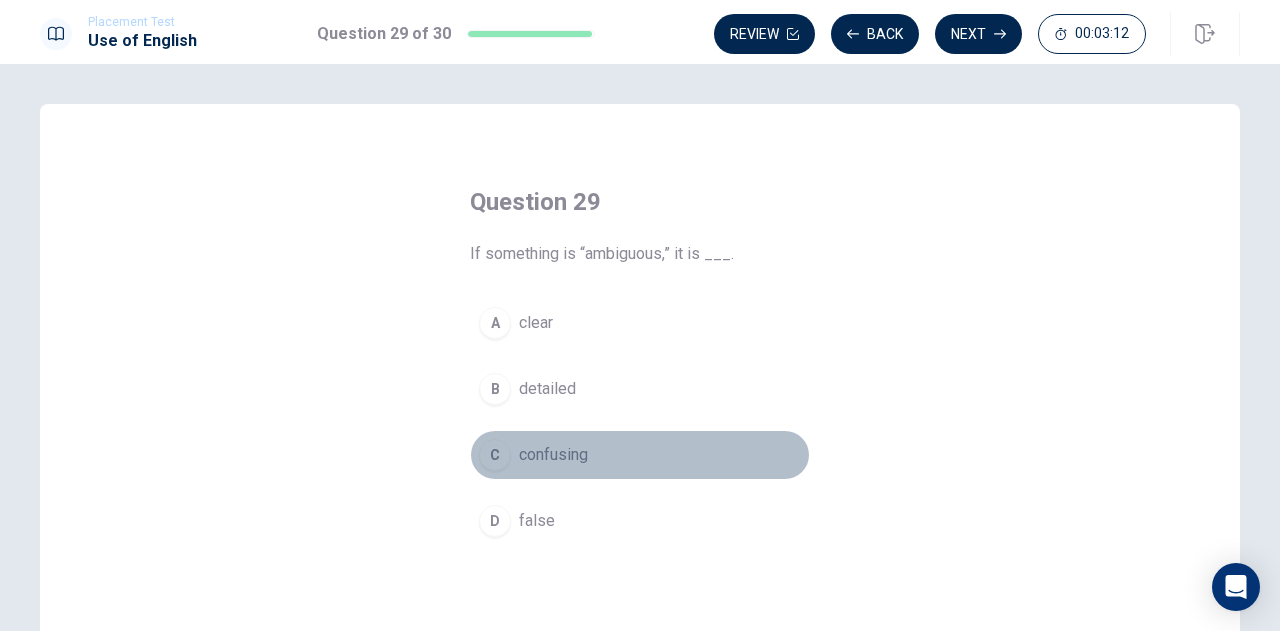 click on "C confusing" at bounding box center [640, 455] 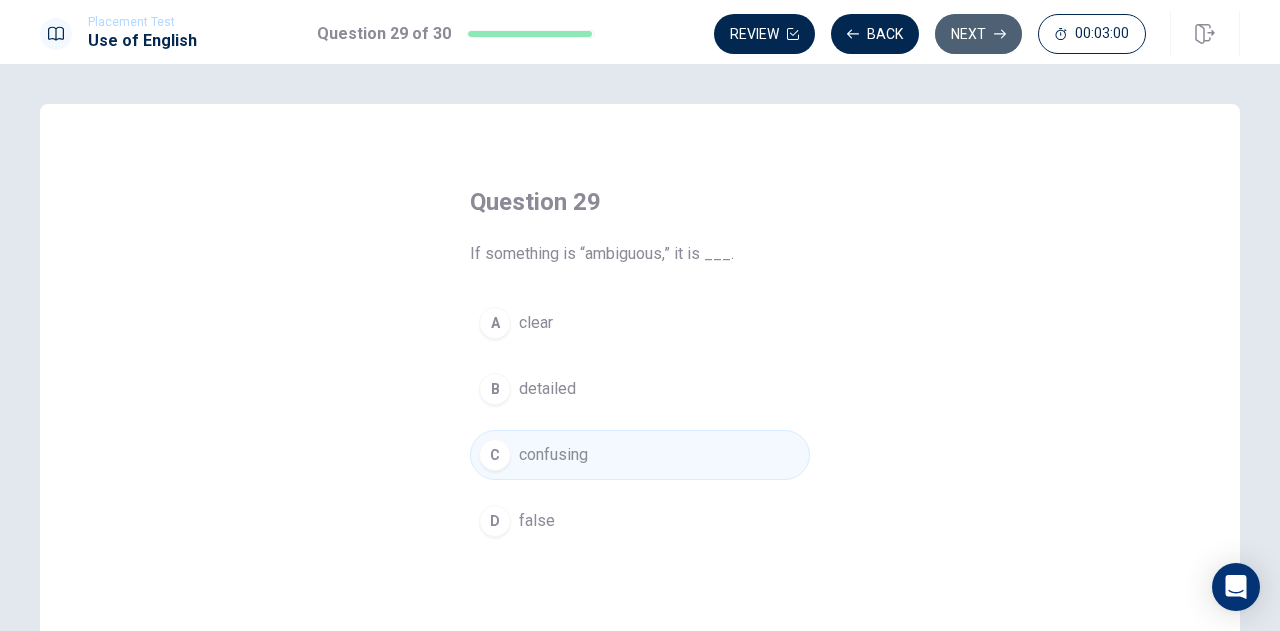 click 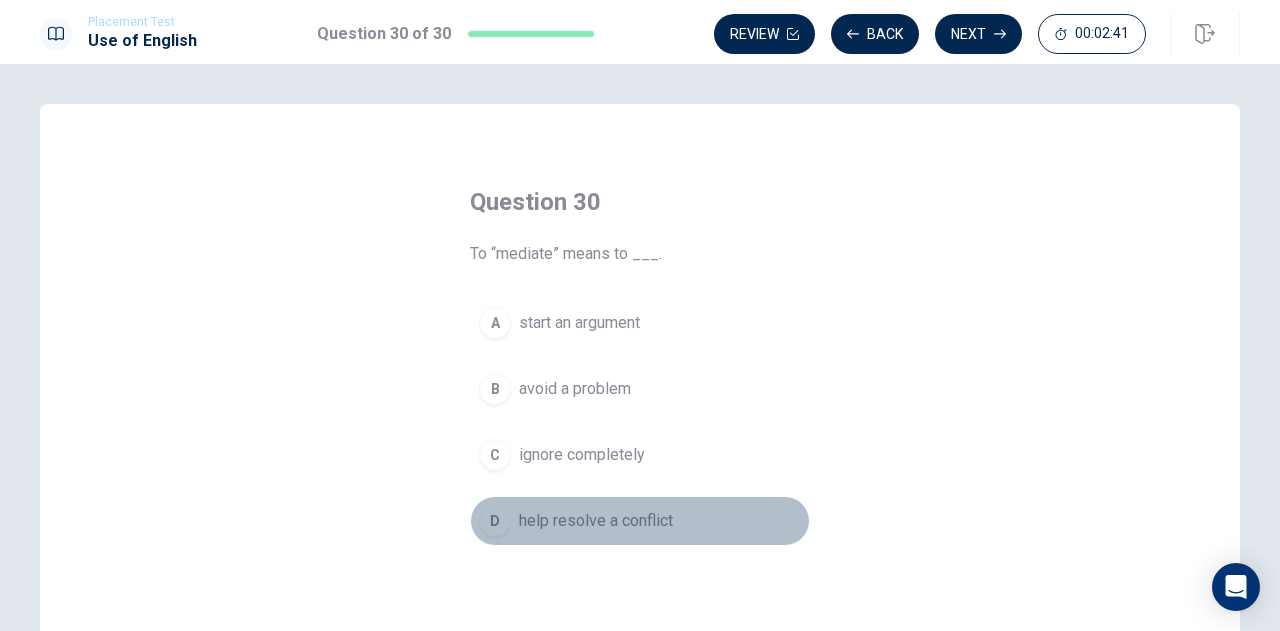 click on "help resolve a conflict" at bounding box center [596, 521] 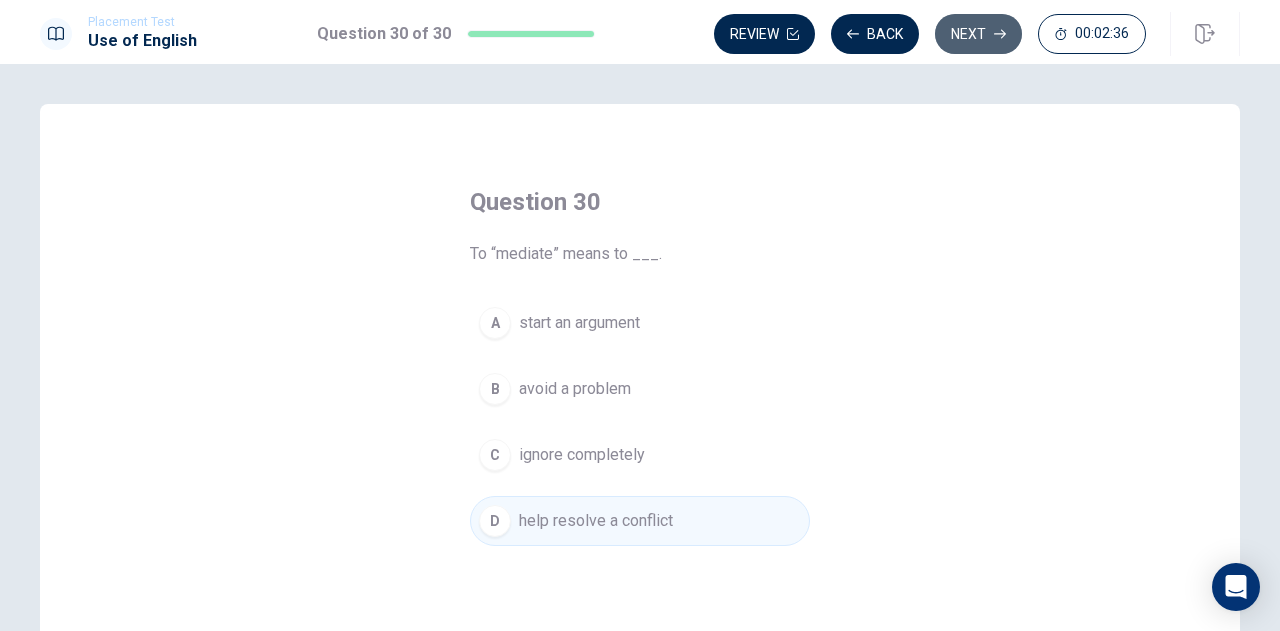 click on "Next" at bounding box center (978, 34) 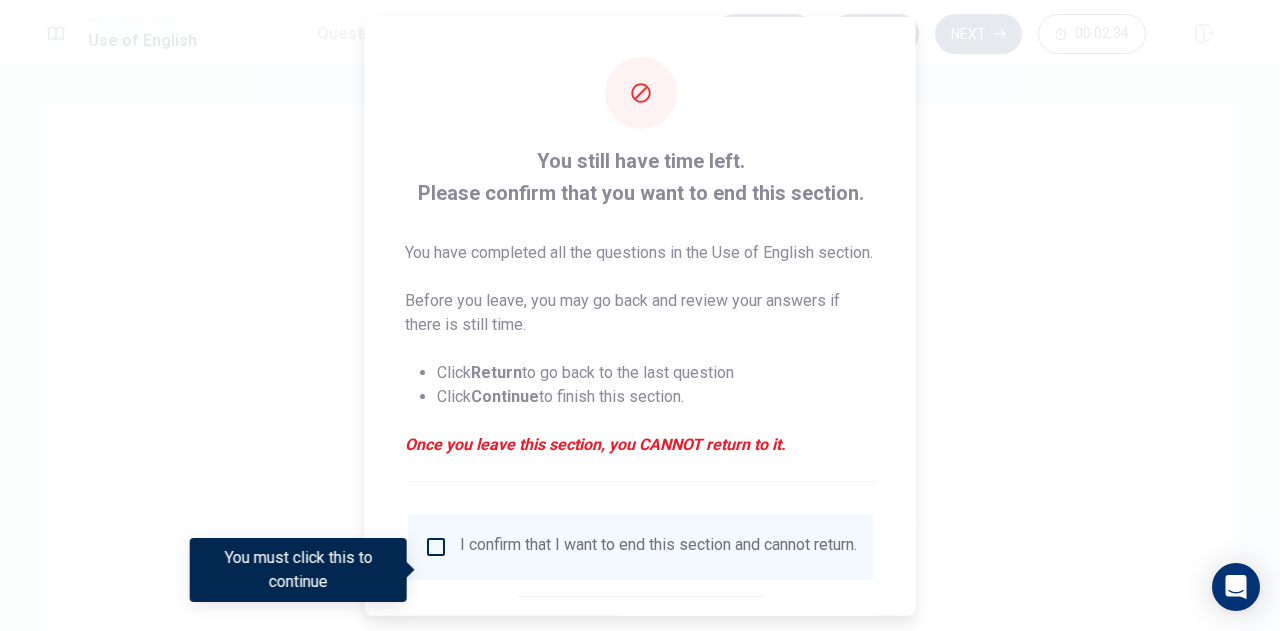scroll, scrollTop: 138, scrollLeft: 0, axis: vertical 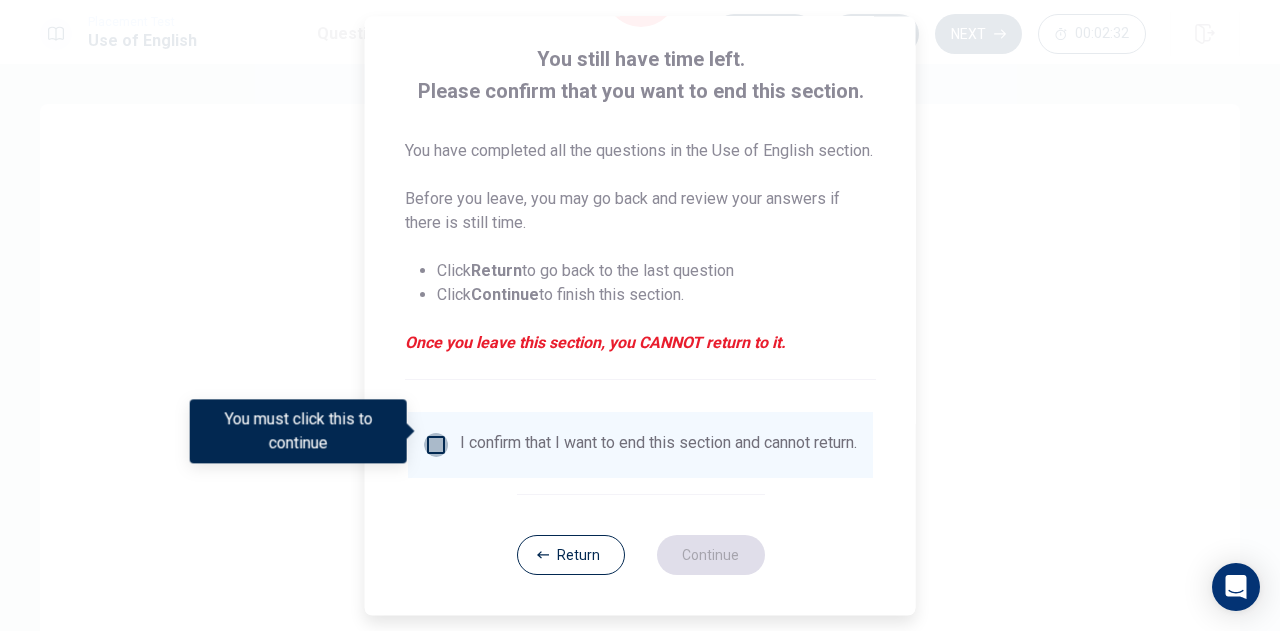 click at bounding box center [436, 445] 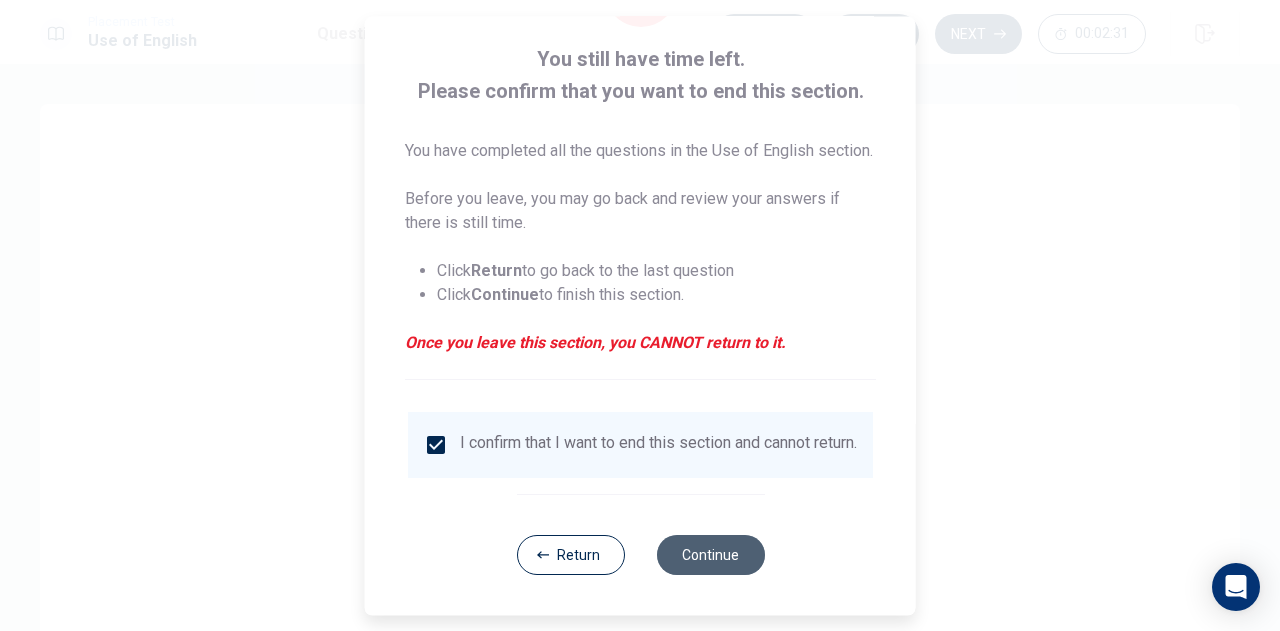 click on "Continue" at bounding box center [710, 555] 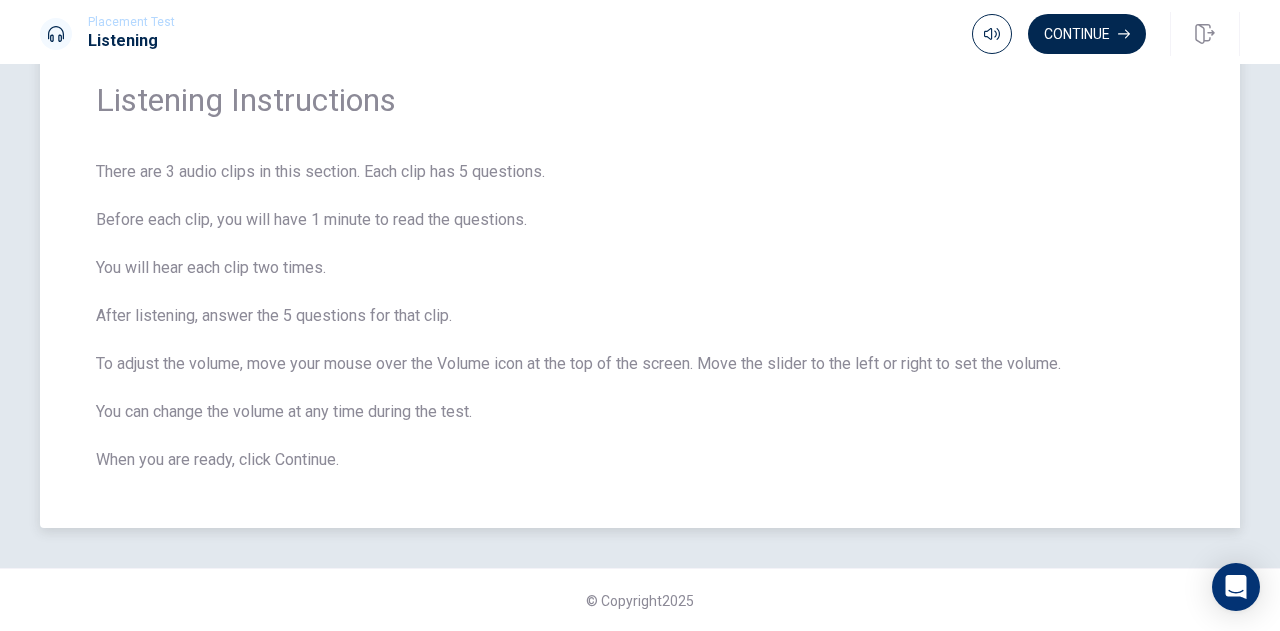 scroll, scrollTop: 0, scrollLeft: 0, axis: both 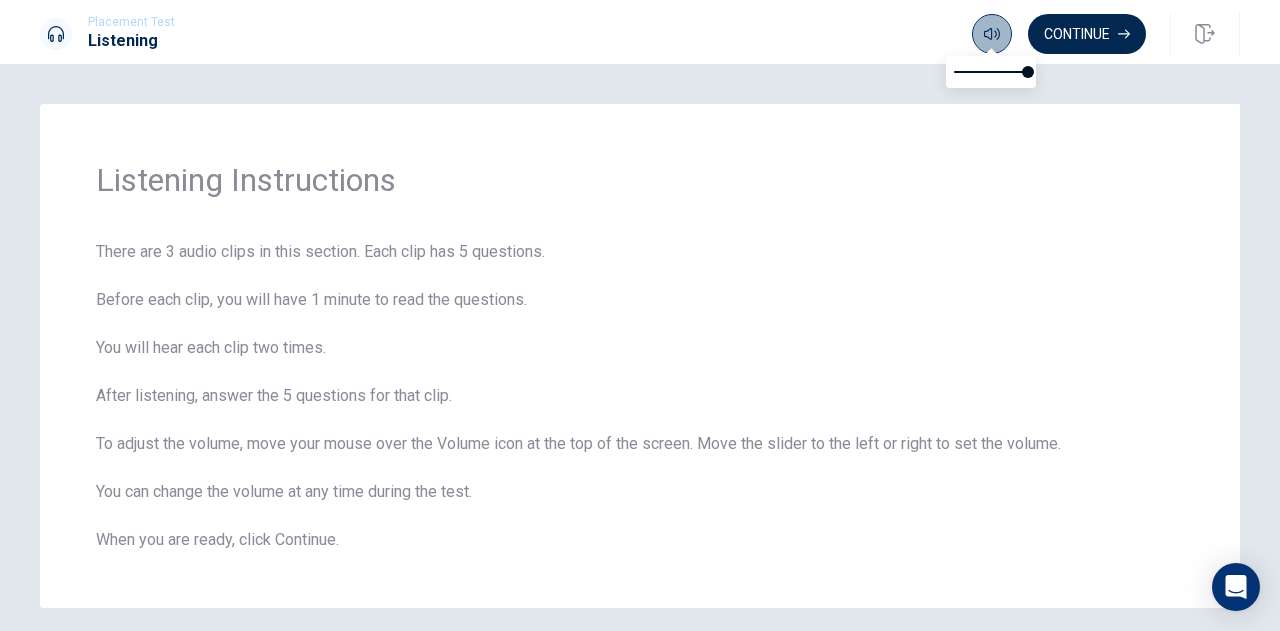 click at bounding box center [992, 34] 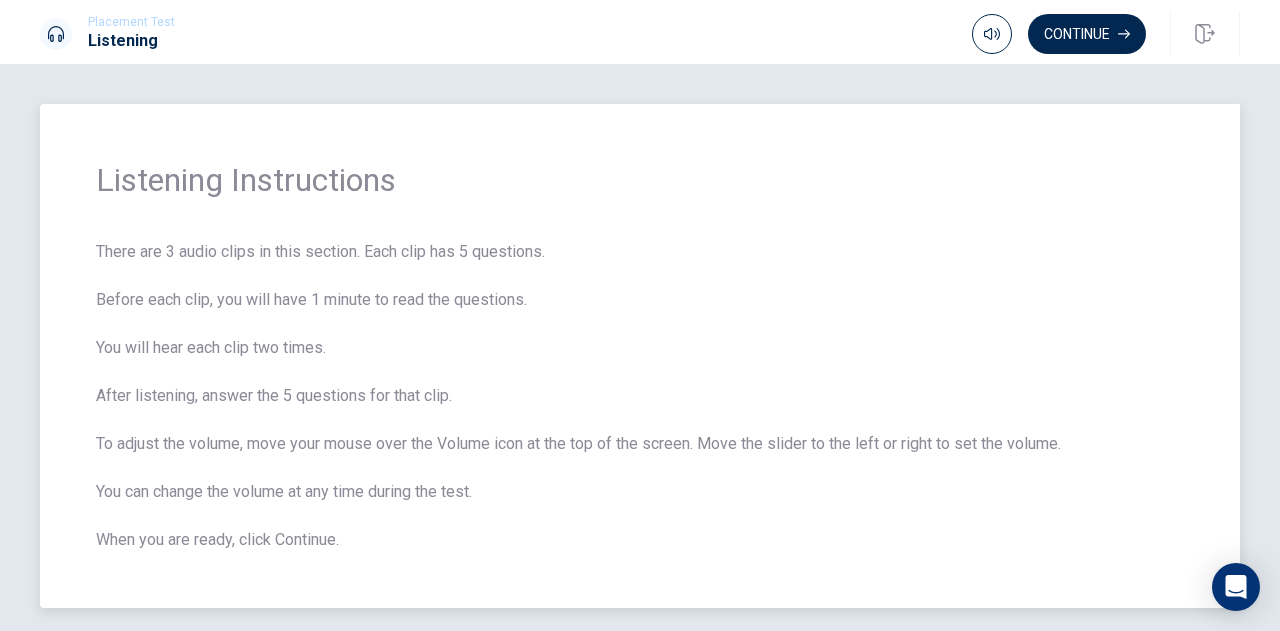 click on "Listening Instructions
There are 3 audio clips in this section. Each clip has 5 questions.
Before each clip, you will have 1 minute to read the questions.
You will hear each clip two times.
After listening, answer the 5 questions for that clip.
To adjust the volume, move your mouse over the Volume icon at the top of the screen. Move the slider to the left or right to set the volume.
You can change the volume at any time during the test.
When you are ready, click Continue." at bounding box center [640, 356] 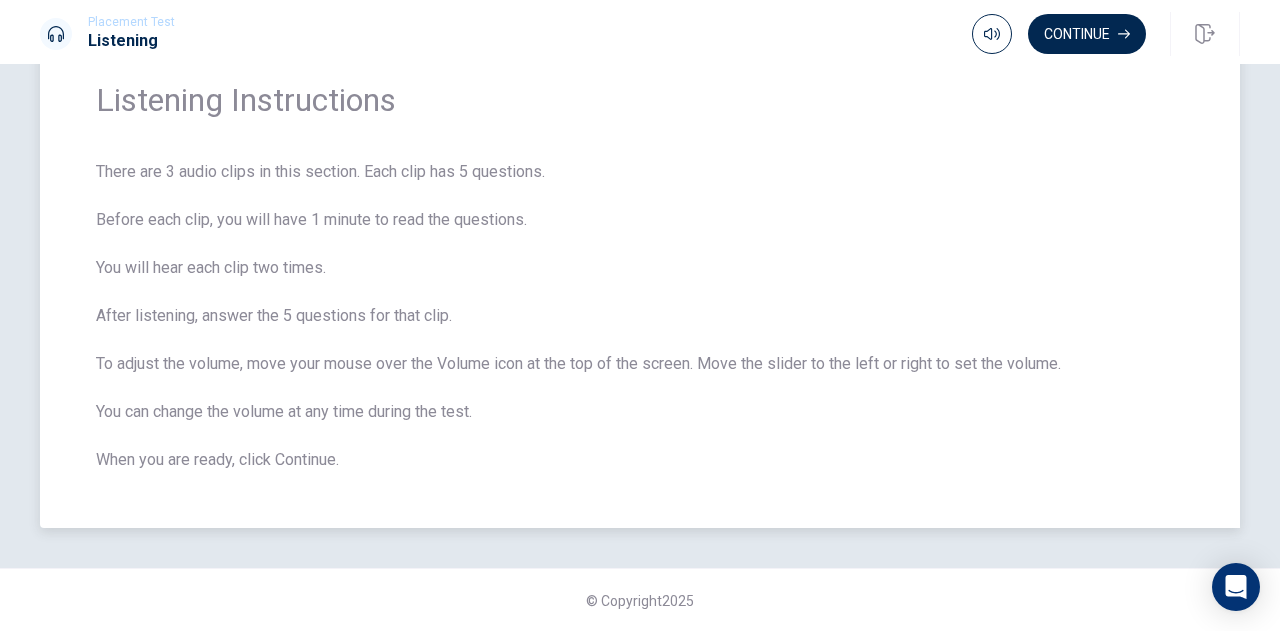 scroll, scrollTop: 0, scrollLeft: 0, axis: both 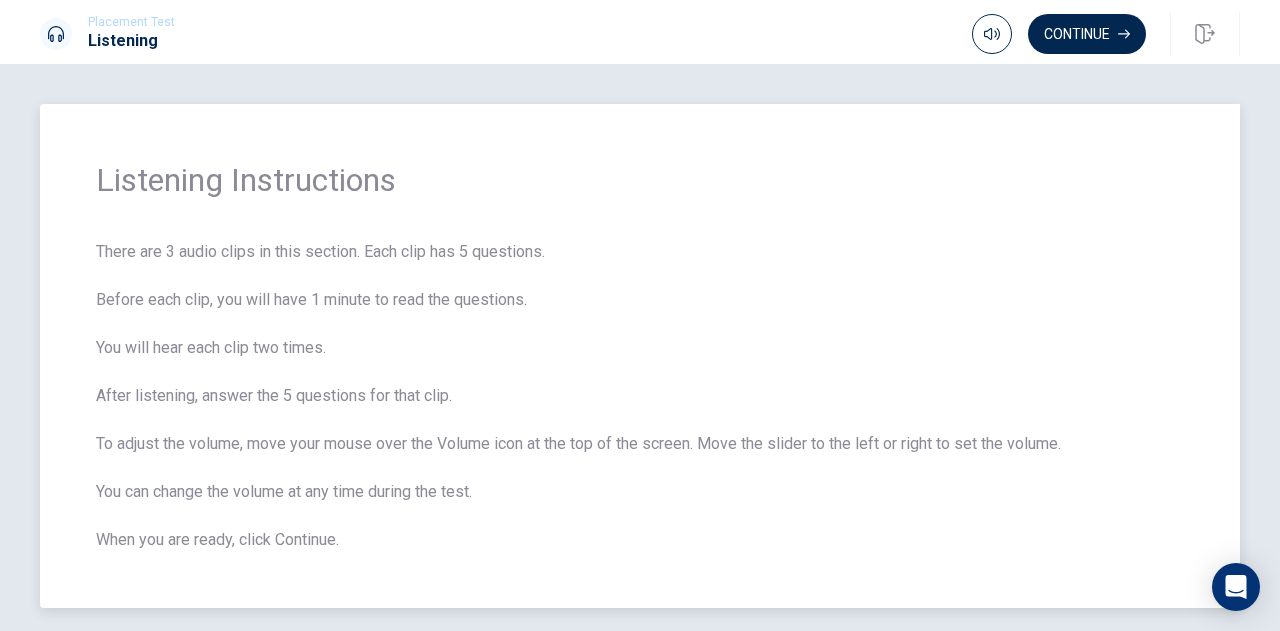 click on "There are 3 audio clips in this section. Each clip has 5 questions.
Before each clip, you will have 1 minute to read the questions.
You will hear each clip two times.
After listening, answer the 5 questions for that clip.
To adjust the volume, move your mouse over the Volume icon at the top of the screen. Move the slider to the left or right to set the volume.
You can change the volume at any time during the test.
When you are ready, click Continue." at bounding box center (640, 396) 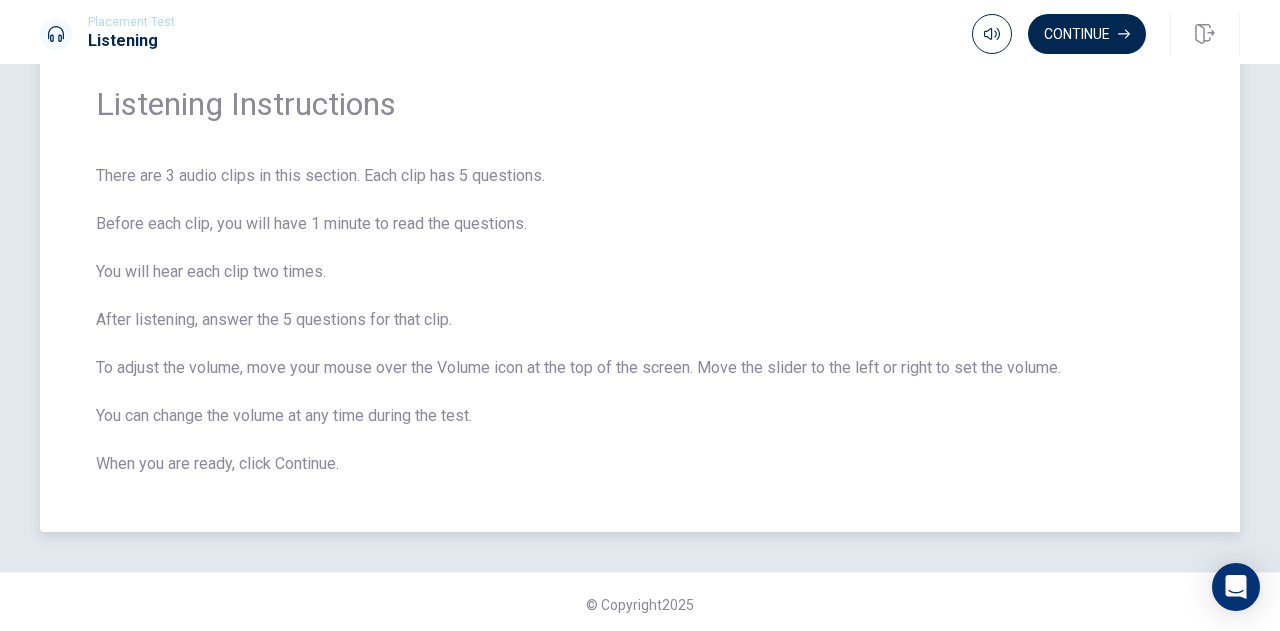 scroll, scrollTop: 0, scrollLeft: 0, axis: both 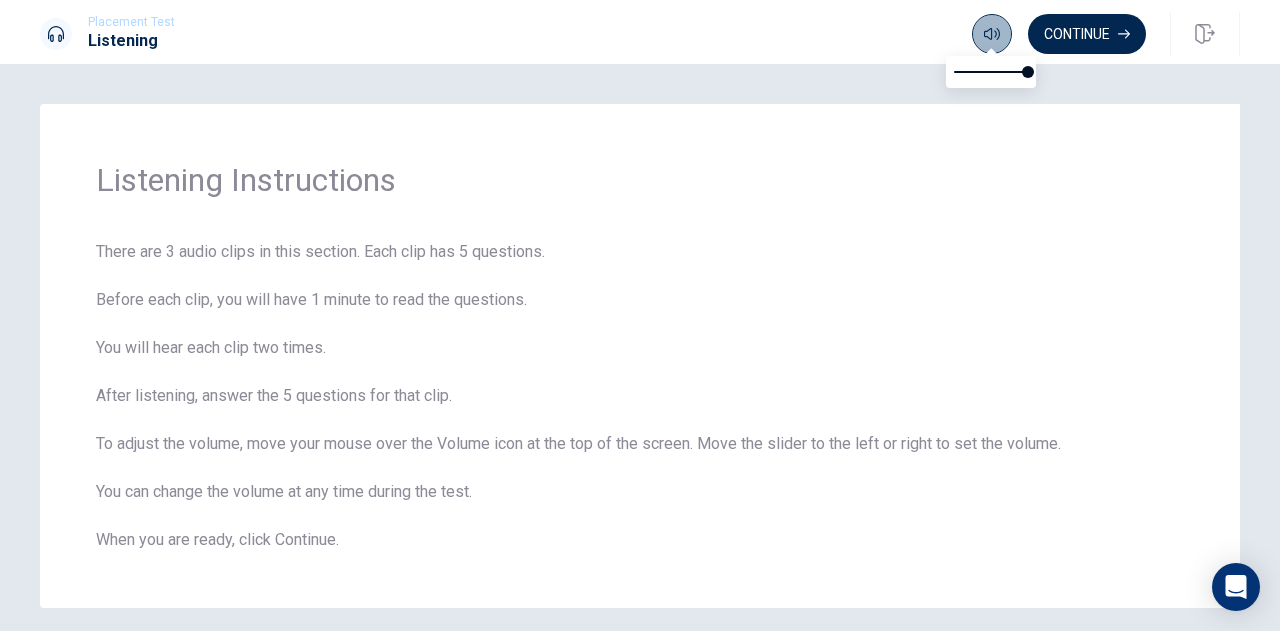 click 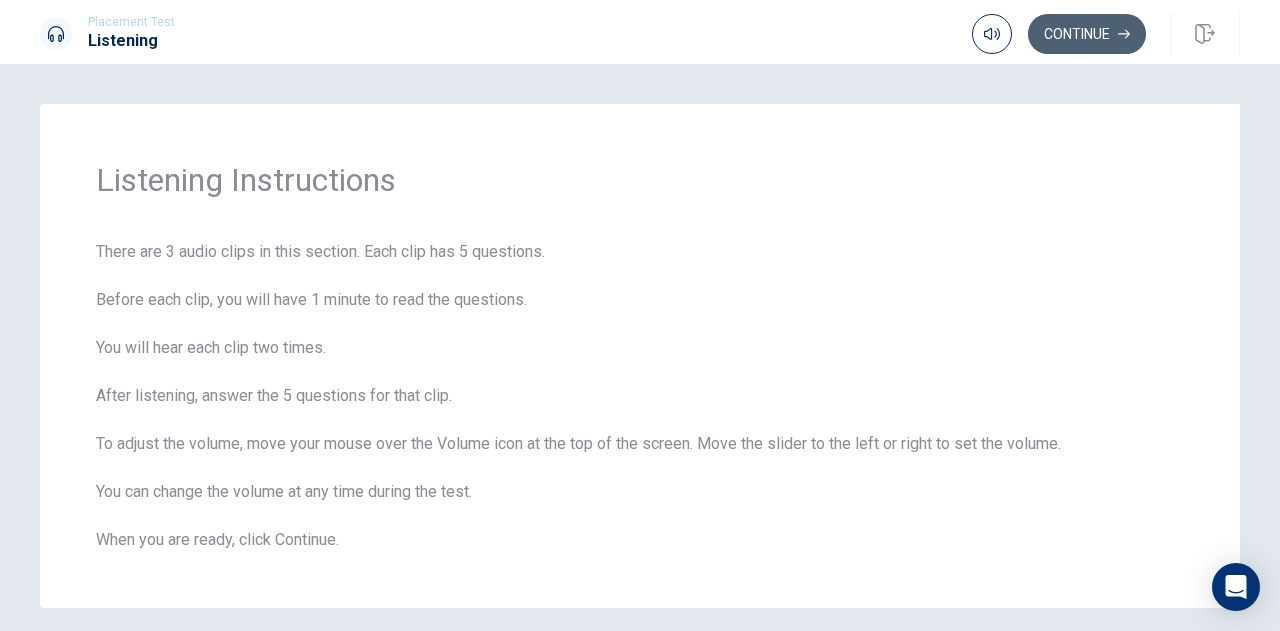 click on "Continue" at bounding box center (1087, 34) 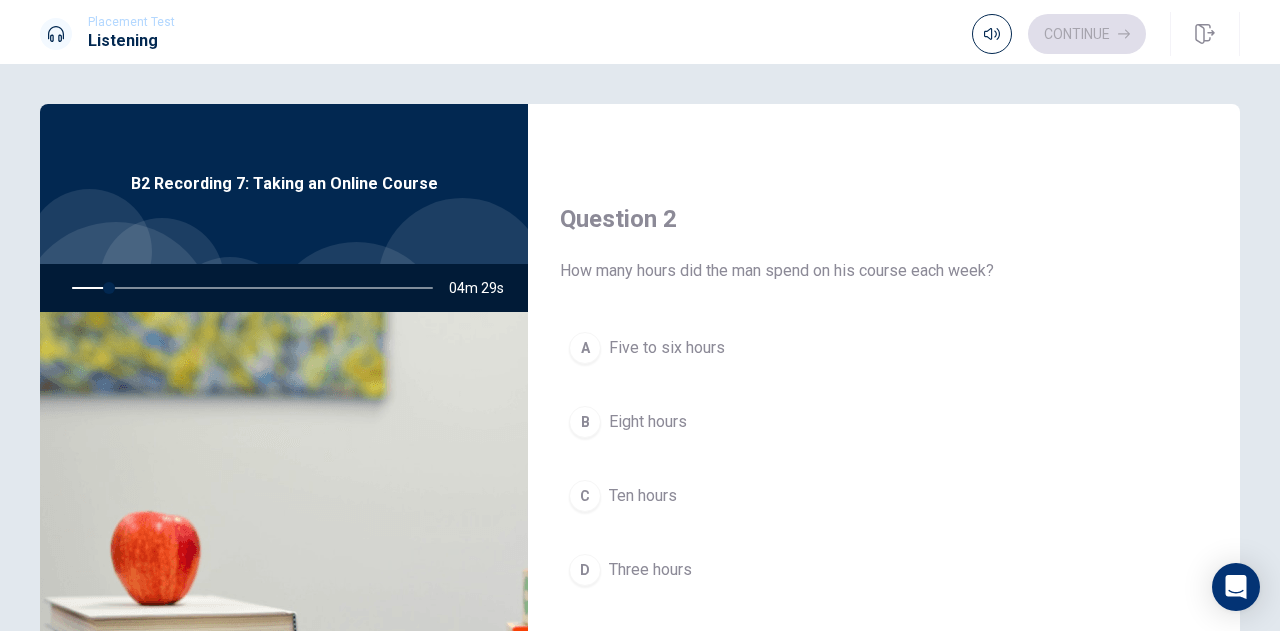 scroll, scrollTop: 0, scrollLeft: 0, axis: both 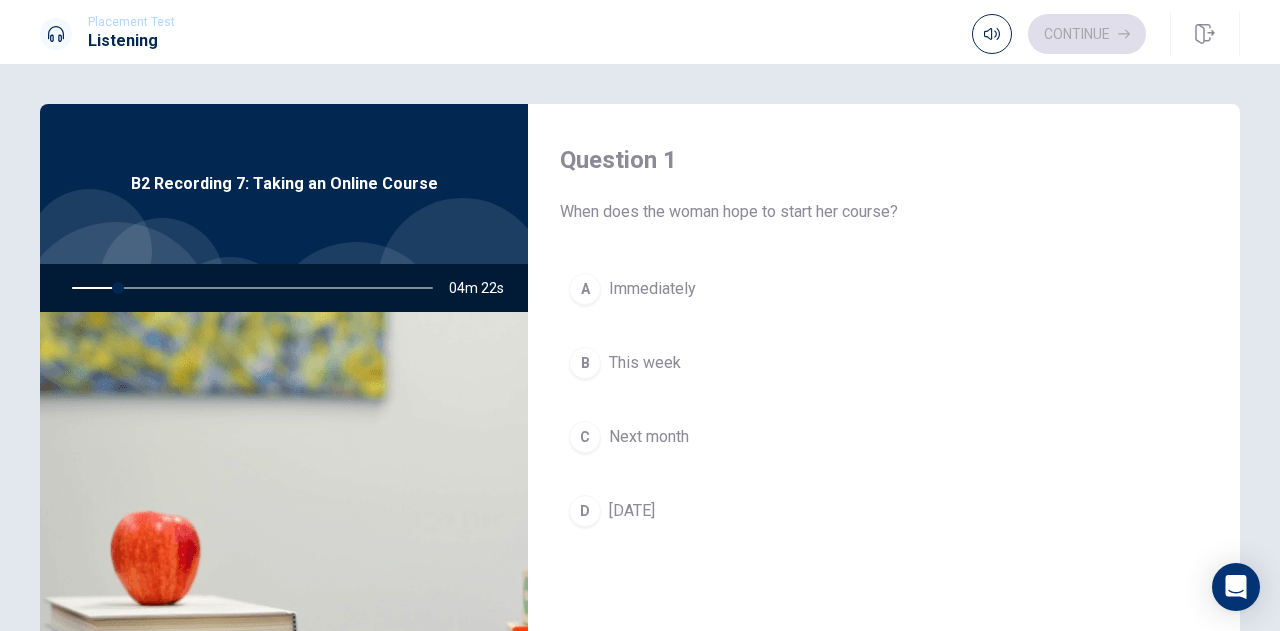 click on "Question 1 When does the woman hope to start her course? A Immediately B This week C Next month D [DATE]" at bounding box center (884, 360) 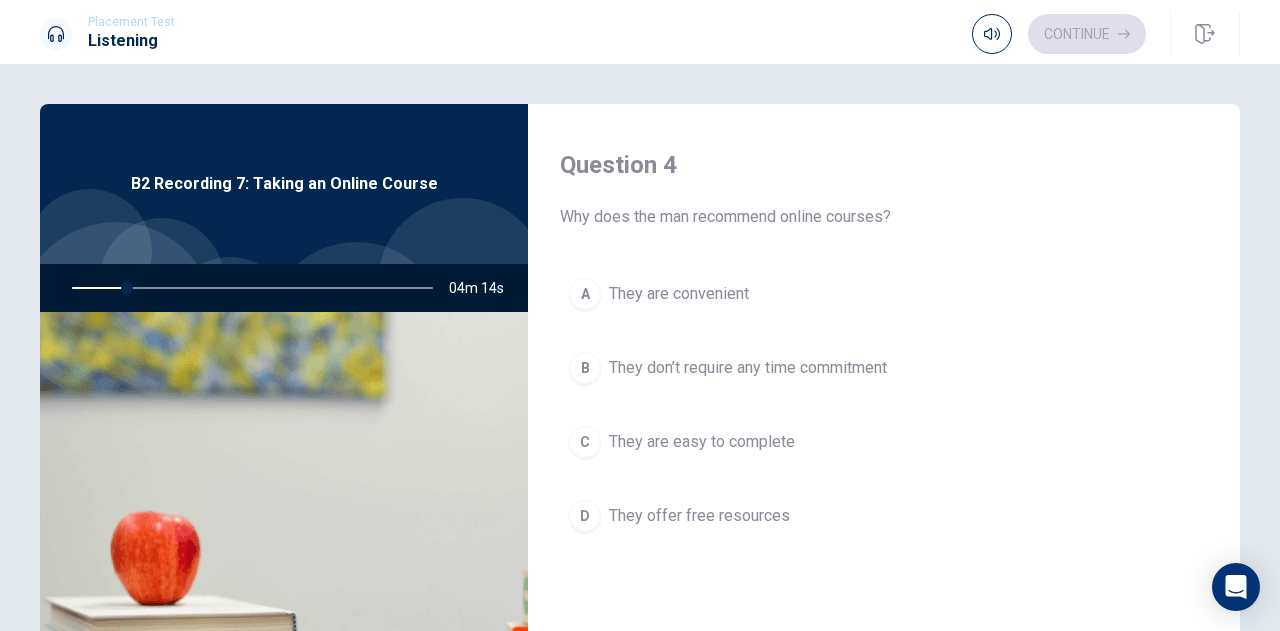 scroll, scrollTop: 1851, scrollLeft: 0, axis: vertical 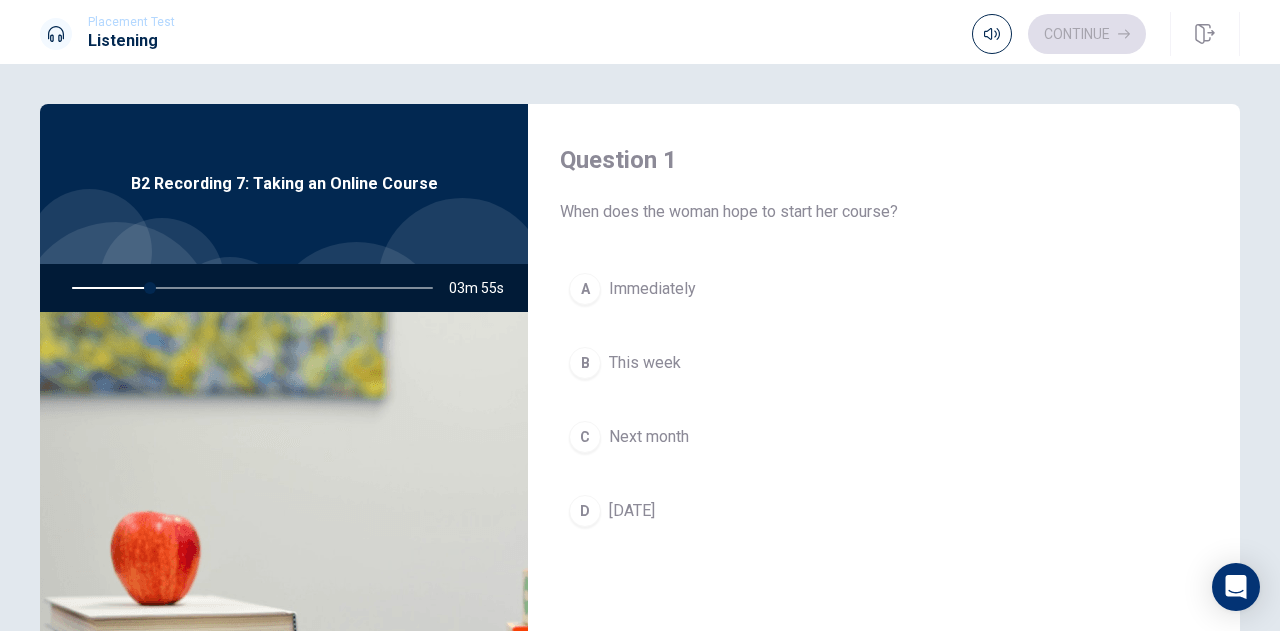 click at bounding box center [248, 288] 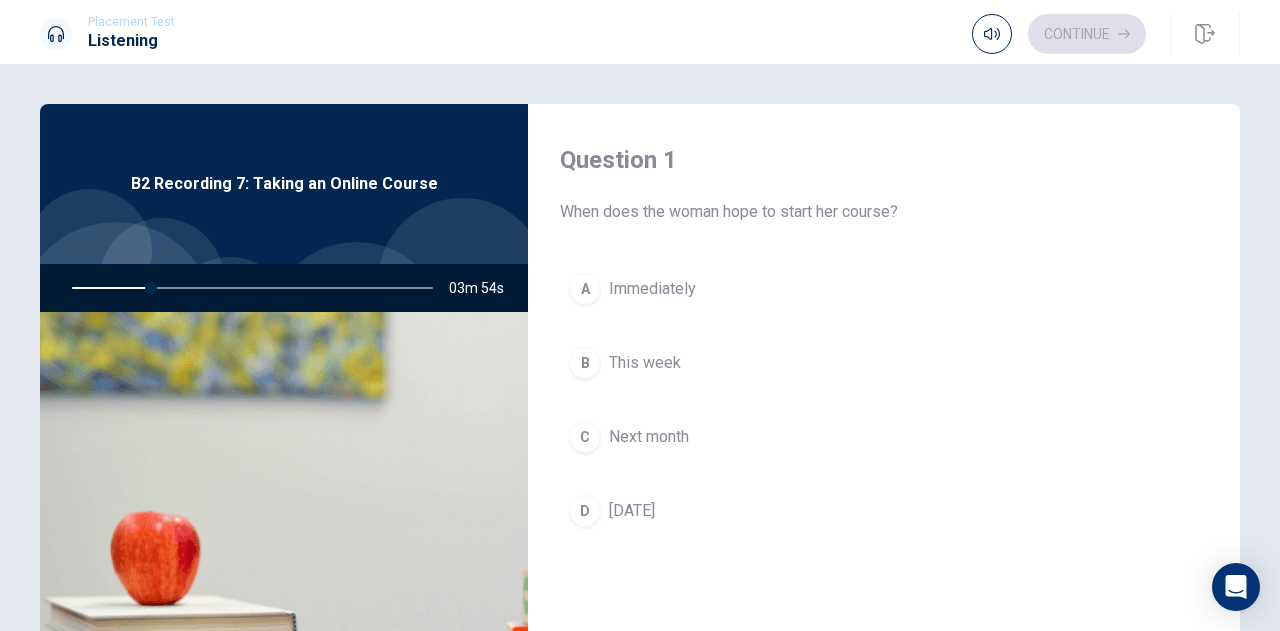 click at bounding box center [248, 288] 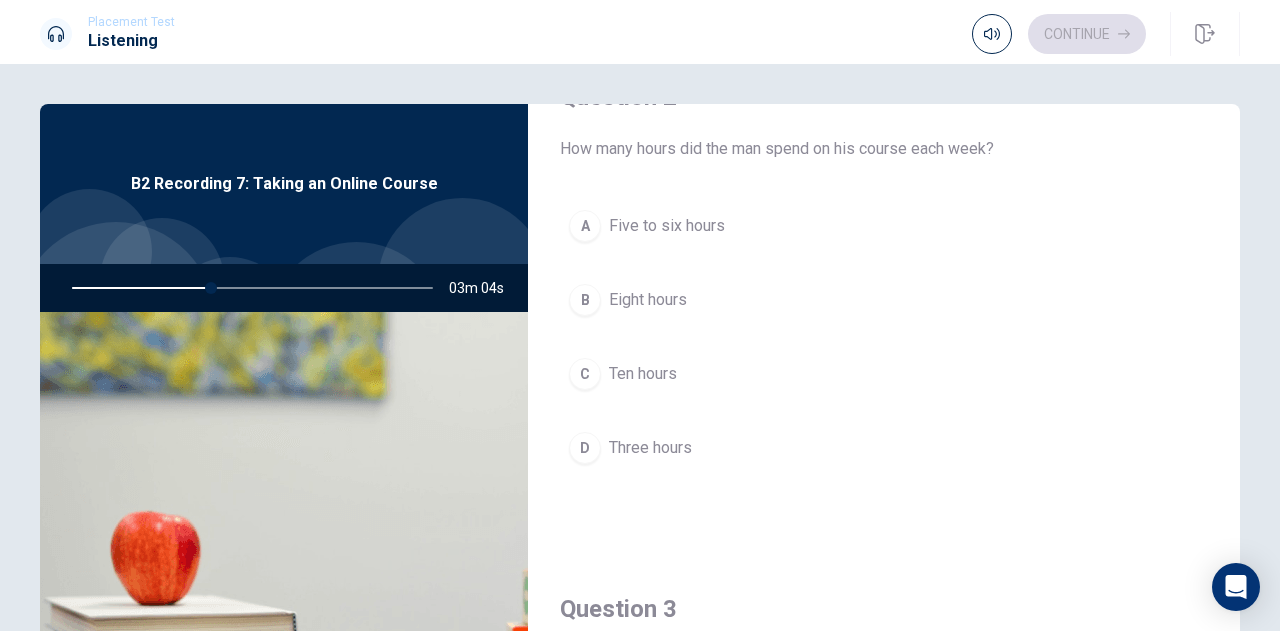 scroll, scrollTop: 543, scrollLeft: 0, axis: vertical 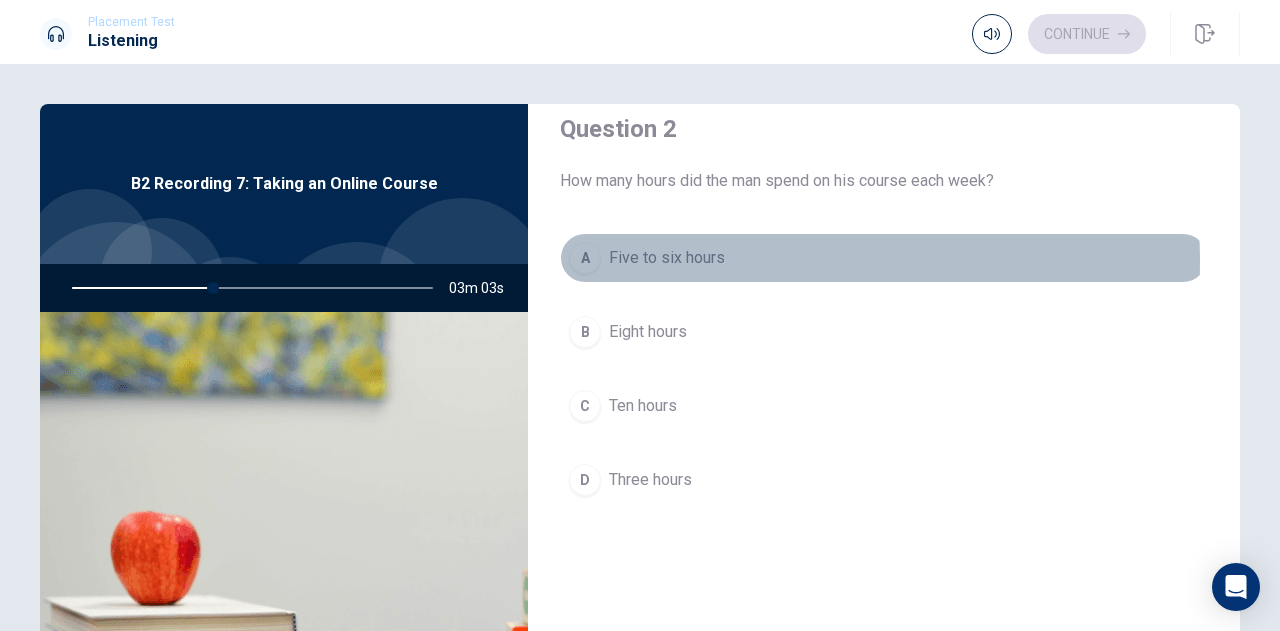 click on "Five to six hours" at bounding box center [667, 258] 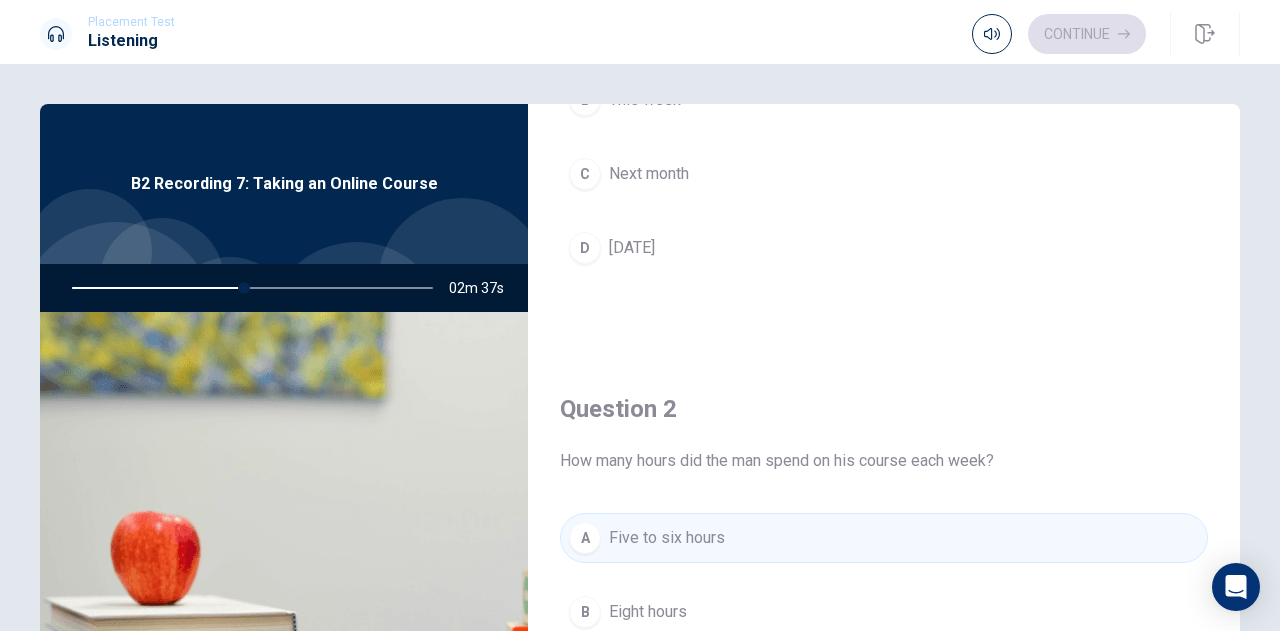 scroll, scrollTop: 0, scrollLeft: 0, axis: both 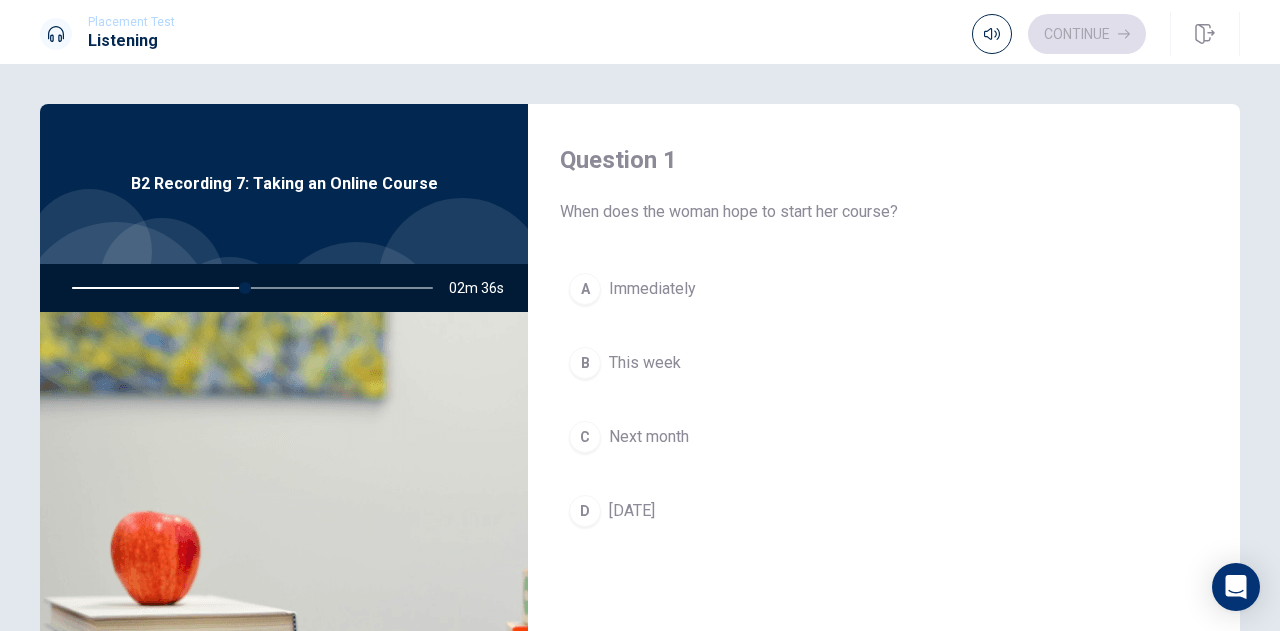 click on "Next month" at bounding box center (649, 437) 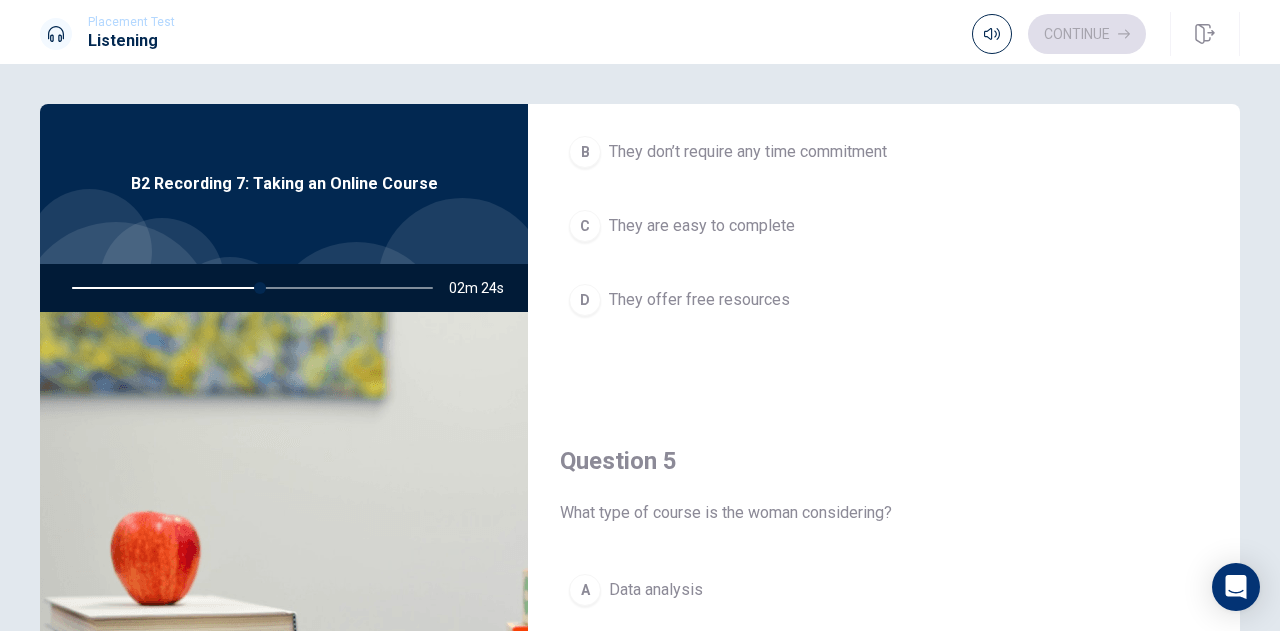 scroll, scrollTop: 1851, scrollLeft: 0, axis: vertical 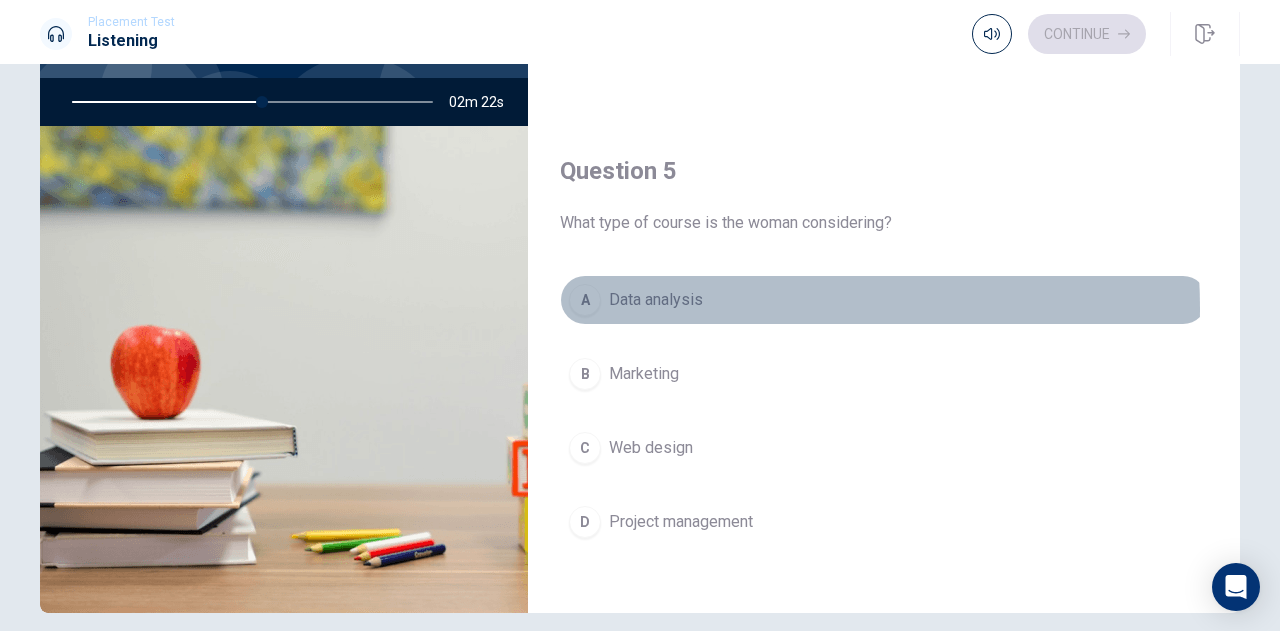 click on "Data analysis" at bounding box center [656, 300] 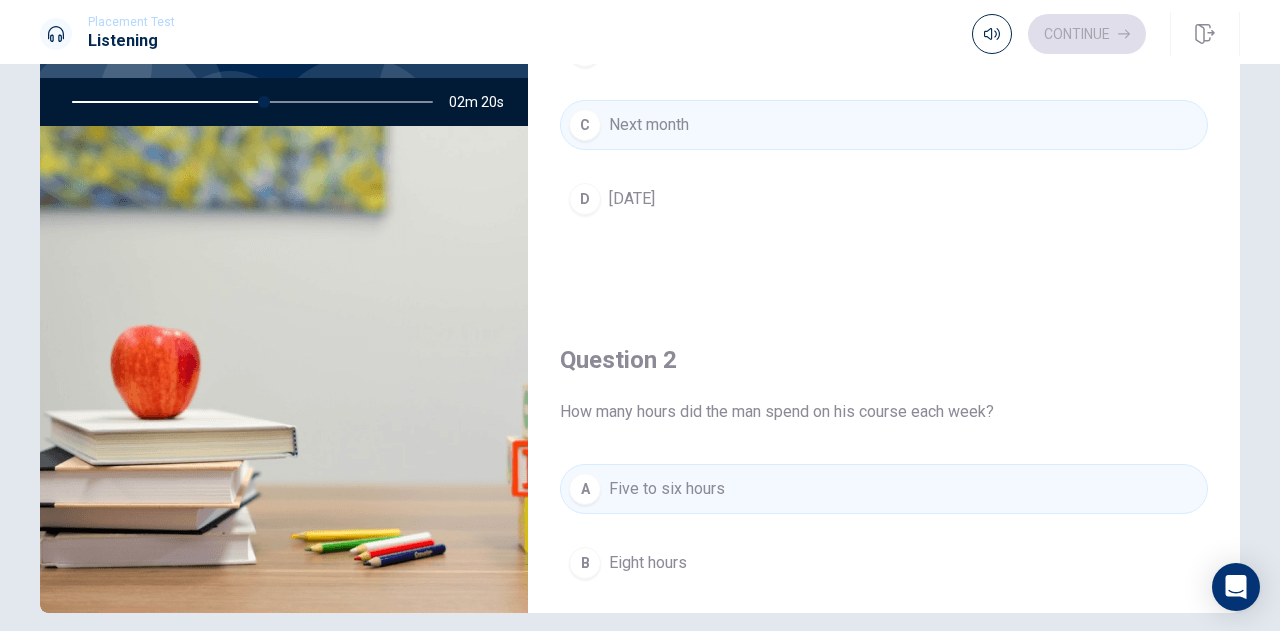 scroll, scrollTop: 0, scrollLeft: 0, axis: both 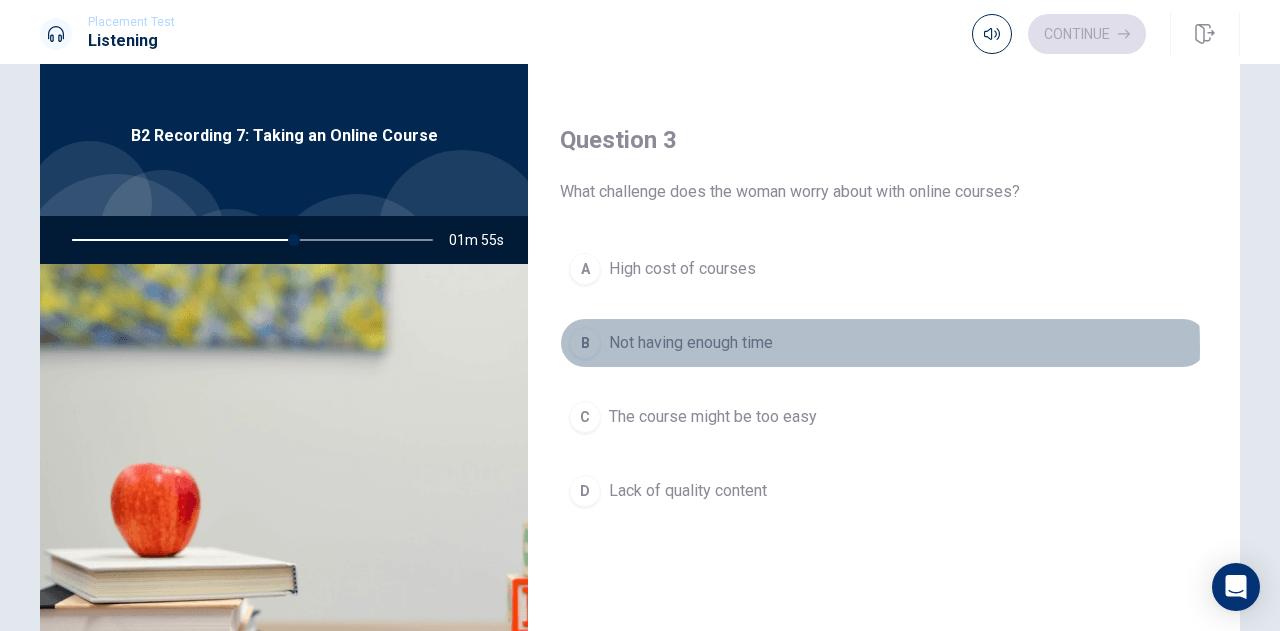 click on "Not having enough time" at bounding box center [691, 343] 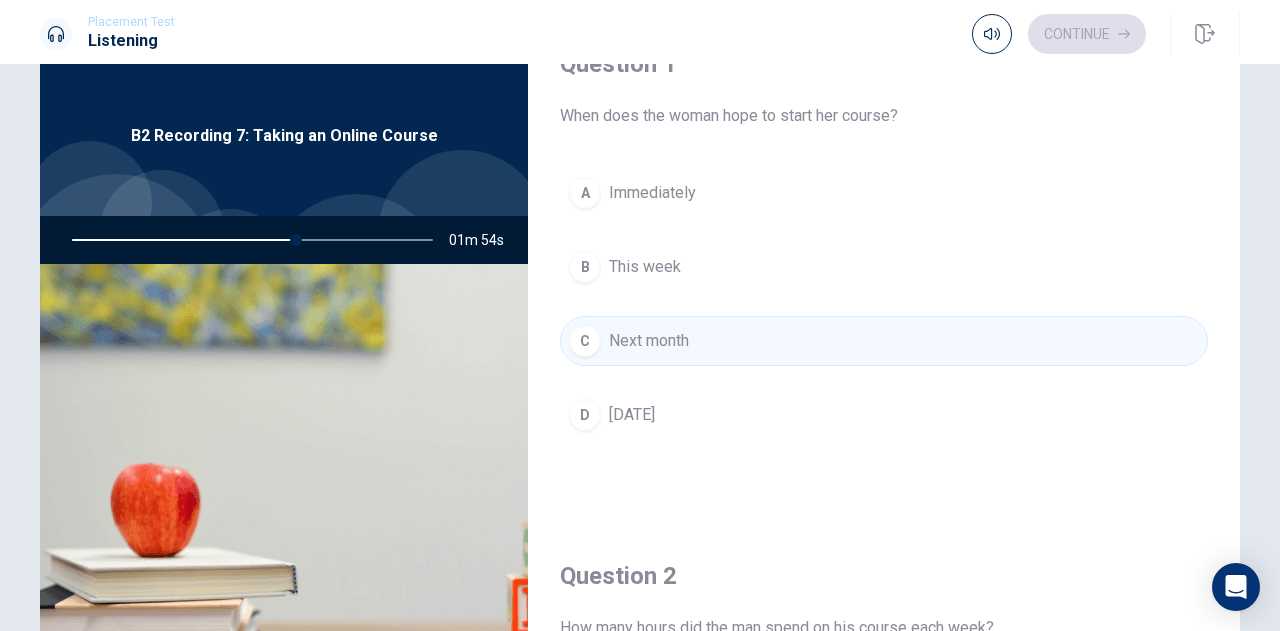 scroll, scrollTop: 0, scrollLeft: 0, axis: both 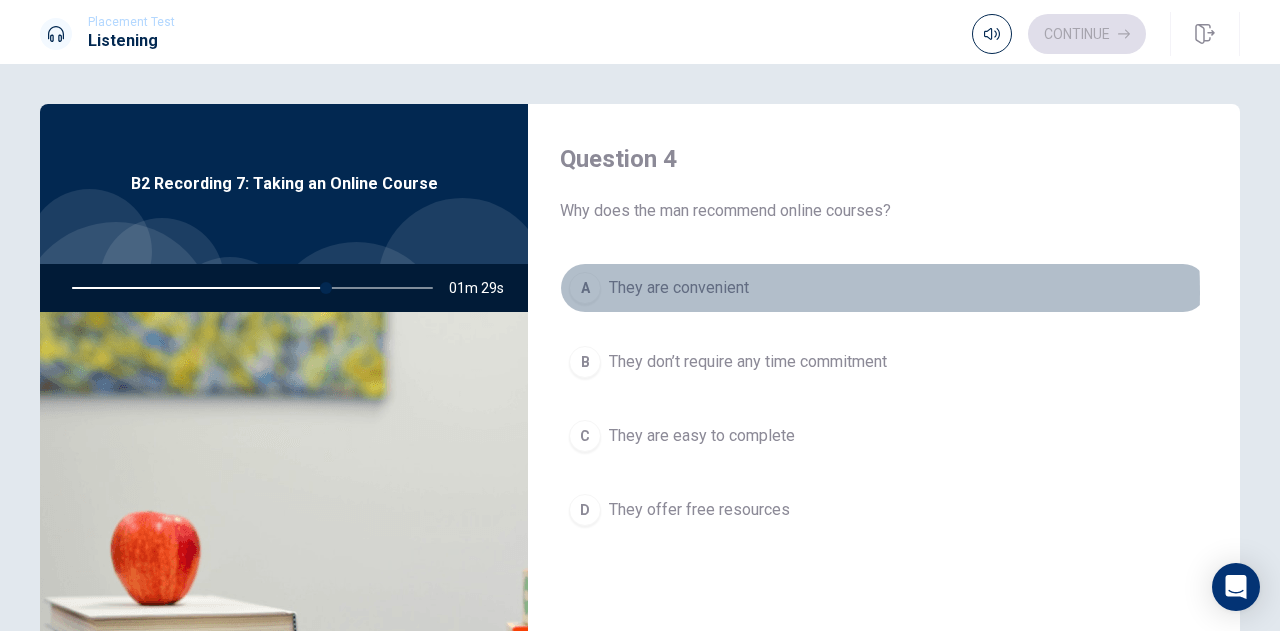 click on "They are convenient" at bounding box center (679, 288) 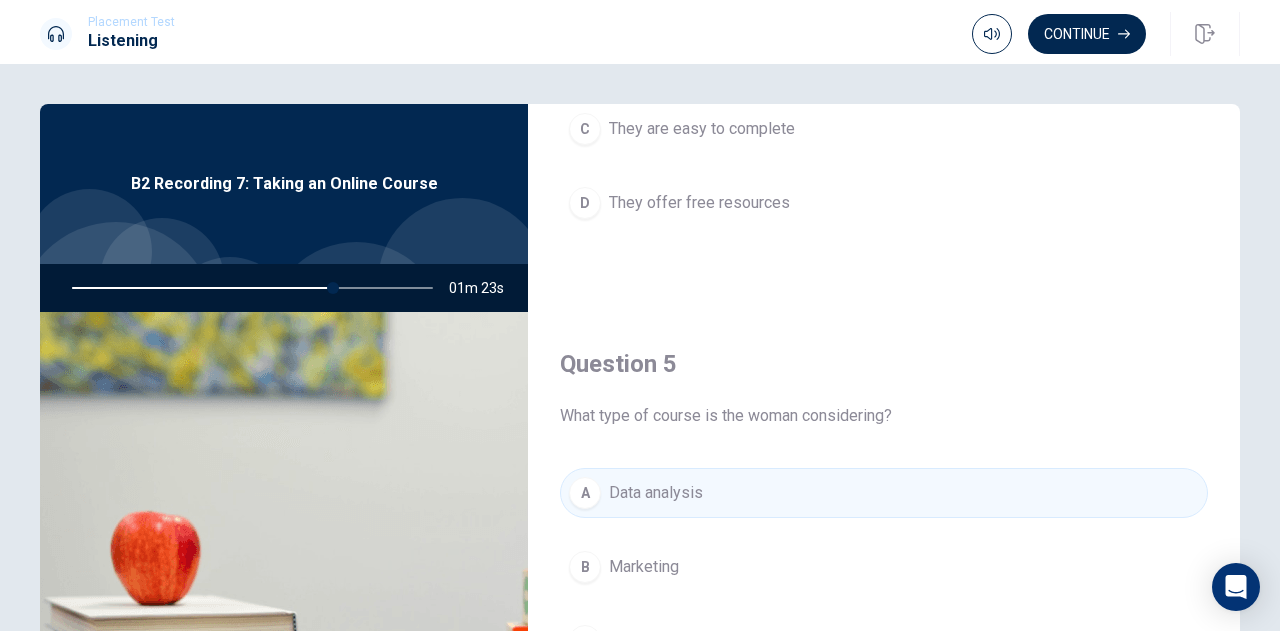 scroll, scrollTop: 1851, scrollLeft: 0, axis: vertical 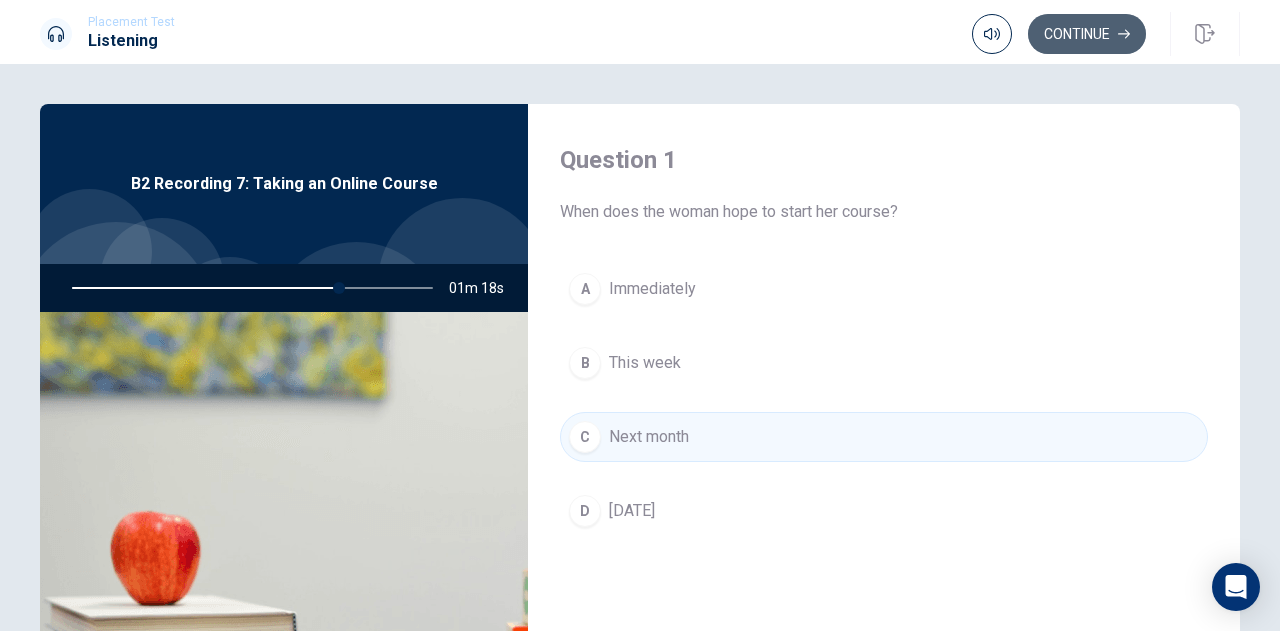 click on "Continue" at bounding box center (1087, 34) 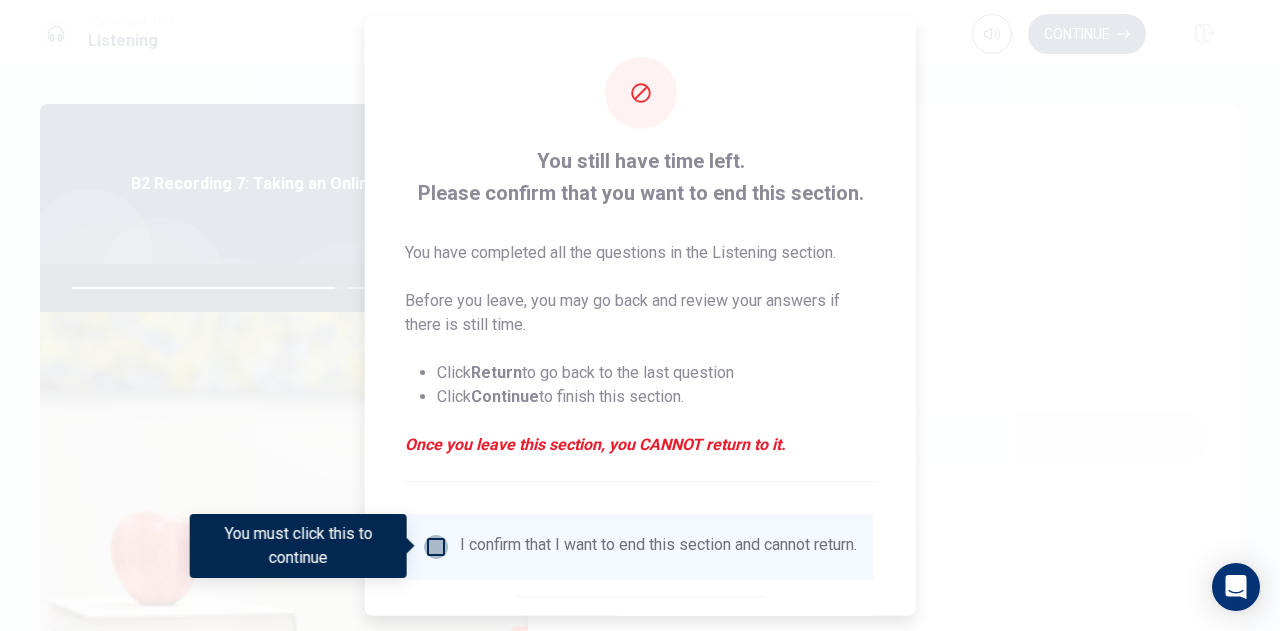 click at bounding box center (436, 546) 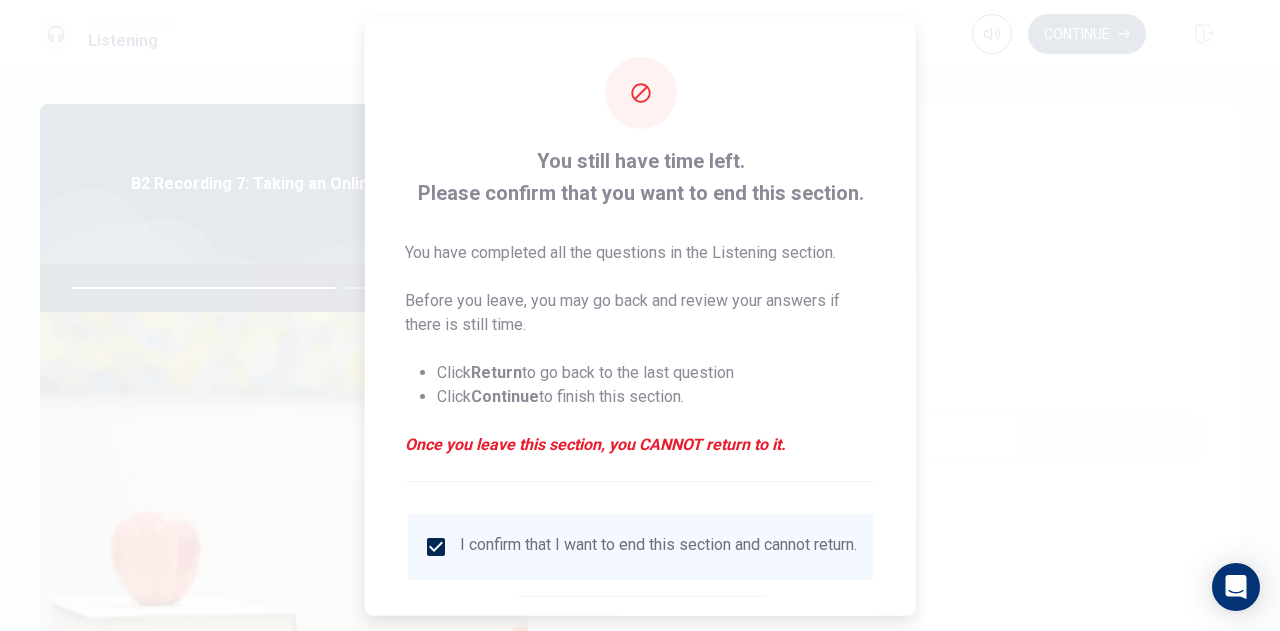 scroll, scrollTop: 114, scrollLeft: 0, axis: vertical 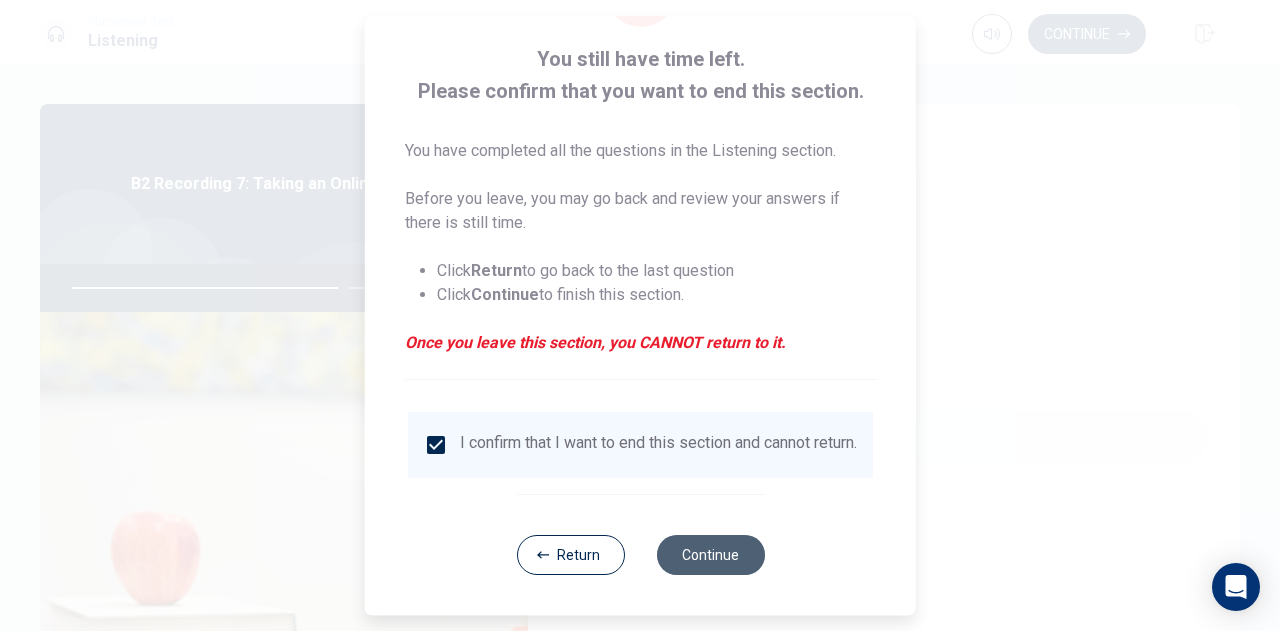click on "Continue" at bounding box center (710, 555) 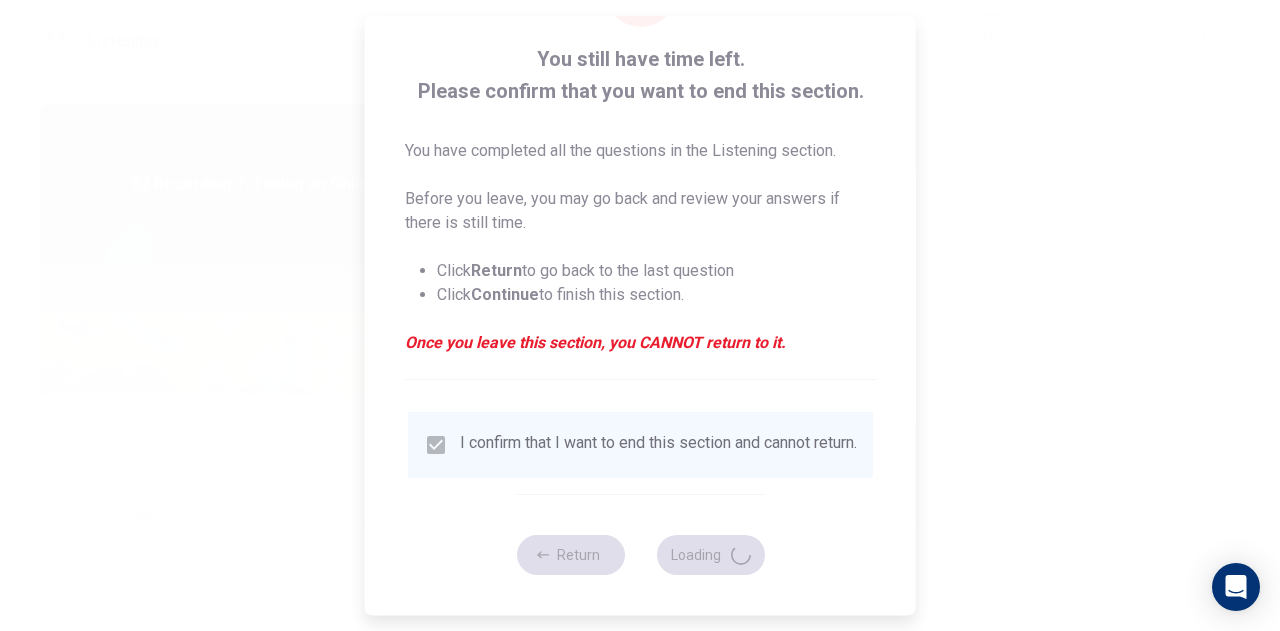 type on "76" 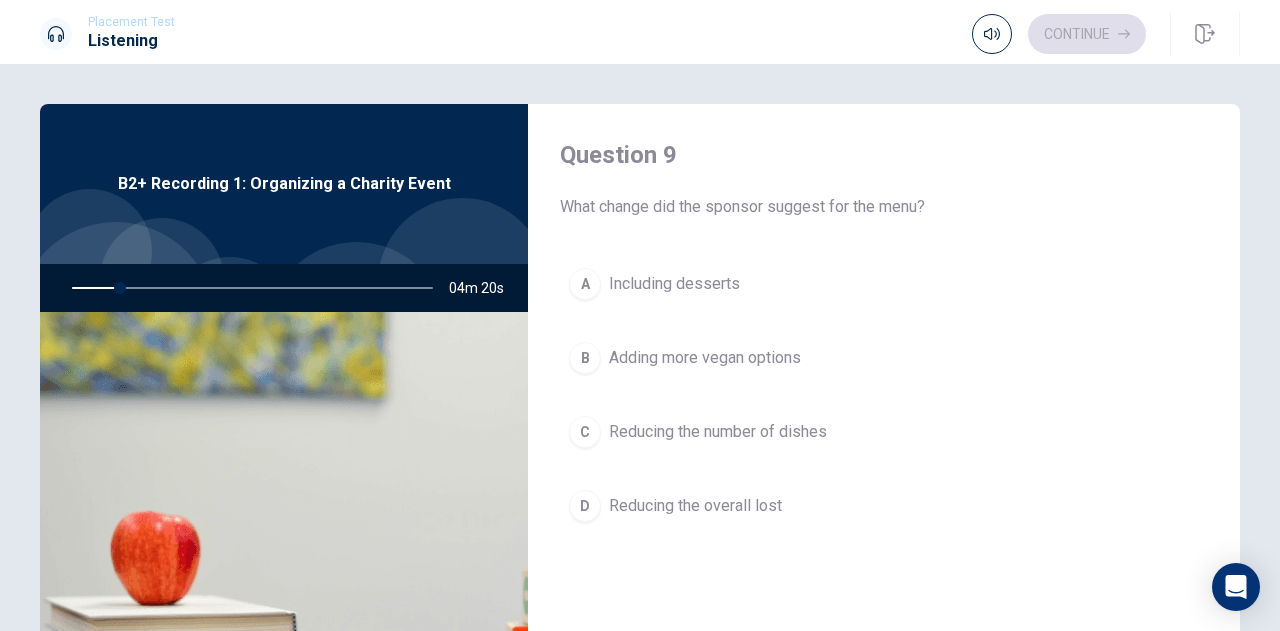 scroll, scrollTop: 1851, scrollLeft: 0, axis: vertical 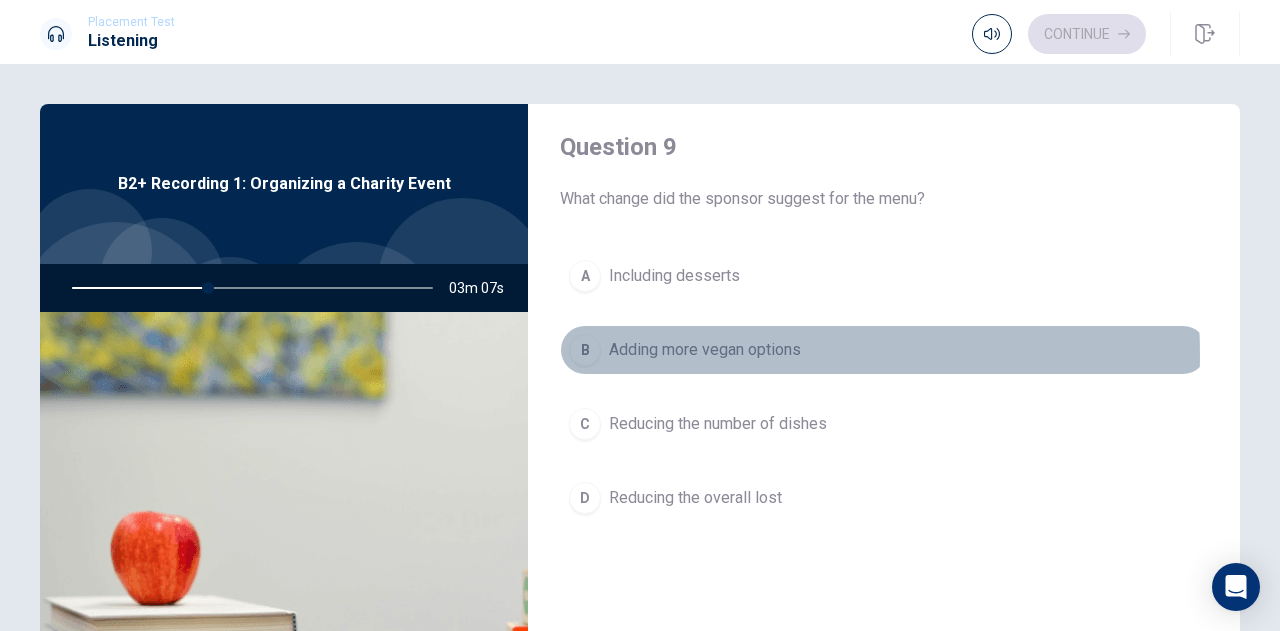 click on "Adding more vegan options" at bounding box center (705, 350) 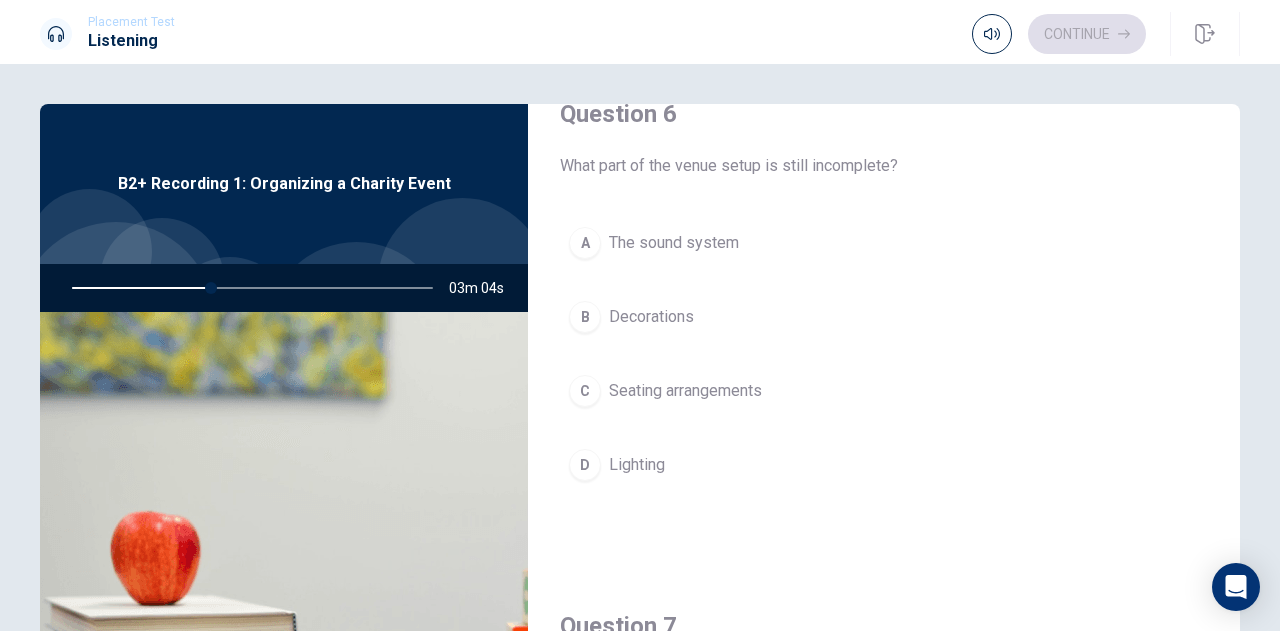 scroll, scrollTop: 0, scrollLeft: 0, axis: both 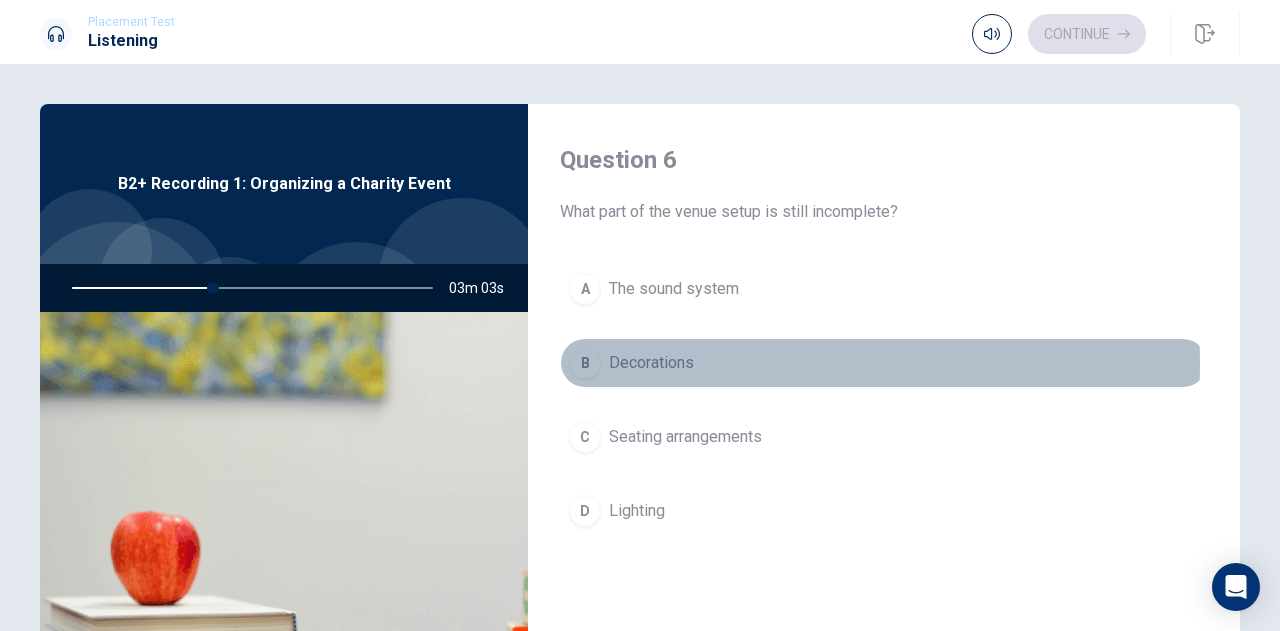 click on "Decorations" at bounding box center [651, 363] 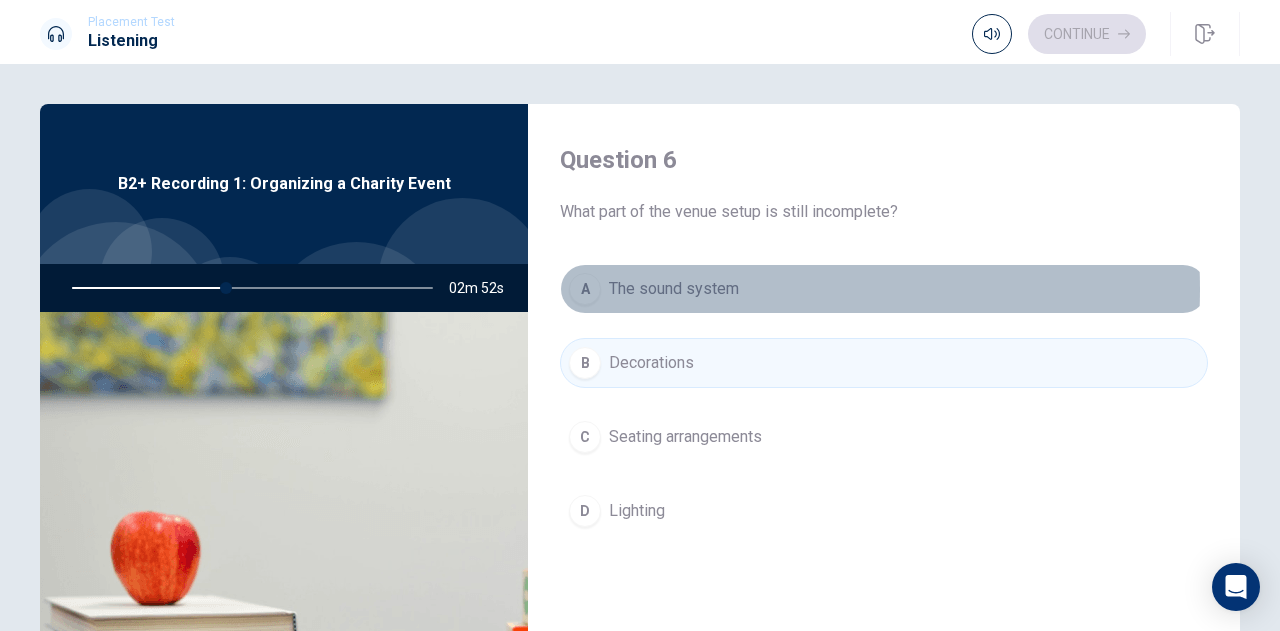click on "The sound system" at bounding box center [674, 289] 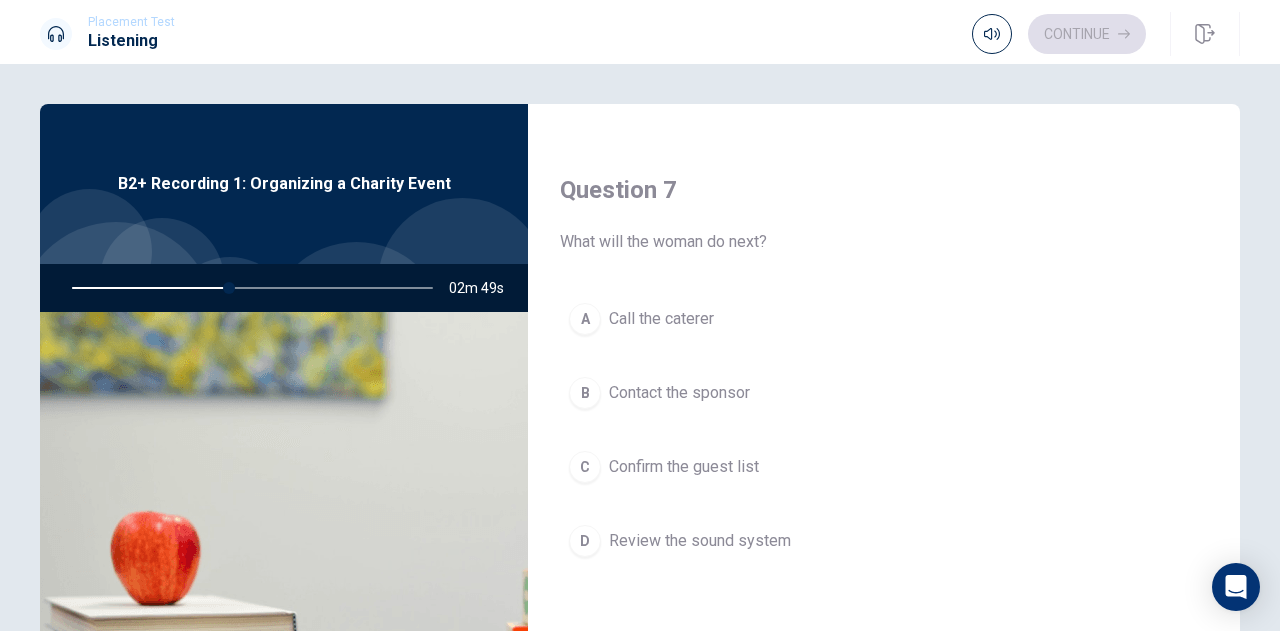 scroll, scrollTop: 475, scrollLeft: 0, axis: vertical 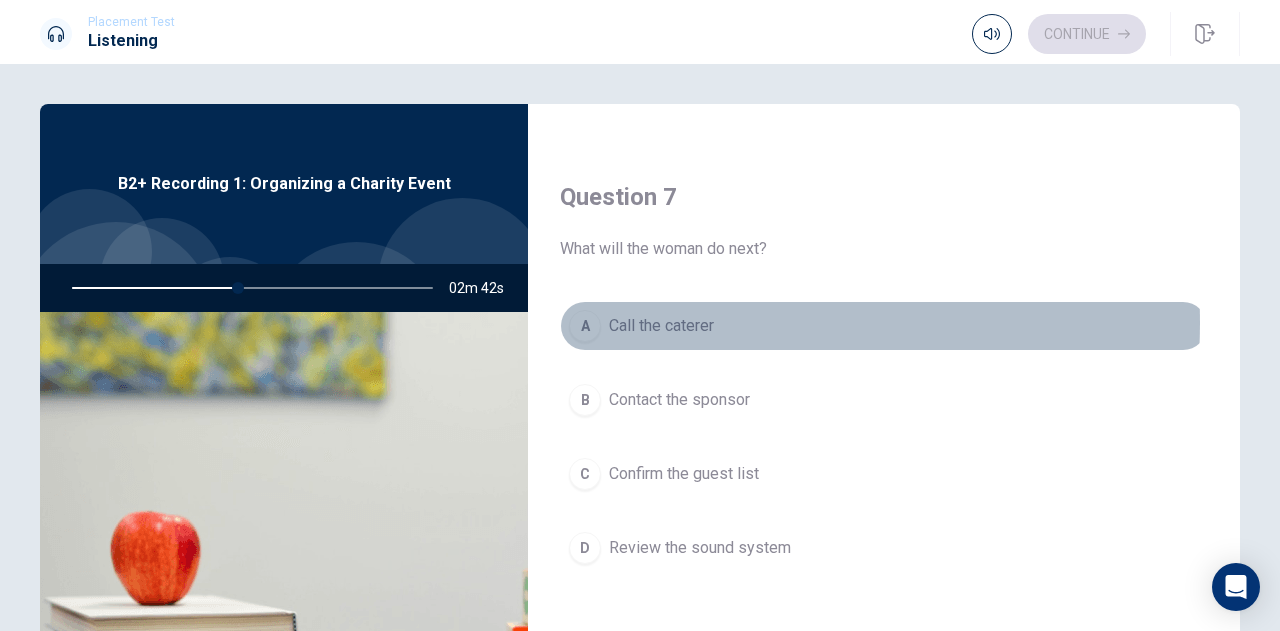 click on "Call the caterer" at bounding box center [661, 326] 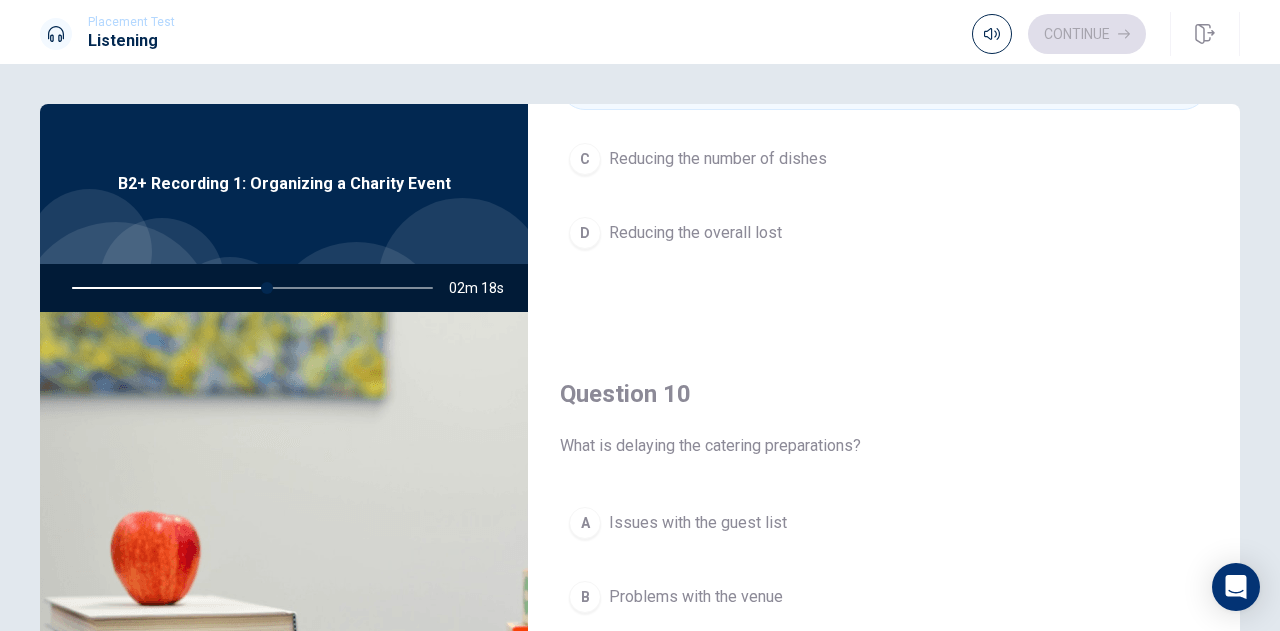 scroll, scrollTop: 1851, scrollLeft: 0, axis: vertical 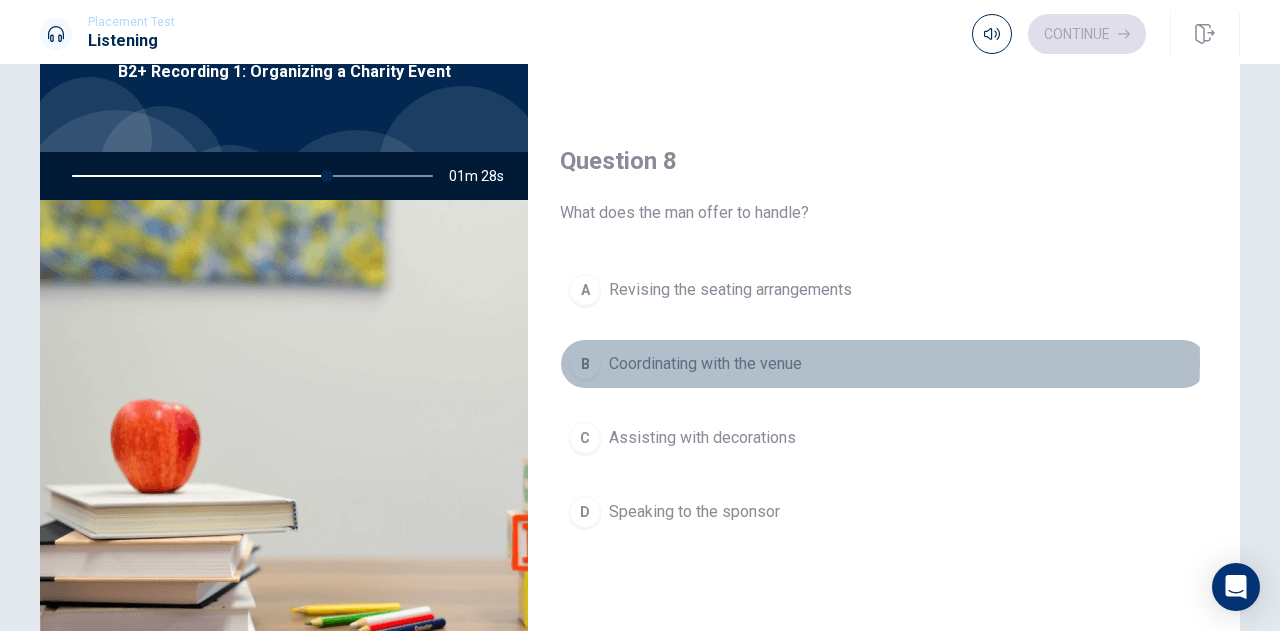 click on "Coordinating with the venue" at bounding box center (705, 364) 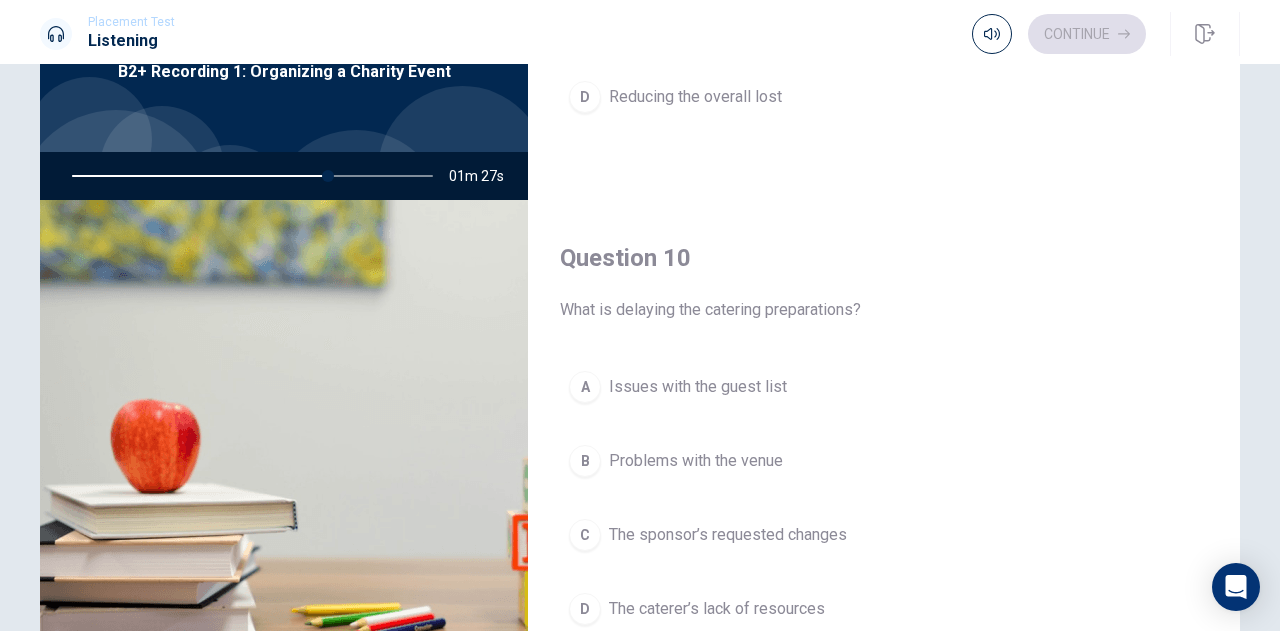 scroll, scrollTop: 1851, scrollLeft: 0, axis: vertical 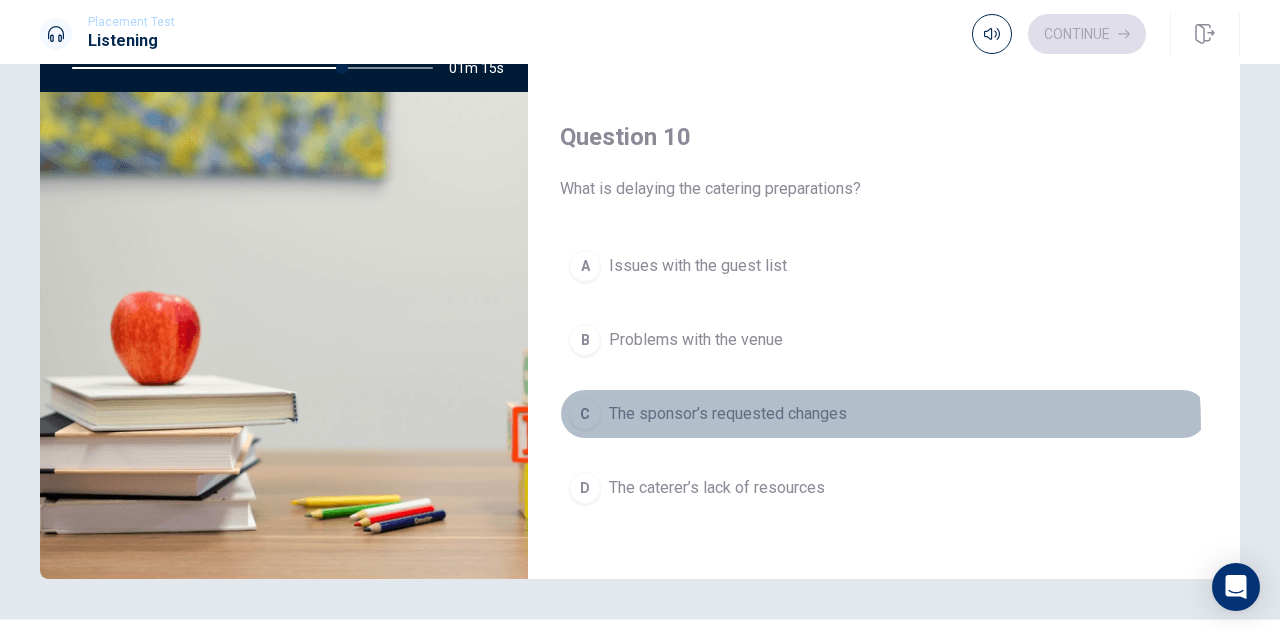 click on "C The sponsor’s requested changes" at bounding box center [884, 414] 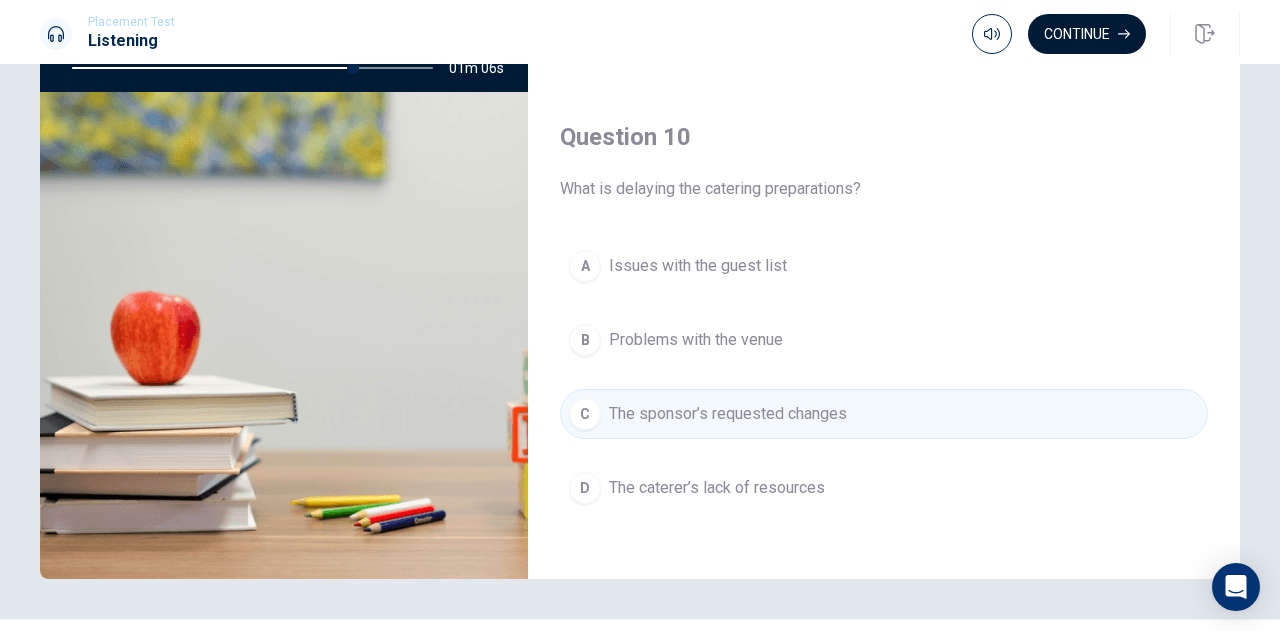 click on "Continue" at bounding box center [1087, 34] 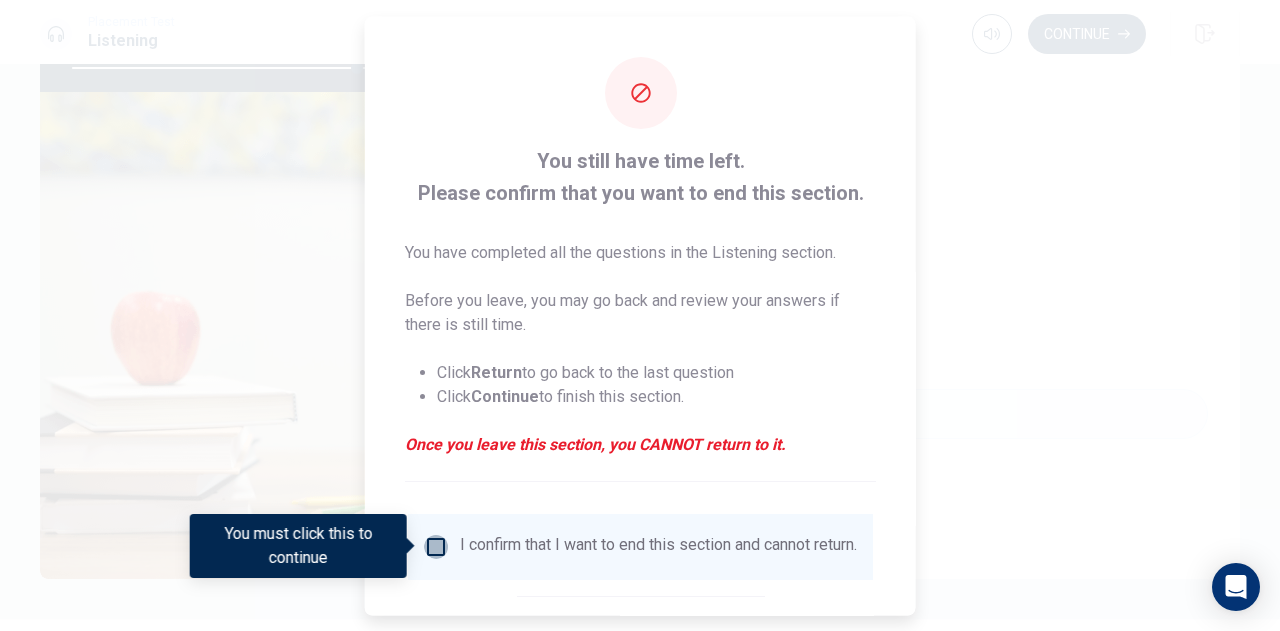 click at bounding box center [436, 546] 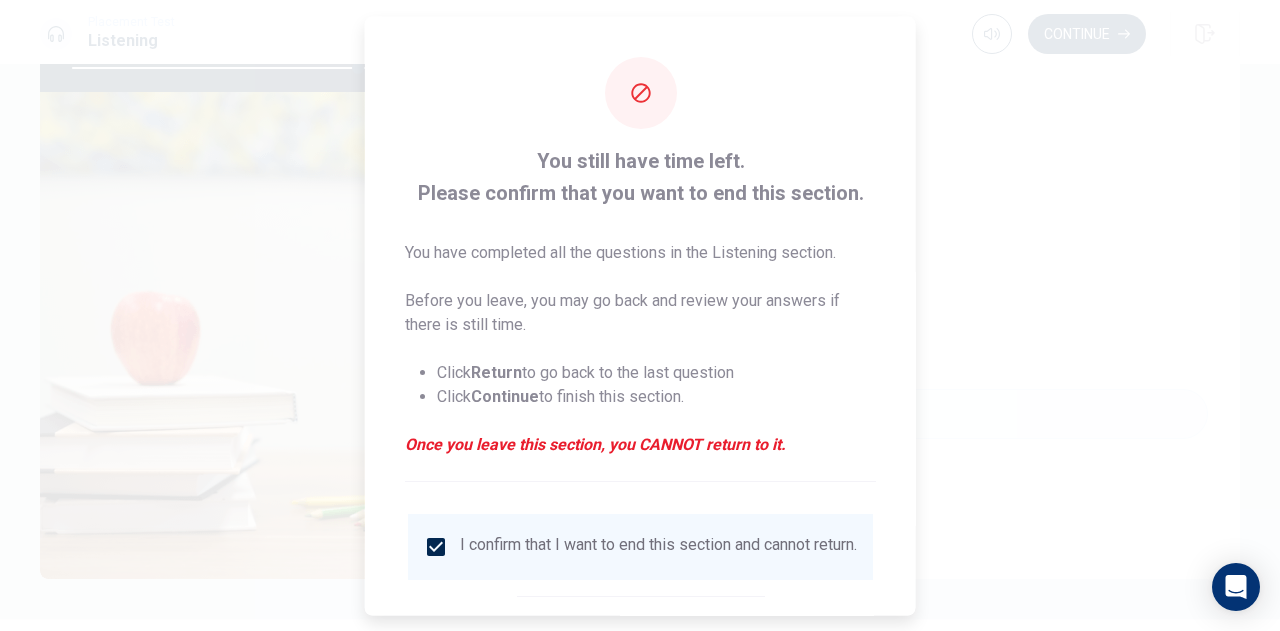 scroll, scrollTop: 114, scrollLeft: 0, axis: vertical 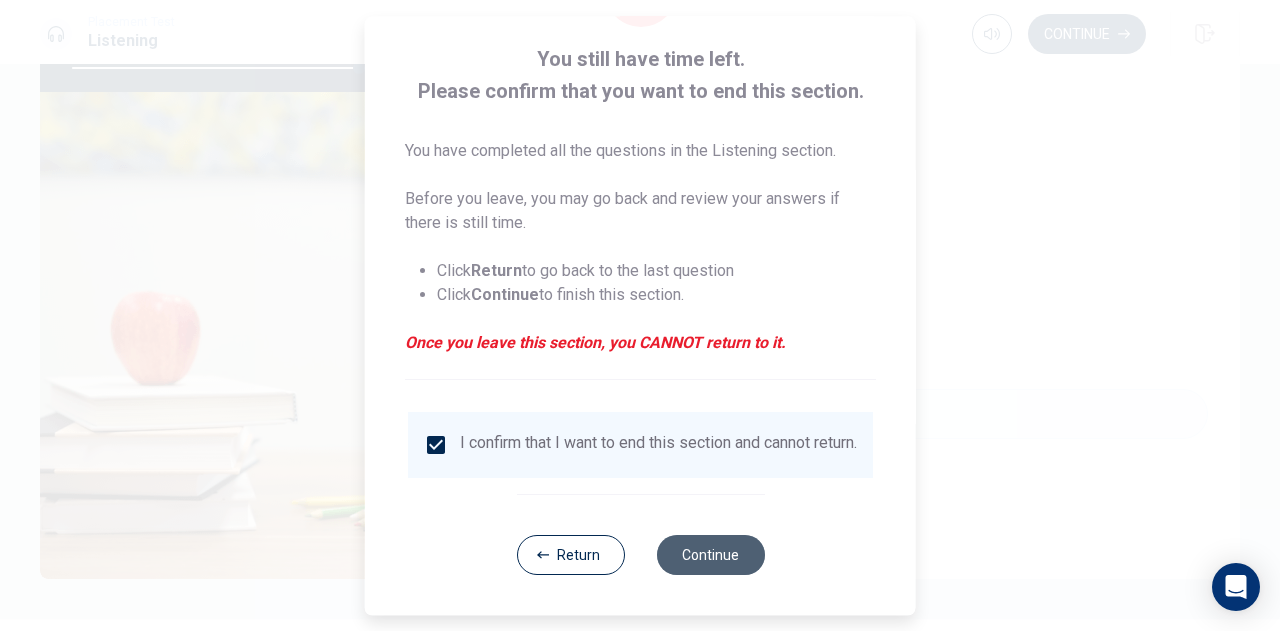 click on "Continue" at bounding box center (710, 555) 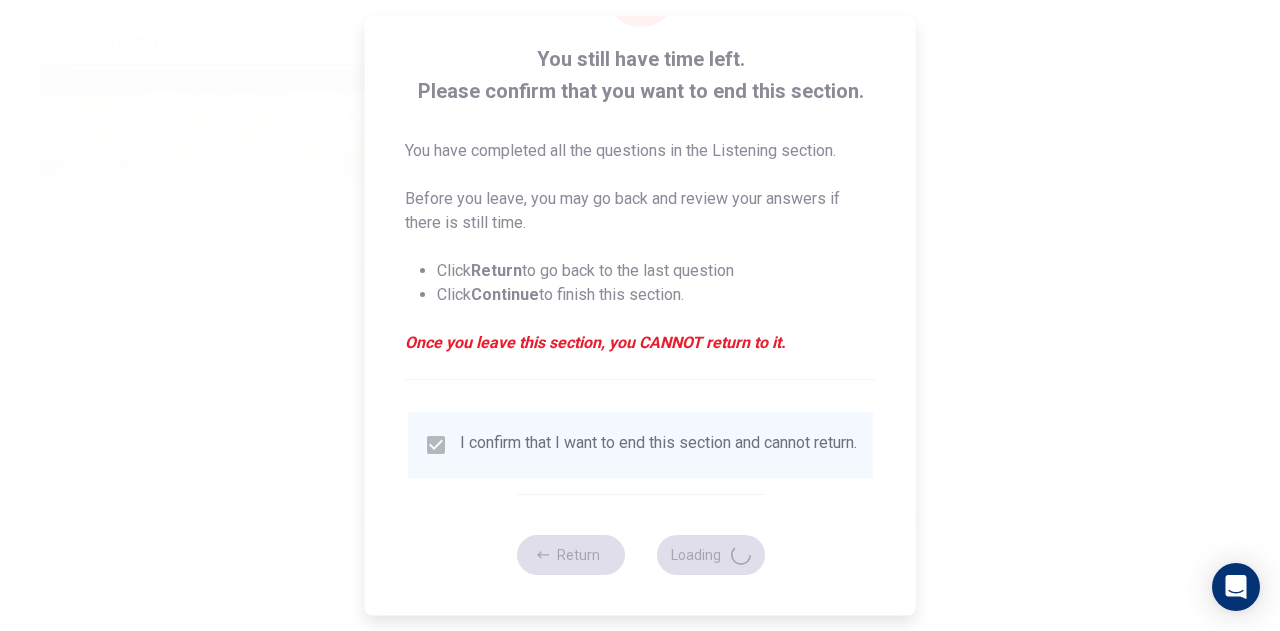 type on "81" 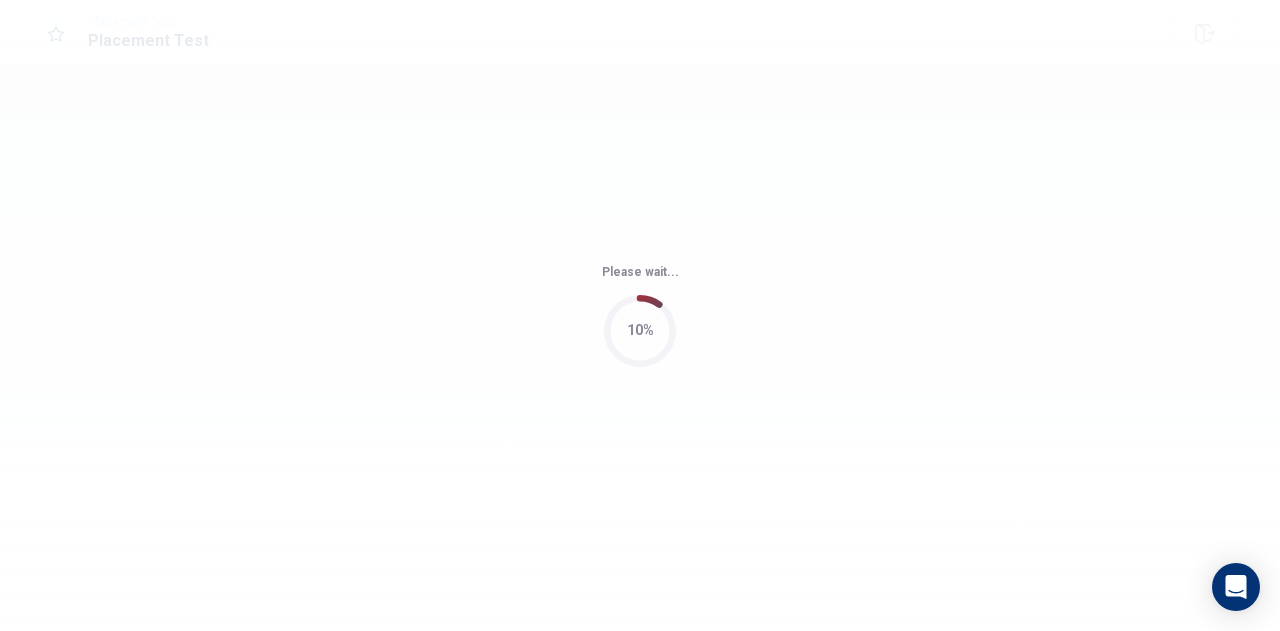 scroll, scrollTop: 0, scrollLeft: 0, axis: both 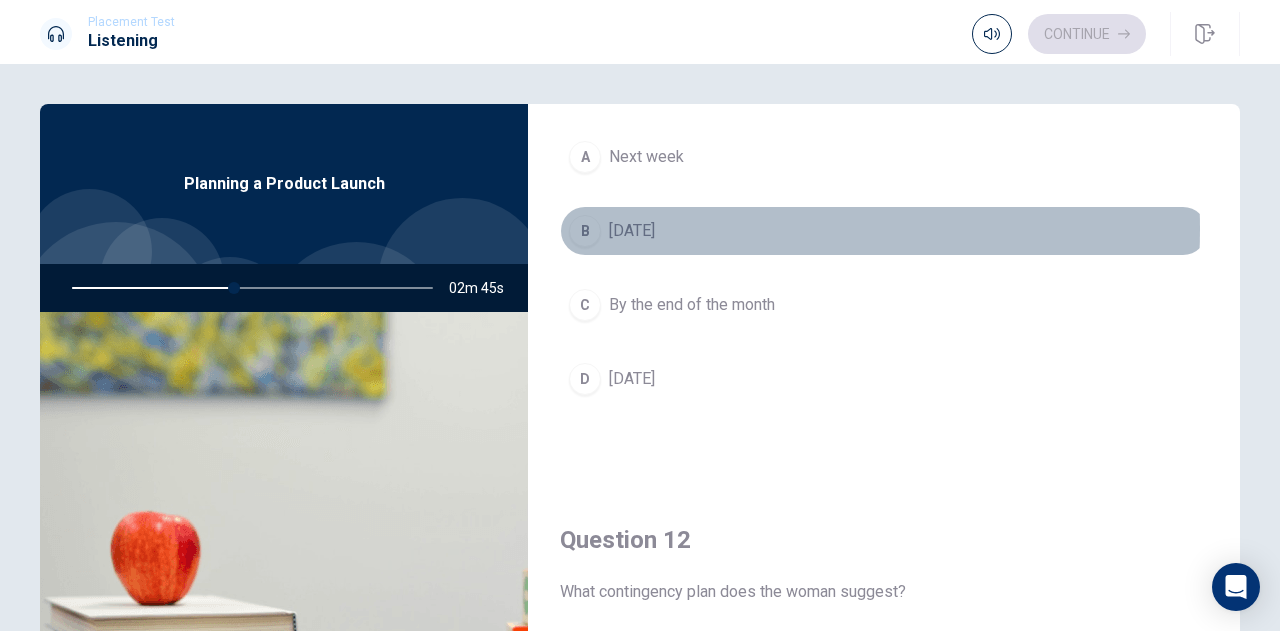 click on "[DATE]" at bounding box center (632, 231) 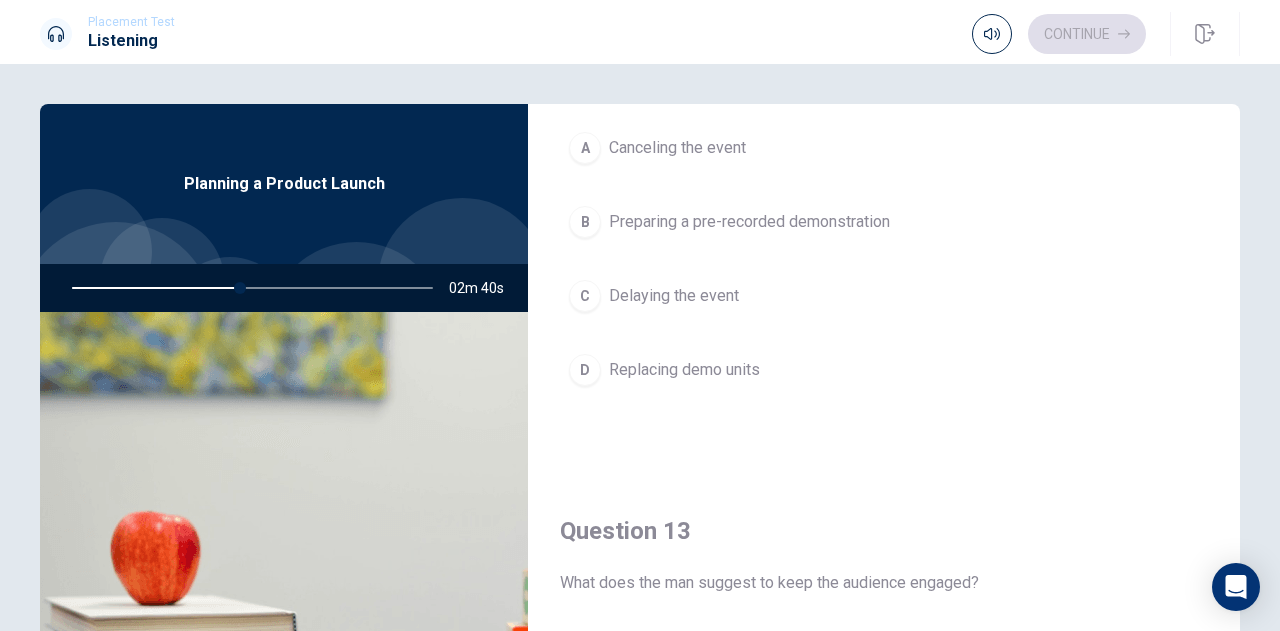scroll, scrollTop: 660, scrollLeft: 0, axis: vertical 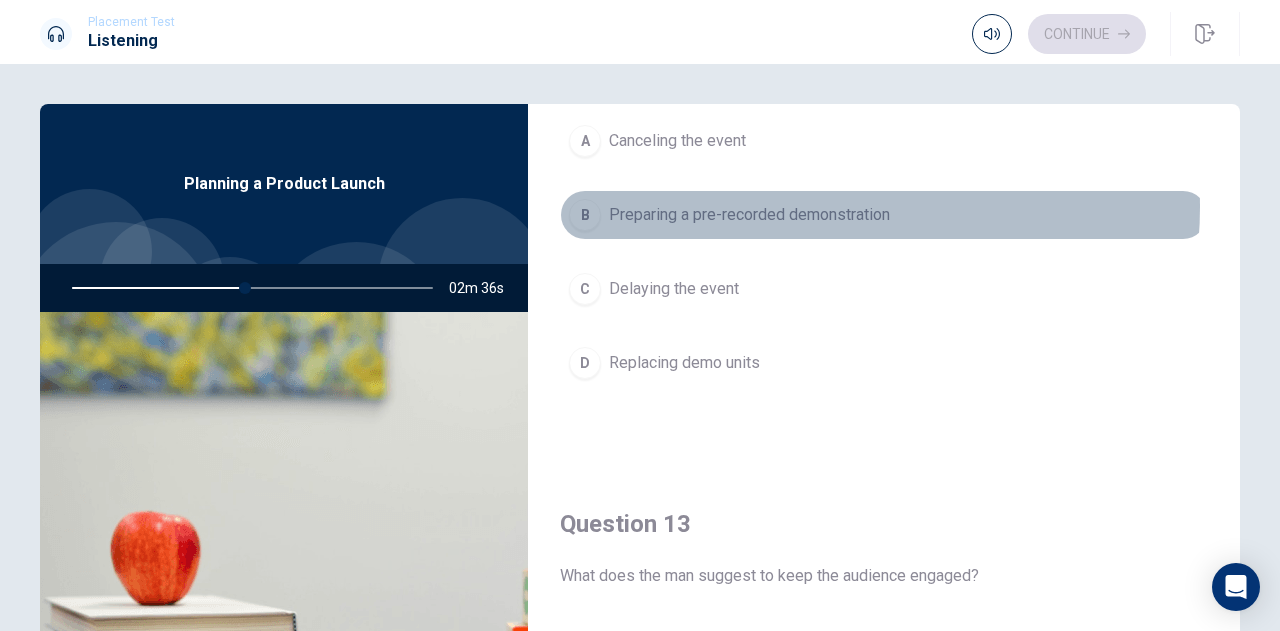 click on "Preparing a pre-recorded demonstration" at bounding box center [749, 215] 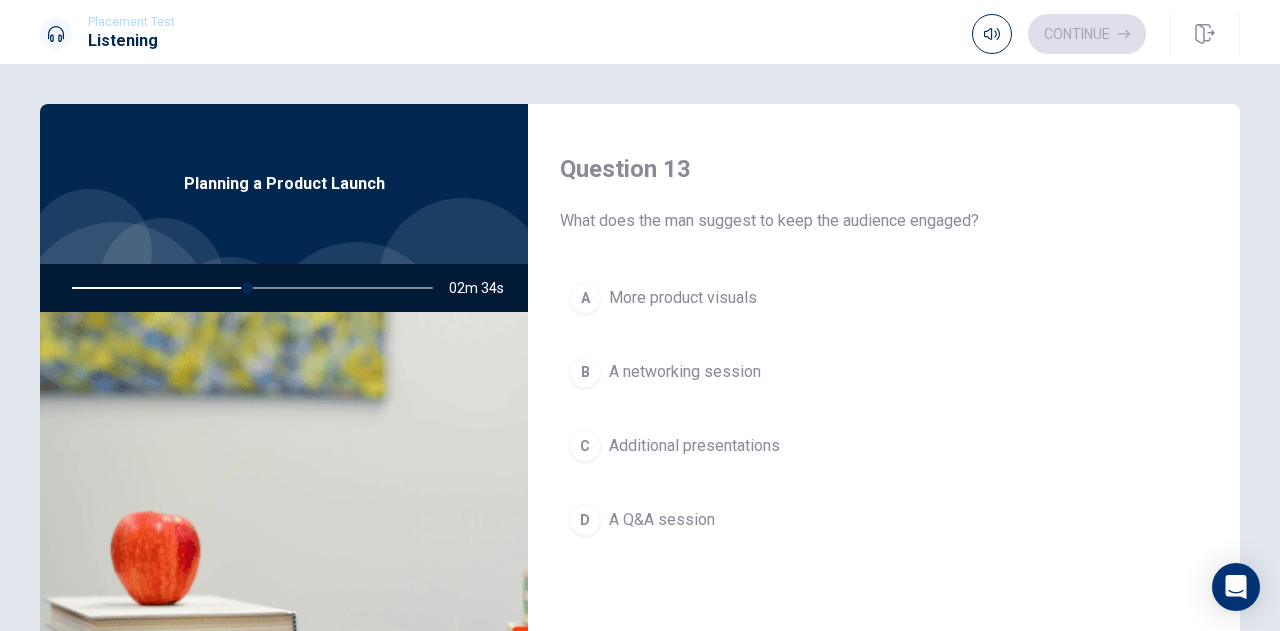 scroll, scrollTop: 1020, scrollLeft: 0, axis: vertical 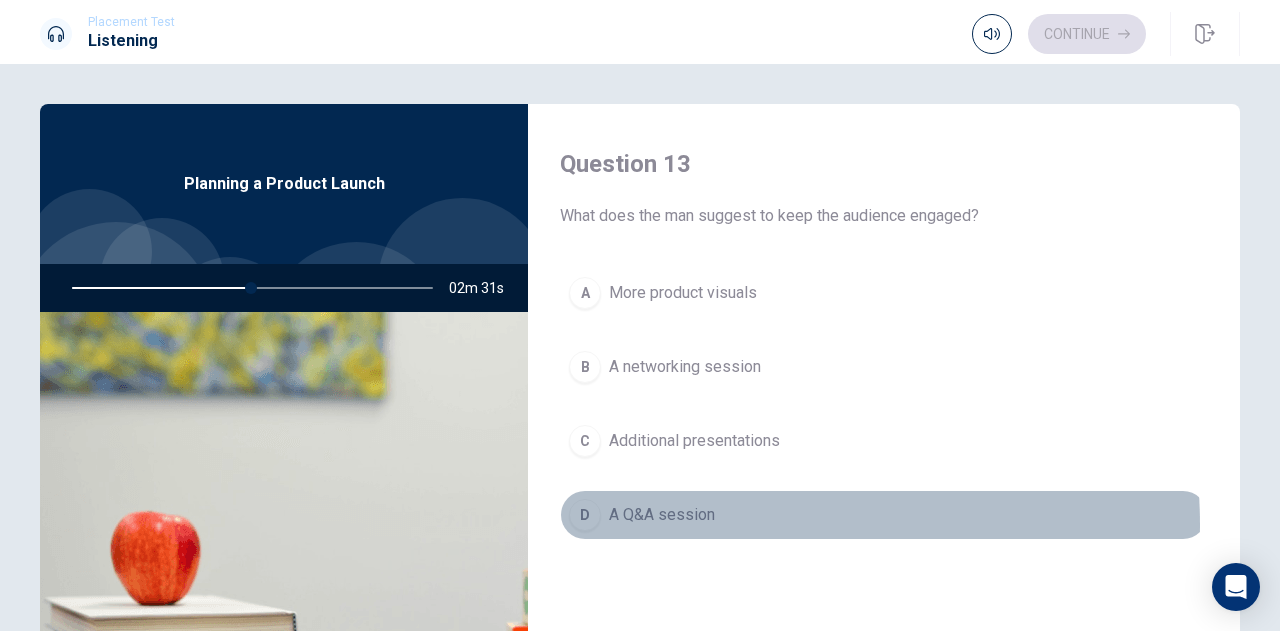 click on "D A Q&A session" at bounding box center (884, 515) 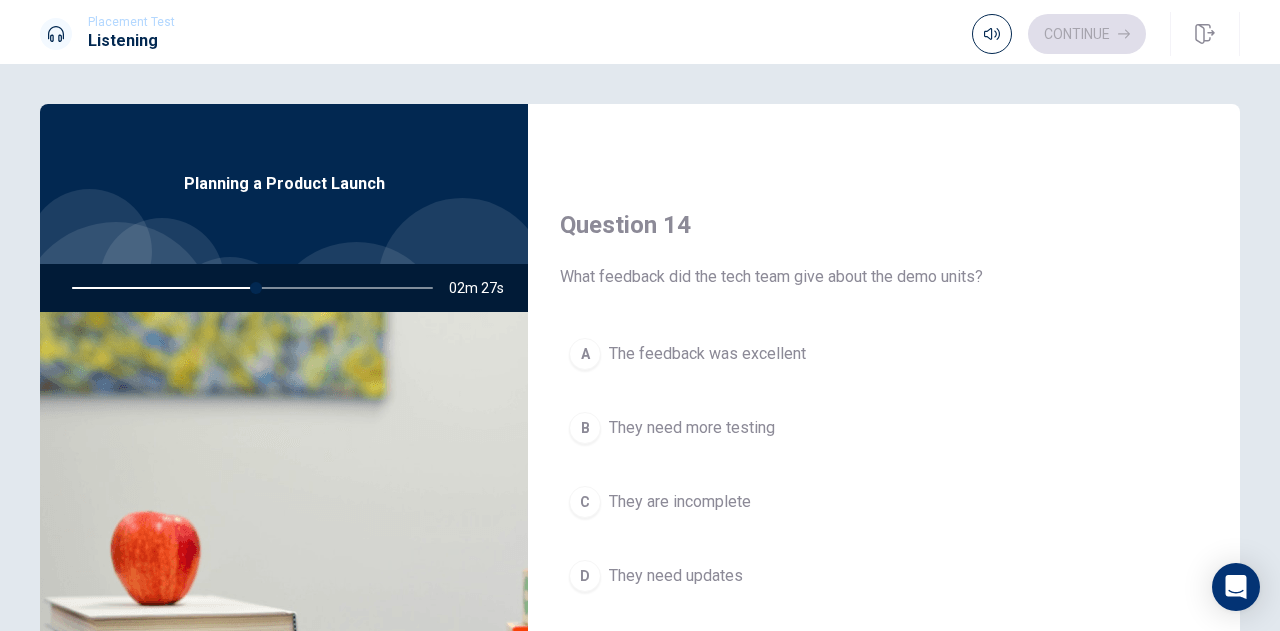 scroll, scrollTop: 1851, scrollLeft: 0, axis: vertical 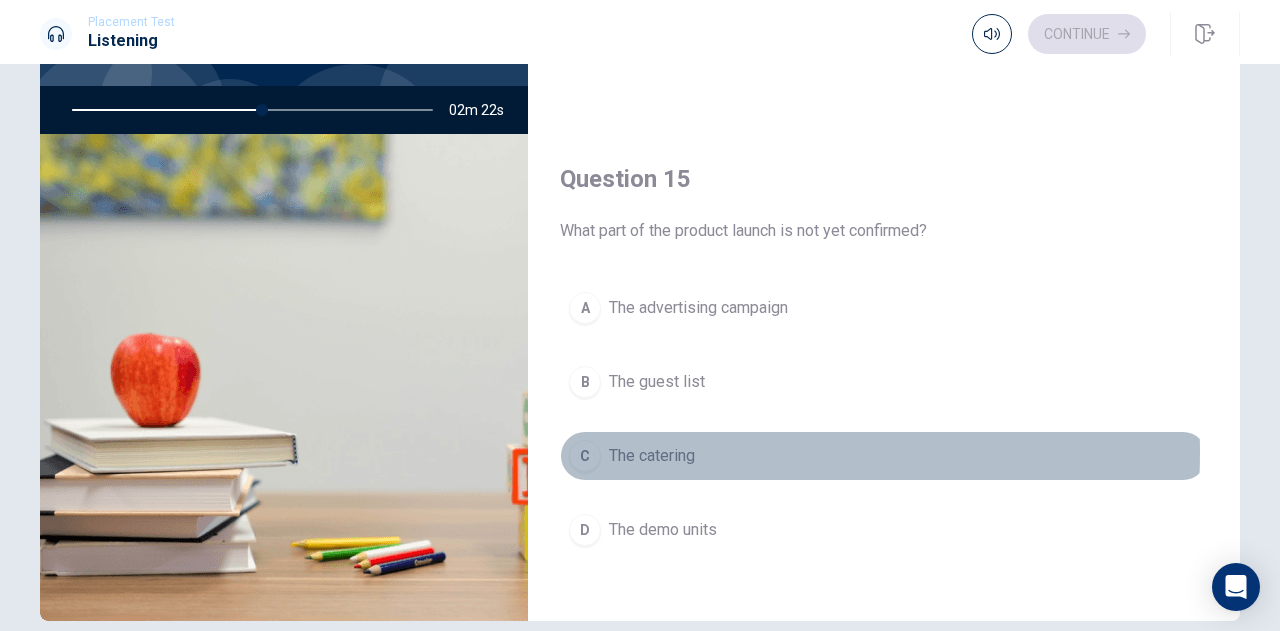 click on "The catering" at bounding box center [652, 456] 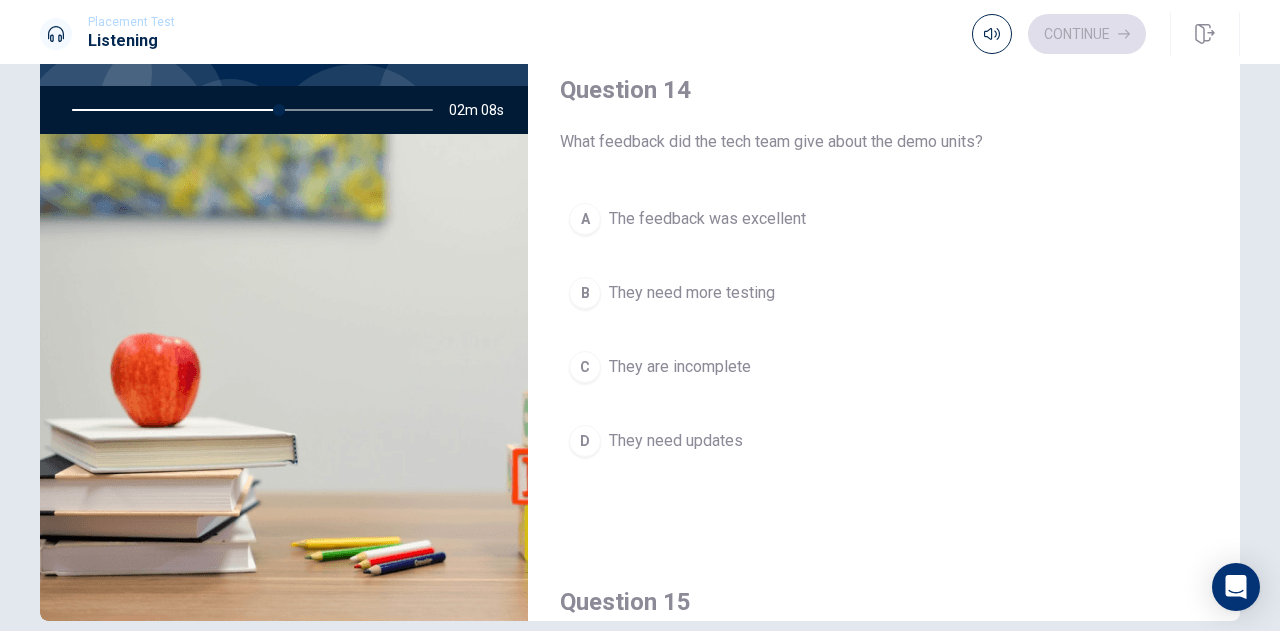 scroll, scrollTop: 1416, scrollLeft: 0, axis: vertical 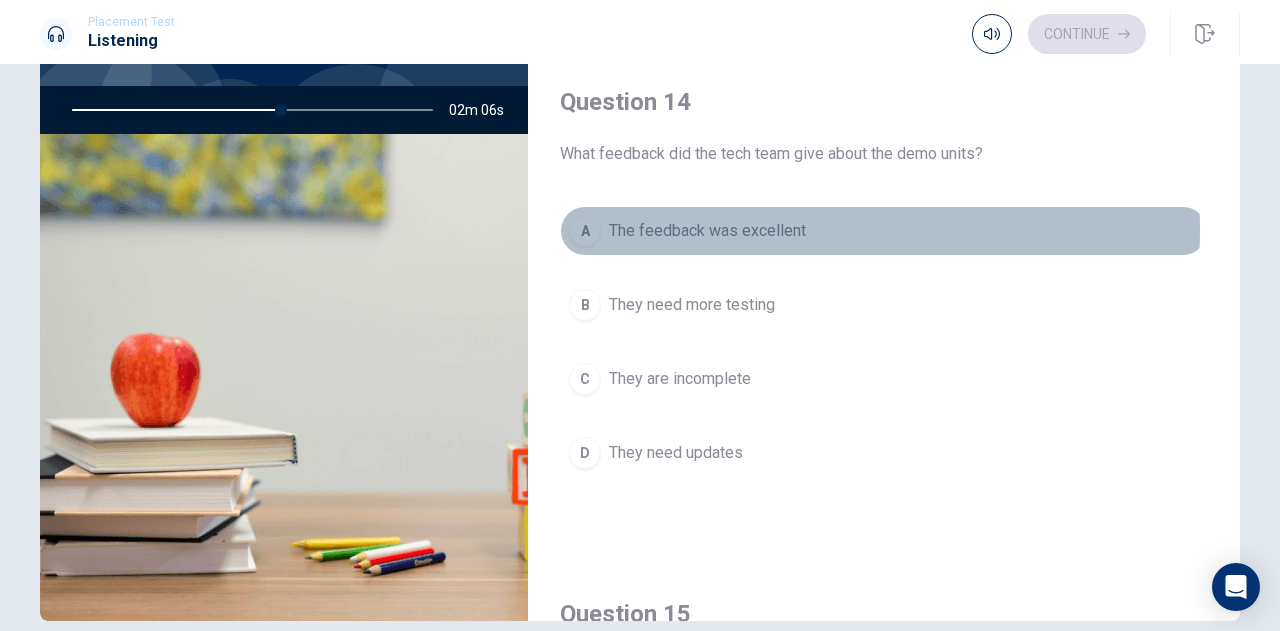 click on "The feedback was excellent" at bounding box center [707, 231] 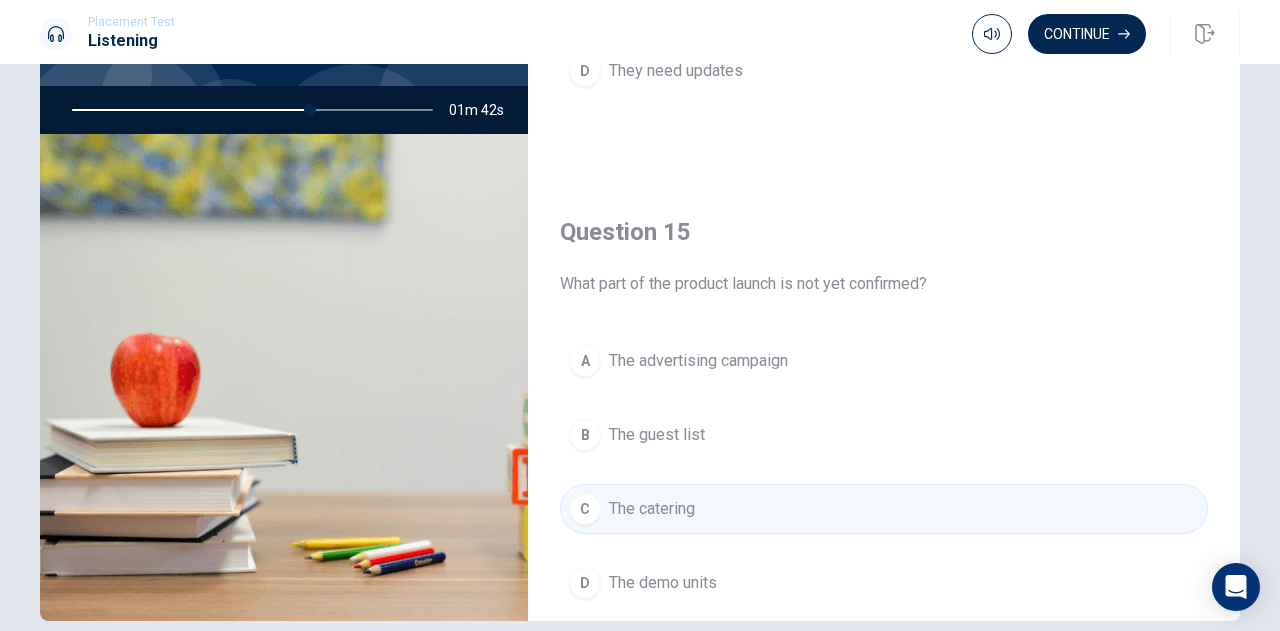 scroll, scrollTop: 1851, scrollLeft: 0, axis: vertical 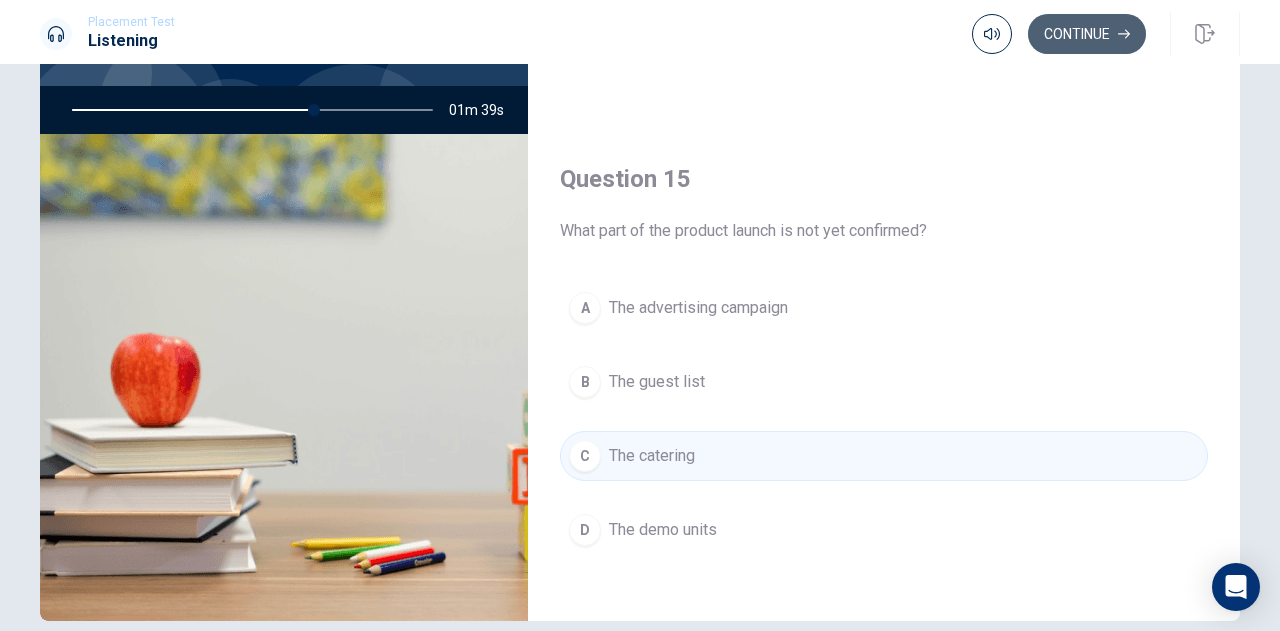 click on "Continue" at bounding box center (1087, 34) 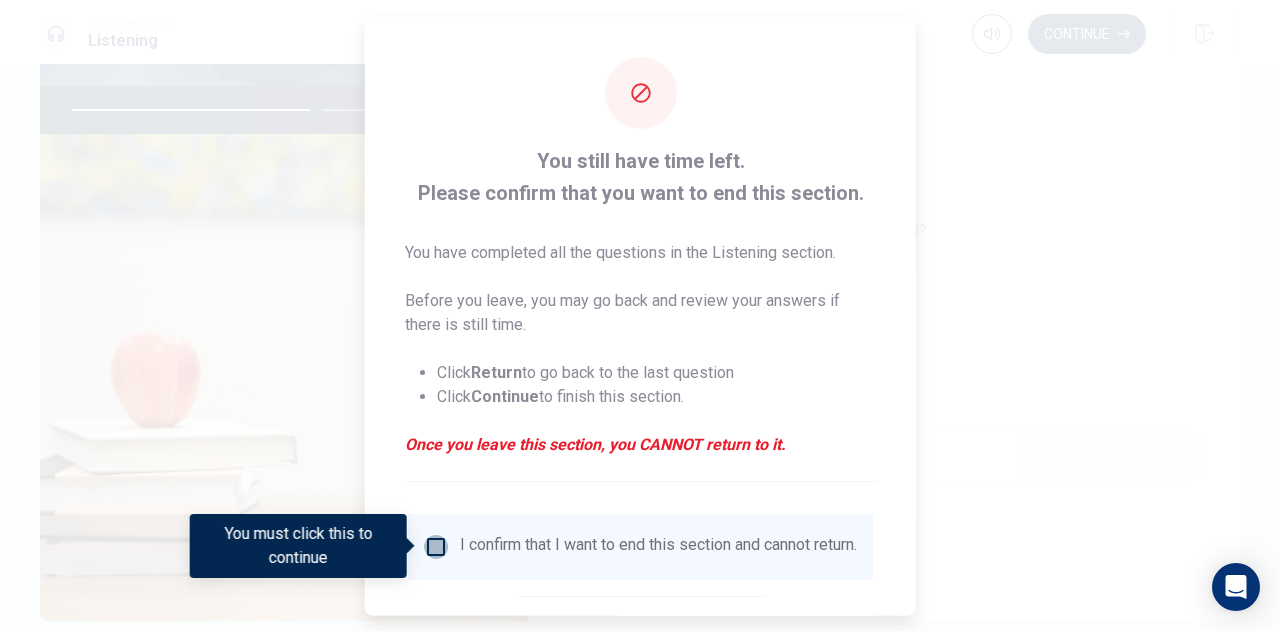 click at bounding box center [436, 546] 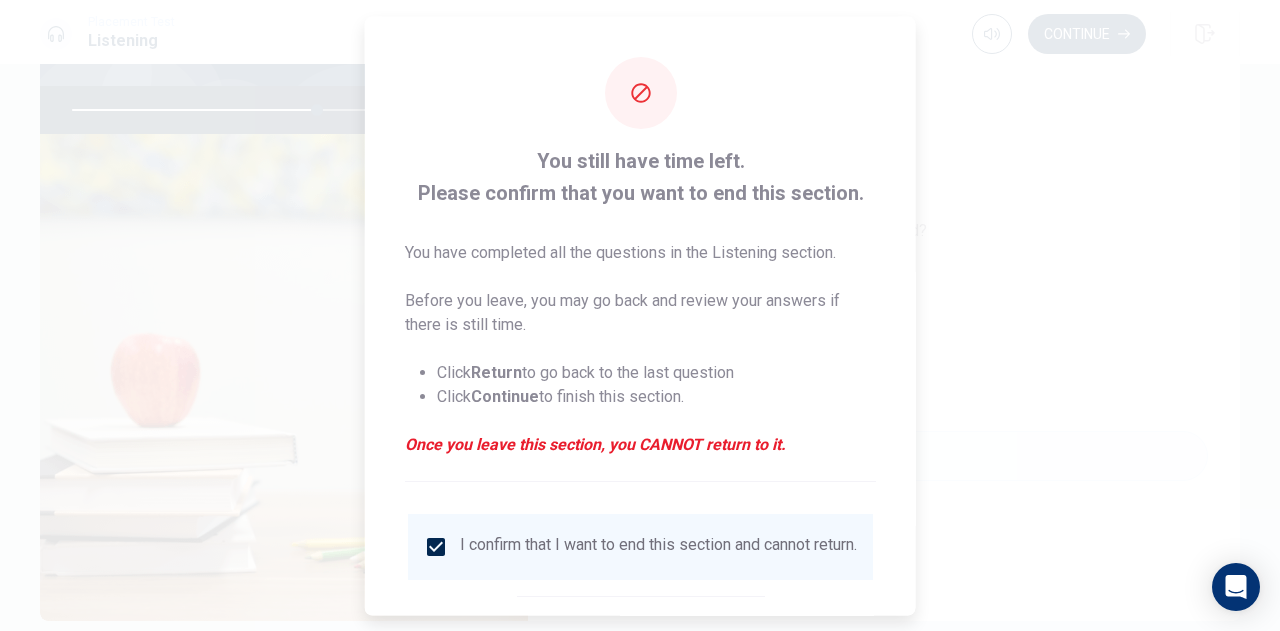 scroll, scrollTop: 114, scrollLeft: 0, axis: vertical 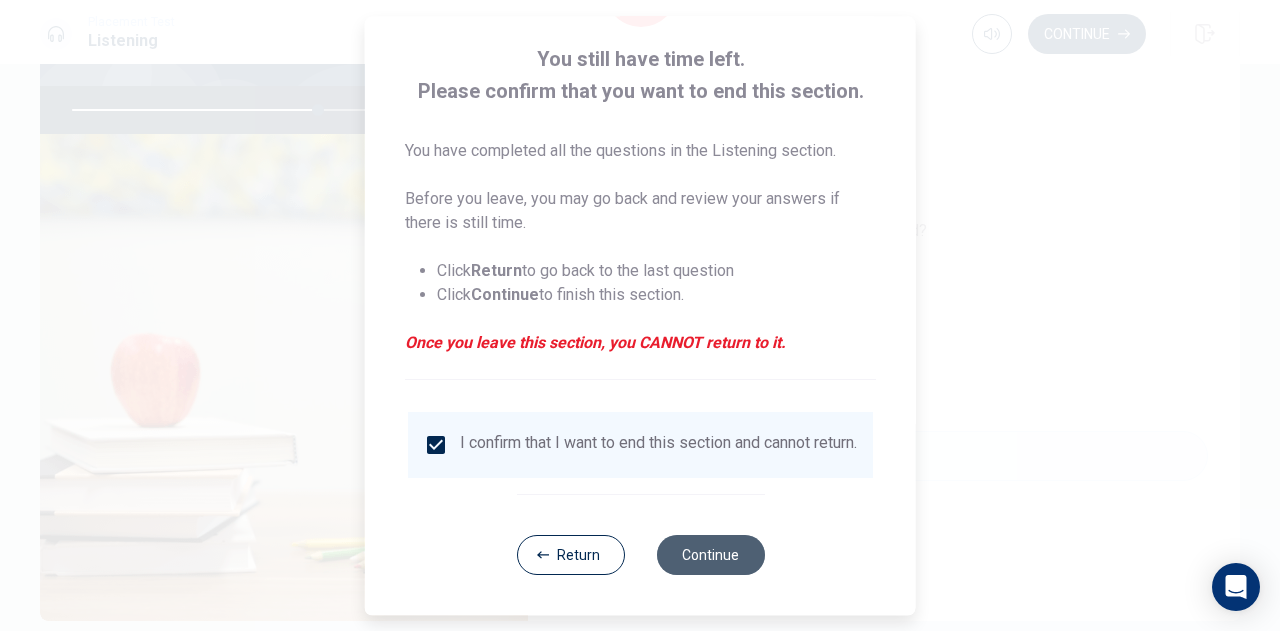 click on "Continue" at bounding box center [710, 555] 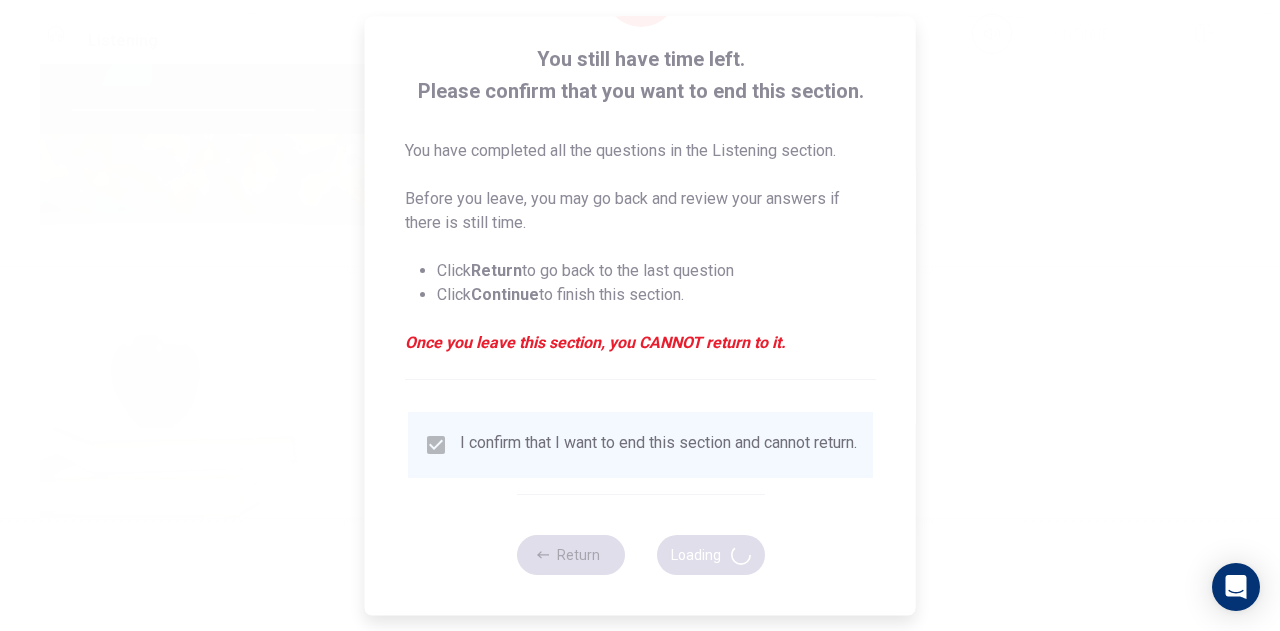 type on "69" 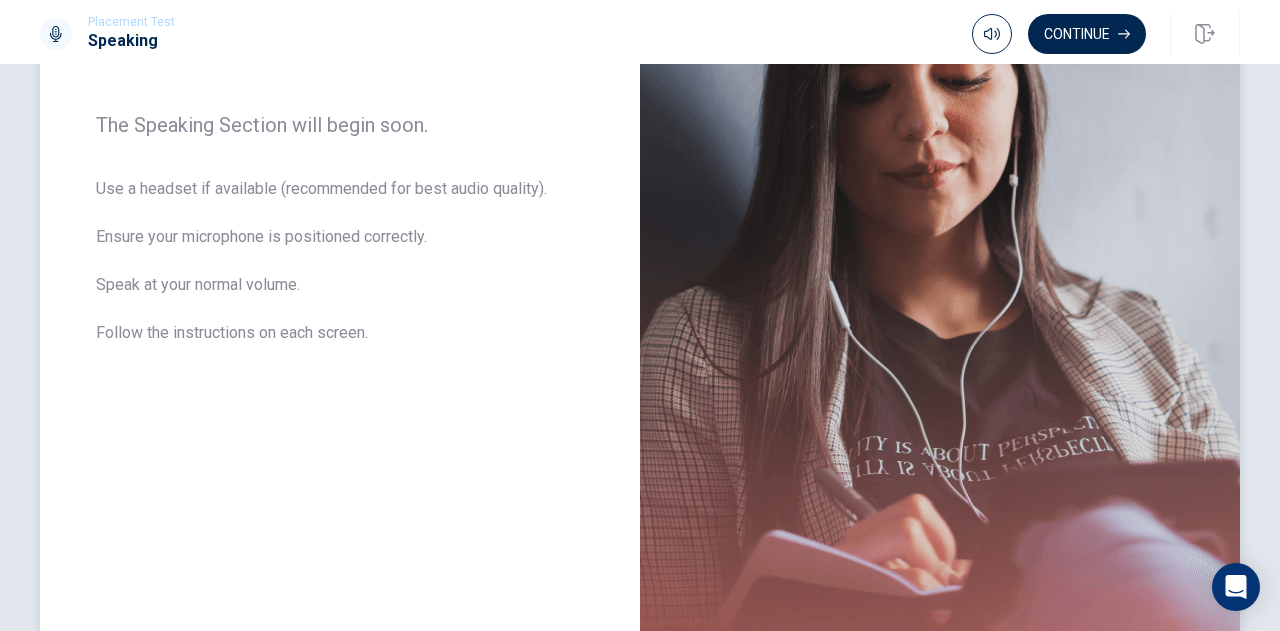 scroll, scrollTop: 300, scrollLeft: 0, axis: vertical 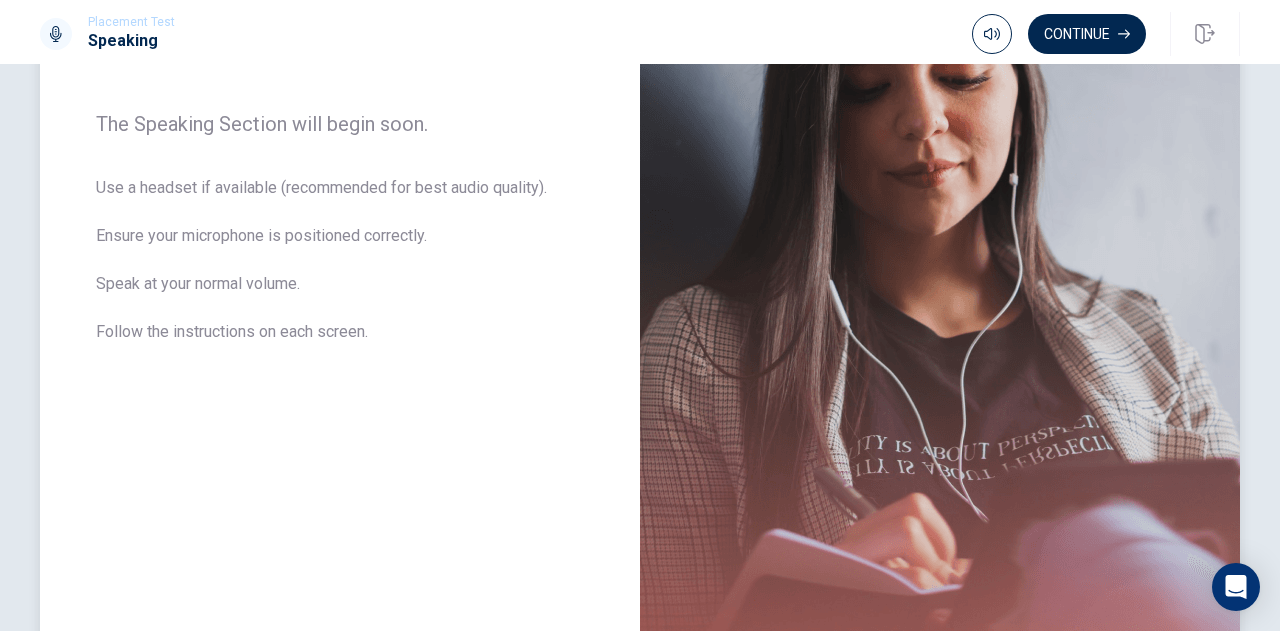 click on "The Speaking Section will begin soon. Use a headset if available (recommended for best audio quality).
Ensure your microphone is positioned correctly.
Speak at your normal volume.
Follow the instructions on each screen." at bounding box center [340, 240] 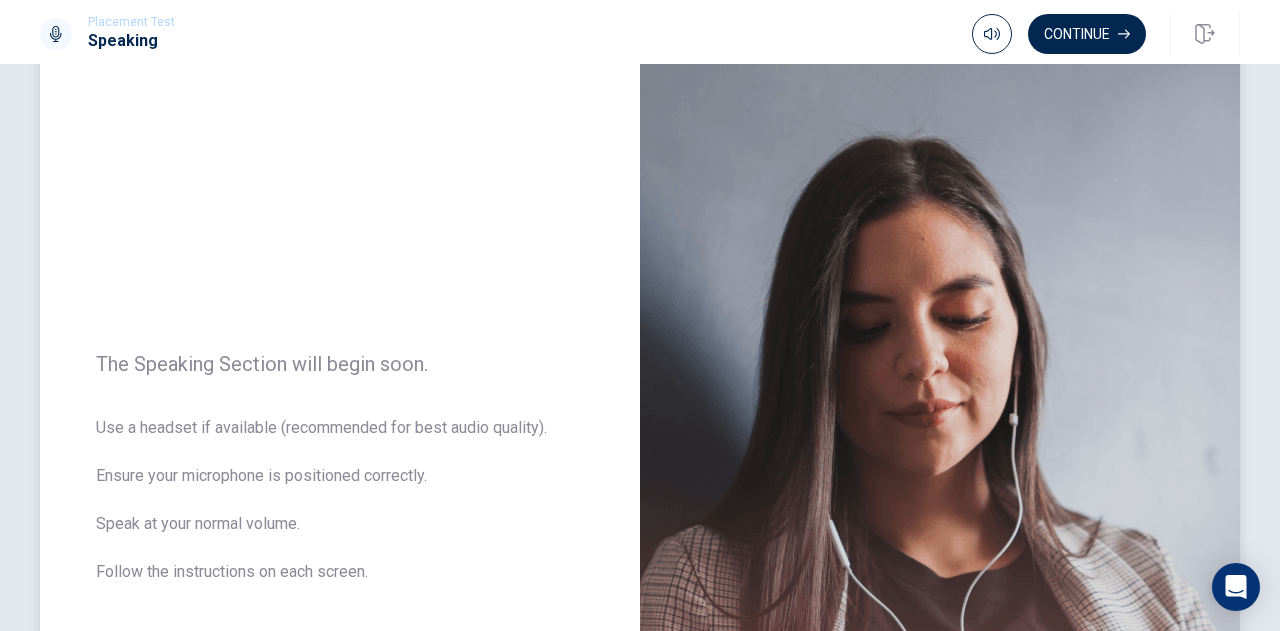 scroll, scrollTop: 0, scrollLeft: 0, axis: both 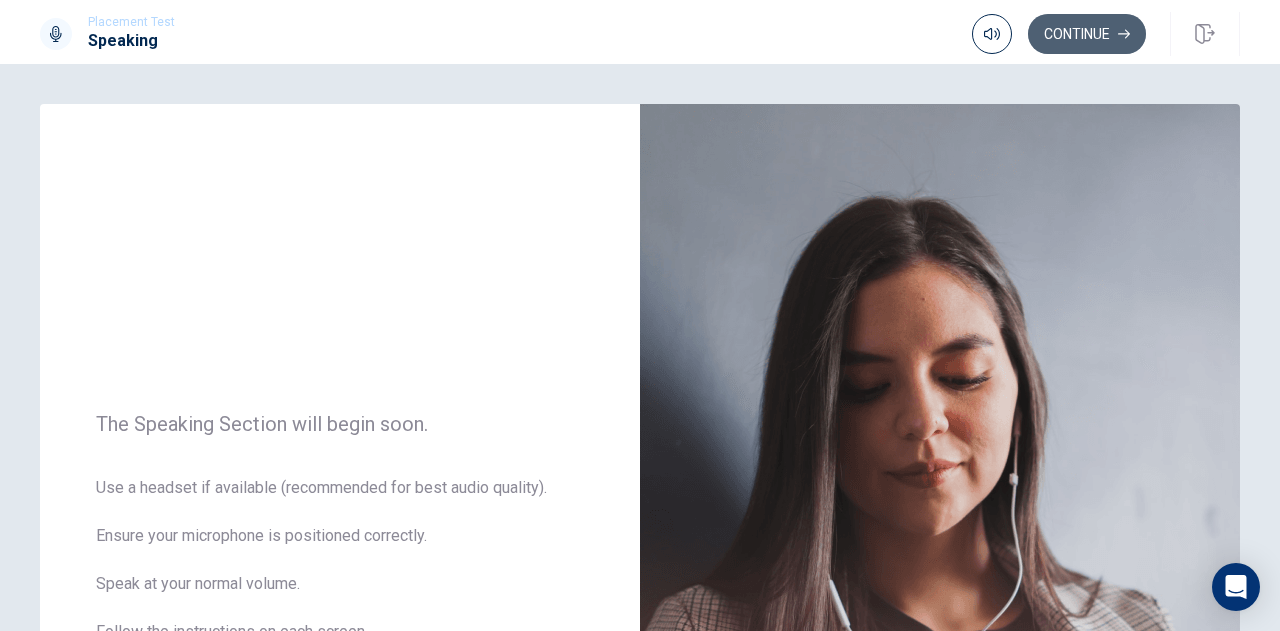 click on "Continue" at bounding box center [1087, 34] 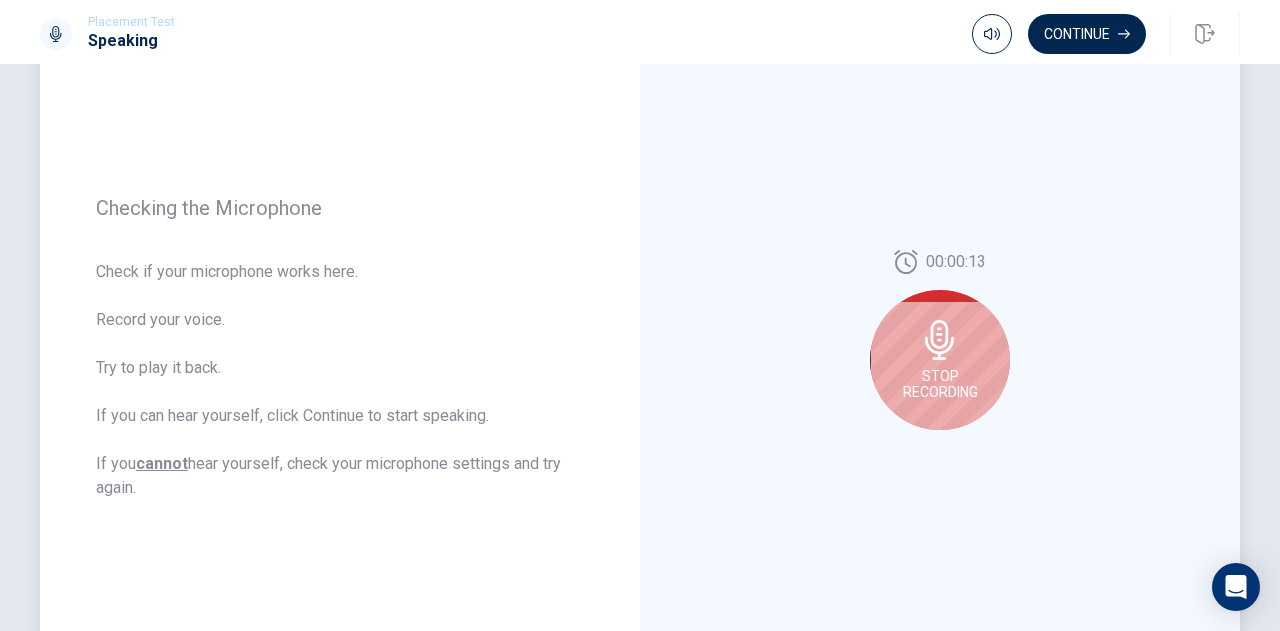 scroll, scrollTop: 193, scrollLeft: 0, axis: vertical 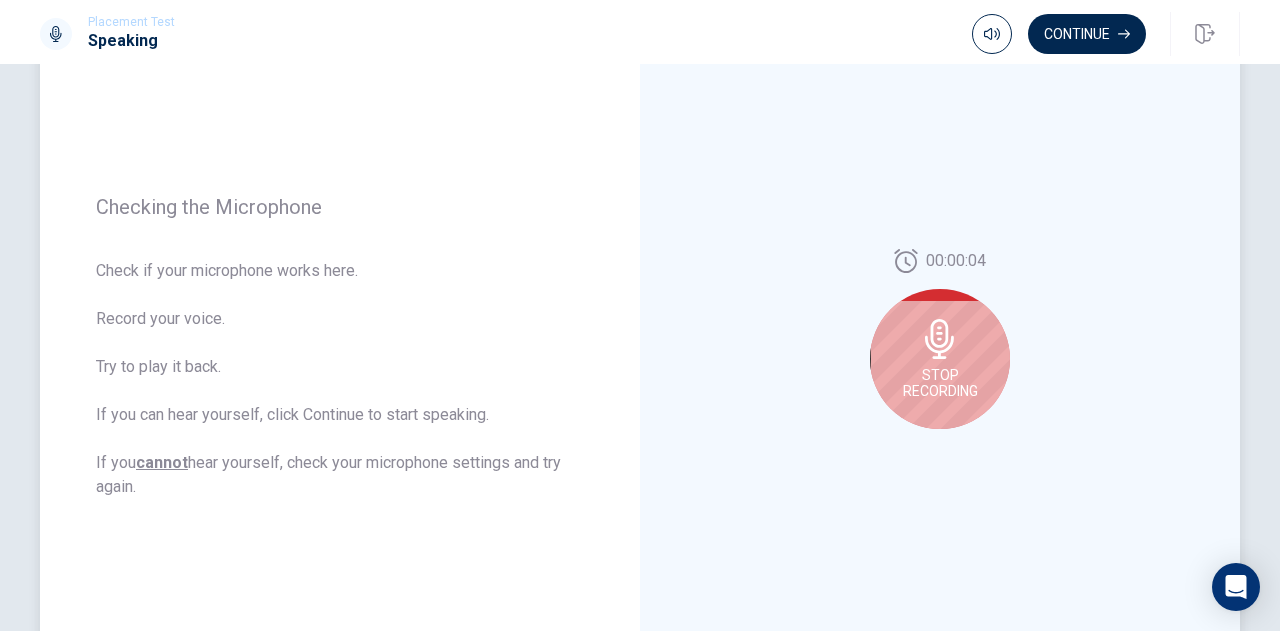 click on "Stop   Recording" at bounding box center (940, 383) 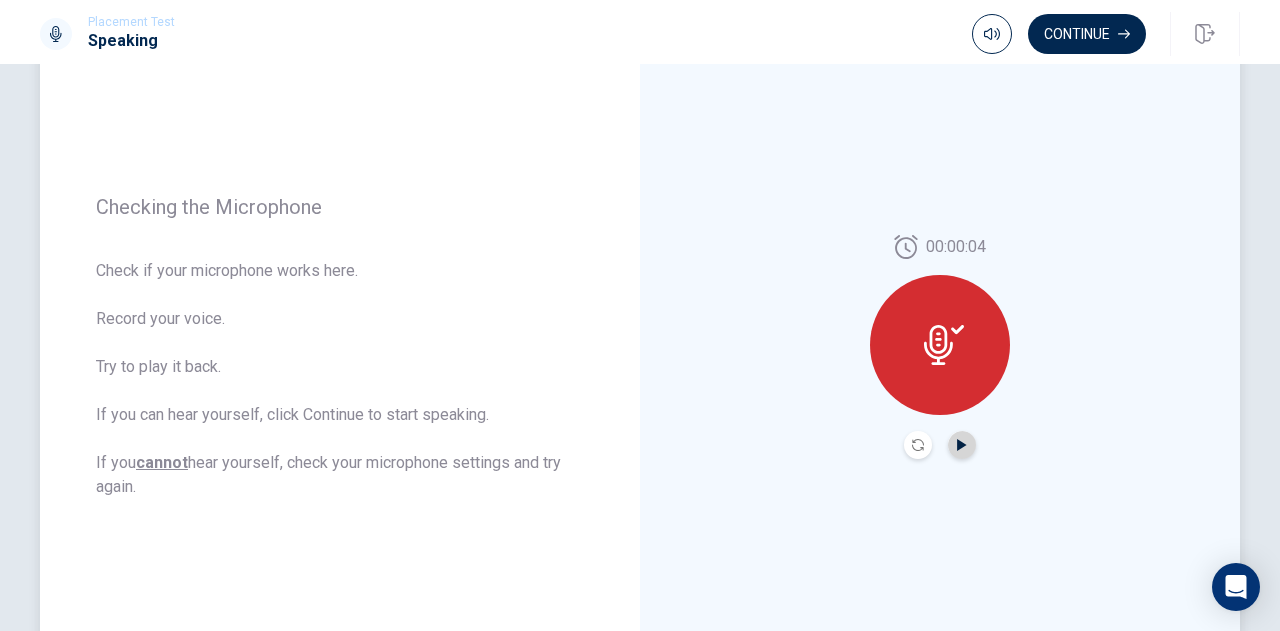 click 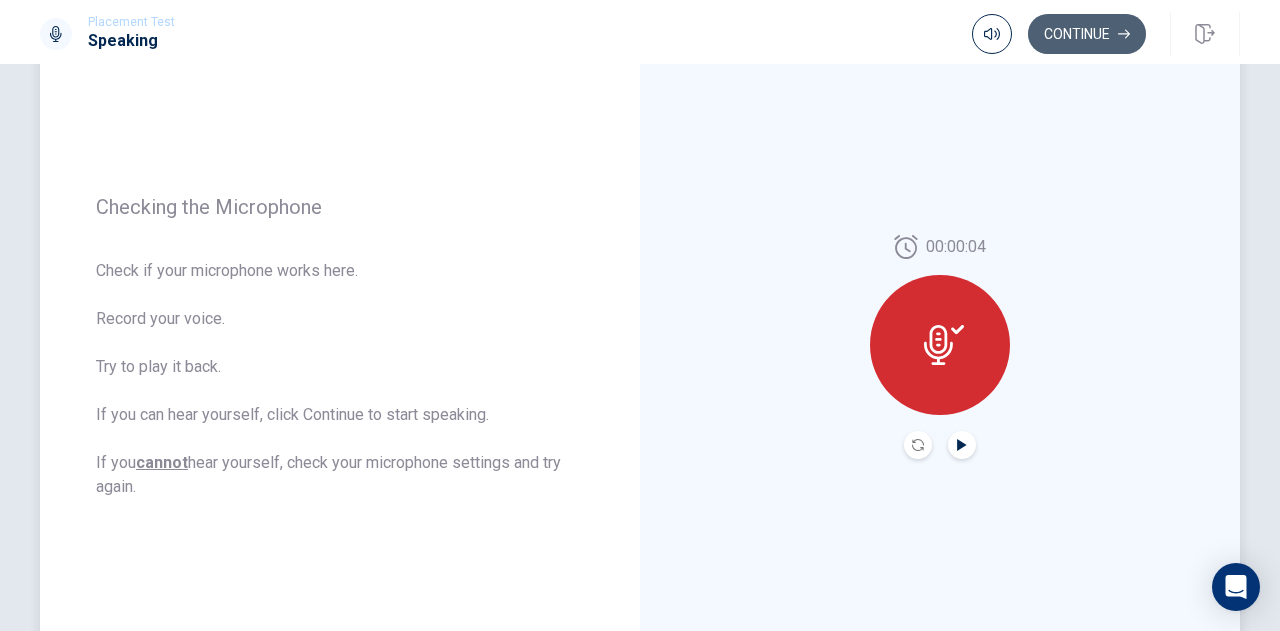 click on "Continue" at bounding box center (1087, 34) 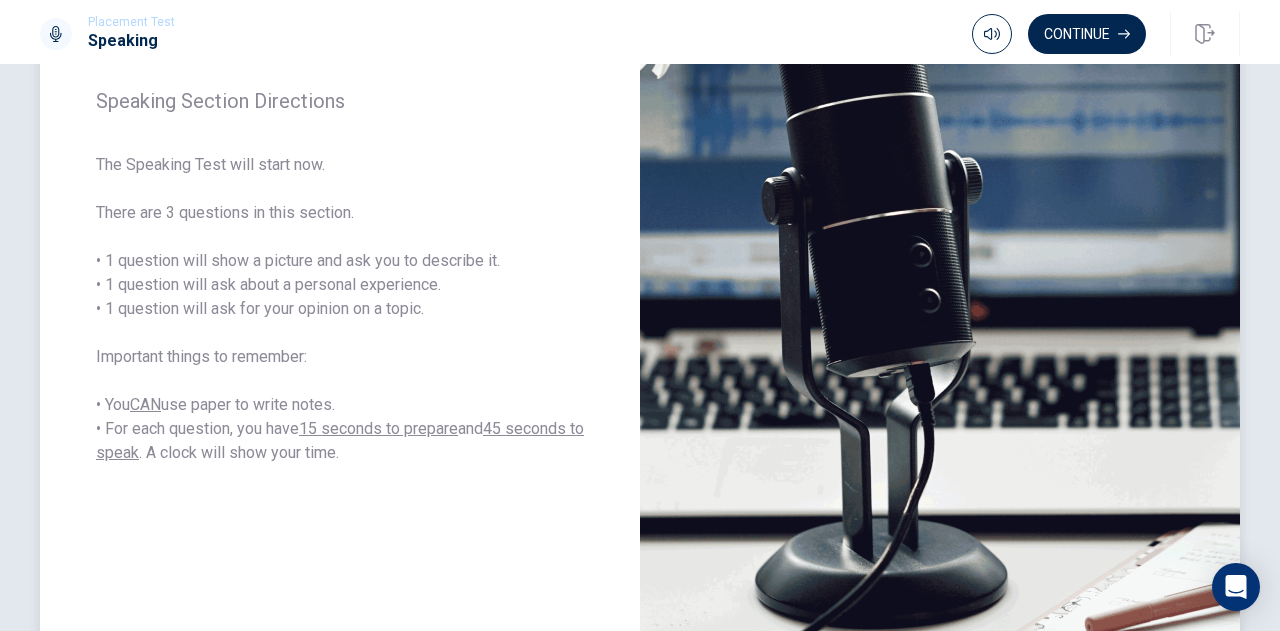 scroll, scrollTop: 264, scrollLeft: 0, axis: vertical 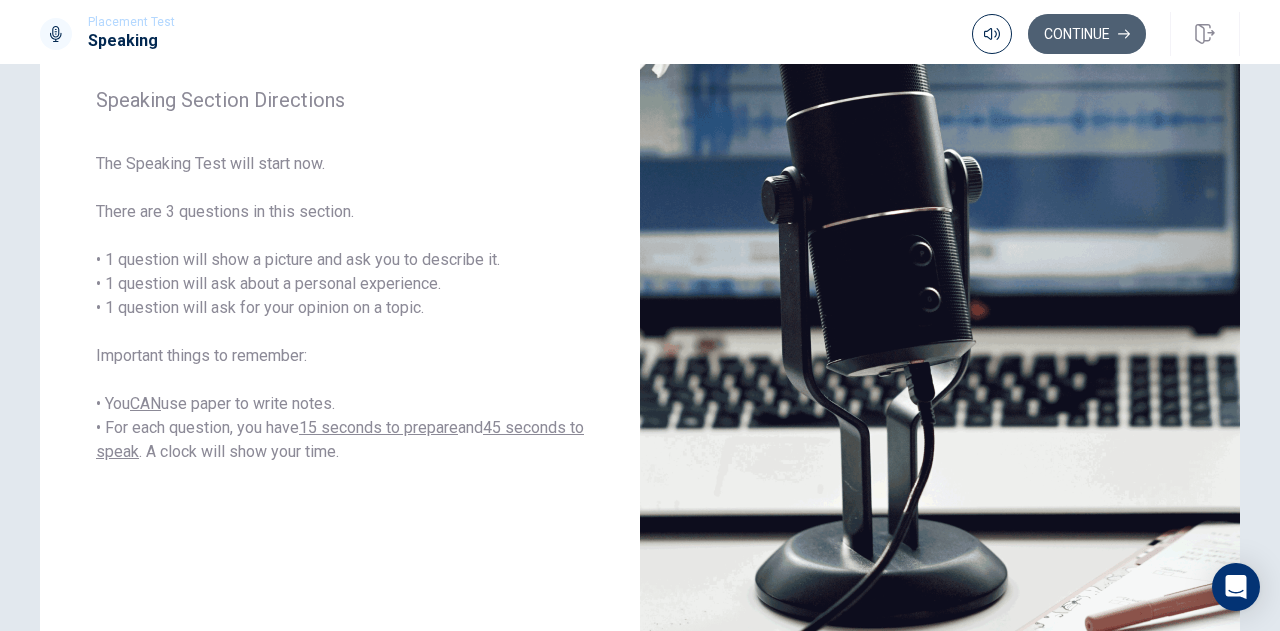 click on "Continue" at bounding box center [1087, 34] 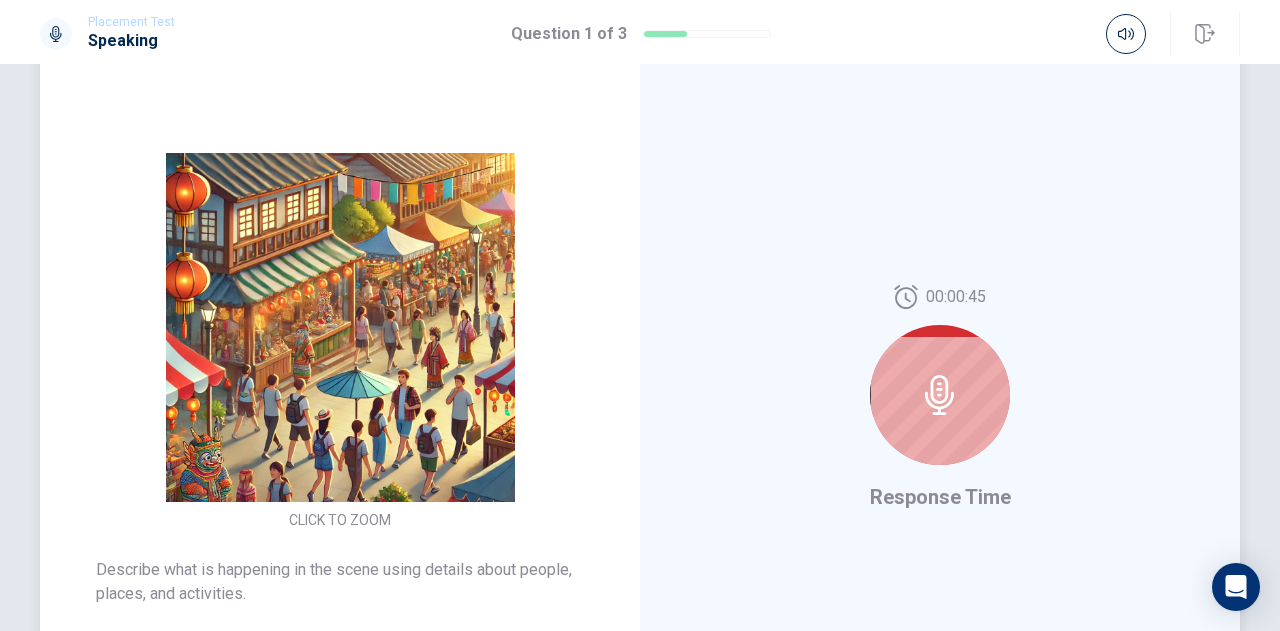 scroll, scrollTop: 138, scrollLeft: 0, axis: vertical 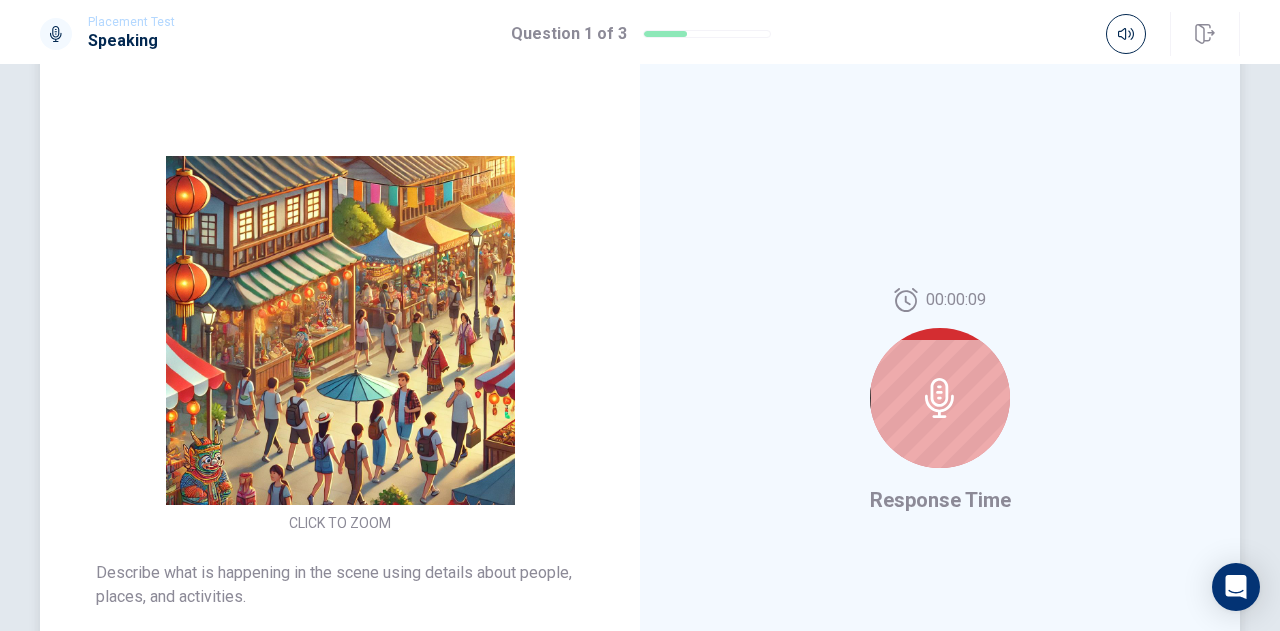 click at bounding box center (940, 398) 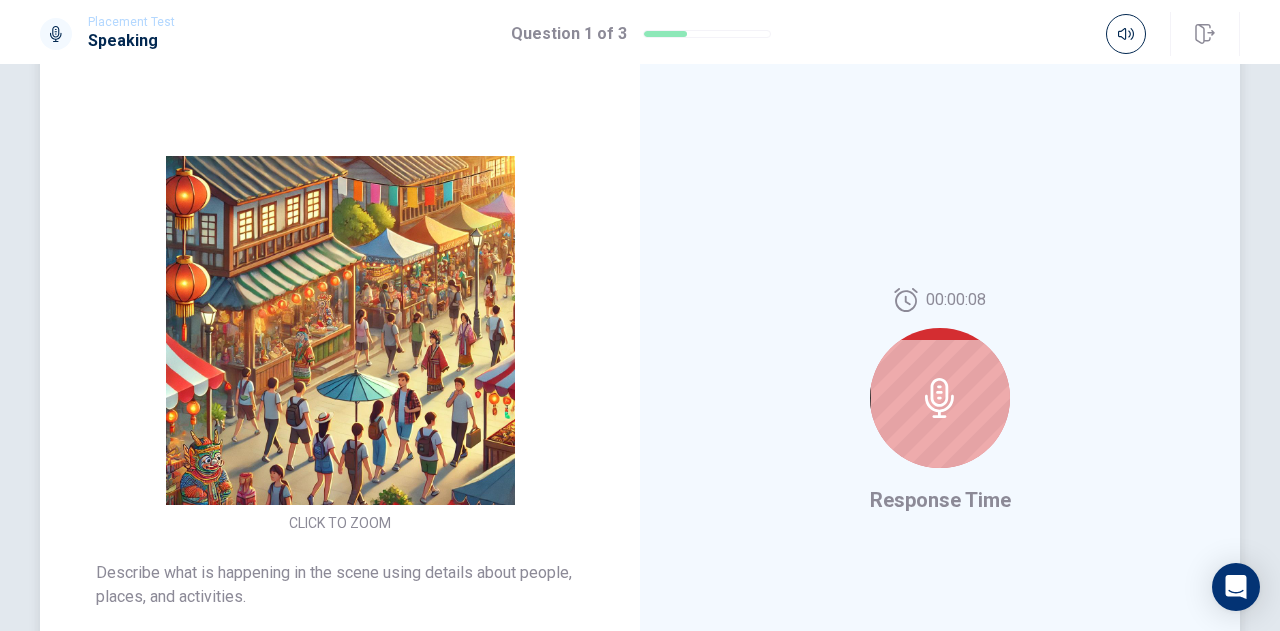 click 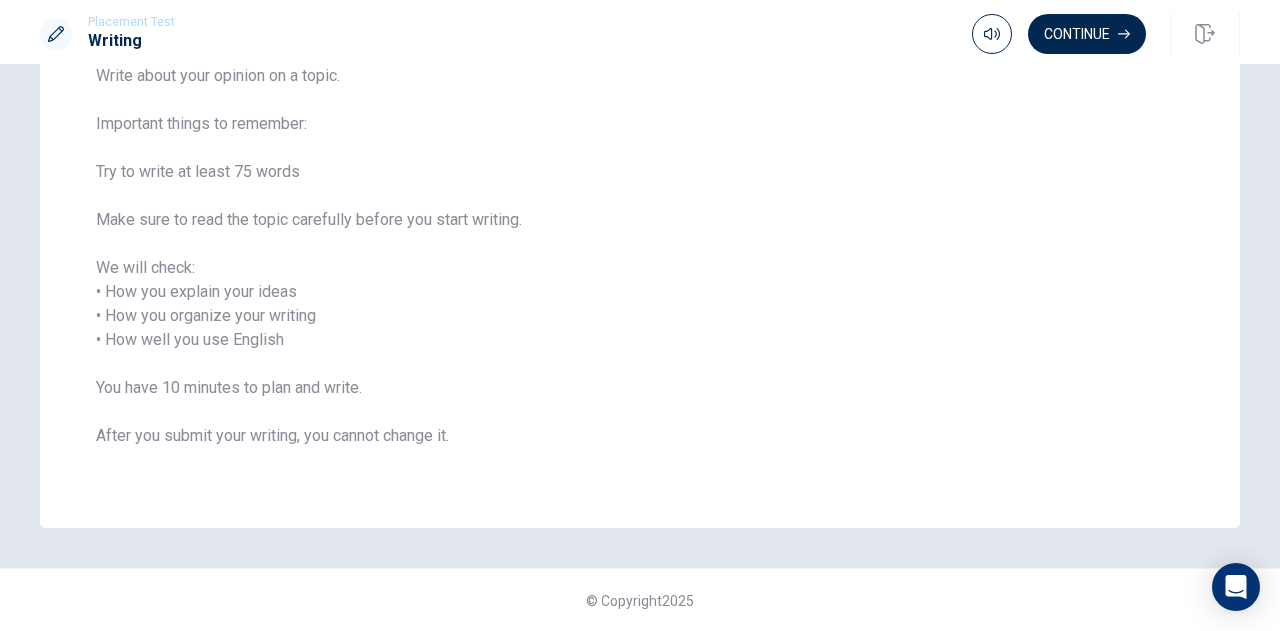 scroll, scrollTop: 0, scrollLeft: 0, axis: both 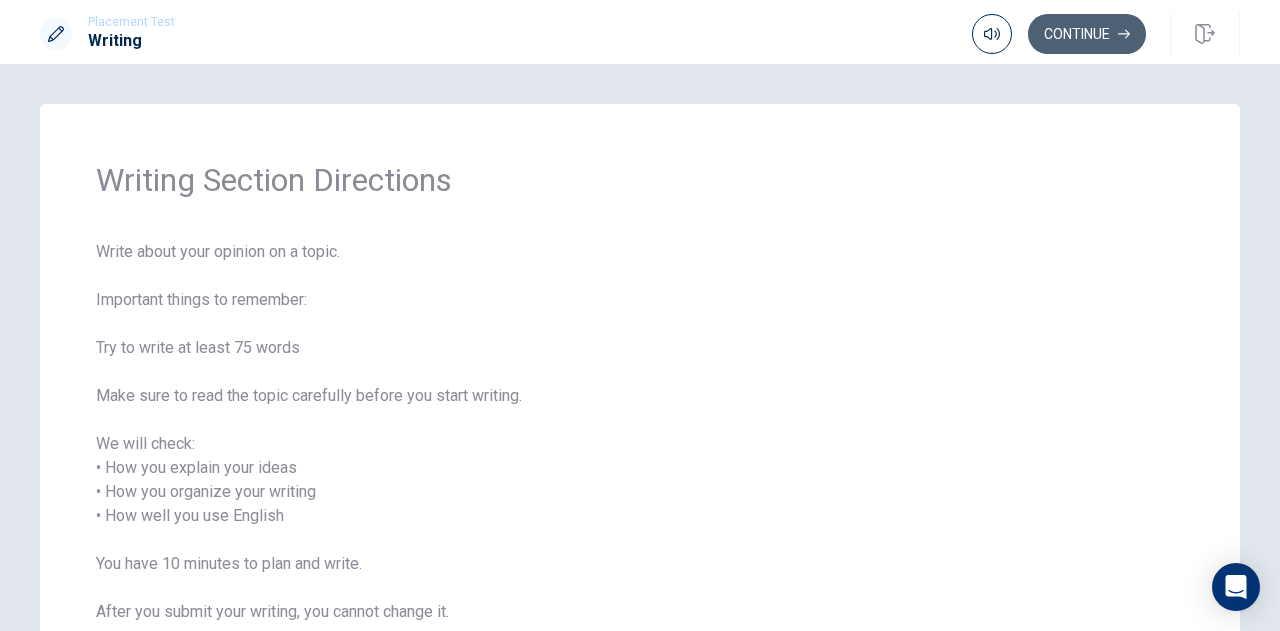 click on "Continue" at bounding box center [1087, 34] 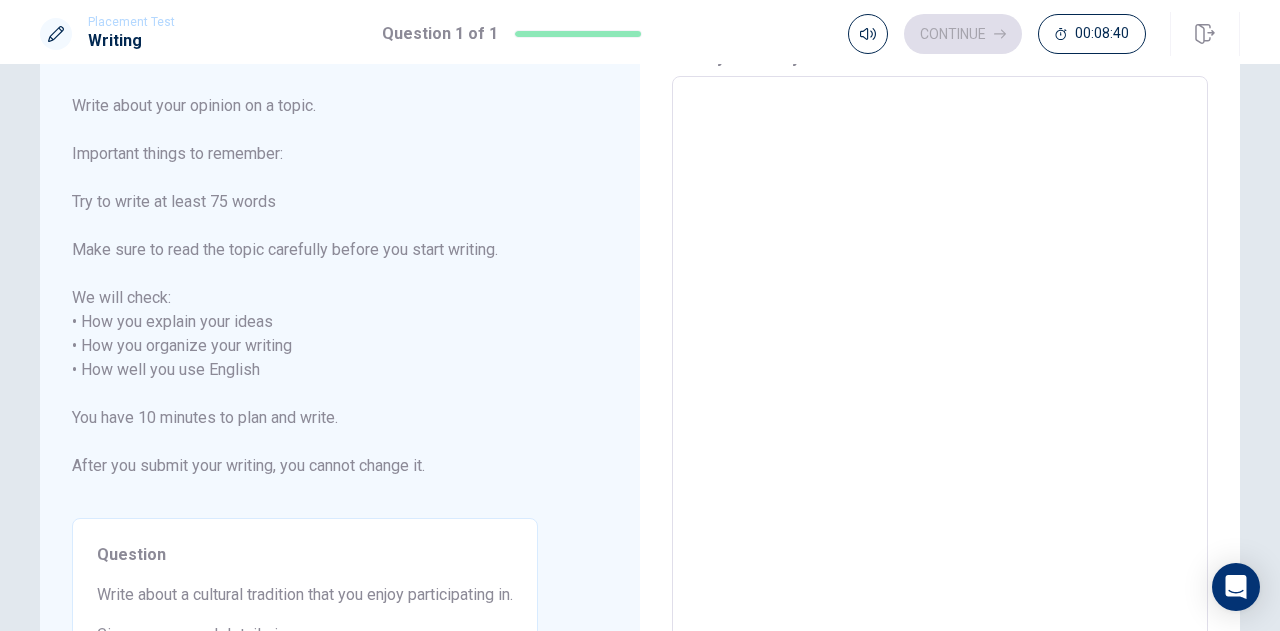 scroll, scrollTop: 177, scrollLeft: 0, axis: vertical 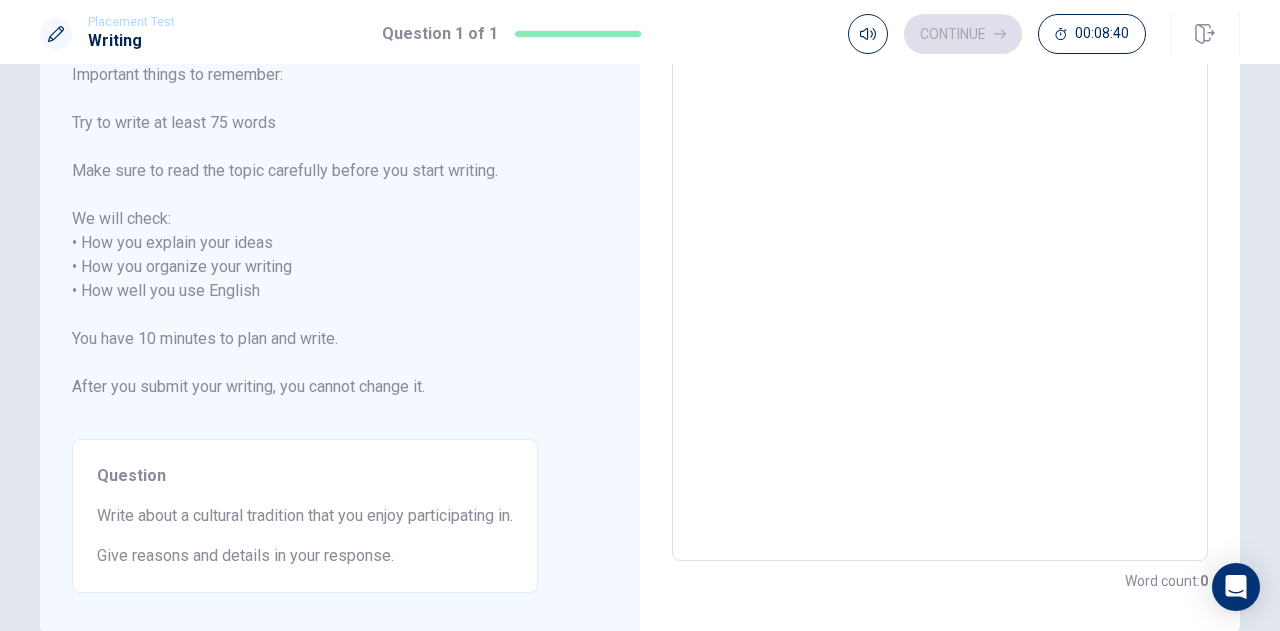 click at bounding box center (940, 279) 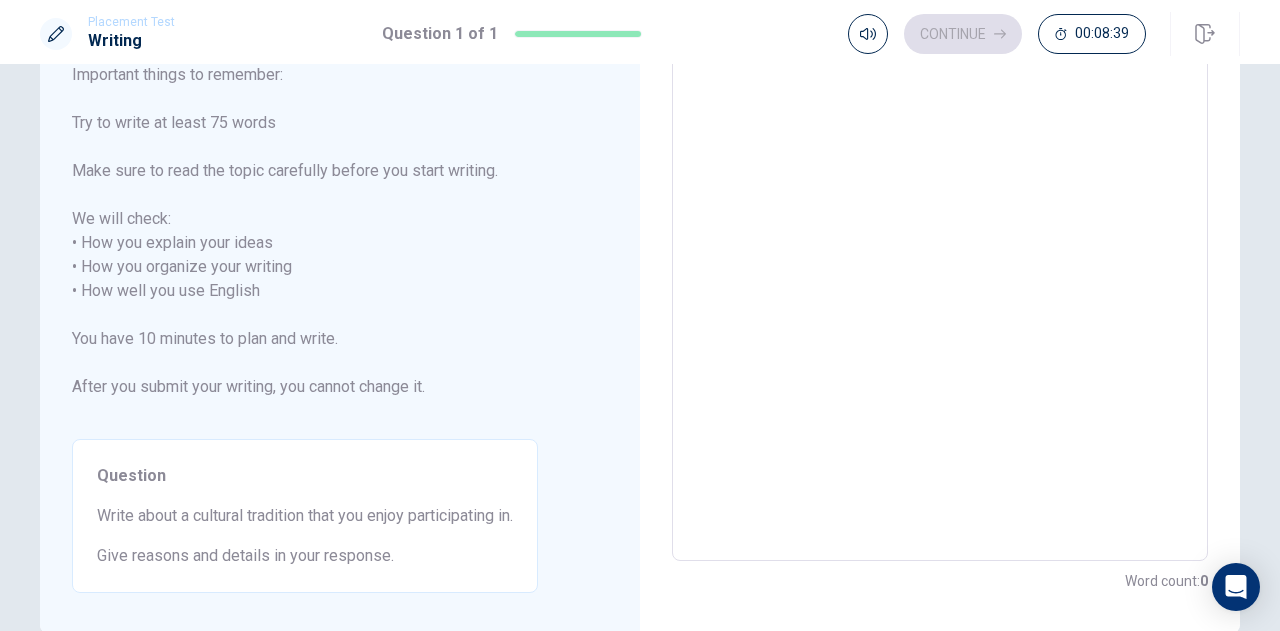 click at bounding box center (940, 279) 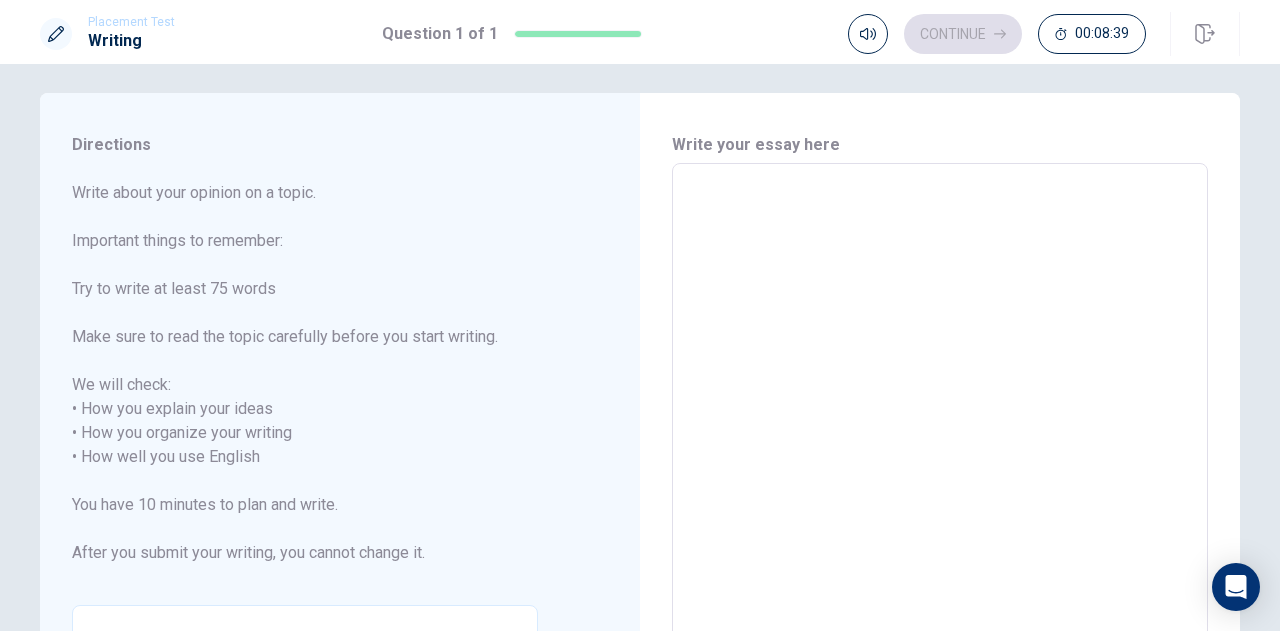 scroll, scrollTop: 9, scrollLeft: 0, axis: vertical 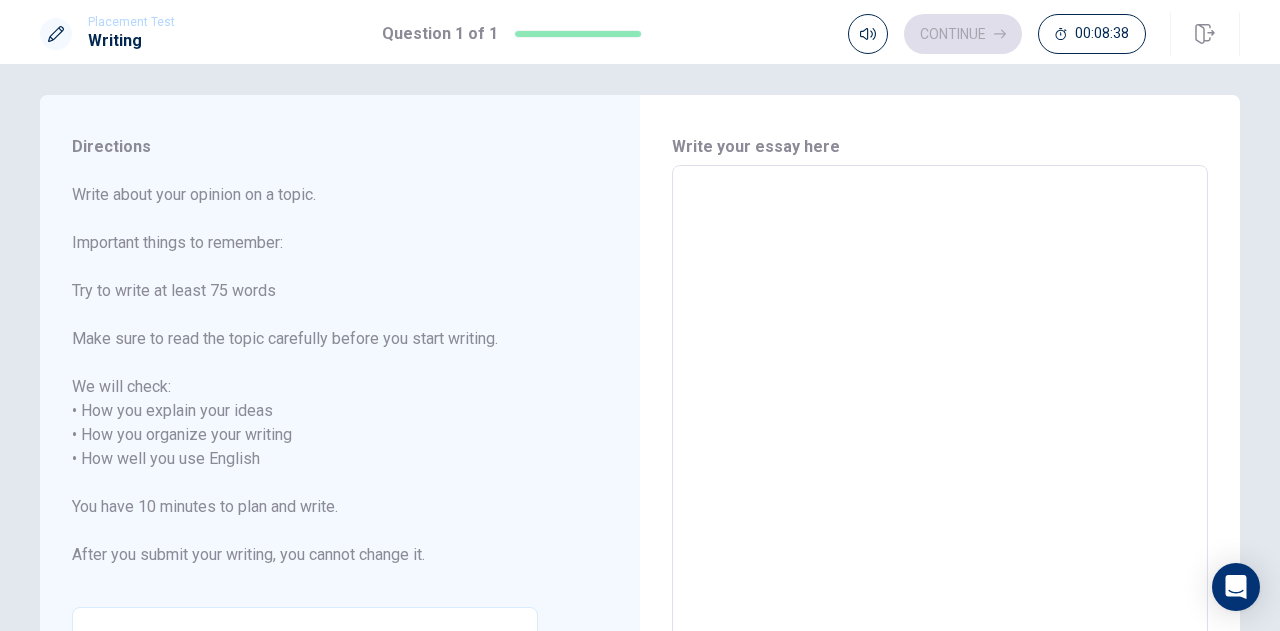 click at bounding box center (940, 447) 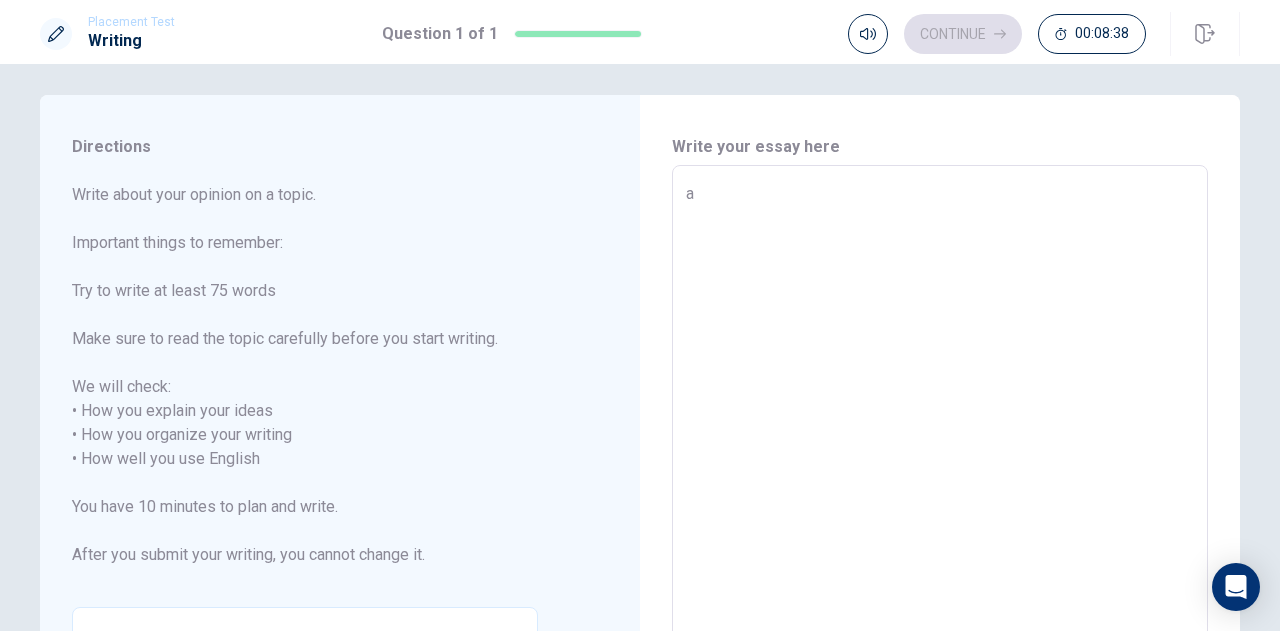 type on "x" 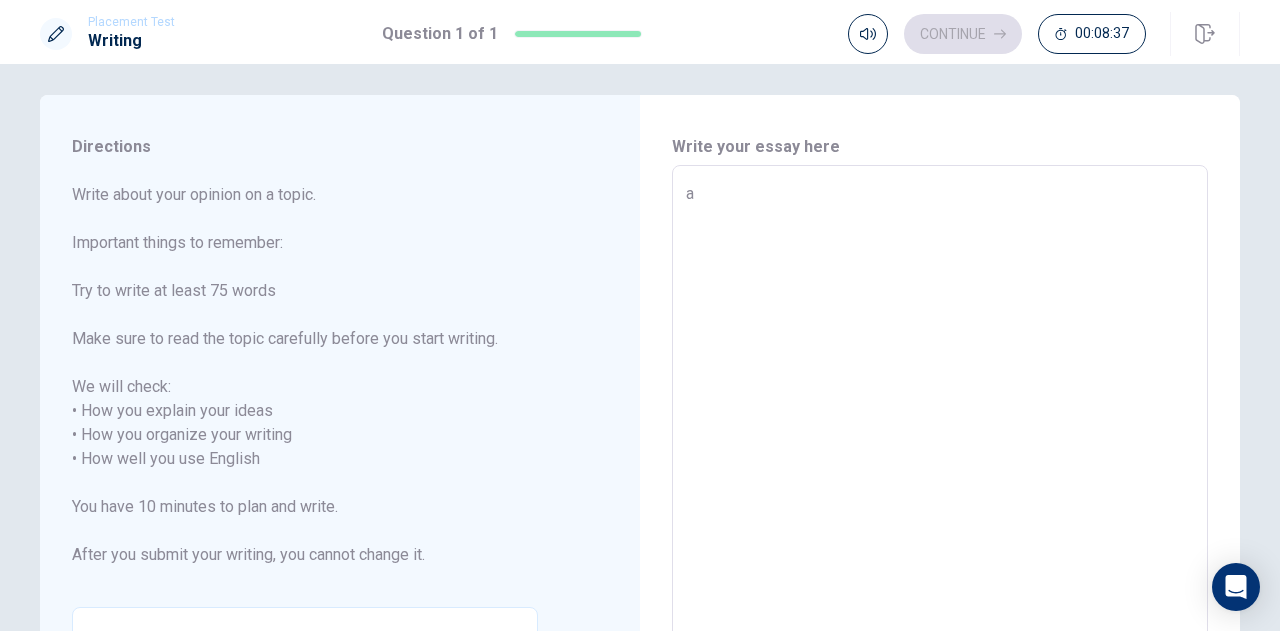 type on "a" 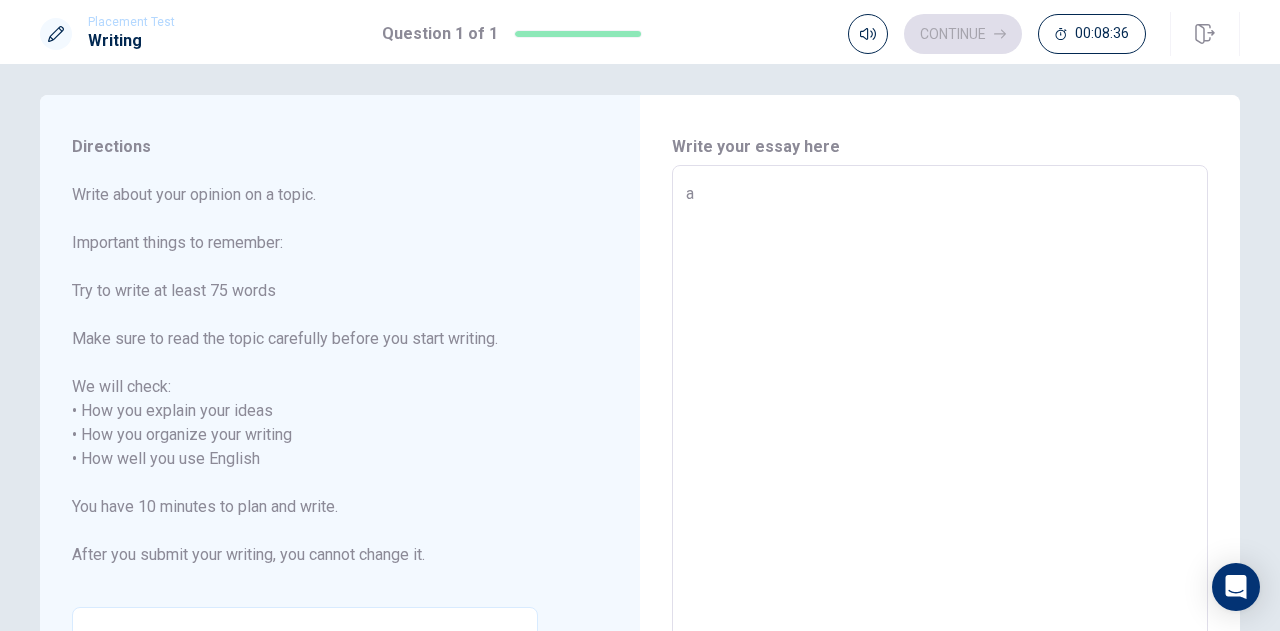 type on "a" 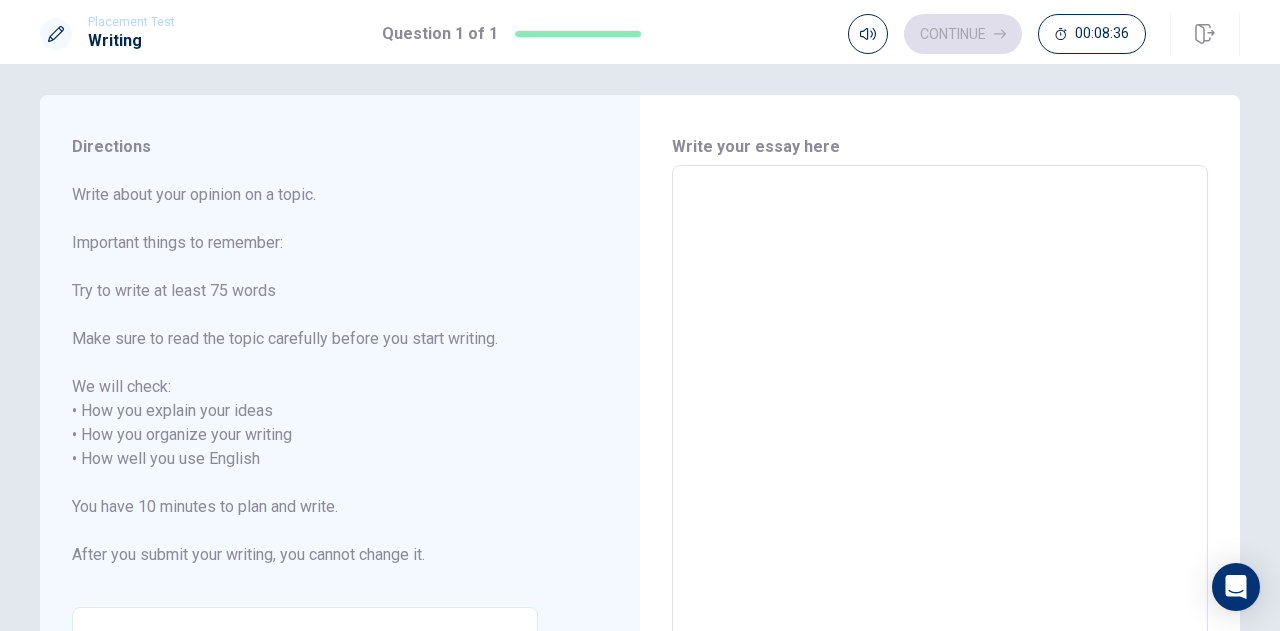 type on "A" 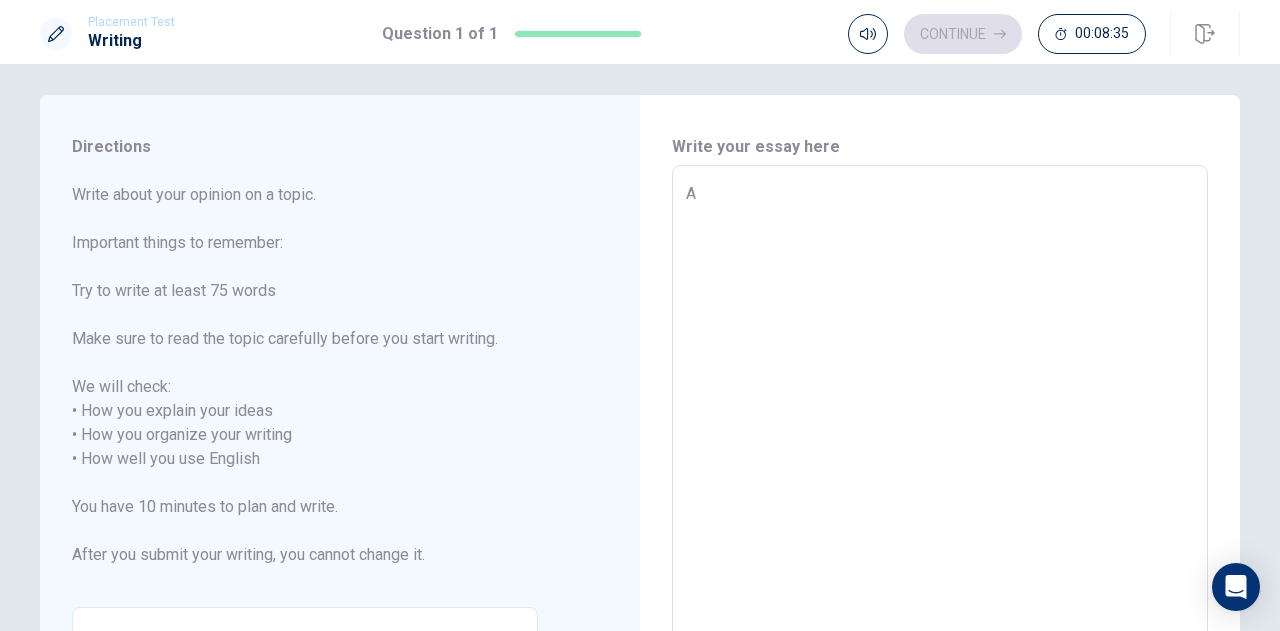 type on "A" 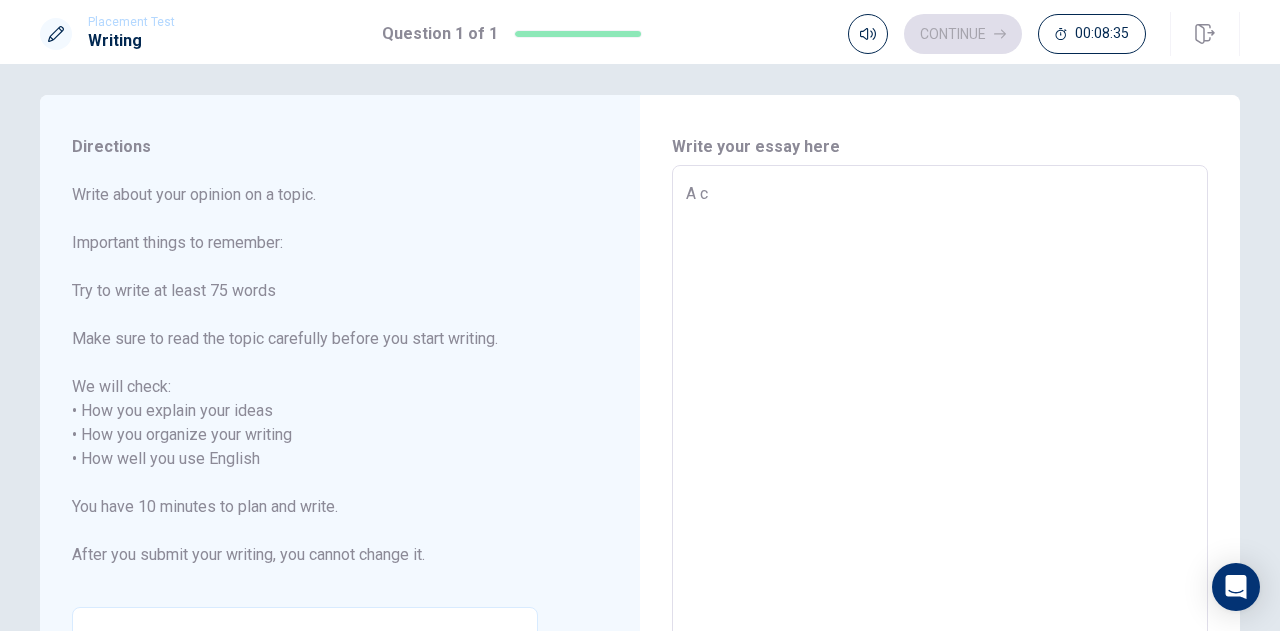 type on "x" 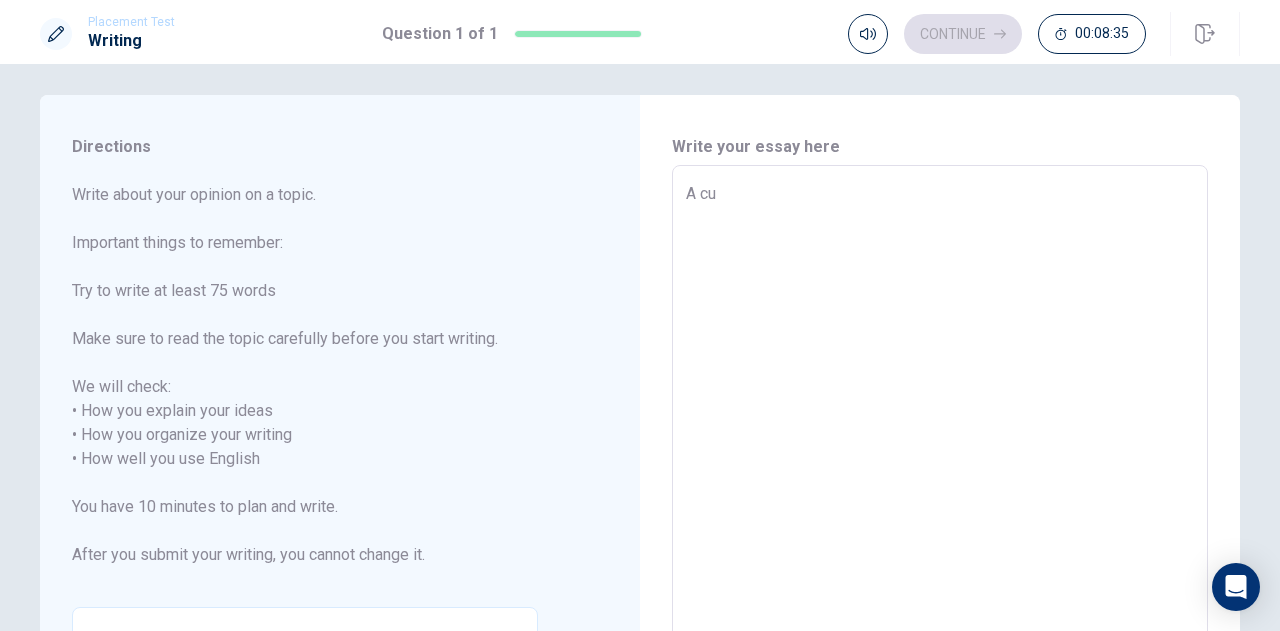 type on "x" 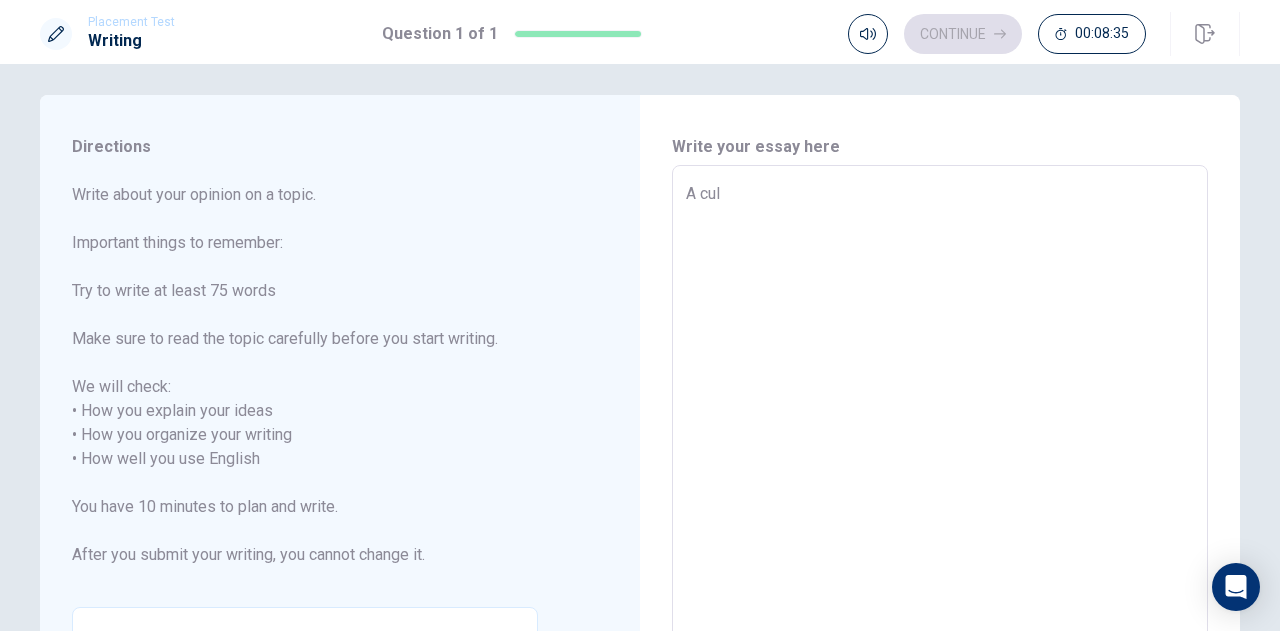 type on "x" 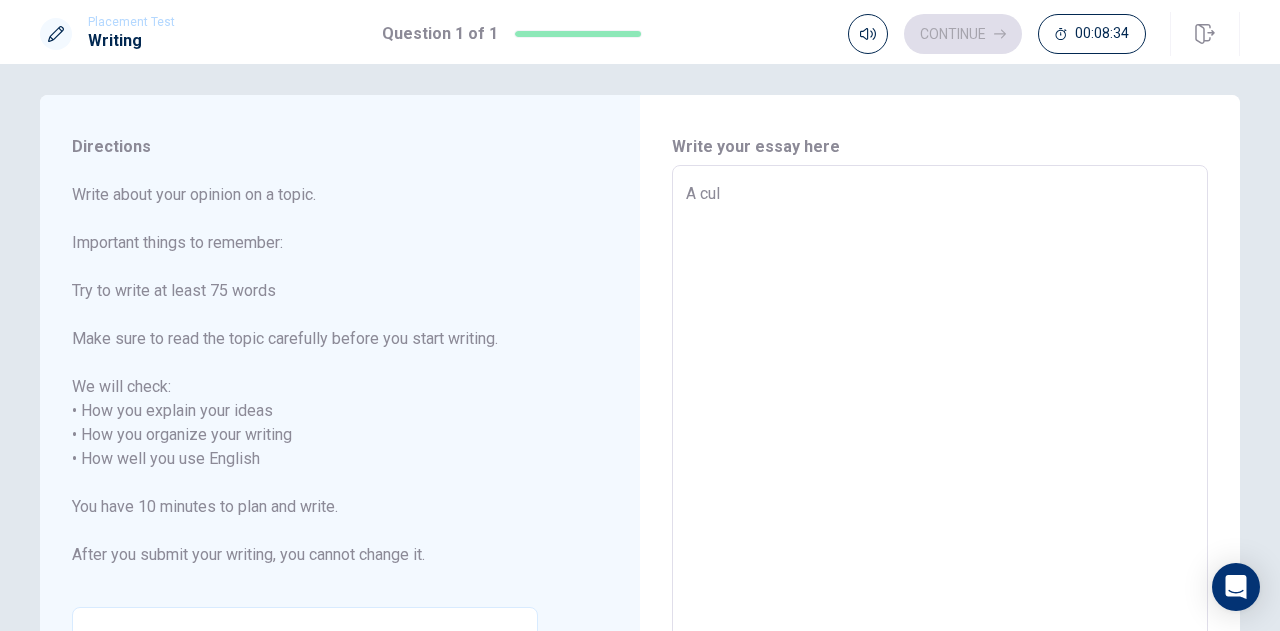 type on "A cult" 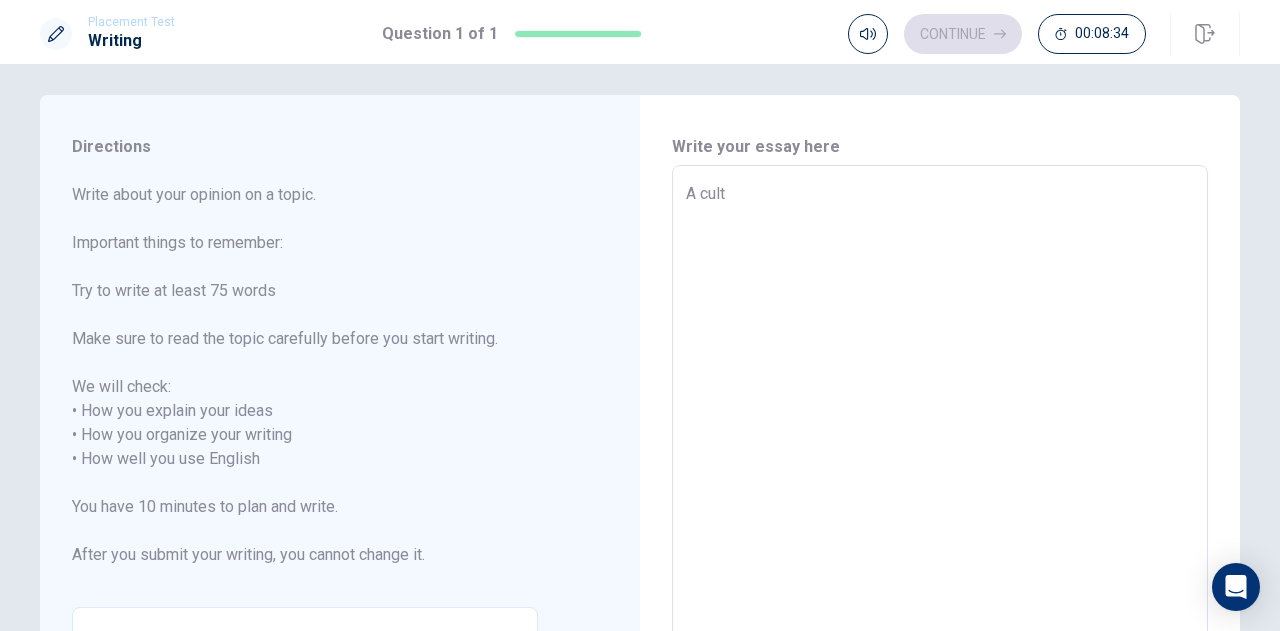 type on "x" 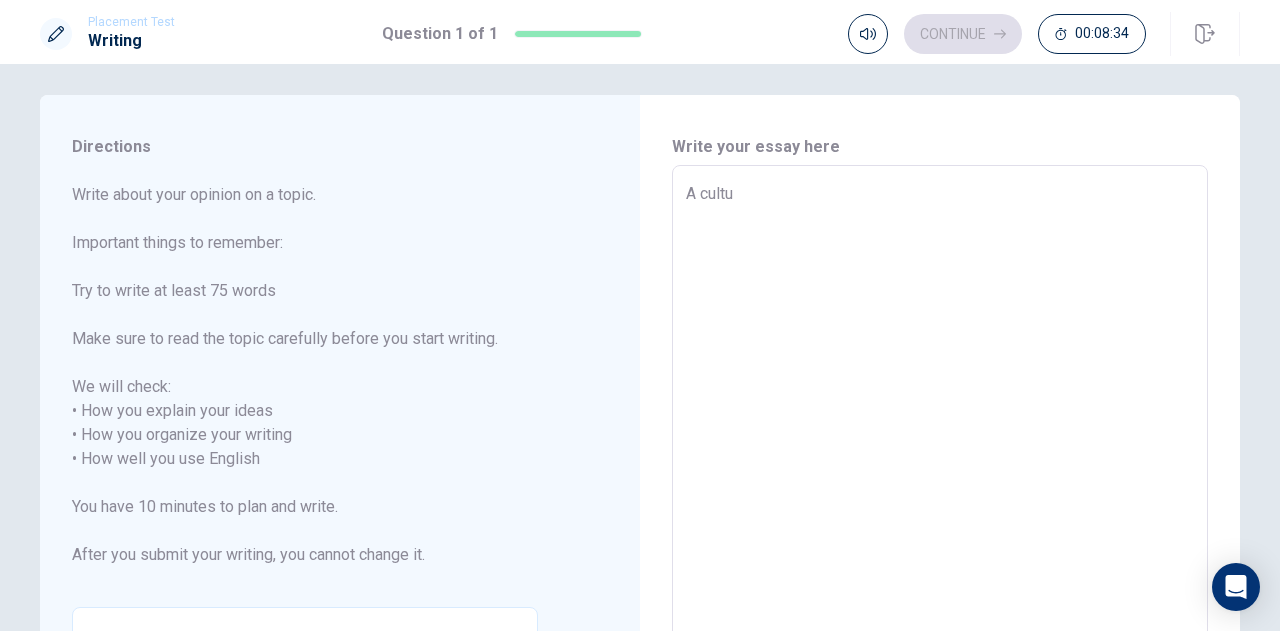 type on "x" 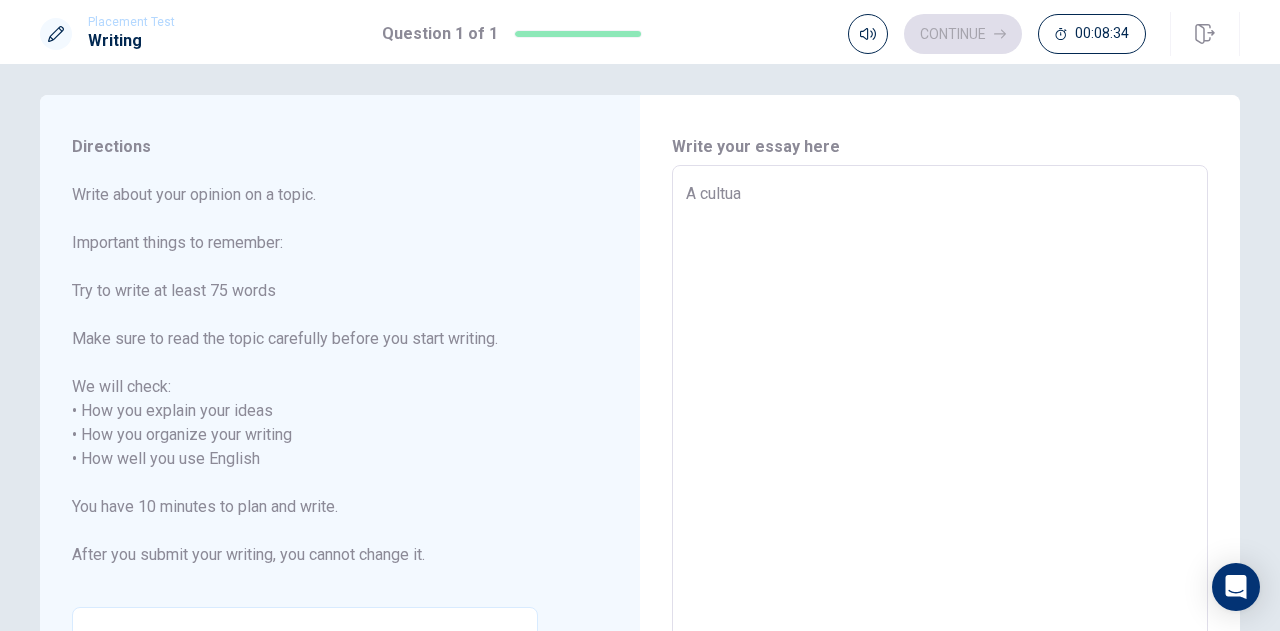type on "x" 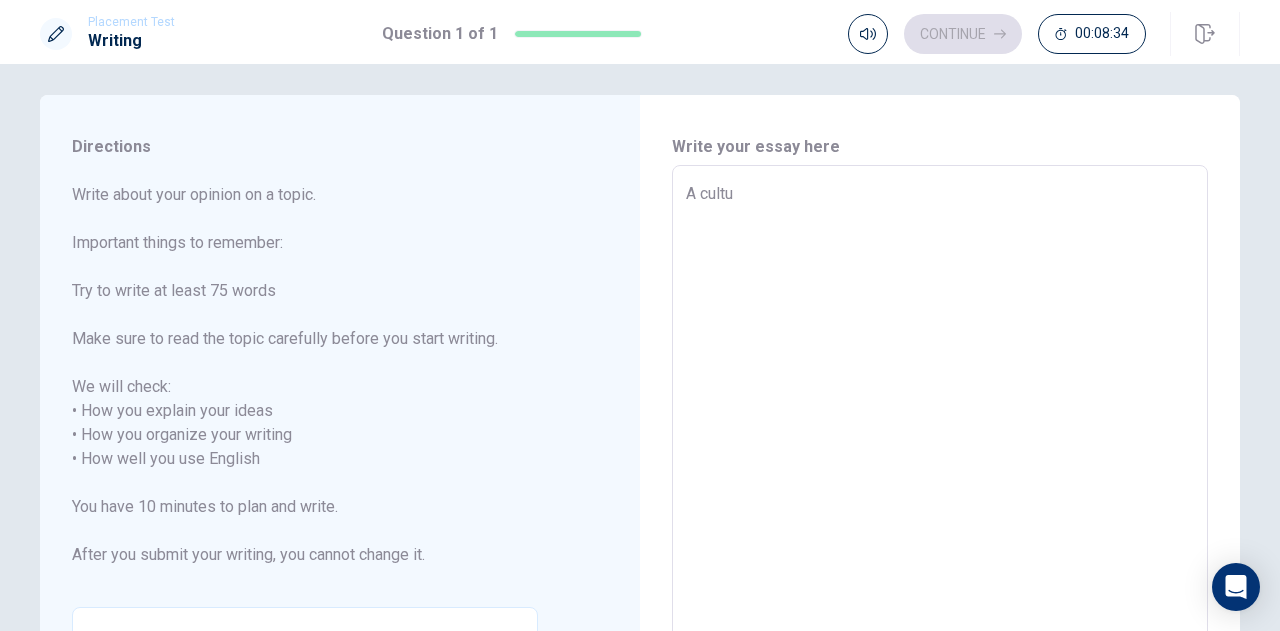 type on "x" 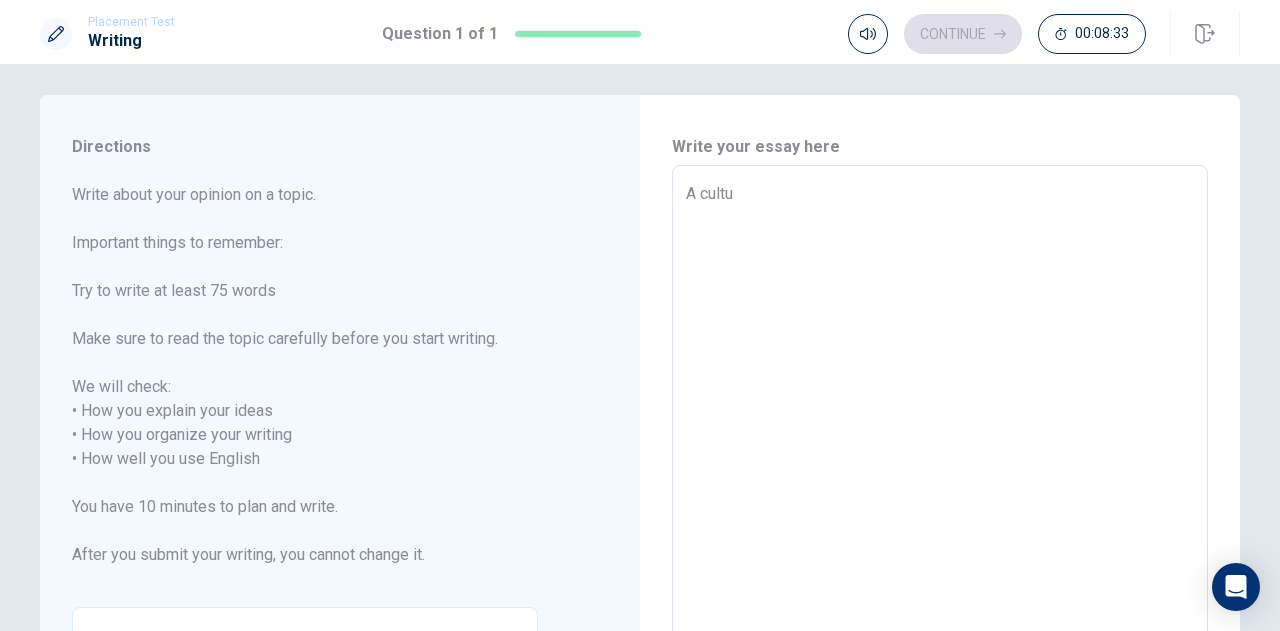 type on "A cultur" 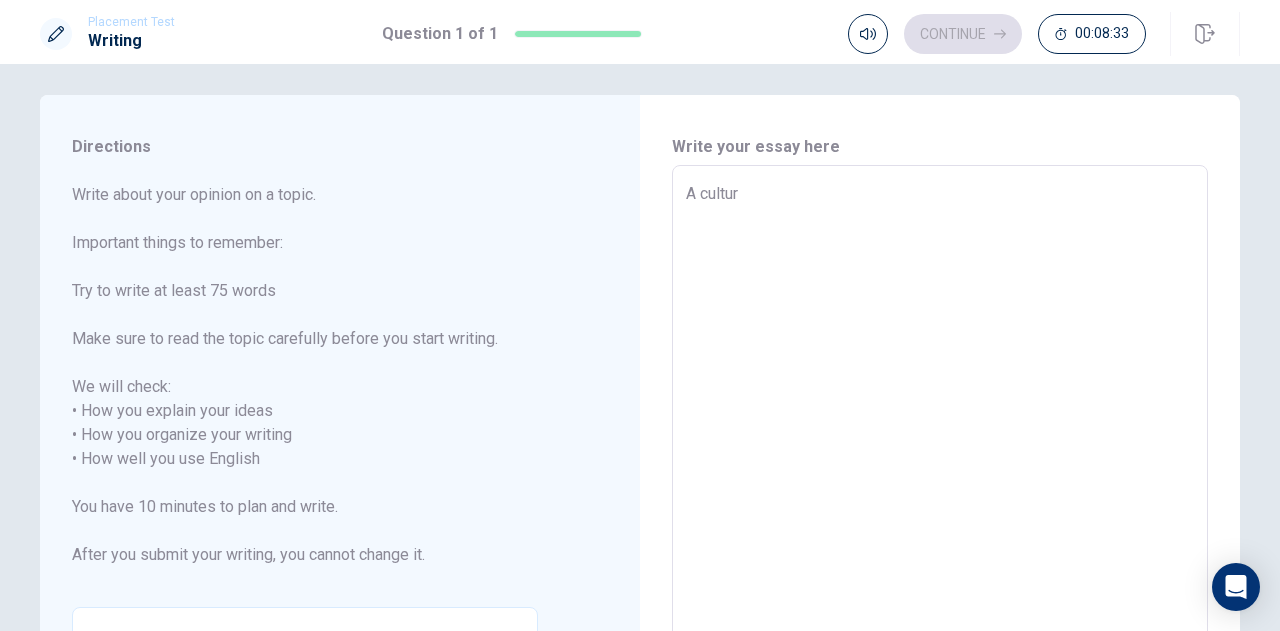 type on "x" 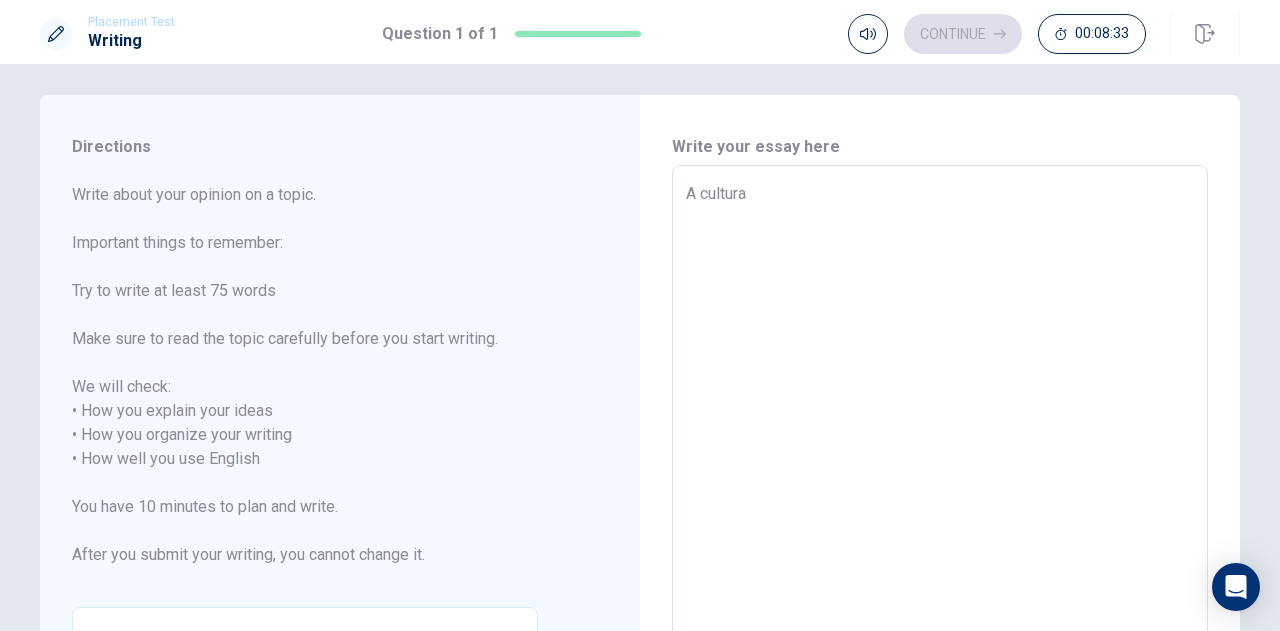 type on "x" 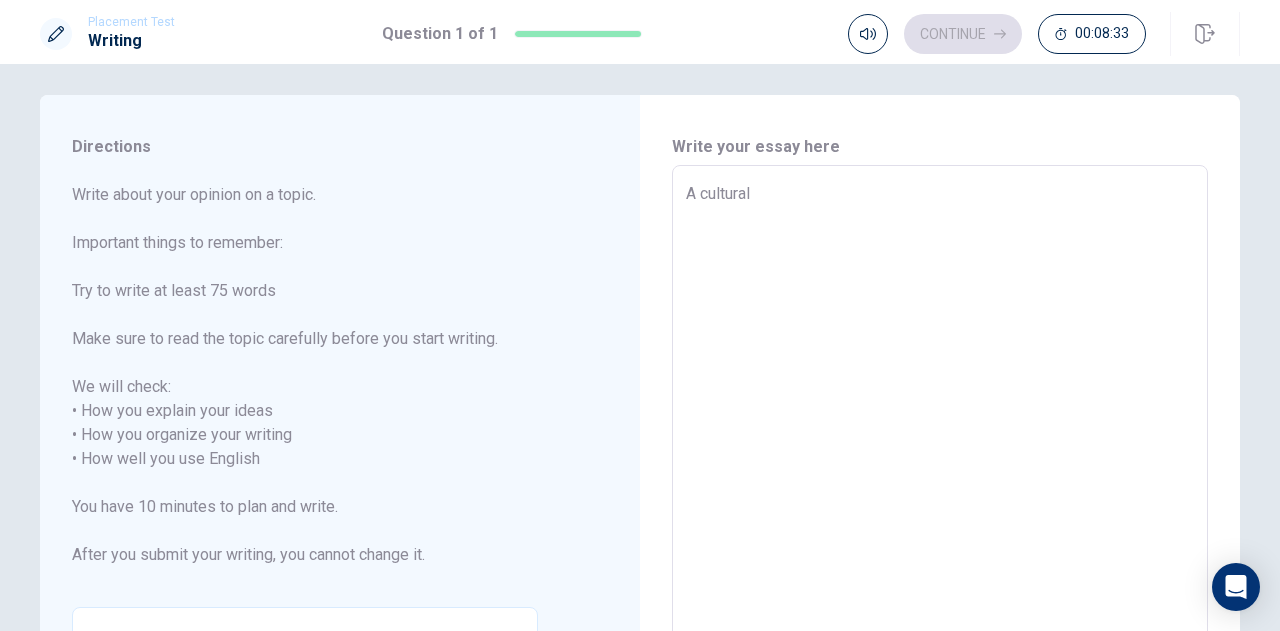 type on "x" 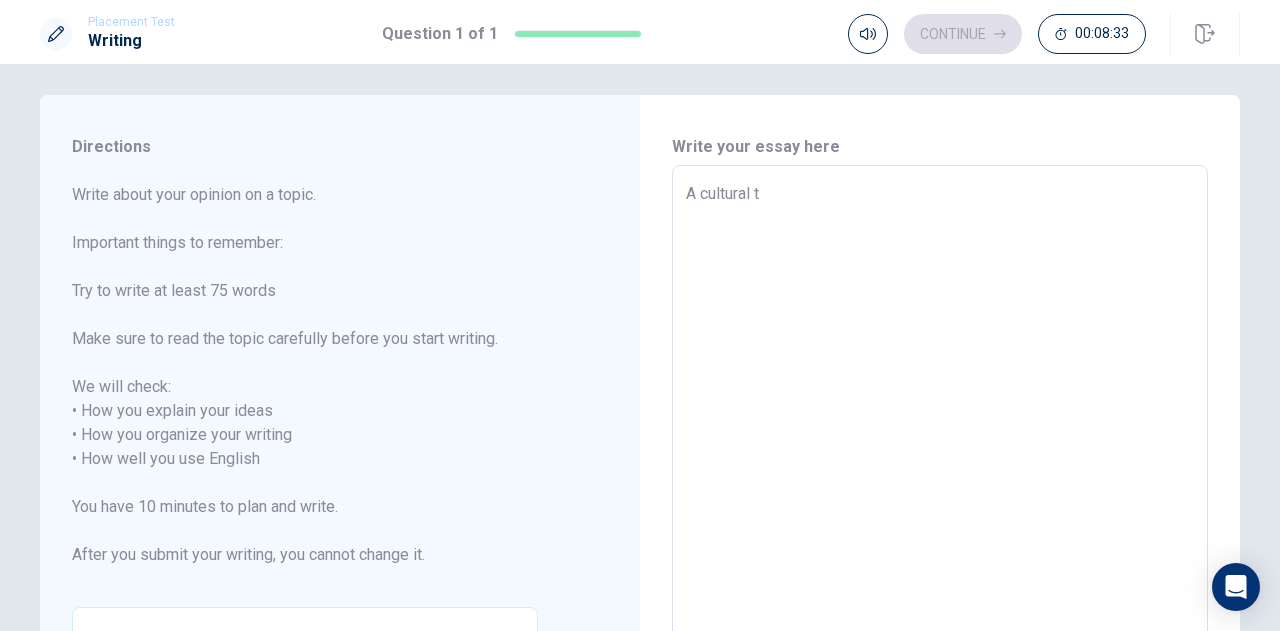 type on "x" 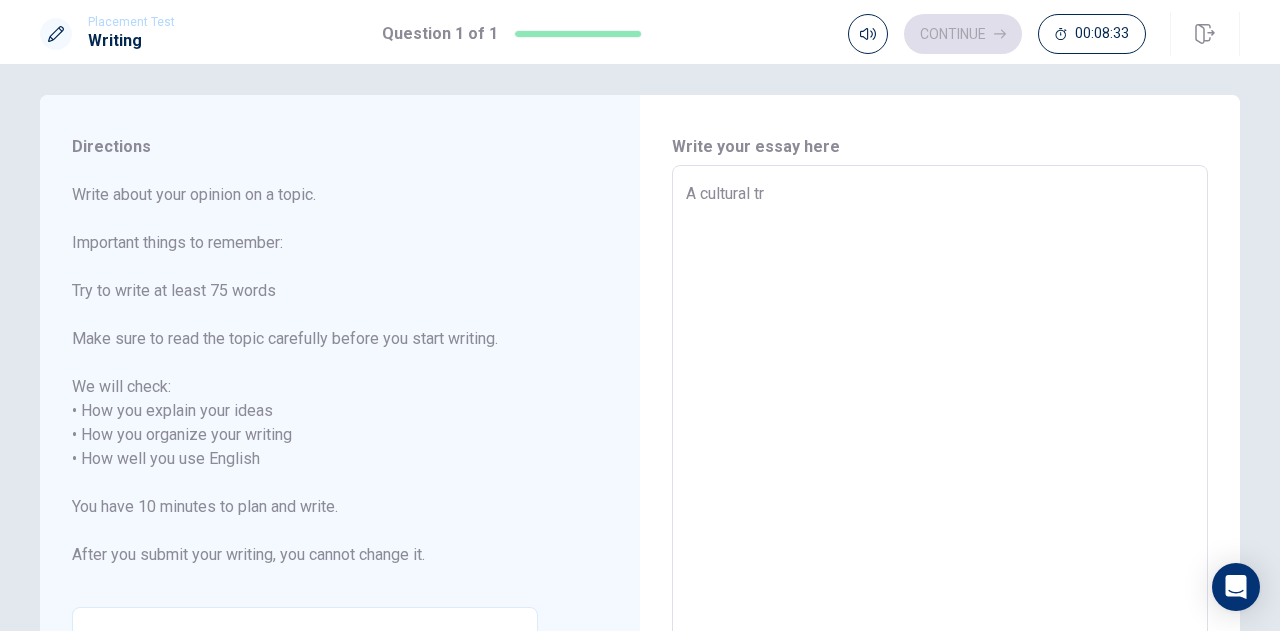 type on "x" 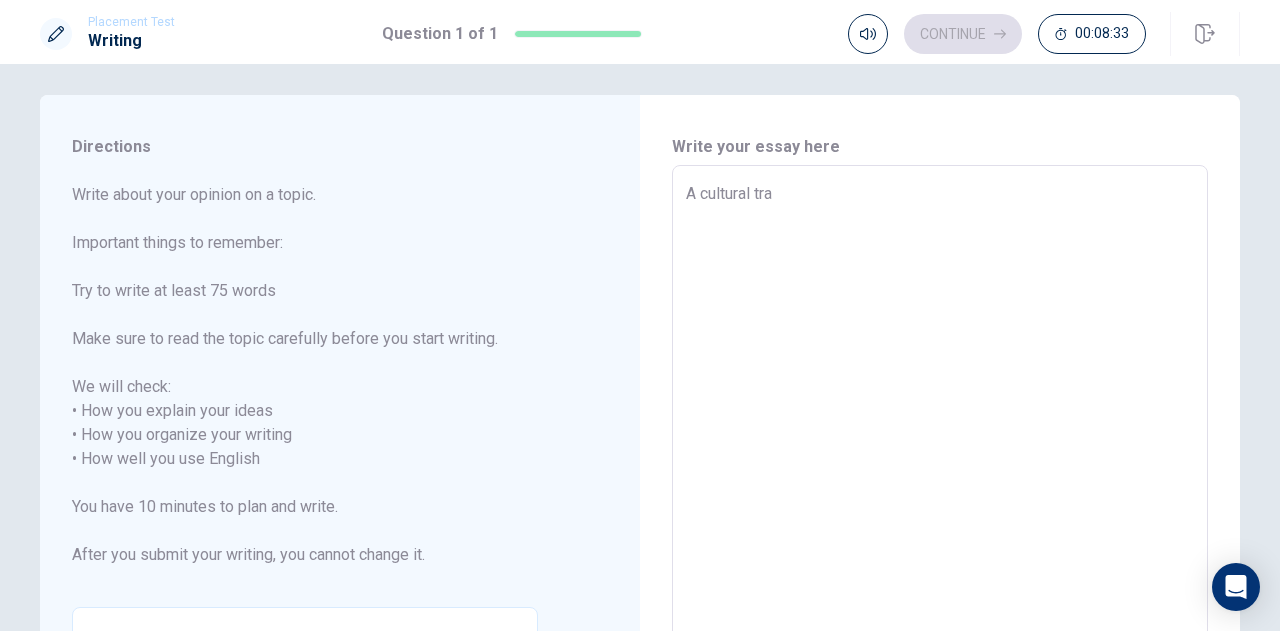type on "x" 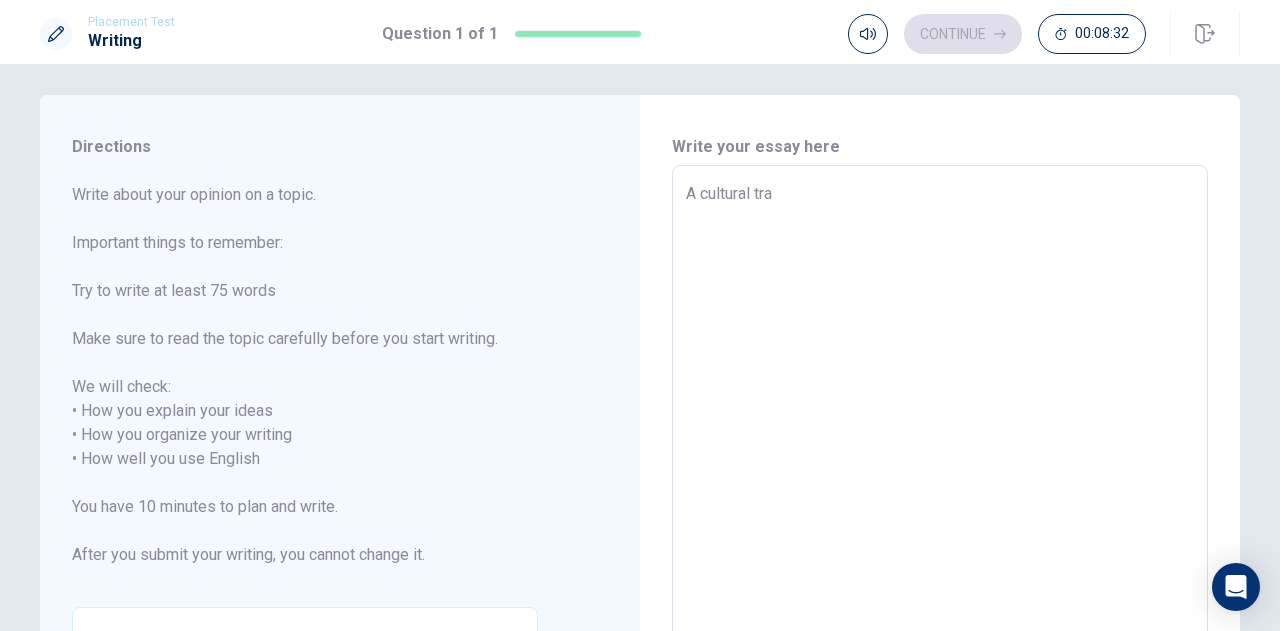 type on "A cultural trad" 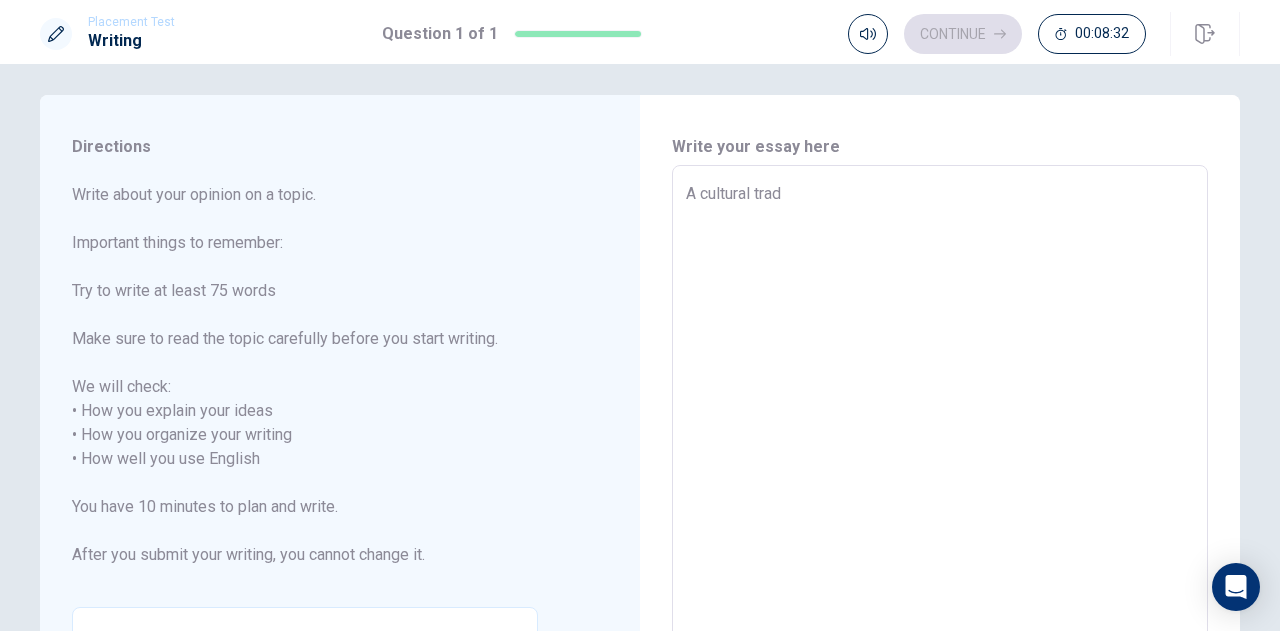 type on "x" 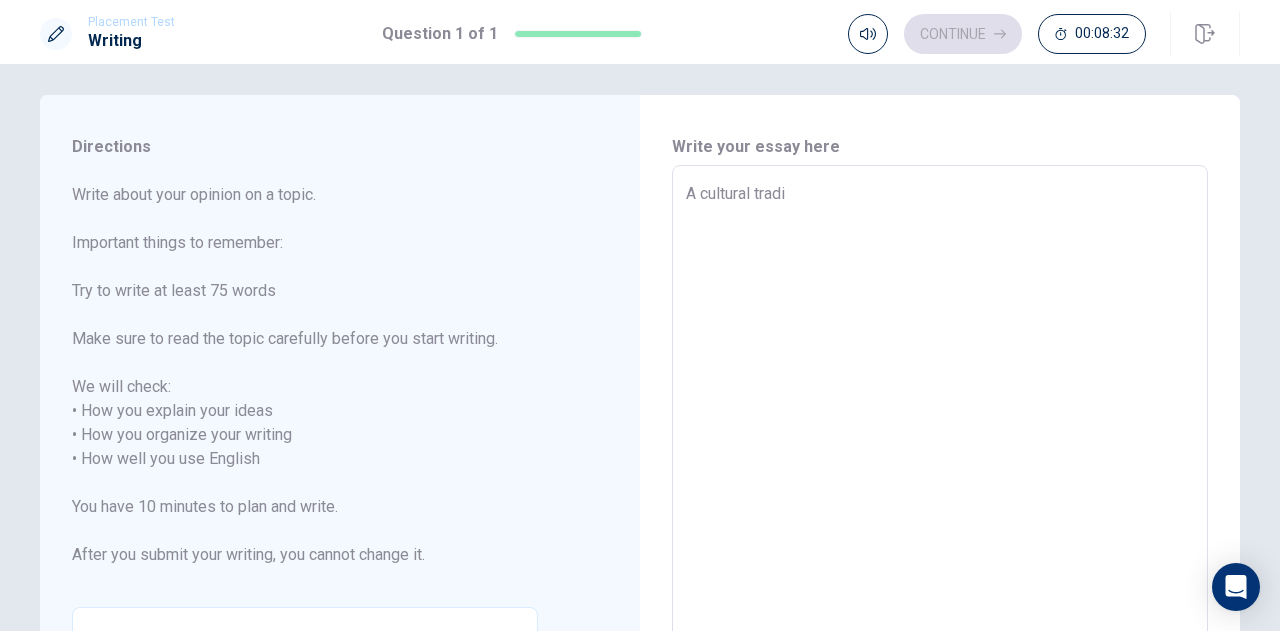 type on "x" 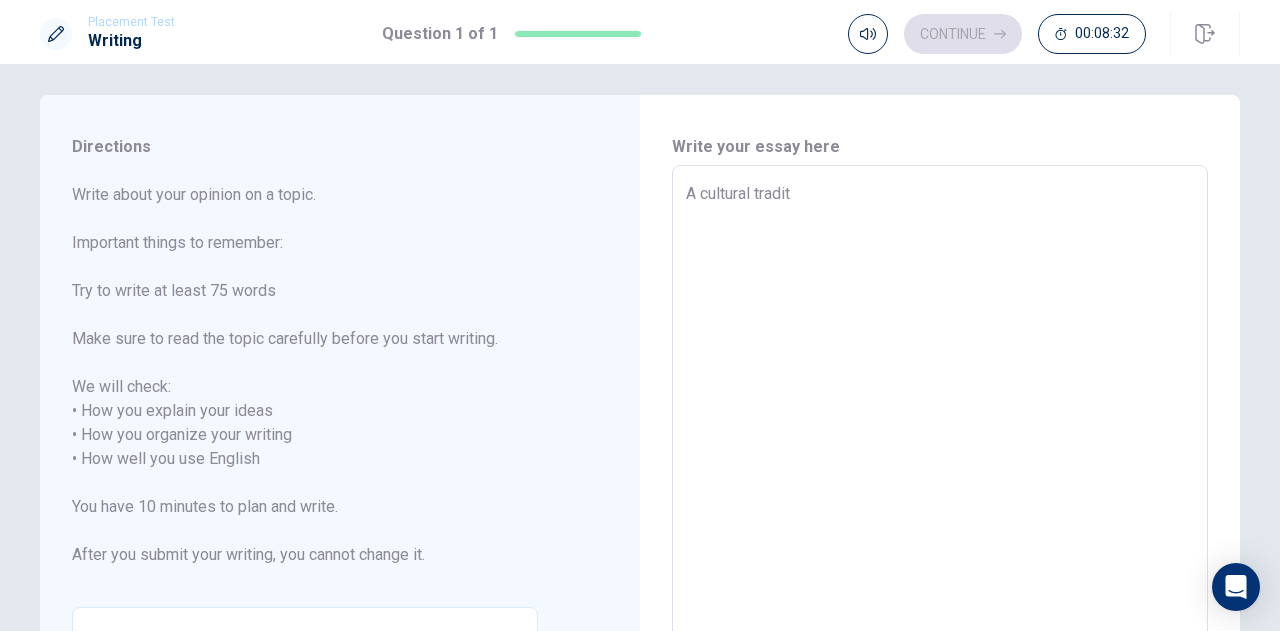 type on "x" 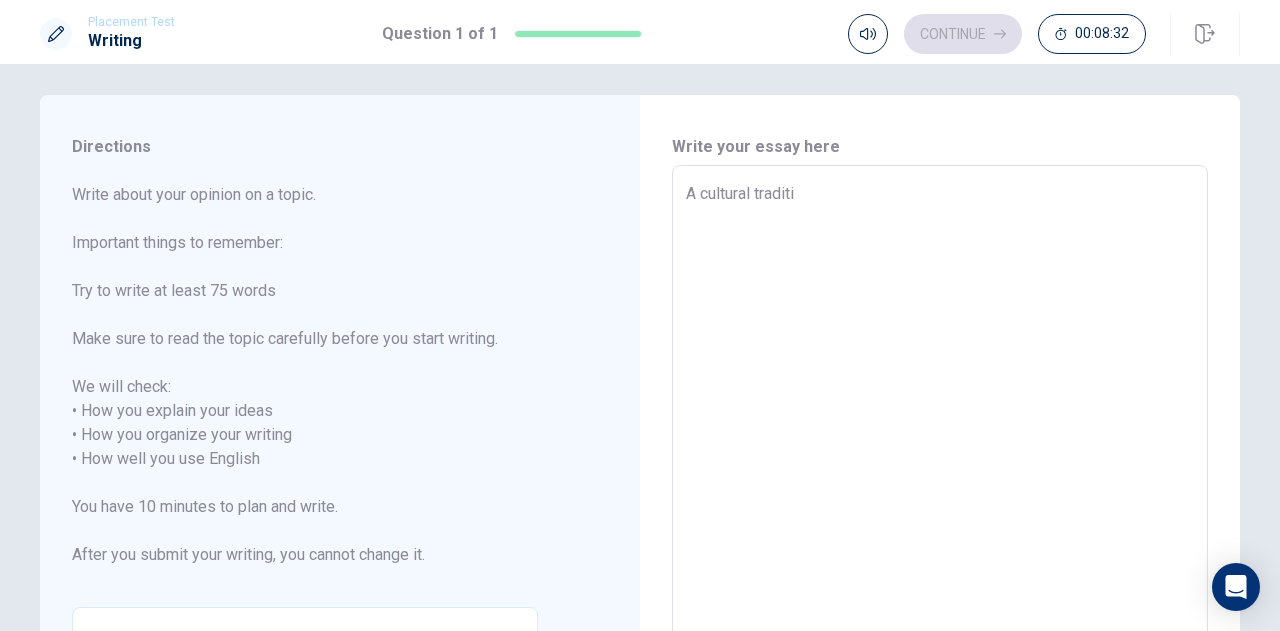 type on "x" 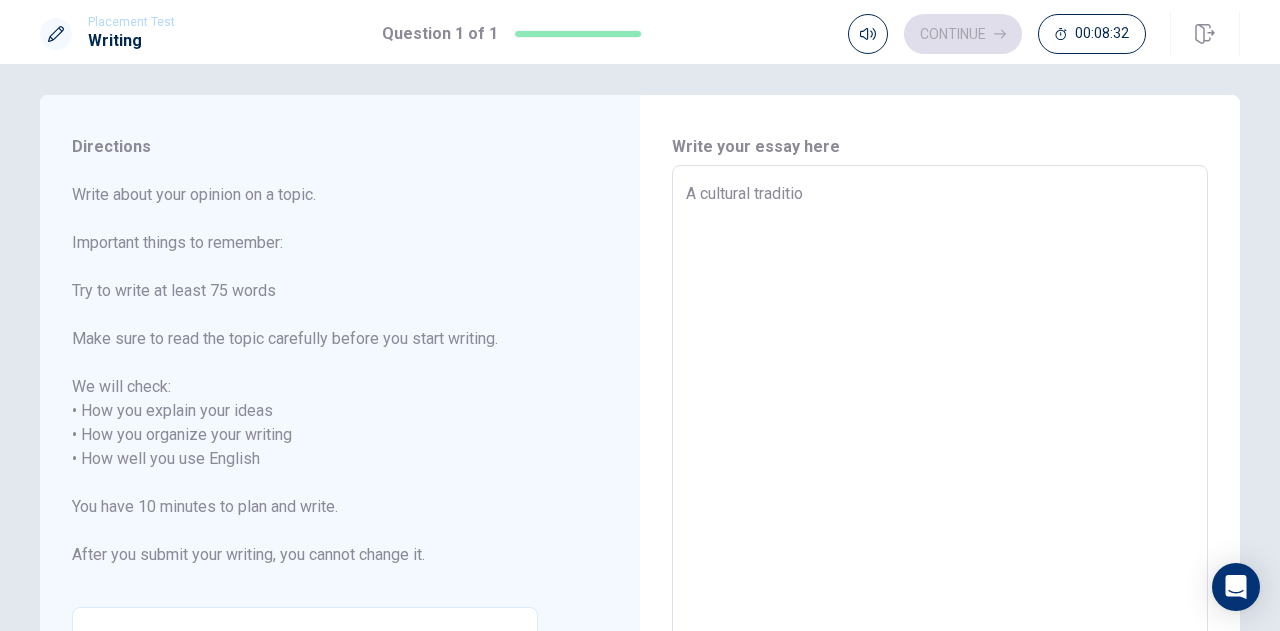 type on "x" 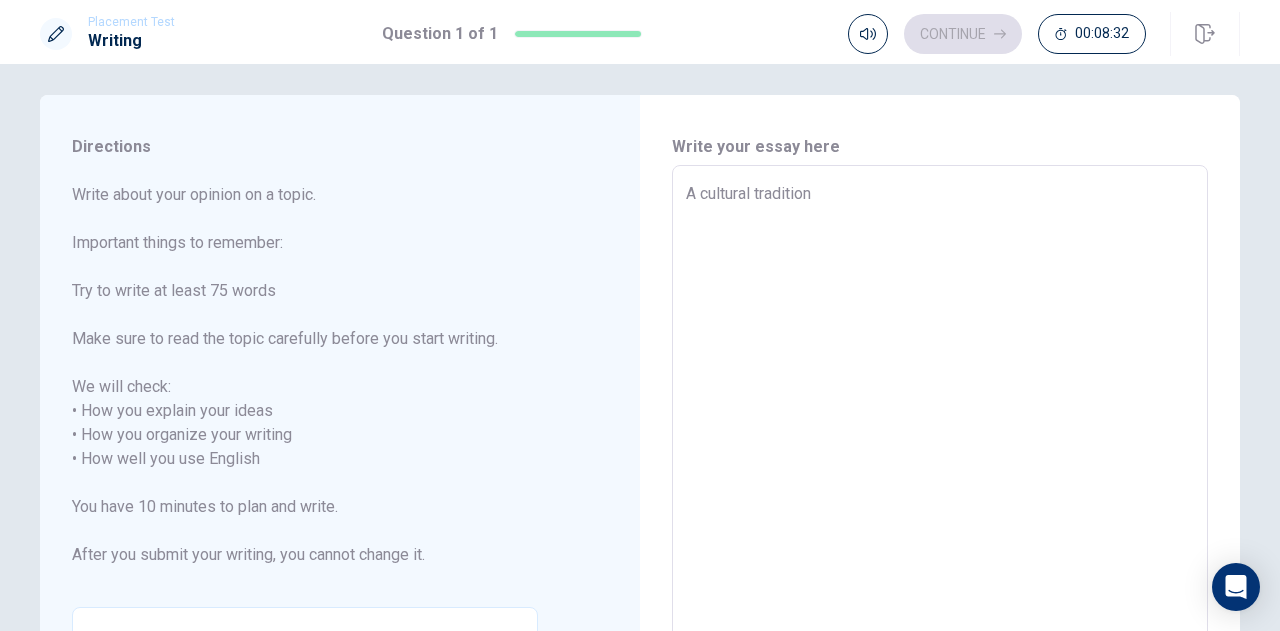 type on "x" 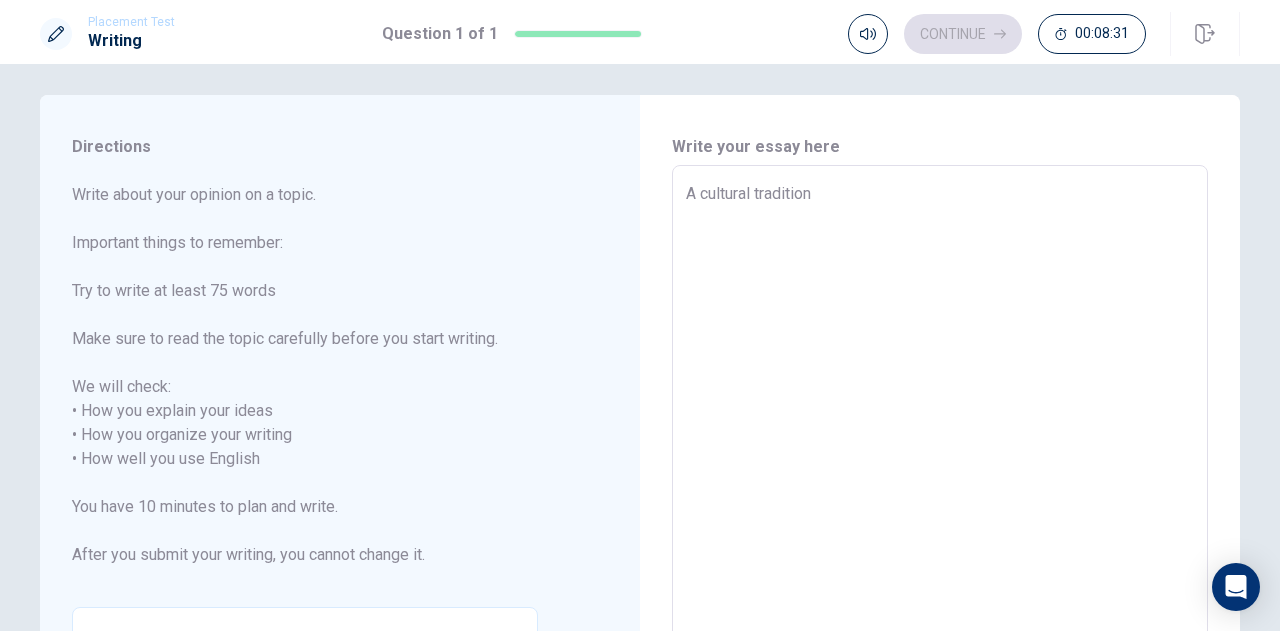 type on "A cultural tradition" 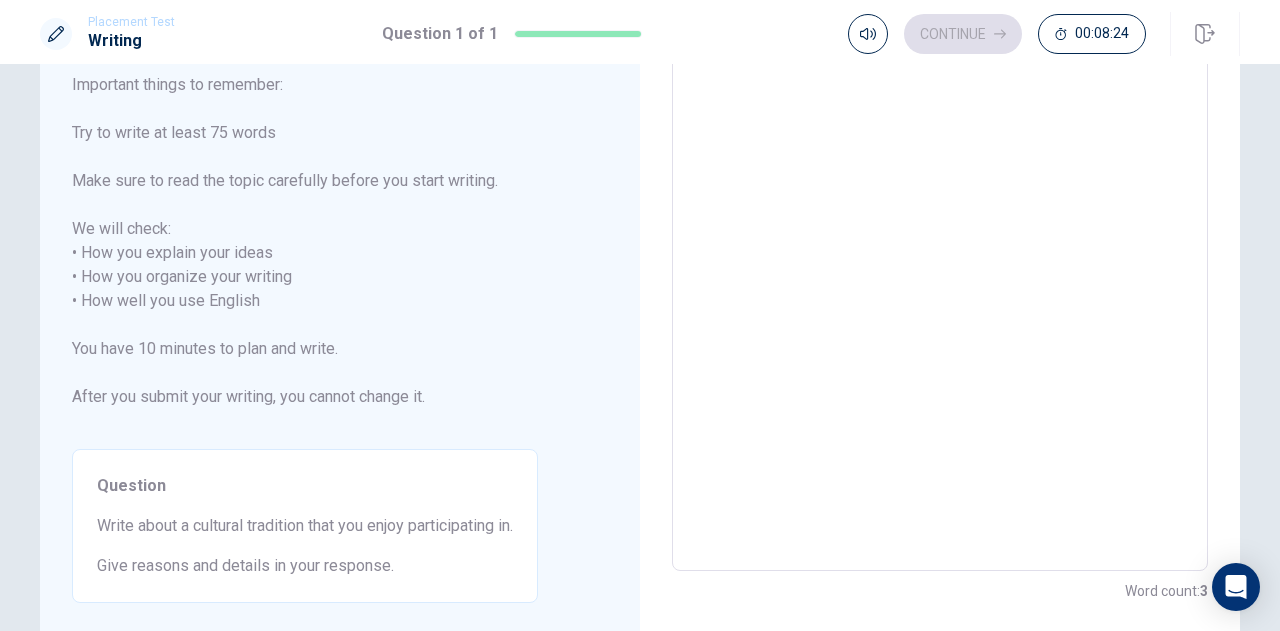 scroll, scrollTop: 137, scrollLeft: 0, axis: vertical 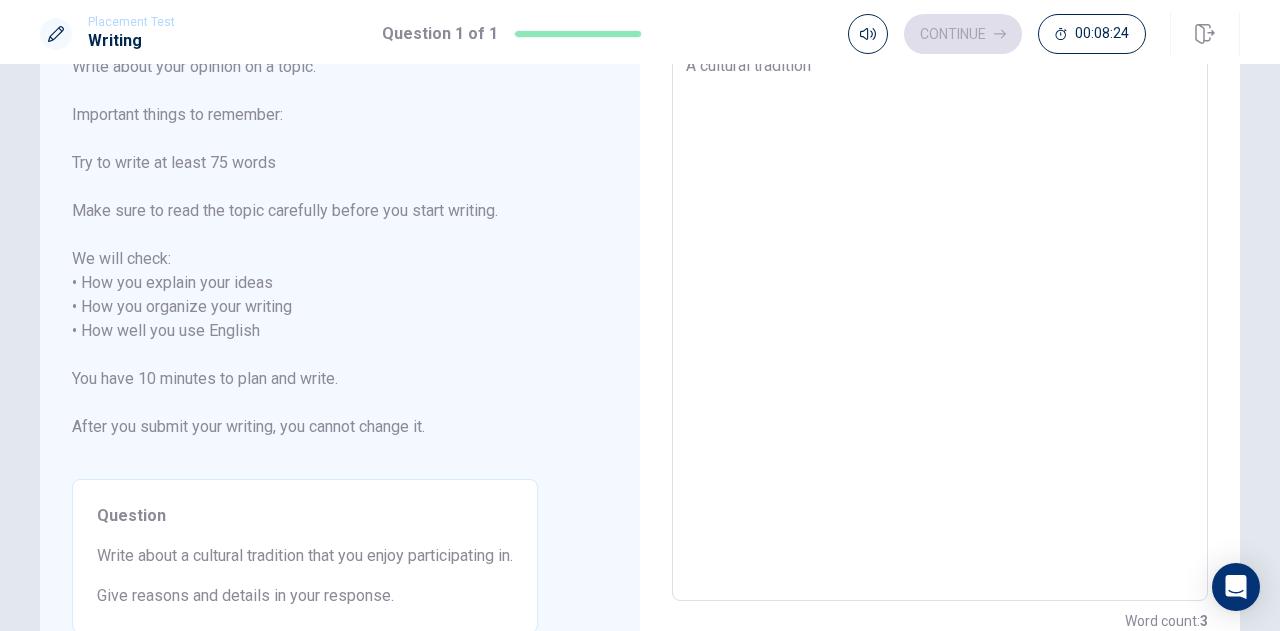 click on "A cultural tradition" at bounding box center (940, 319) 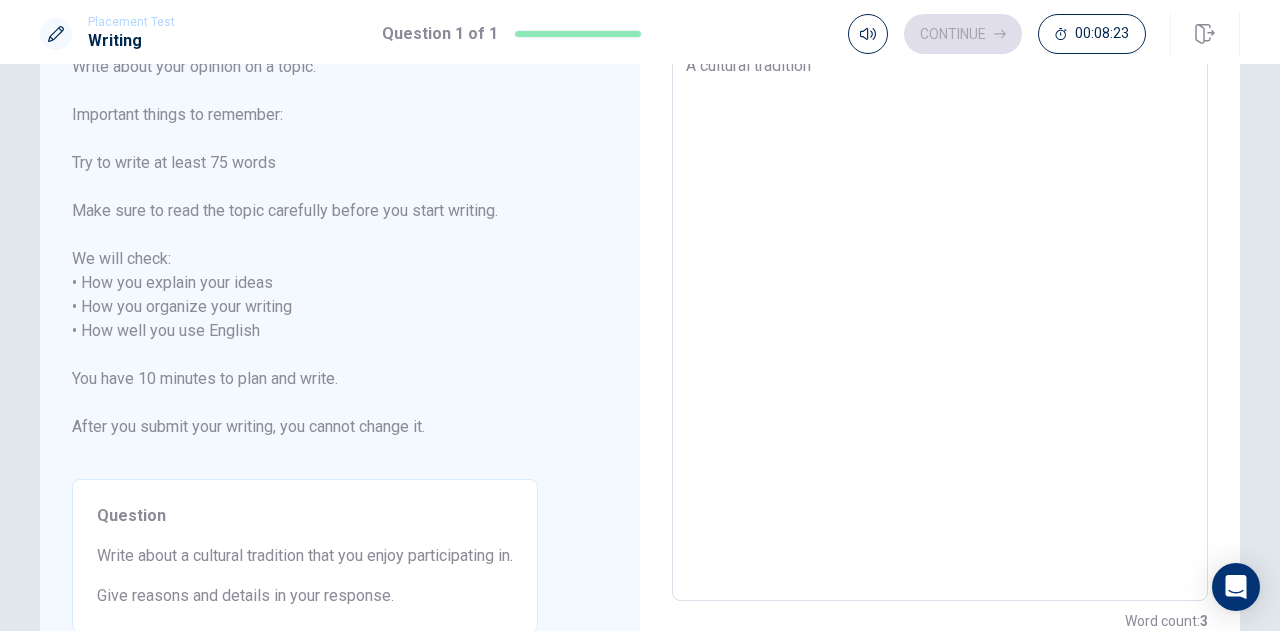 type on "A cultural tradition t" 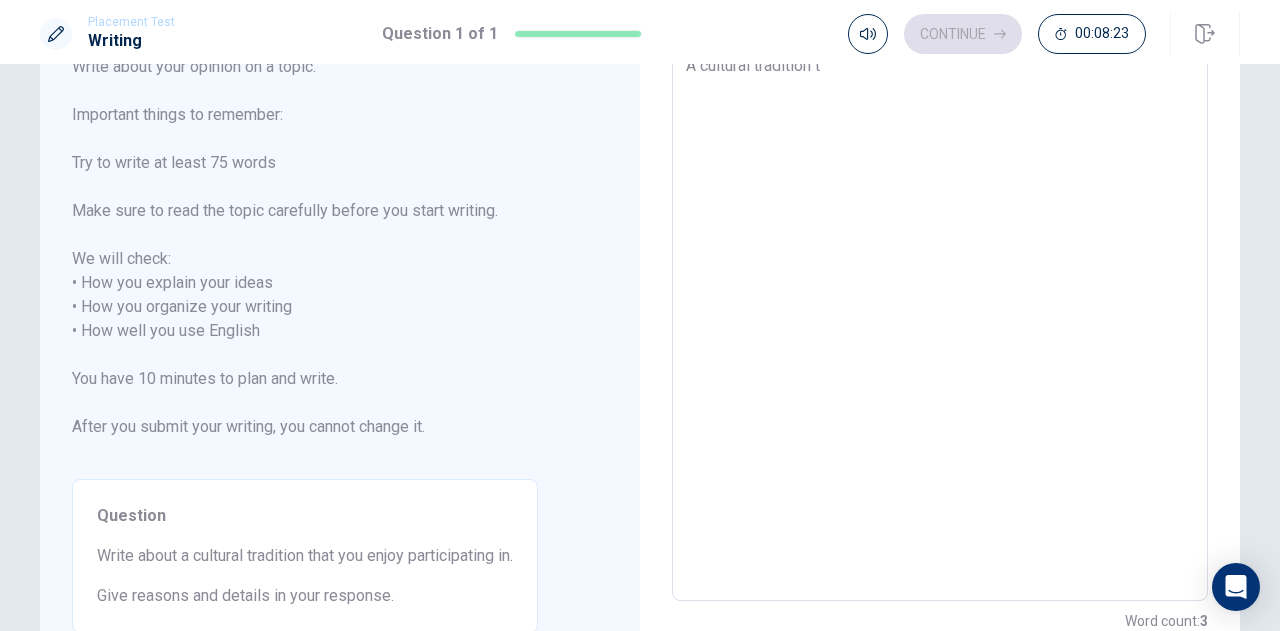 type on "x" 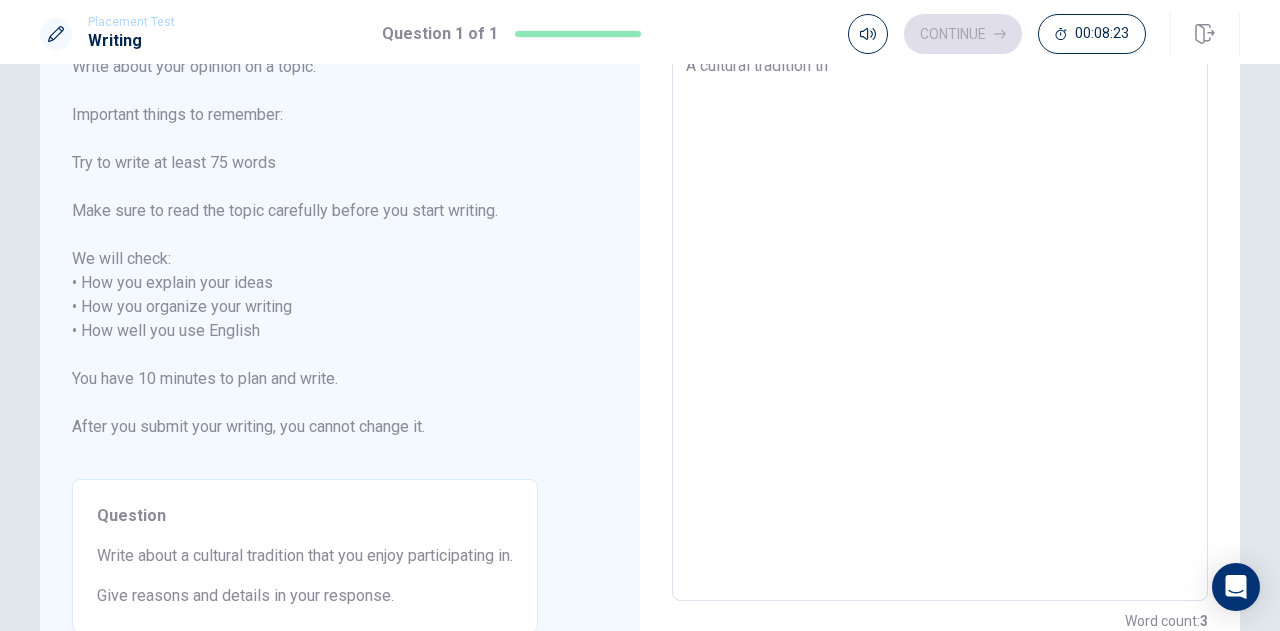 type on "x" 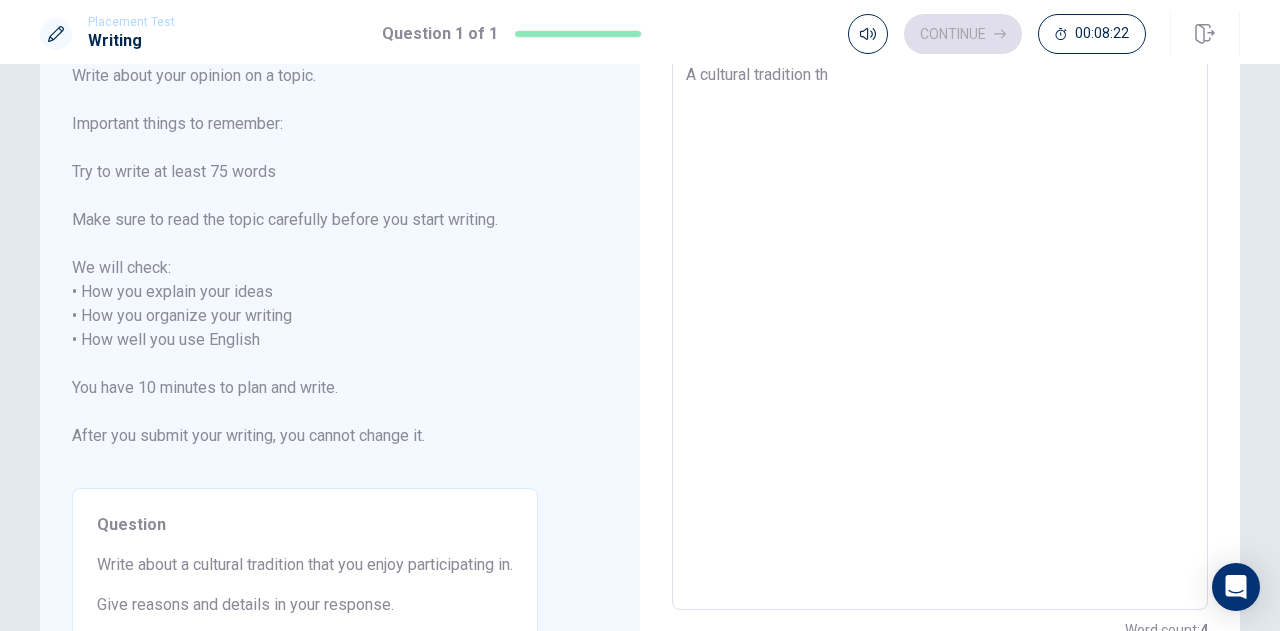 type on "A cultural tradition tha" 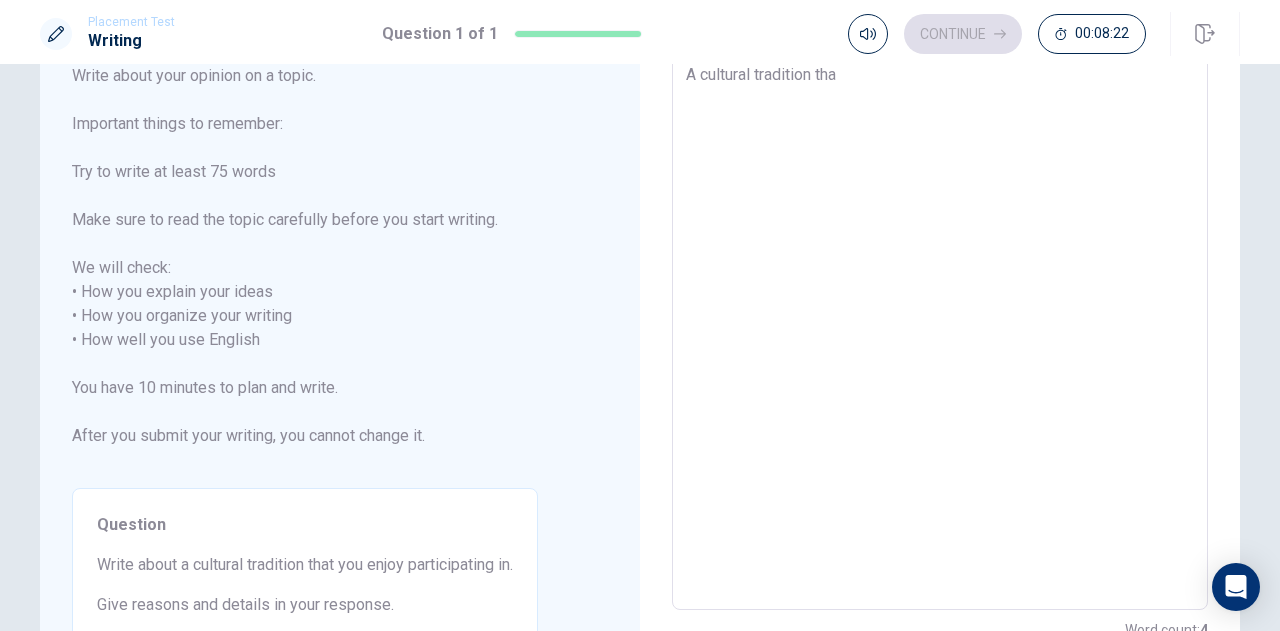type on "x" 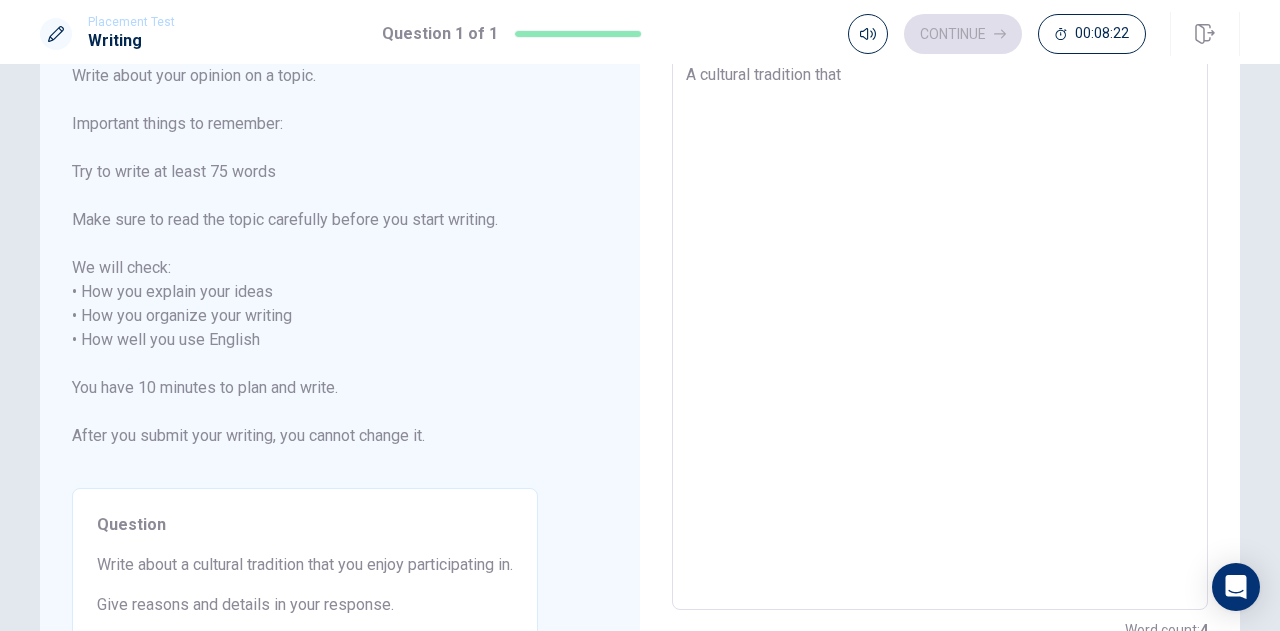 type on "x" 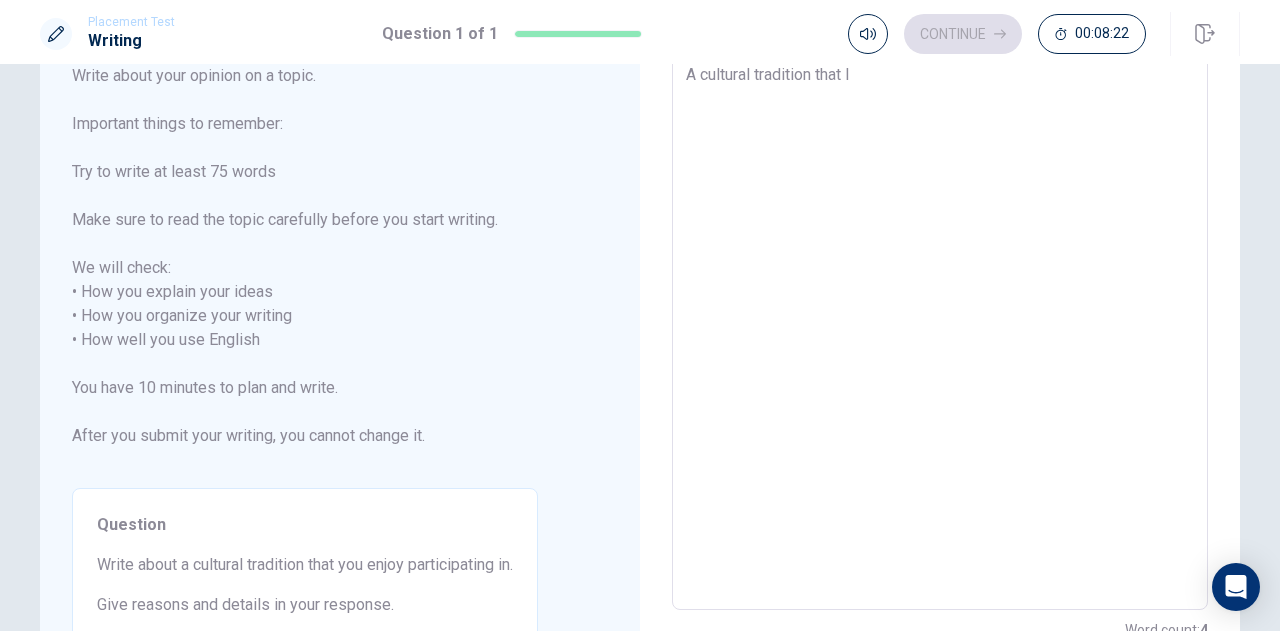 type on "x" 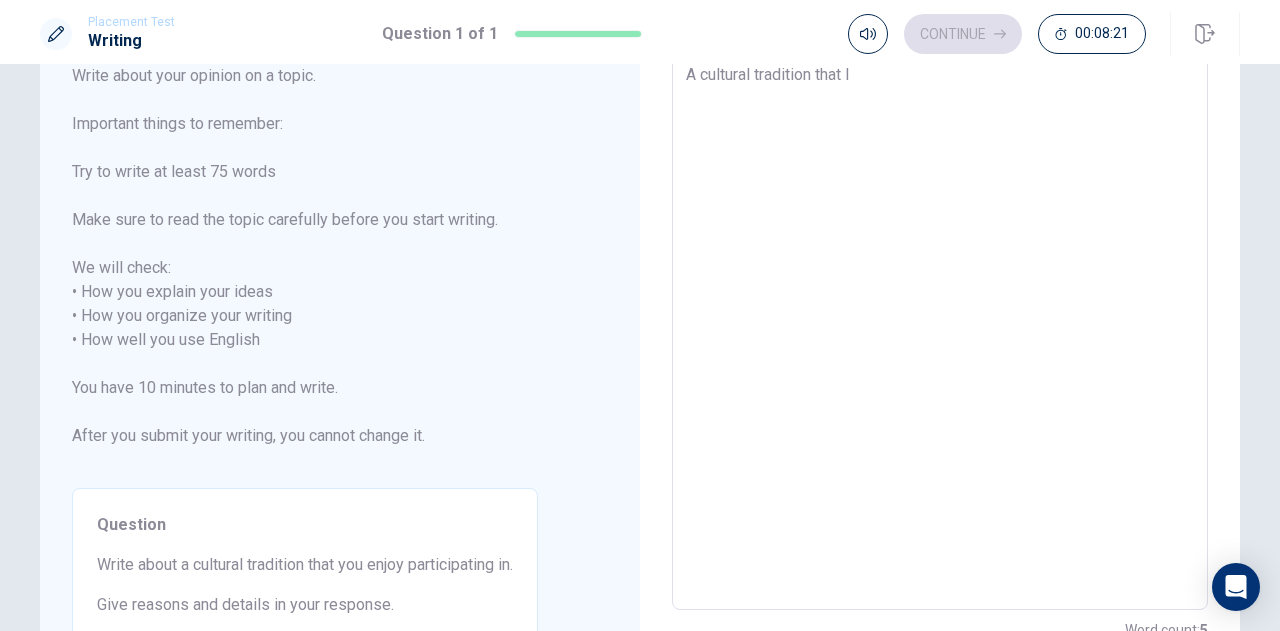type on "x" 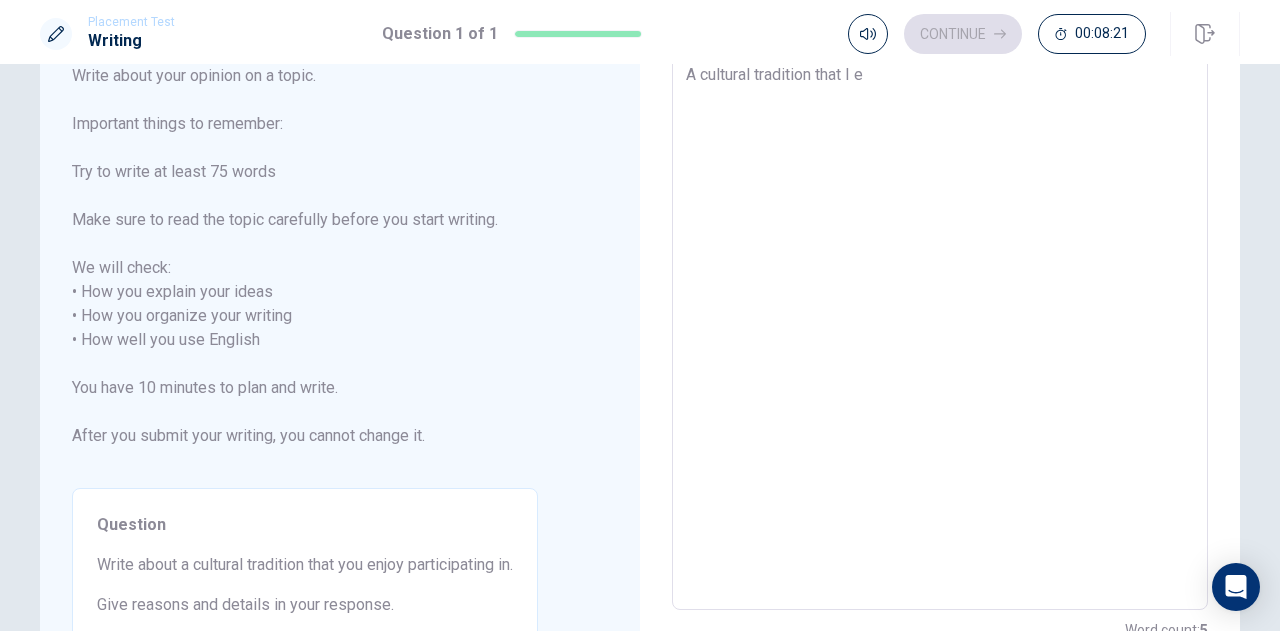 type on "x" 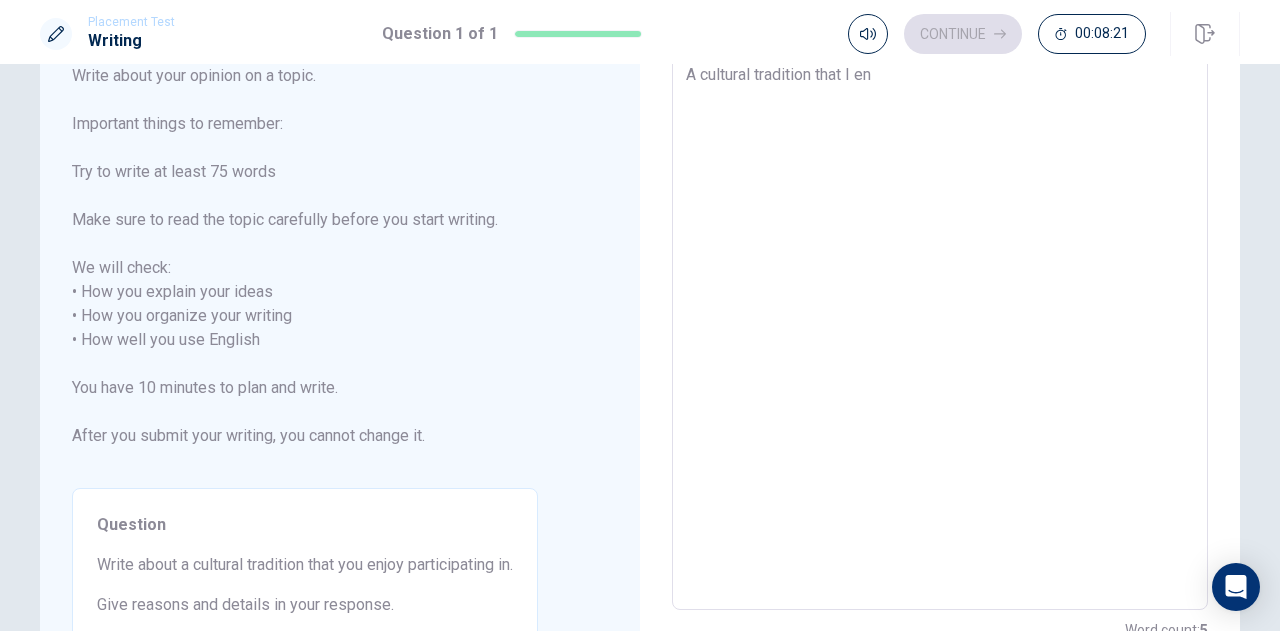 type on "x" 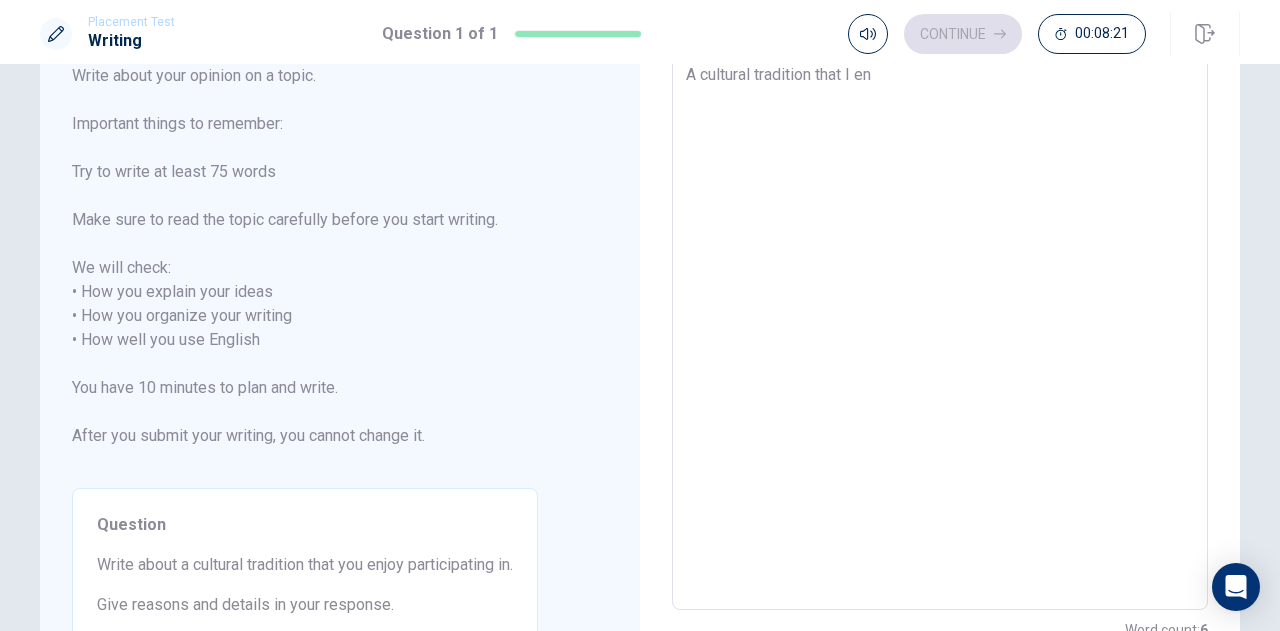 type on "A cultural tradition that I enj" 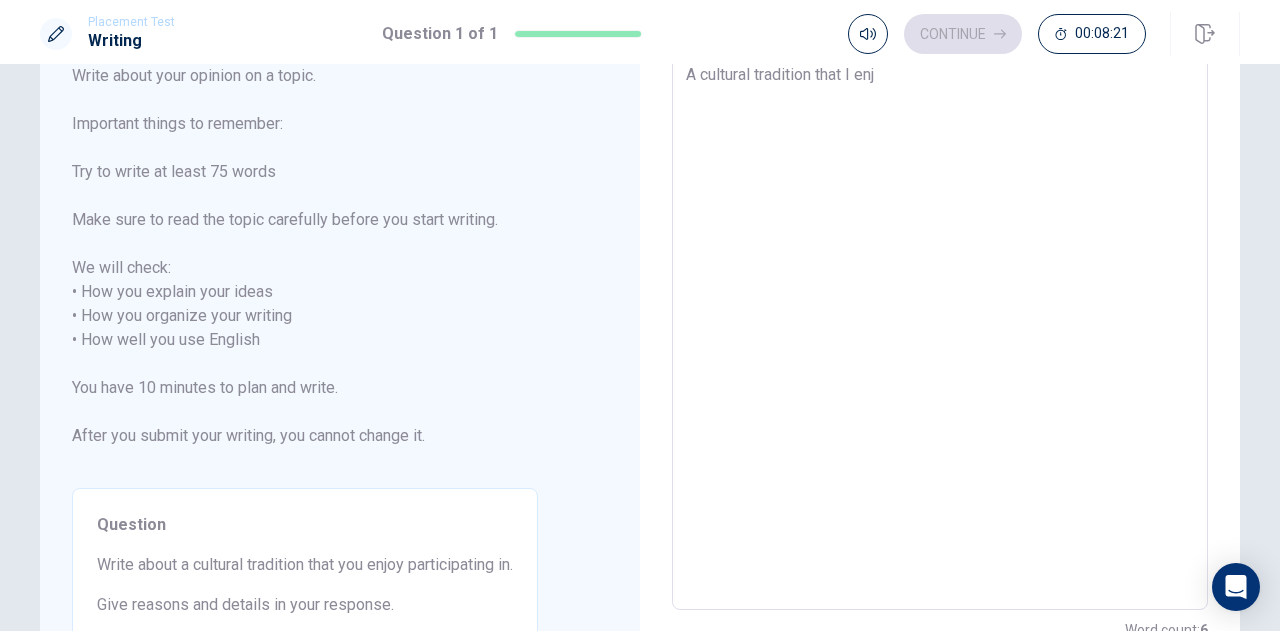 type on "x" 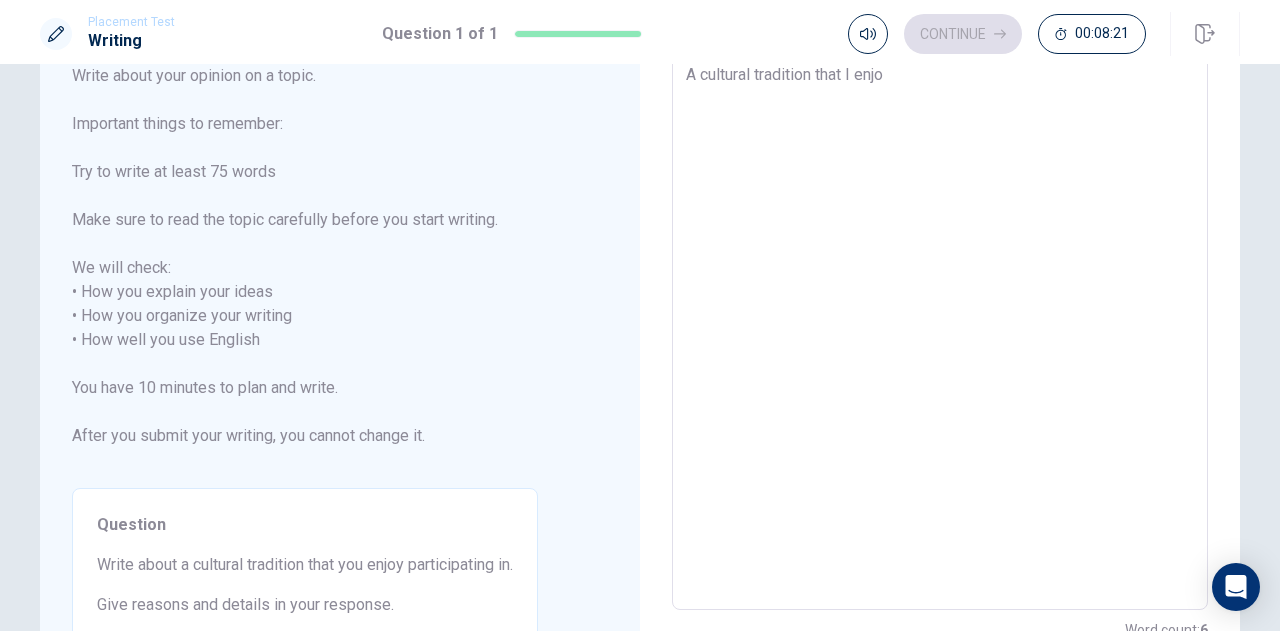 type on "x" 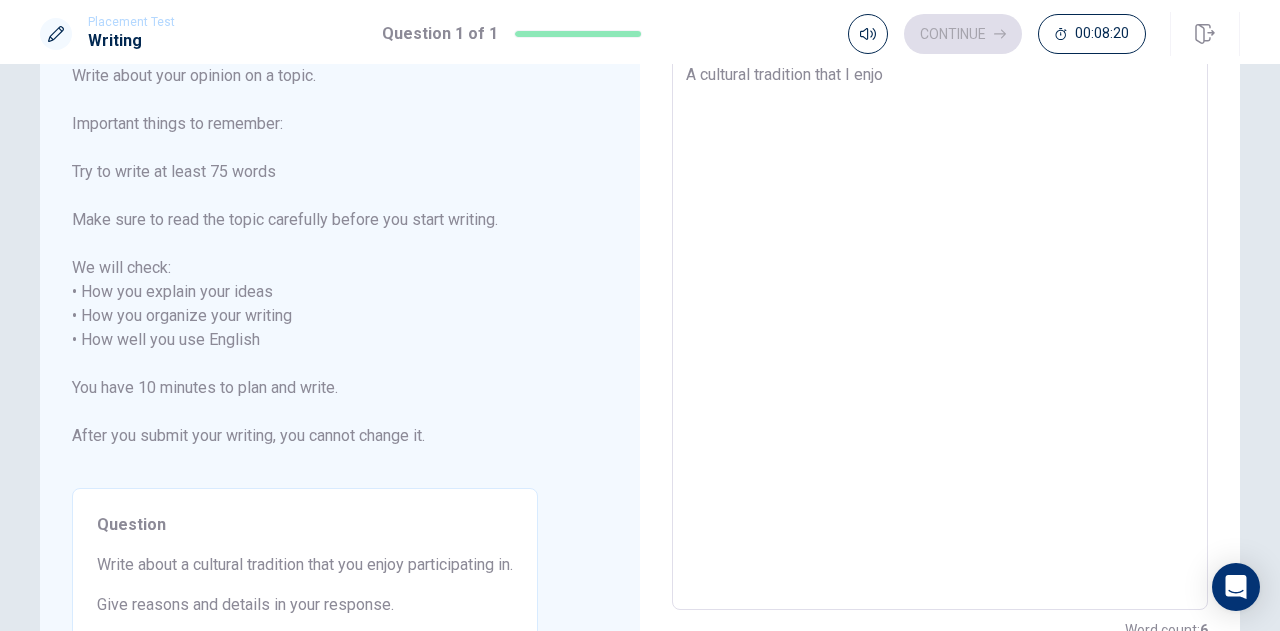 type on "A cultural tradition that I enjoy" 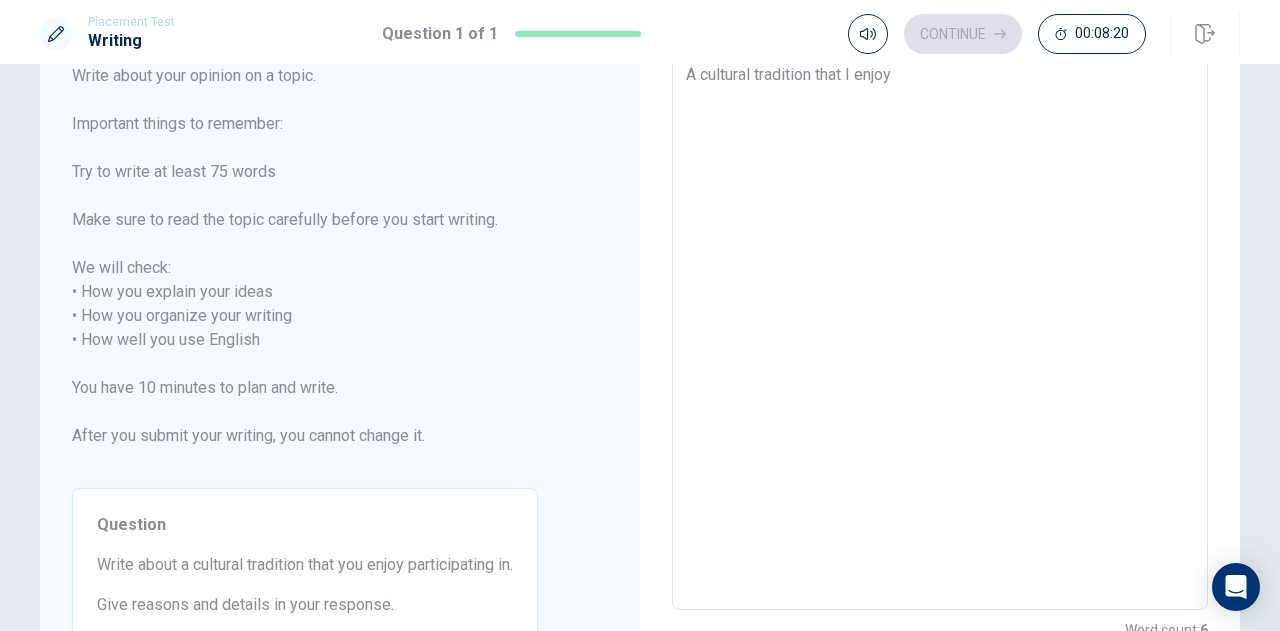 type on "x" 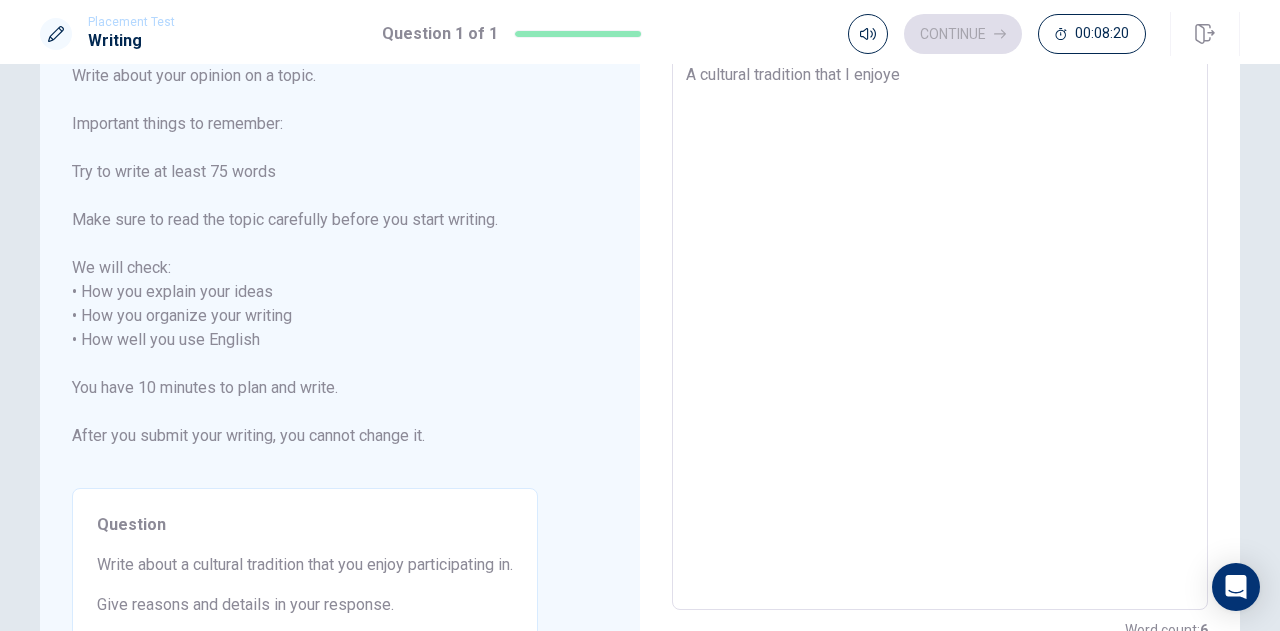 type on "x" 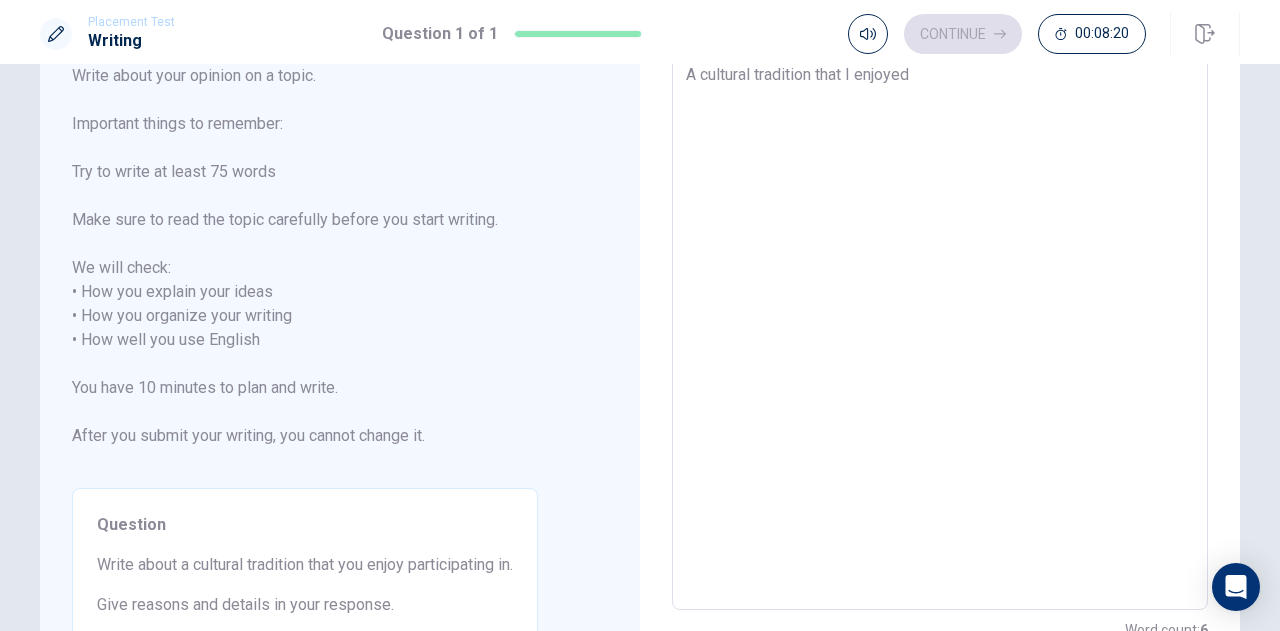 type on "x" 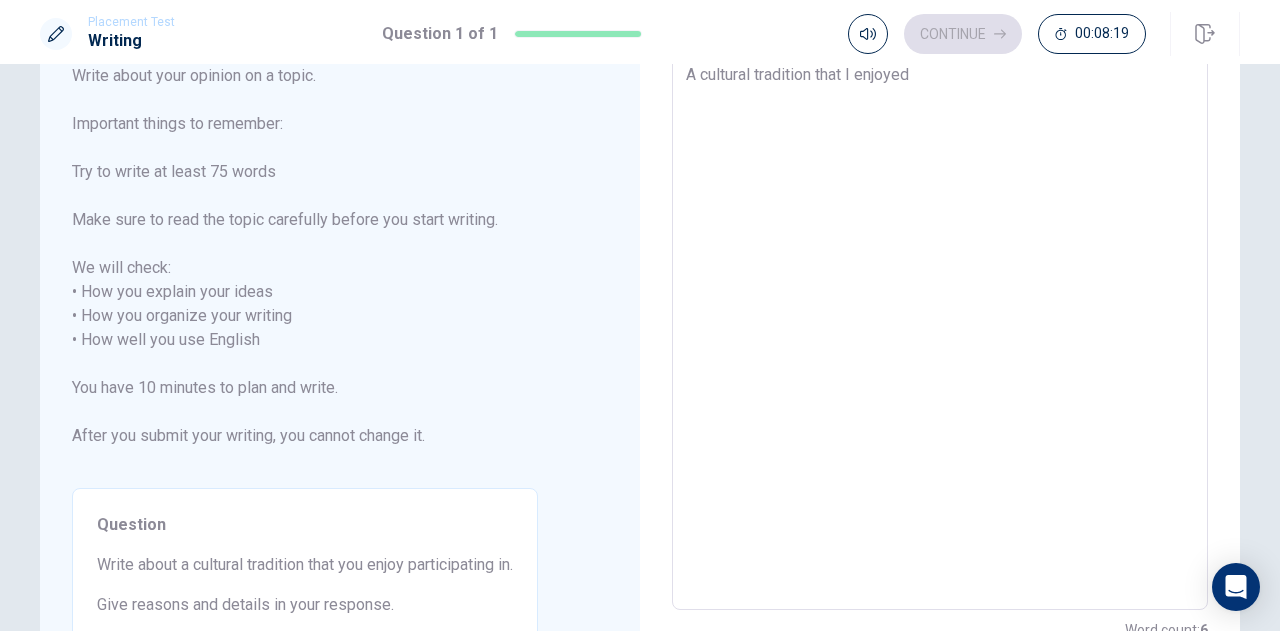 type on "A cultural tradition that I enjoye" 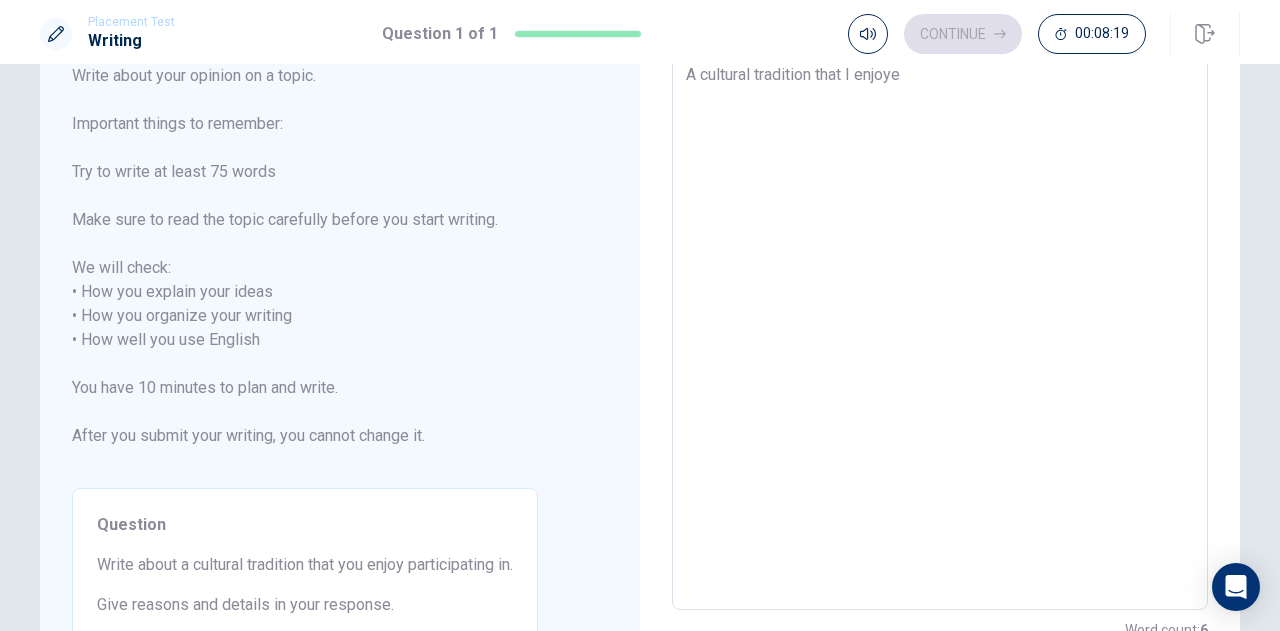type on "x" 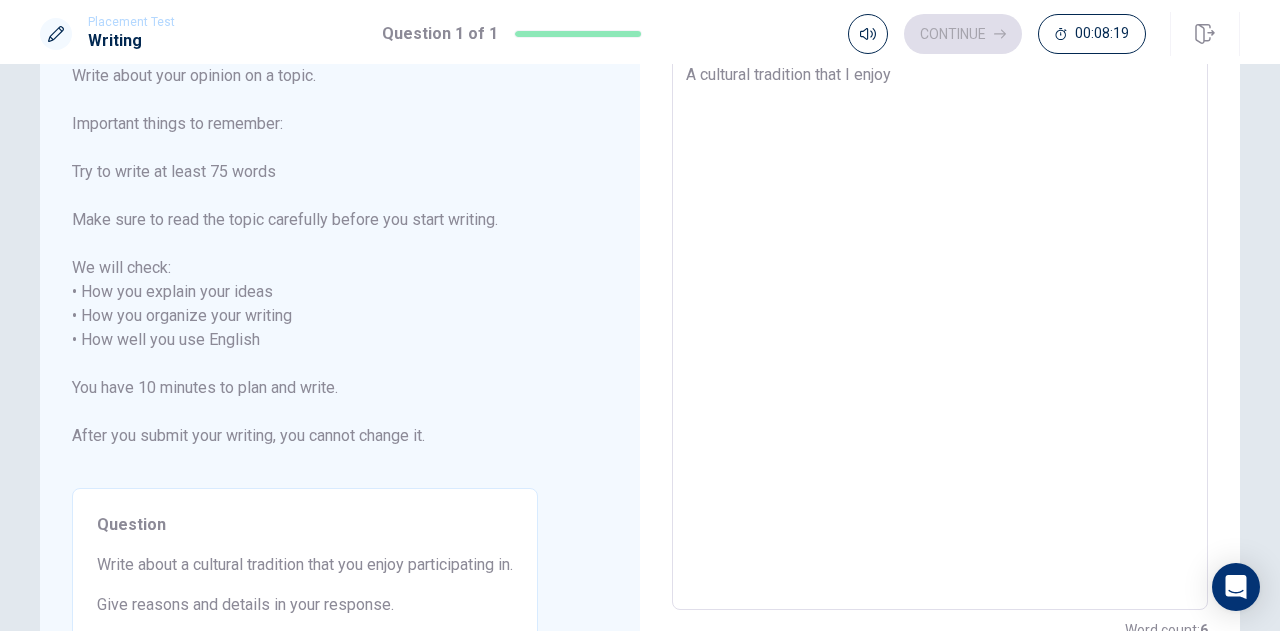 type on "x" 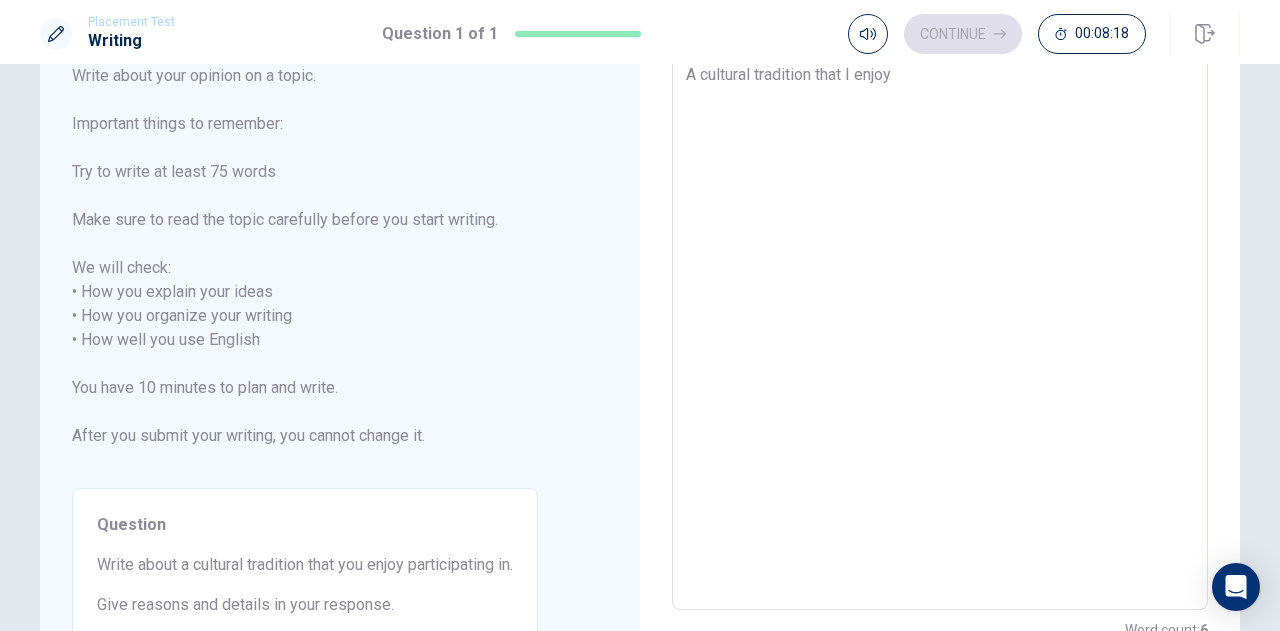 type on "x" 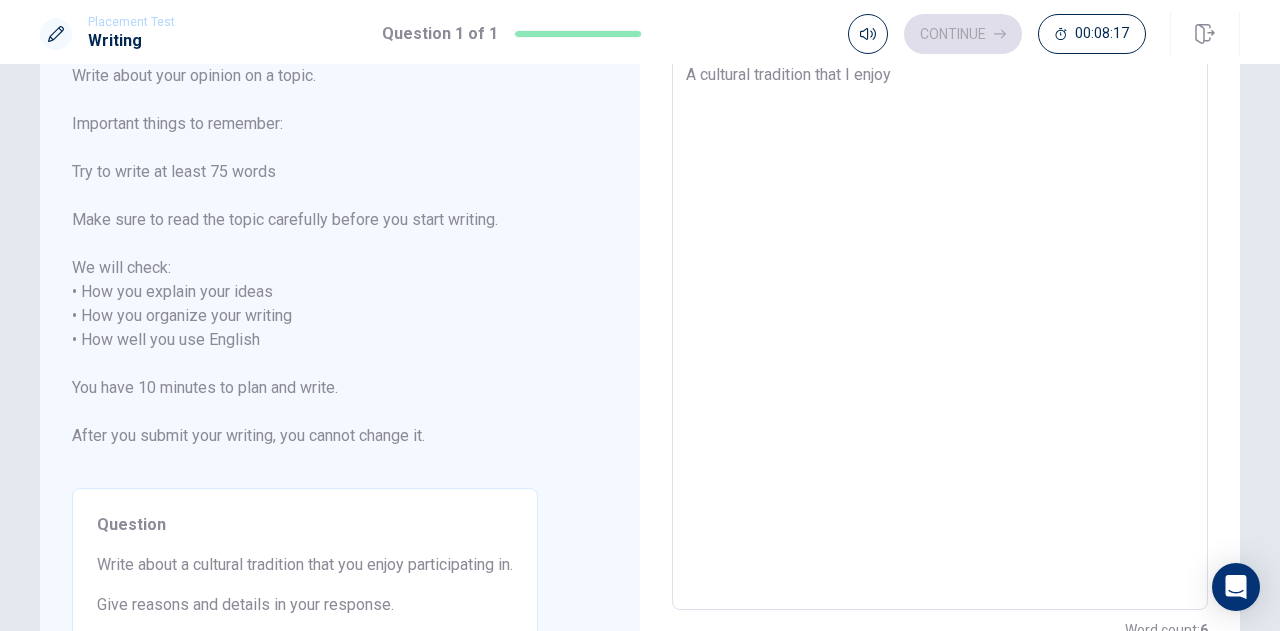 type on "A cultural tradition that I enjoy p" 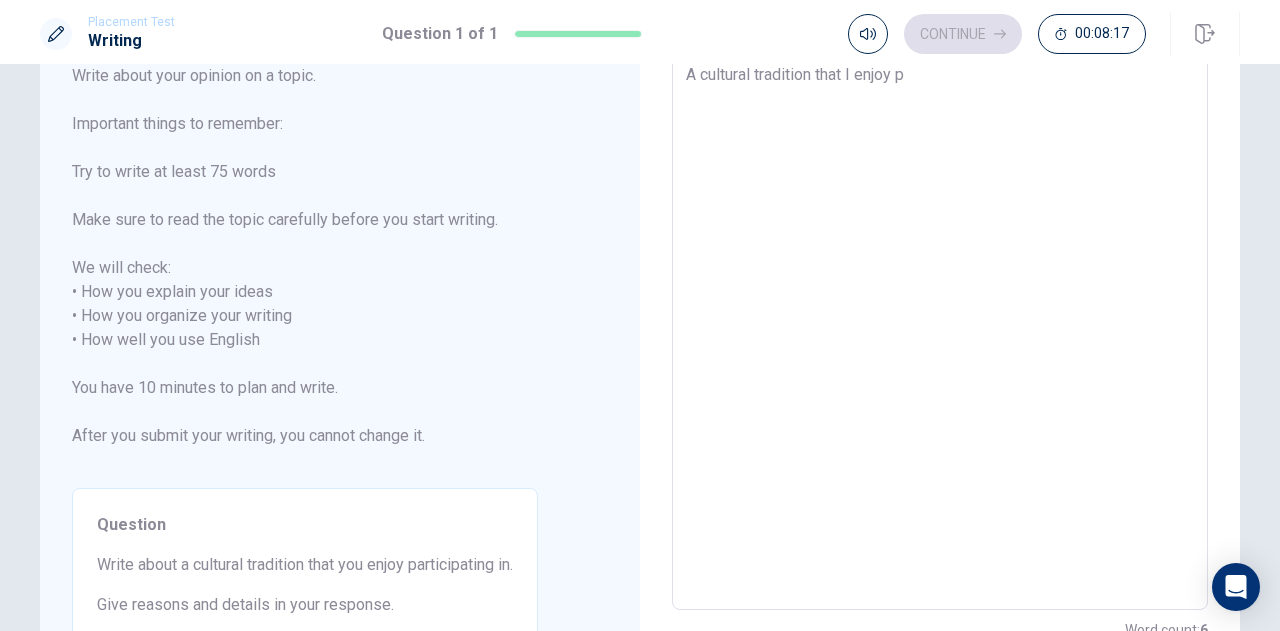 type on "x" 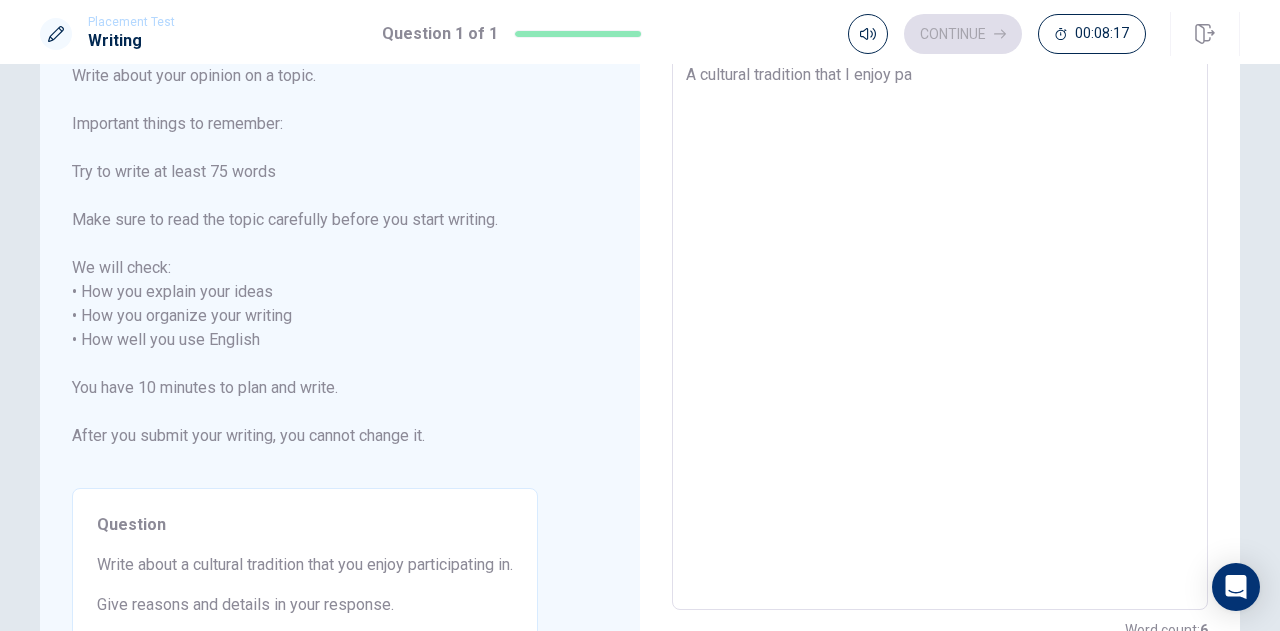type on "x" 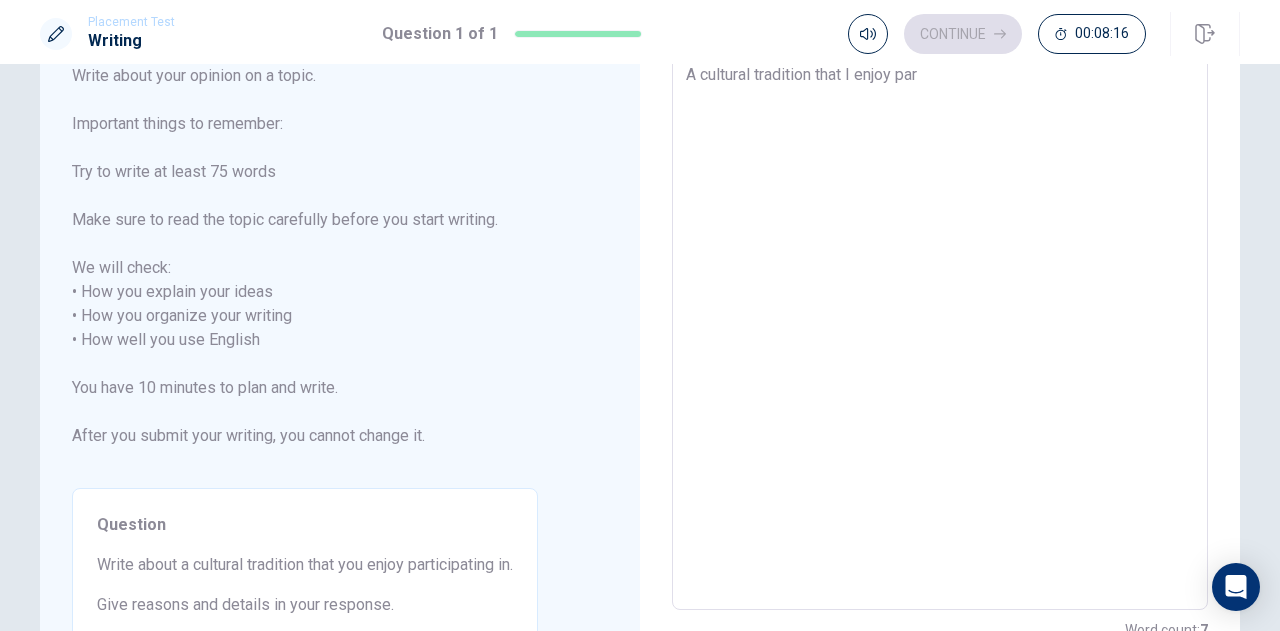 type on "x" 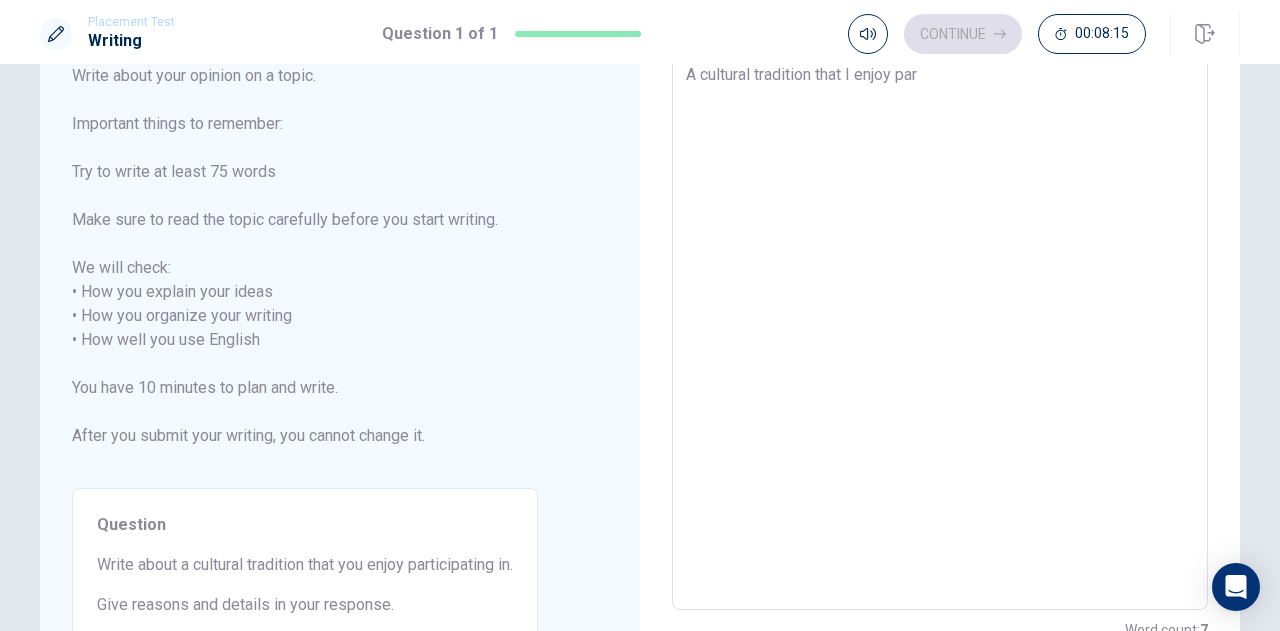 type on "A cultural tradition that I enjoy part" 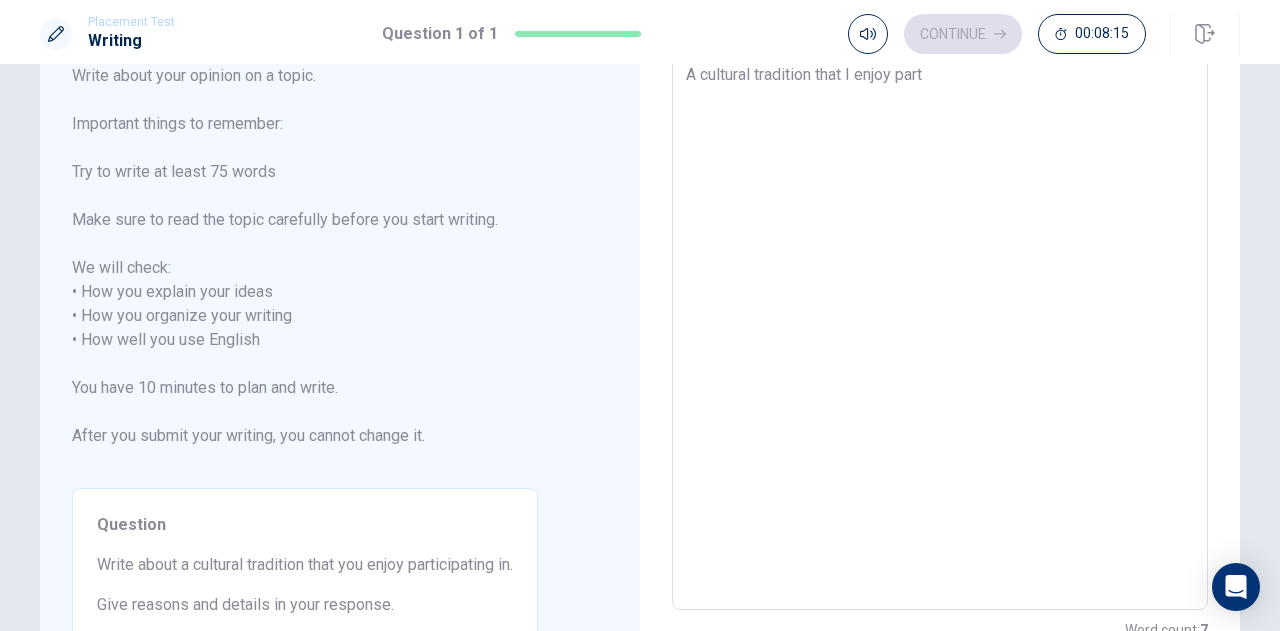type on "x" 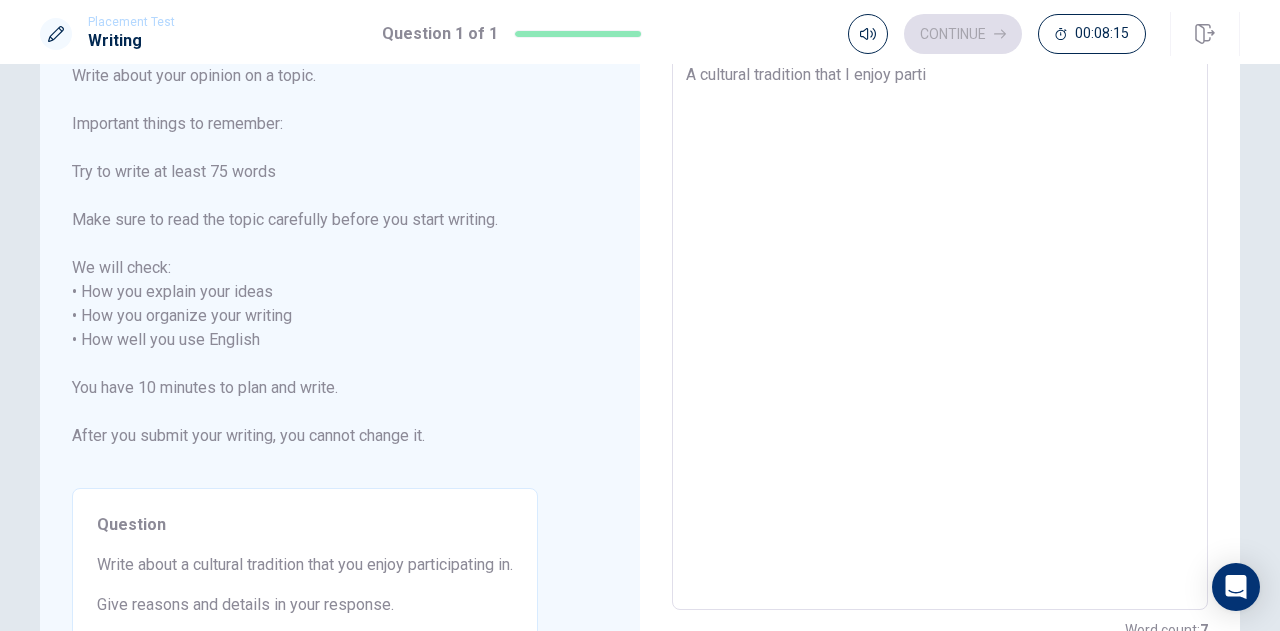 type on "x" 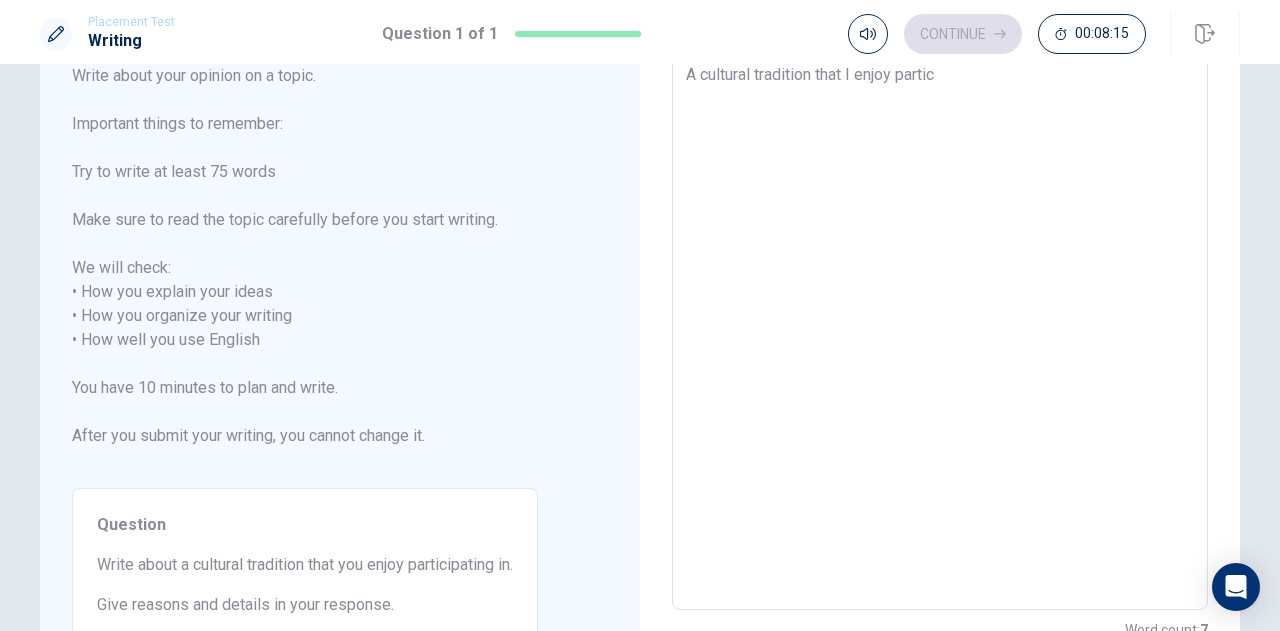 type on "x" 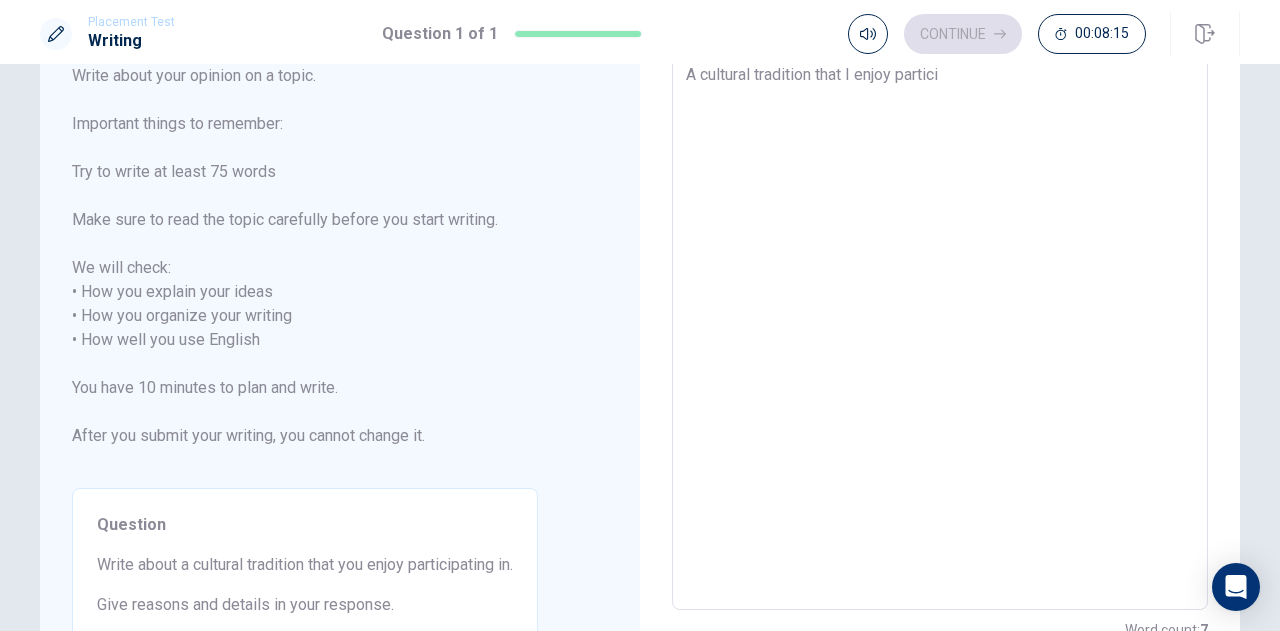 type on "A cultural tradition that I enjoy particip" 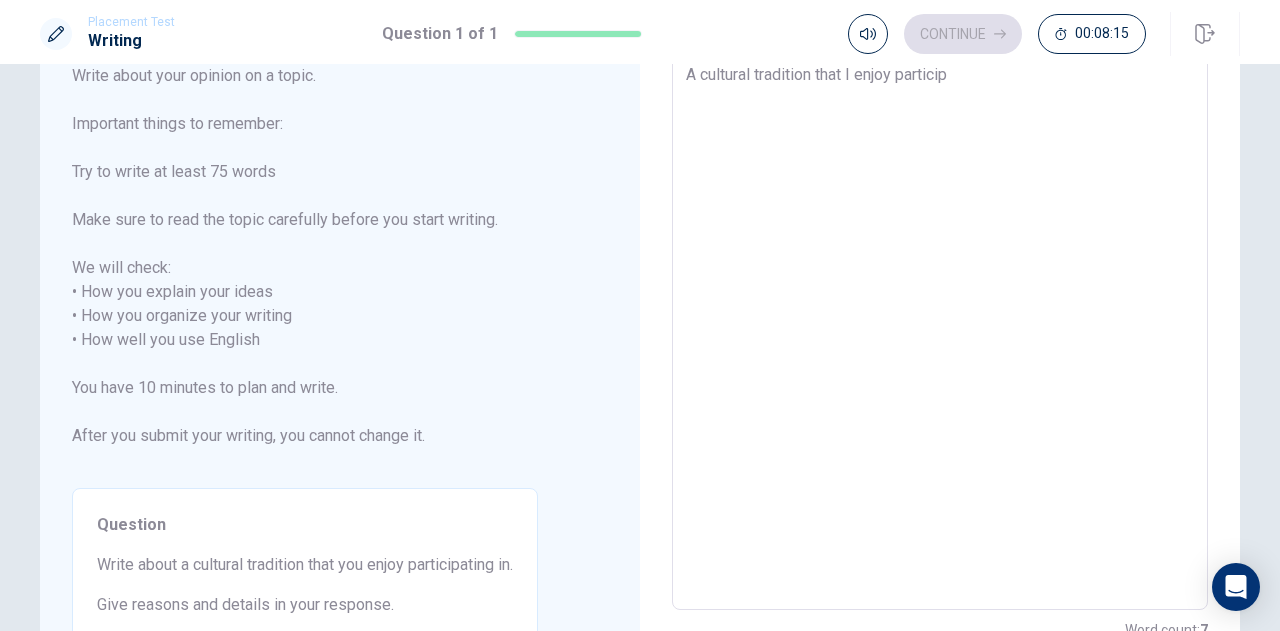 type on "x" 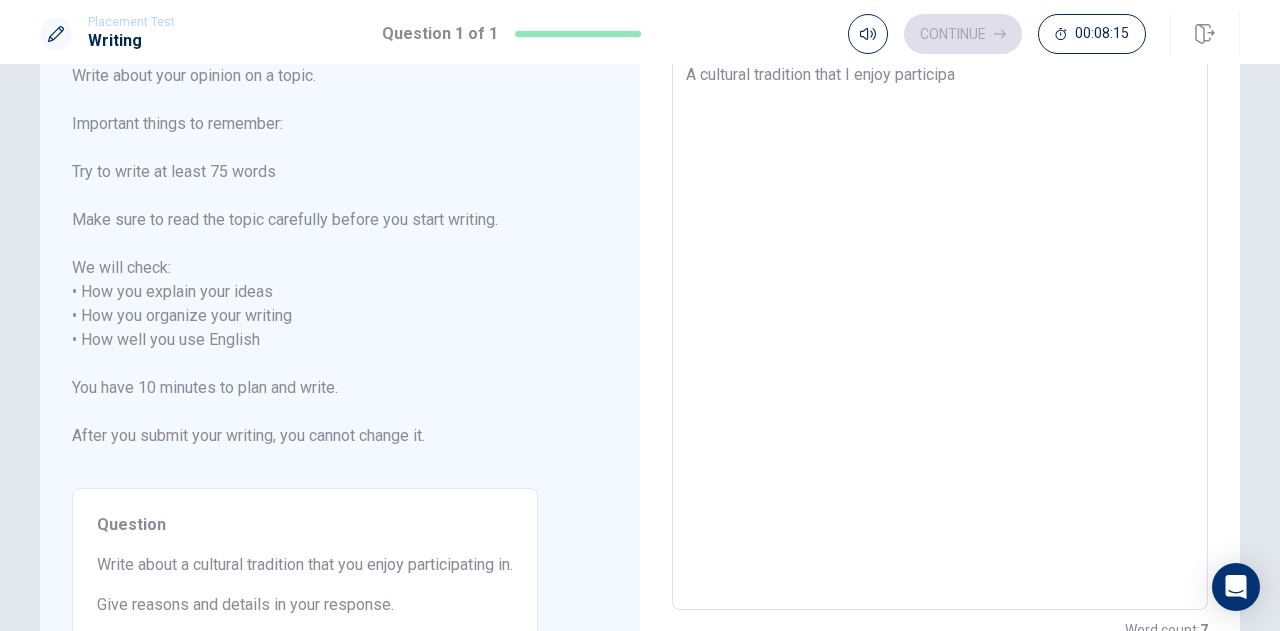 type on "x" 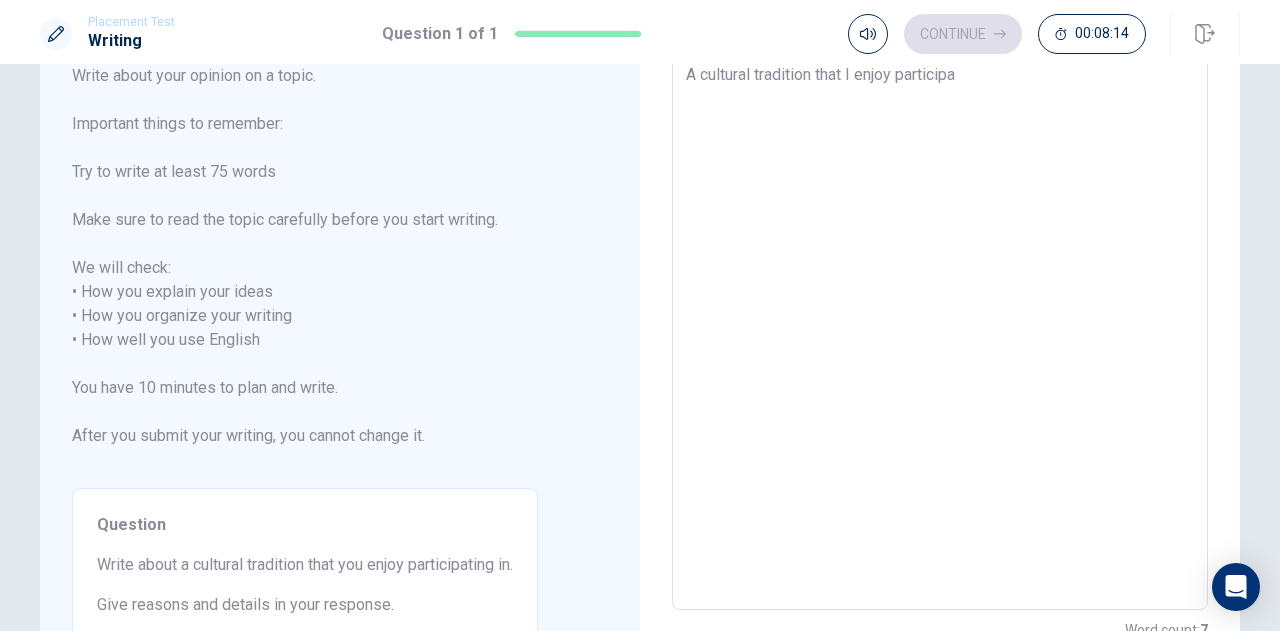 type on "A cultural tradition that I enjoy participat" 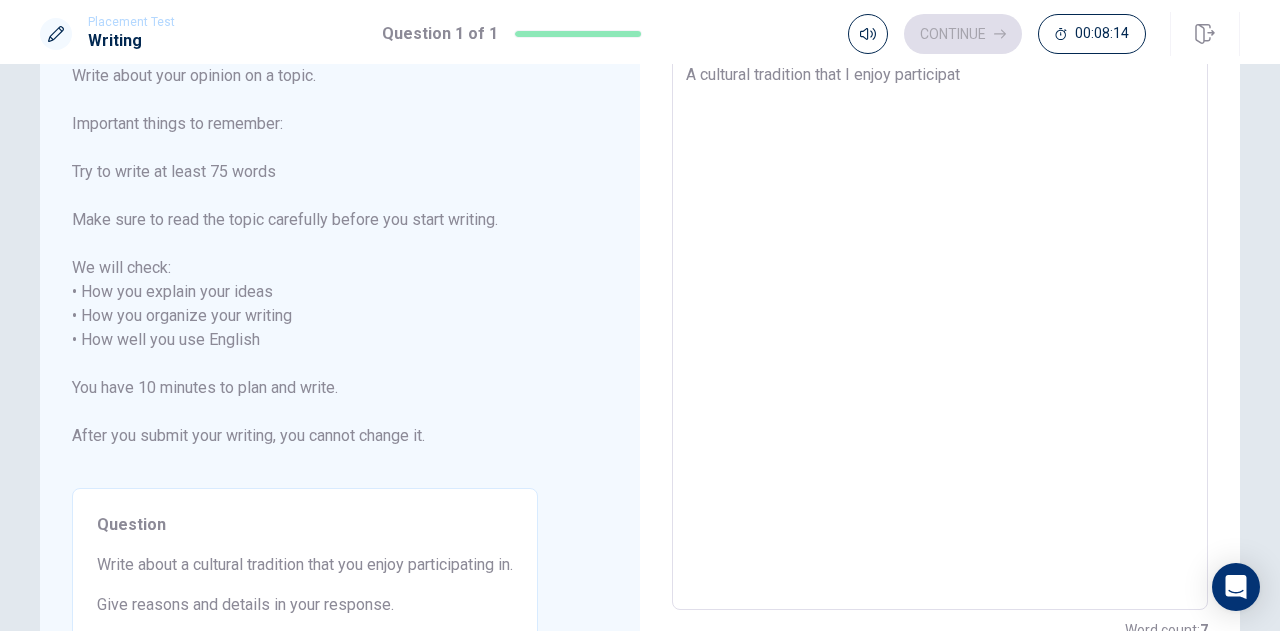 type on "x" 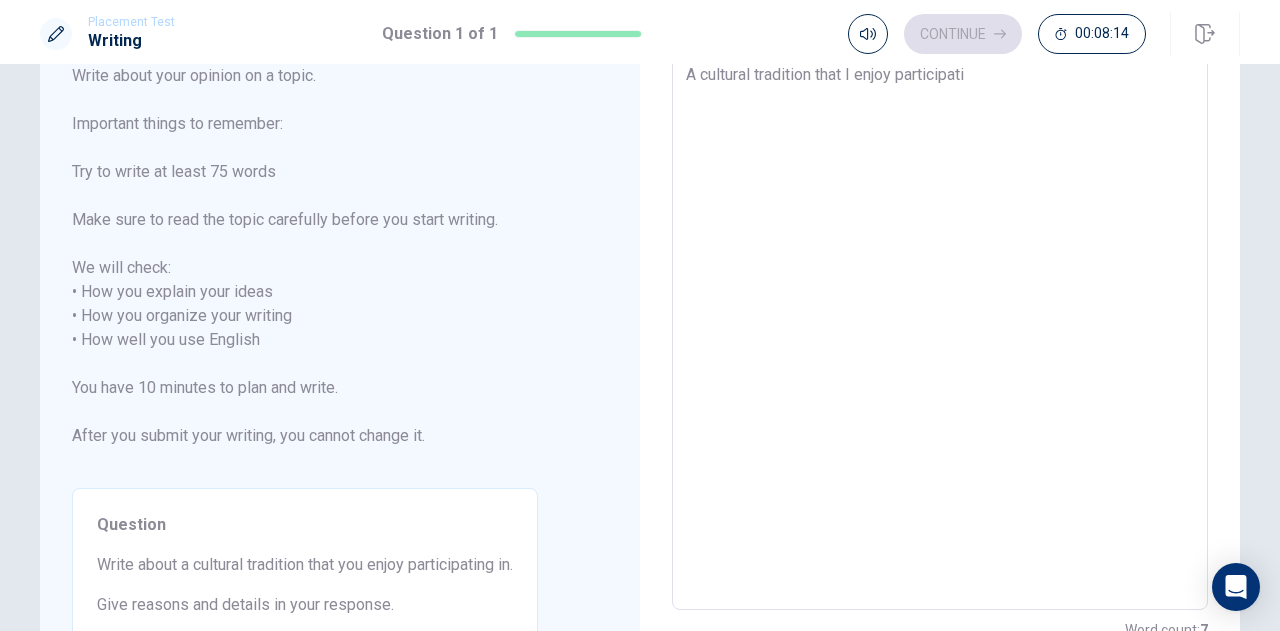 type on "x" 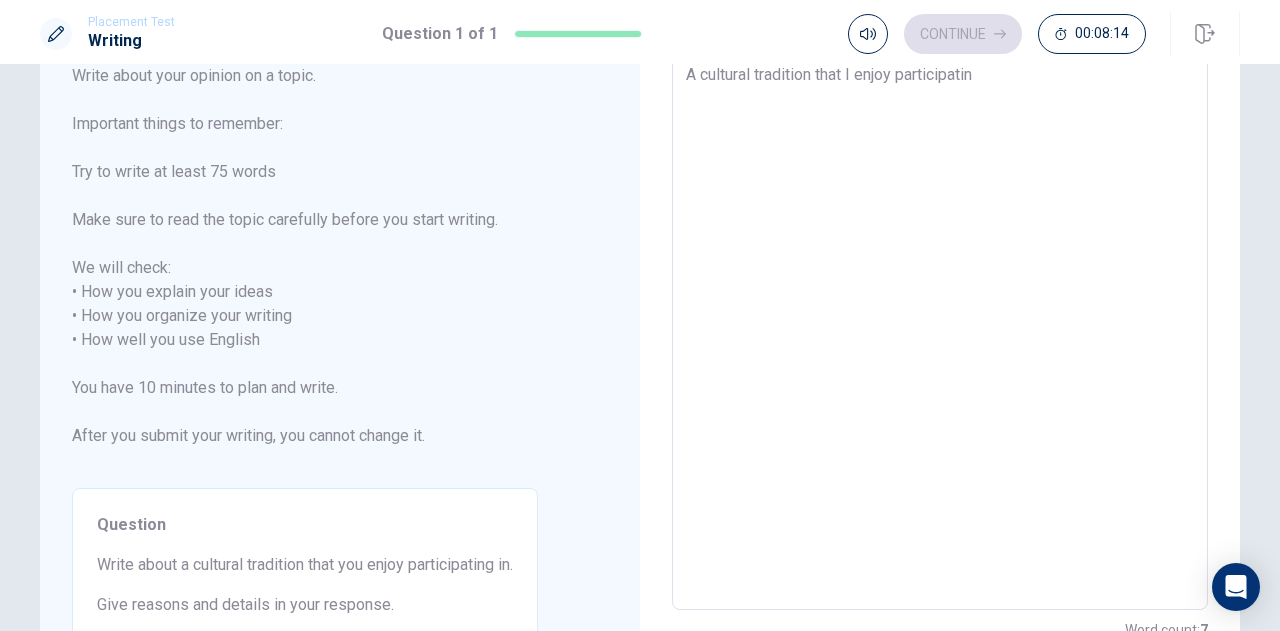 type on "x" 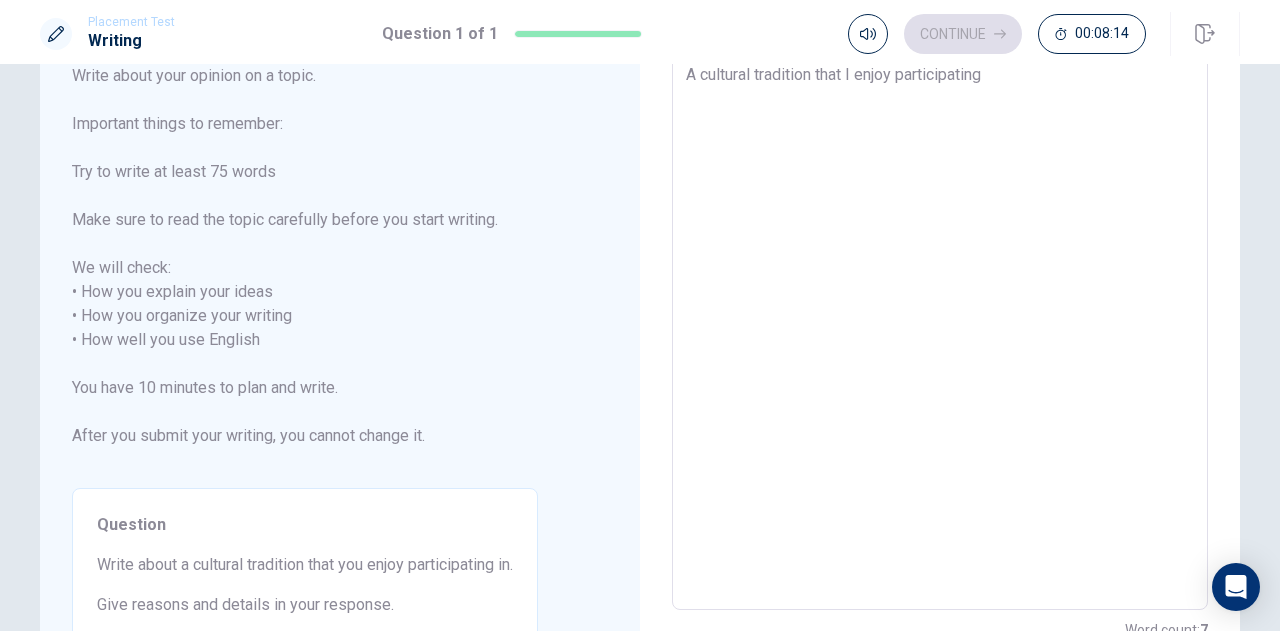 type on "x" 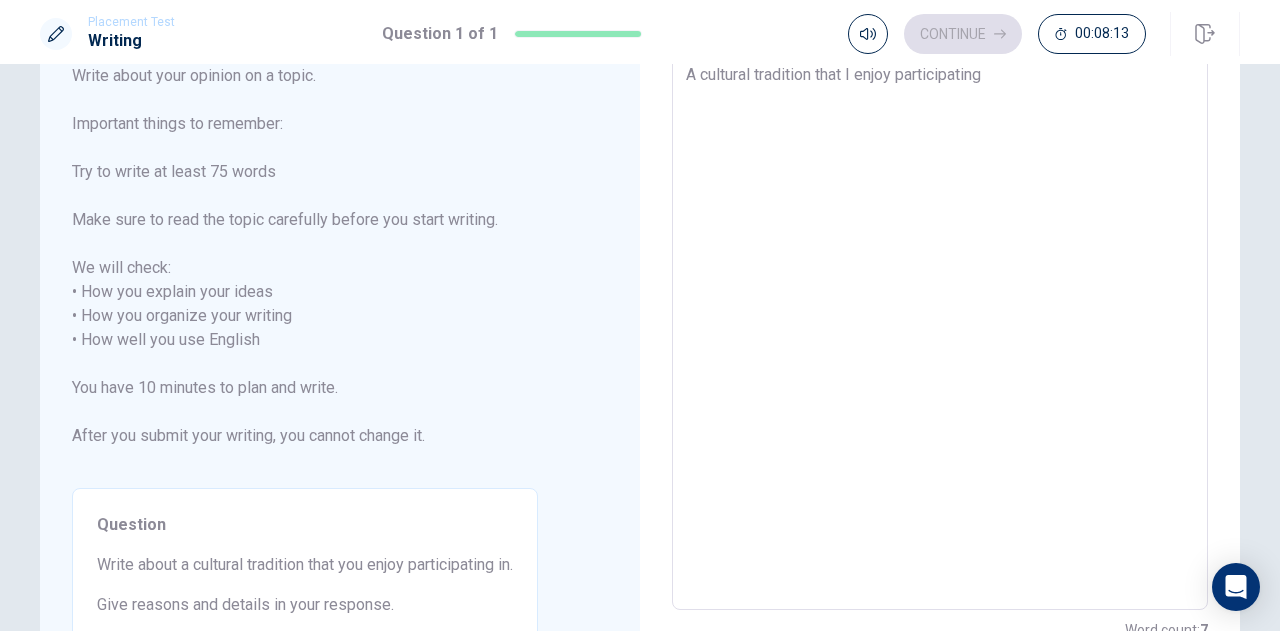 type on "A cultural tradition that I enjoy participating i" 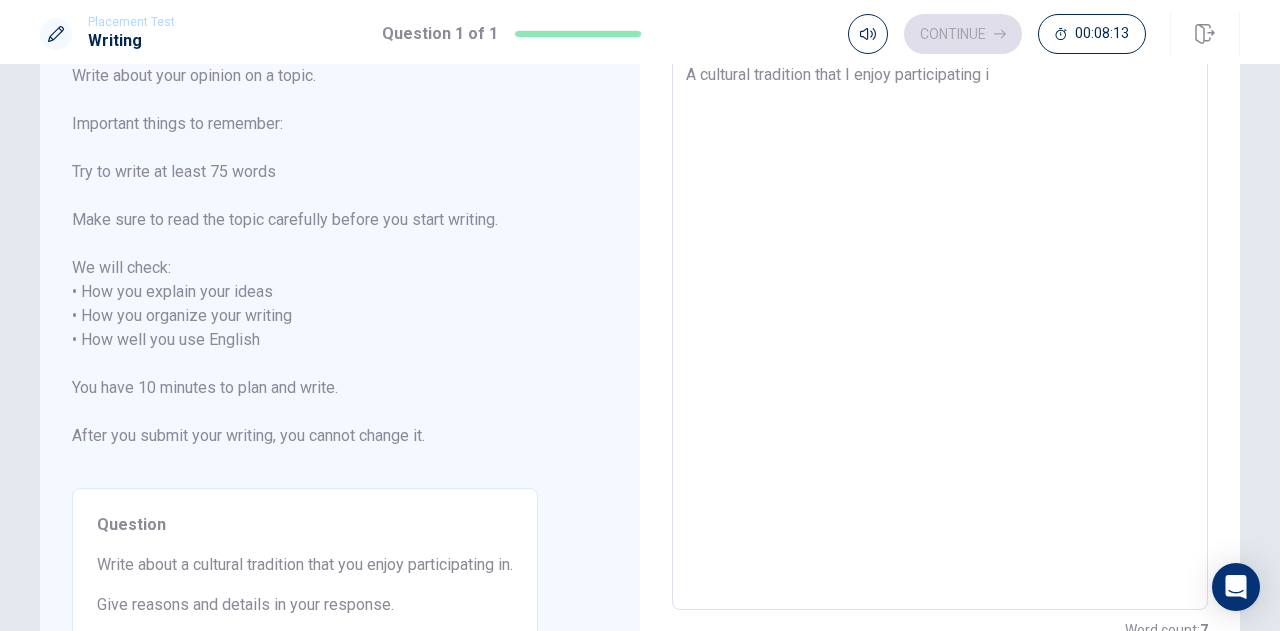 type on "x" 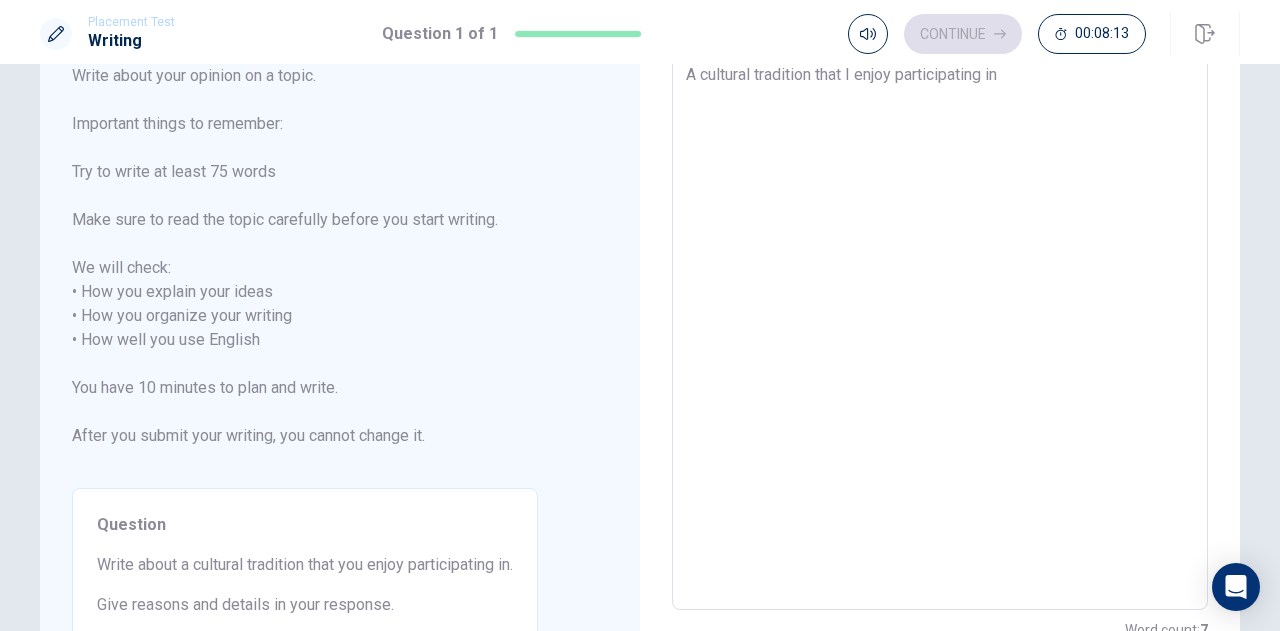 type on "x" 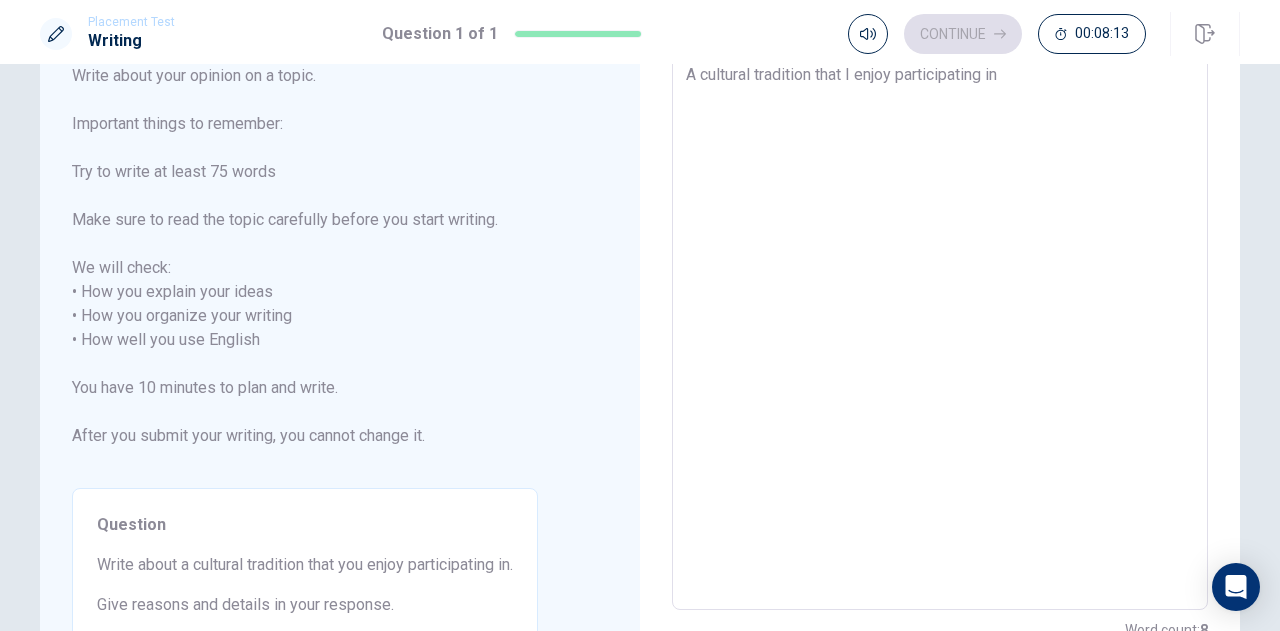 type on "A cultural tradition that I enjoy participating in" 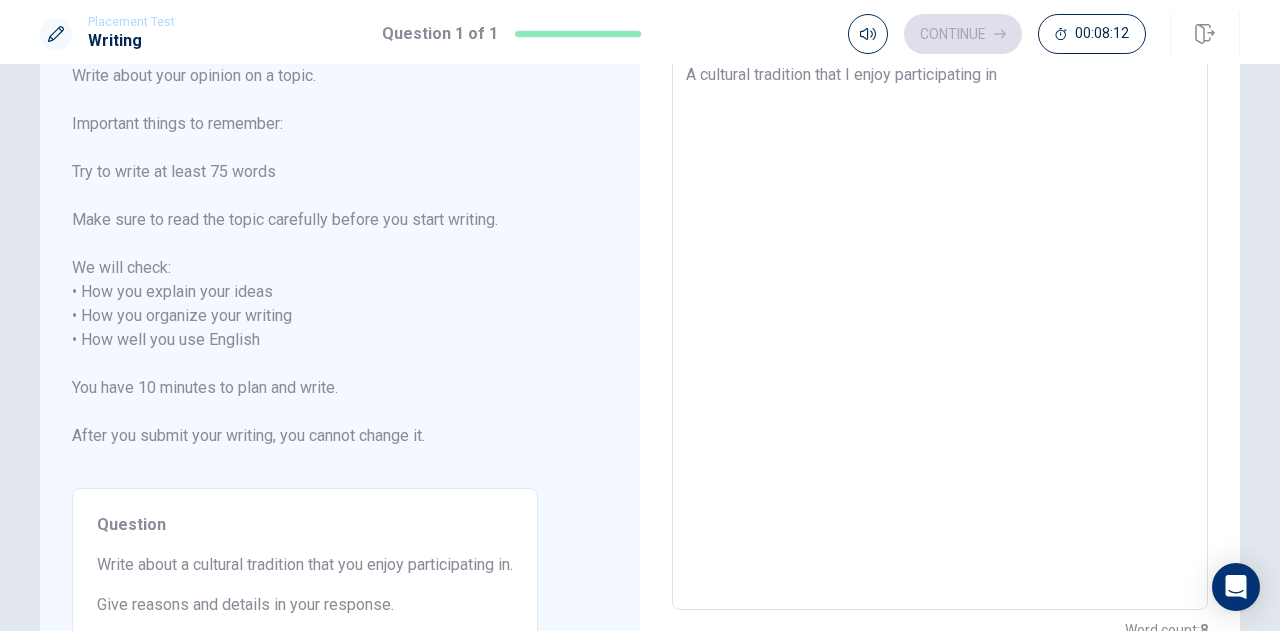 type on "A cultural tradition that I enjoy participating in i" 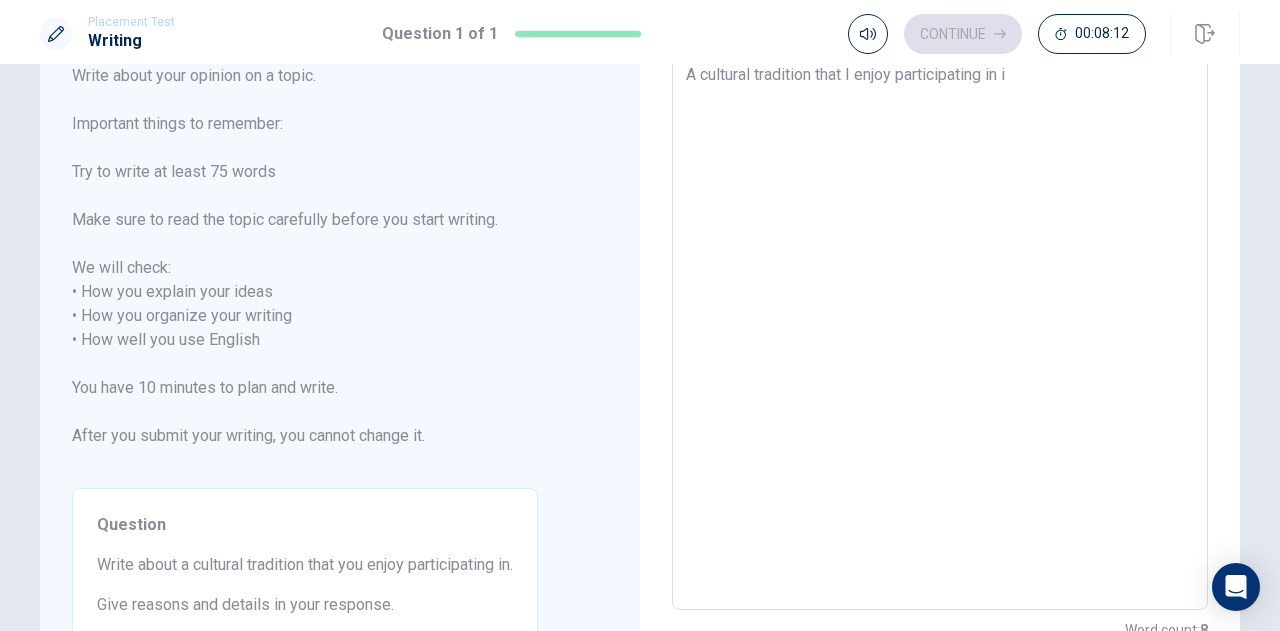 type on "x" 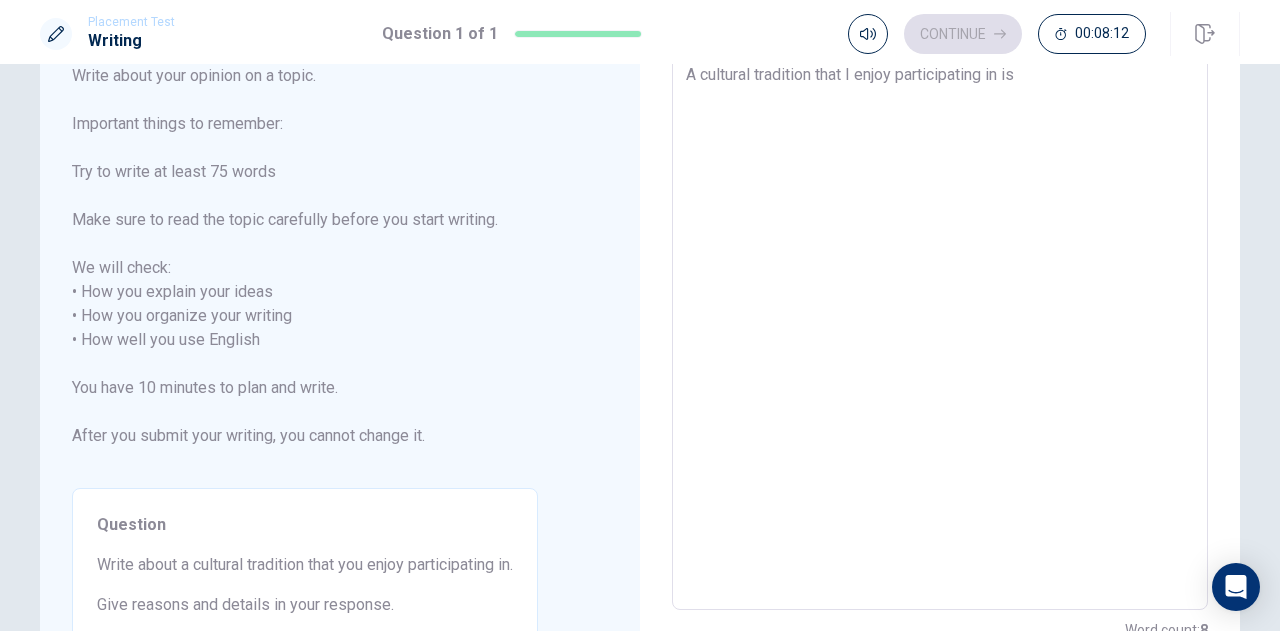 type on "x" 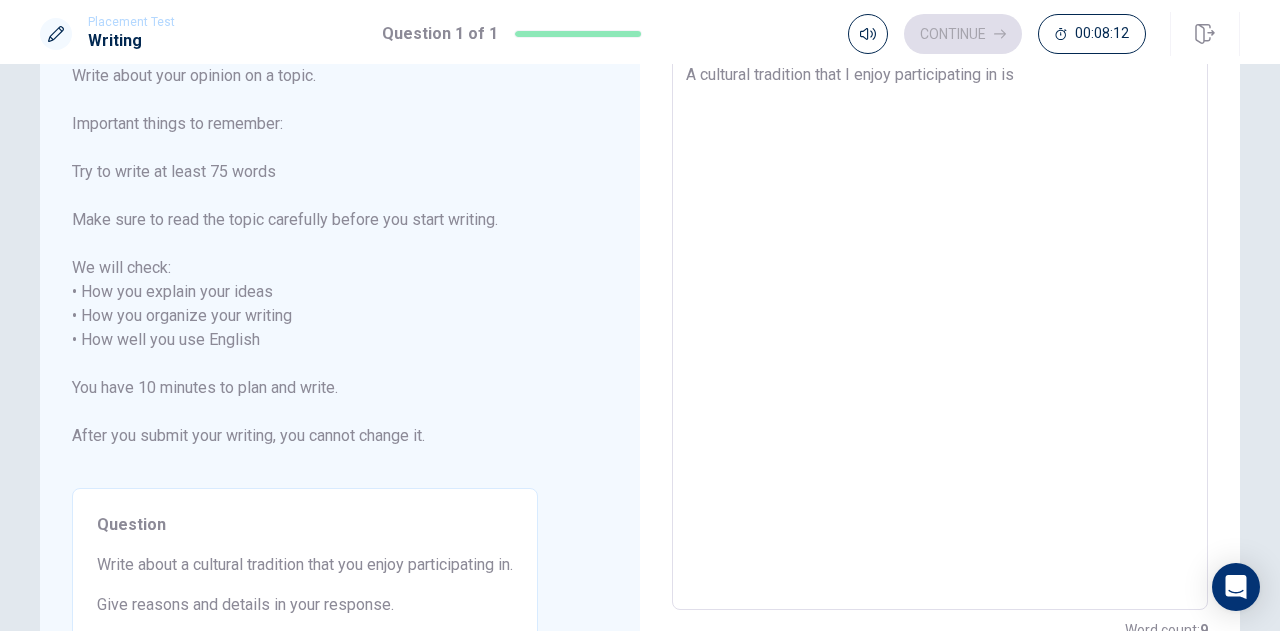 type on "A cultural tradition that I enjoy participating in is" 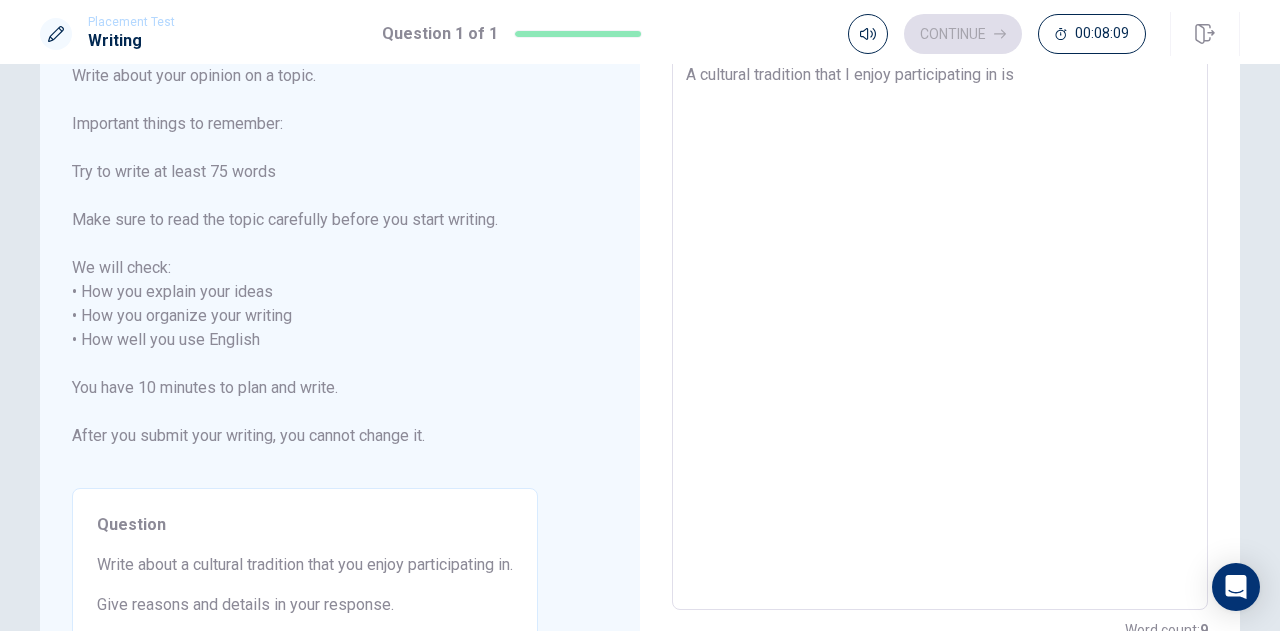 type on "x" 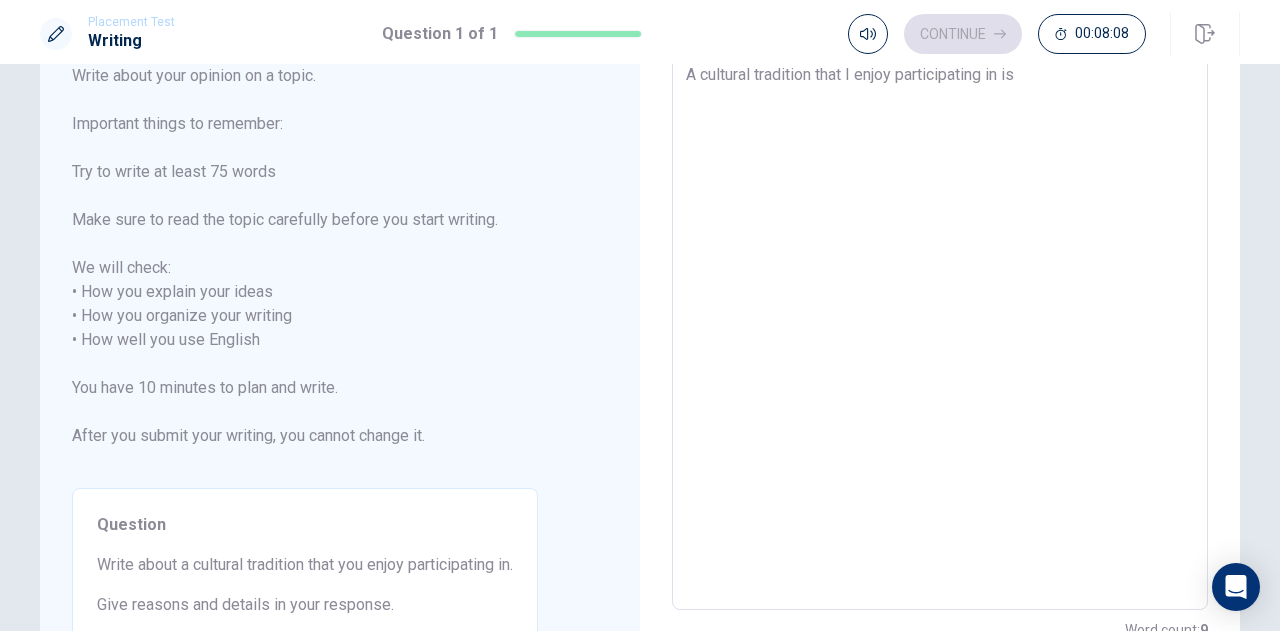 type on "A cultural tradition that I enjoy participating in is S" 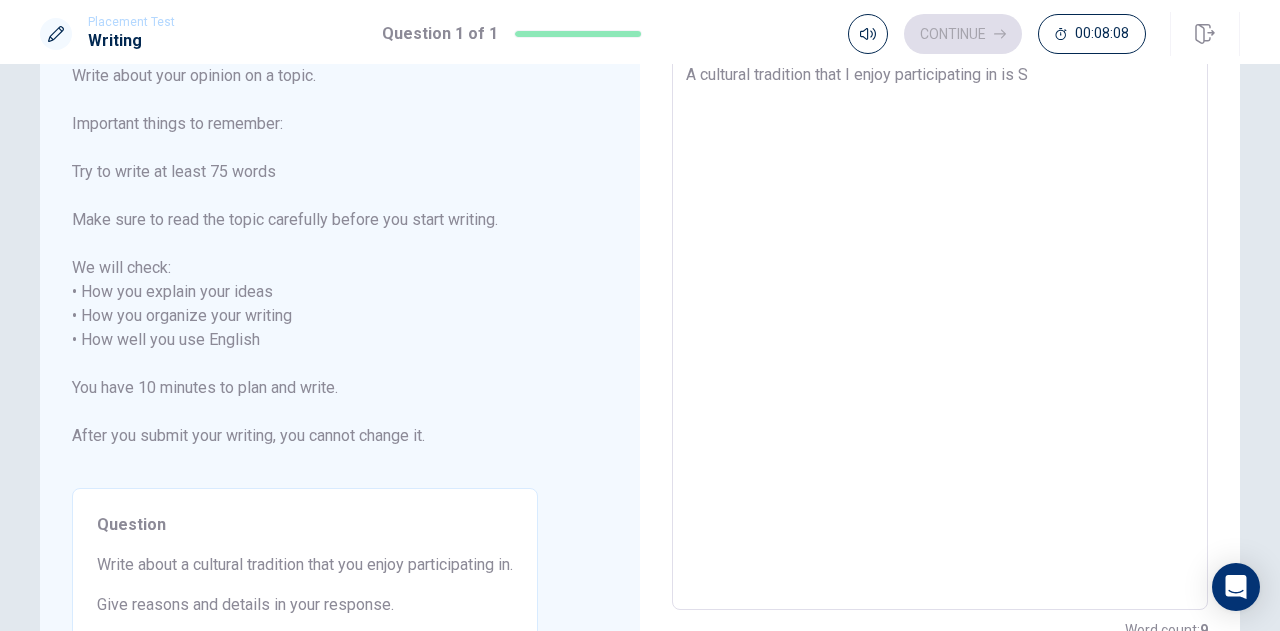 type on "x" 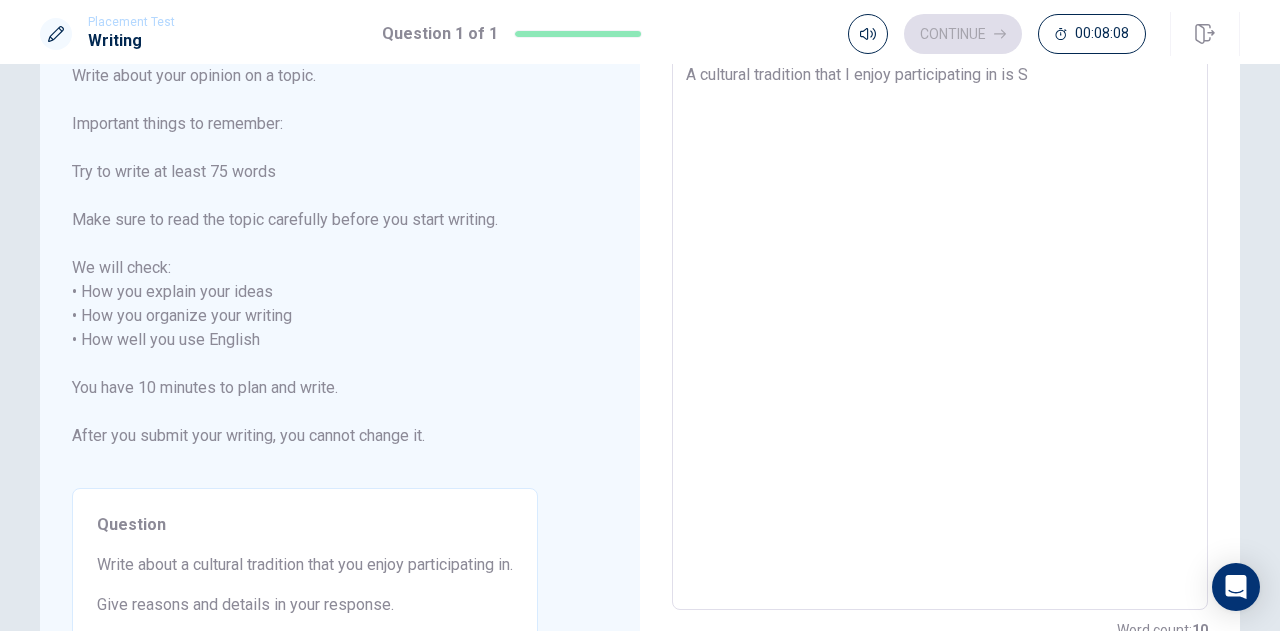 type on "A cultural tradition that I enjoy participating in is Su" 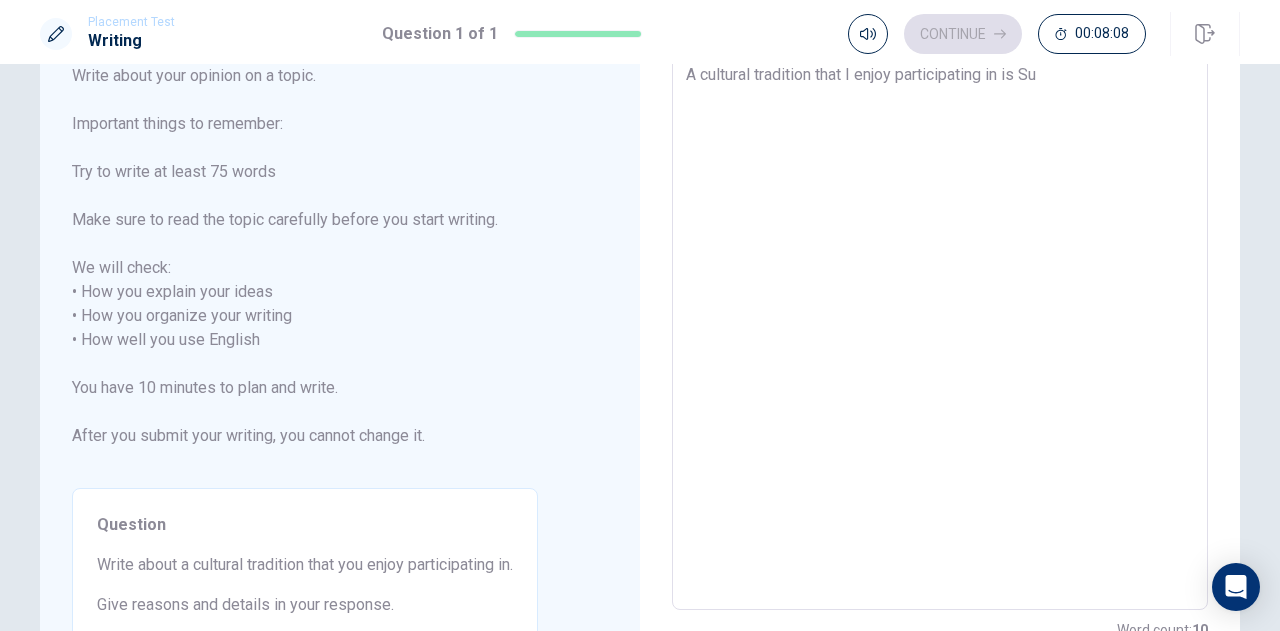 type on "x" 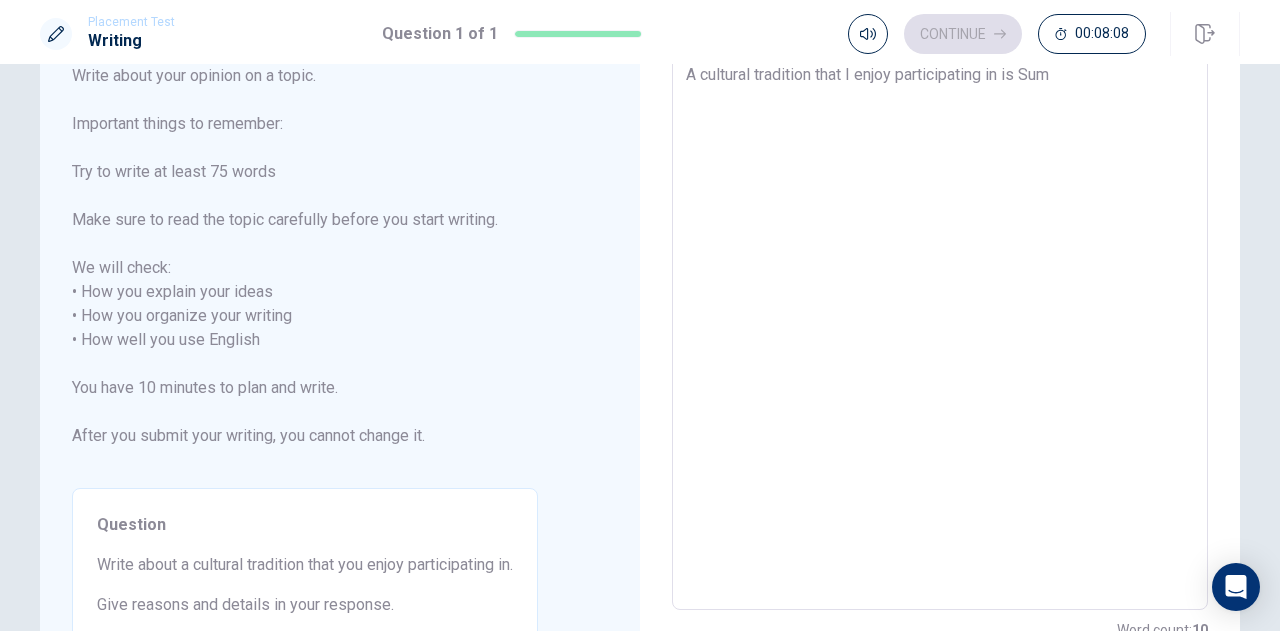 type on "x" 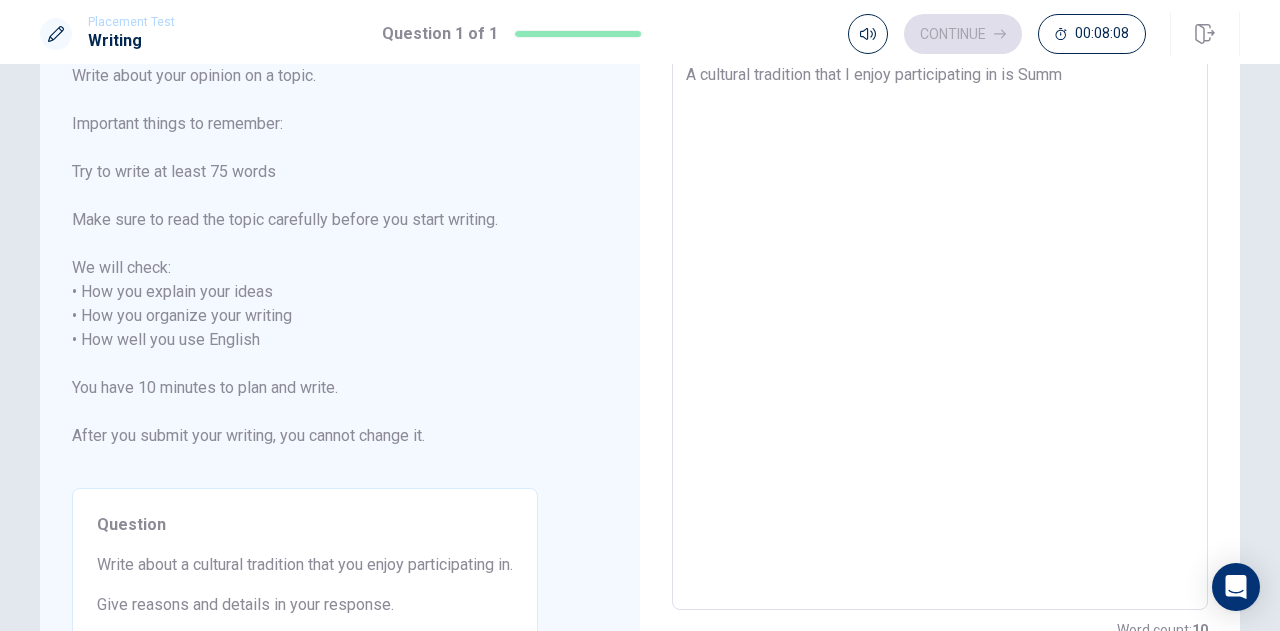 type on "x" 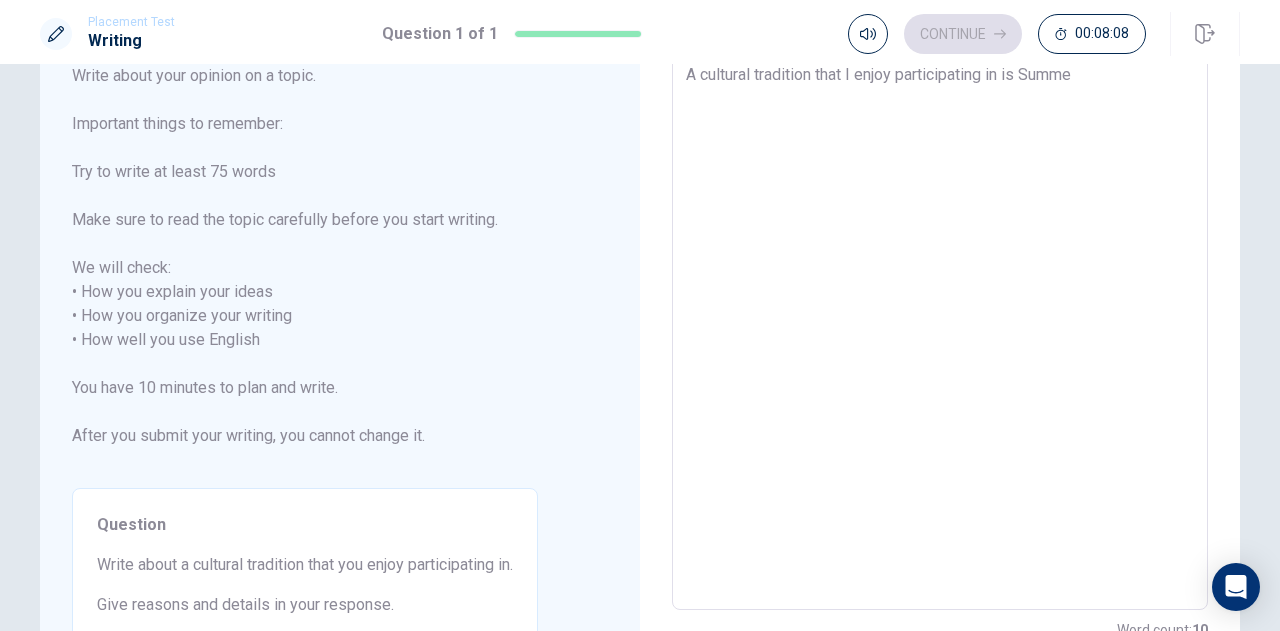 type on "x" 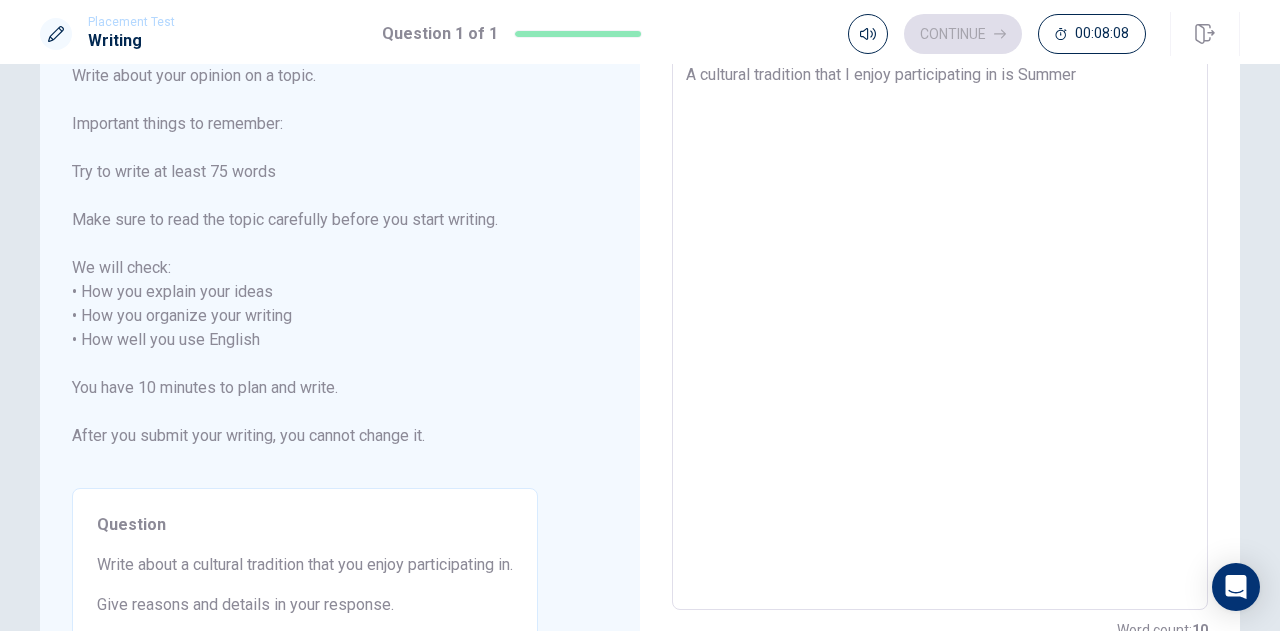 type on "x" 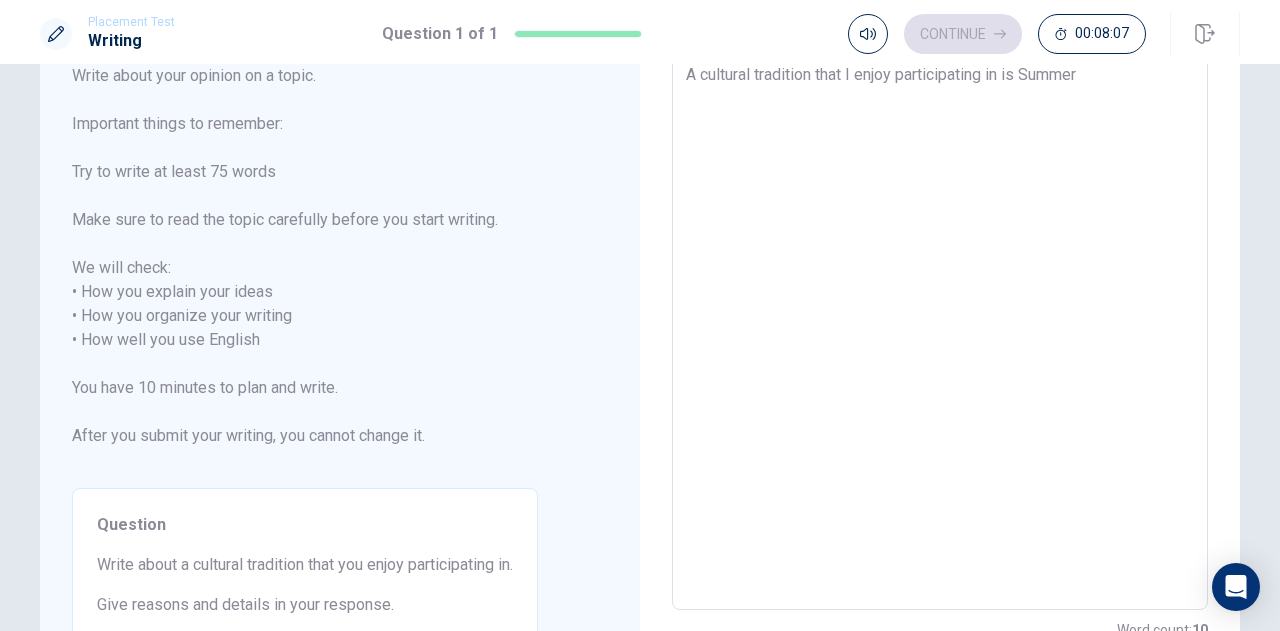 type on "A cultural tradition that I enjoy participating in is Summer" 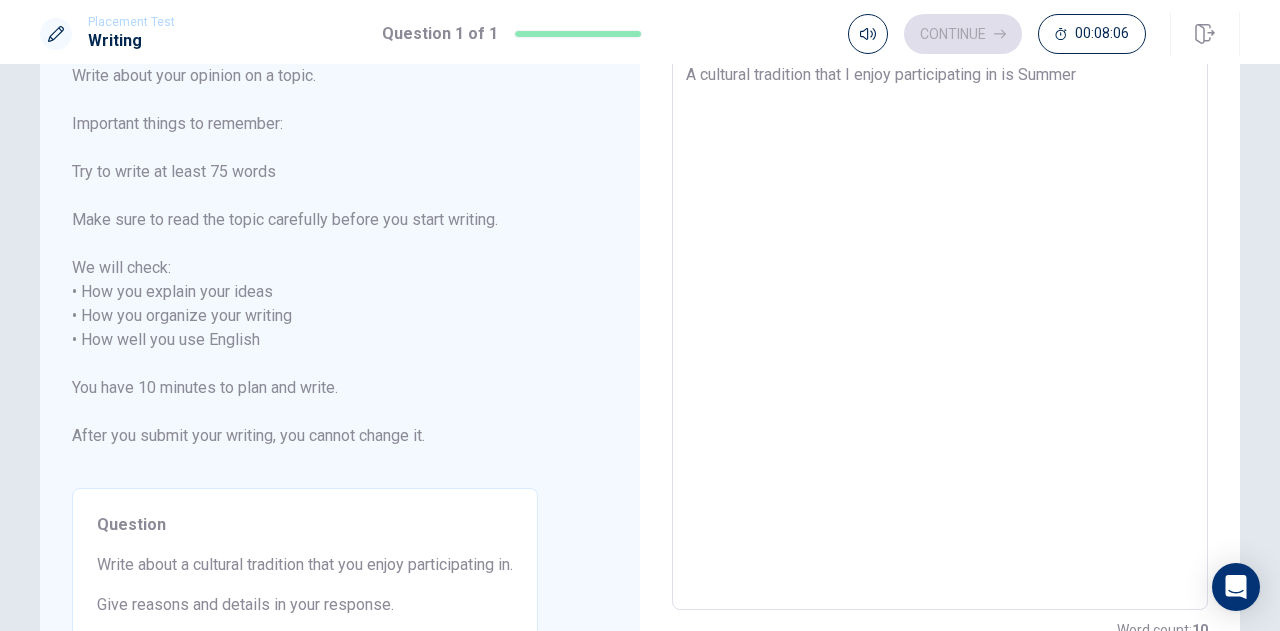 type on "A cultural tradition that I enjoy participating in is Summe" 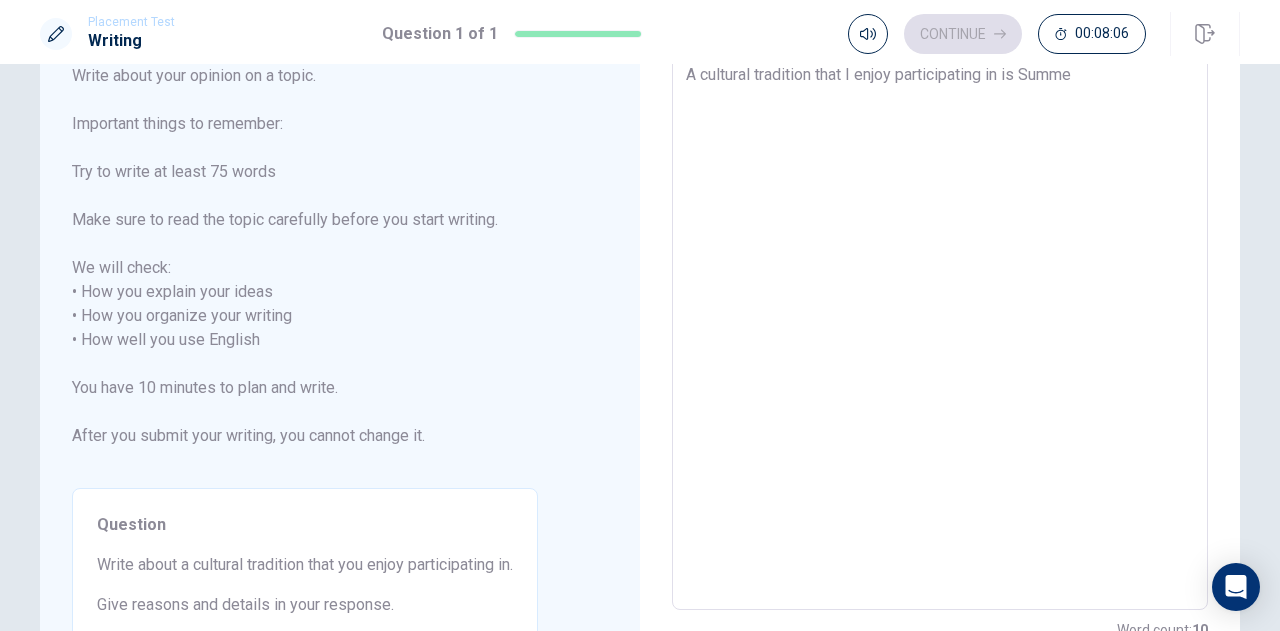 type on "x" 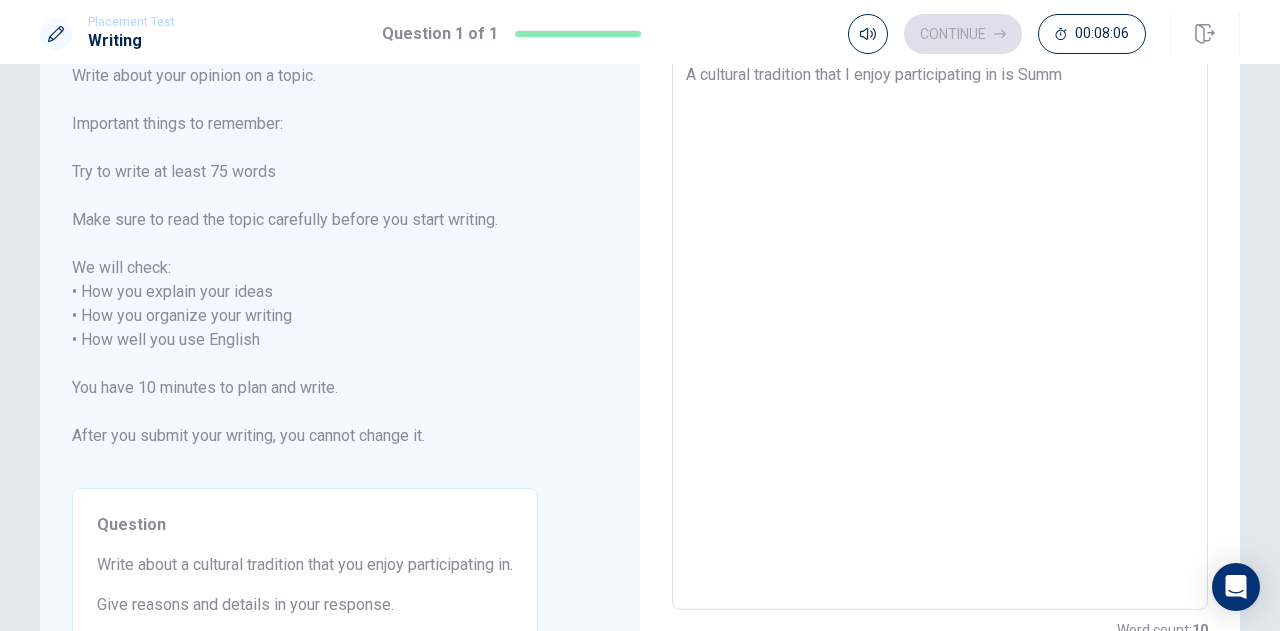 type on "x" 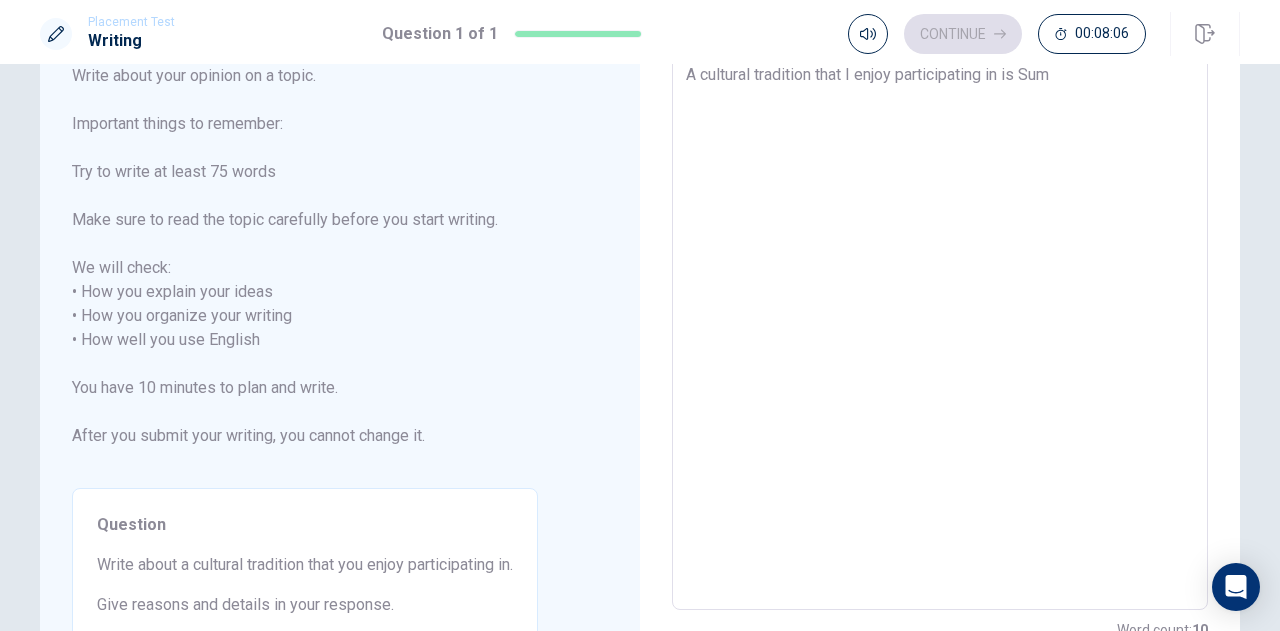 type on "x" 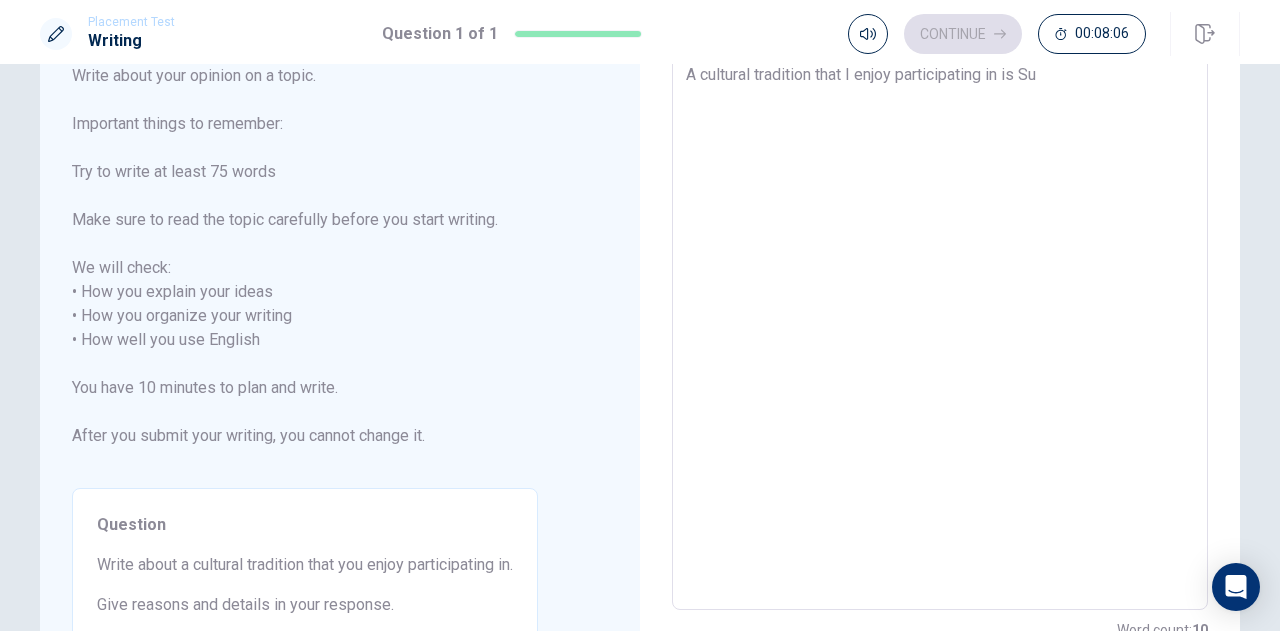type on "x" 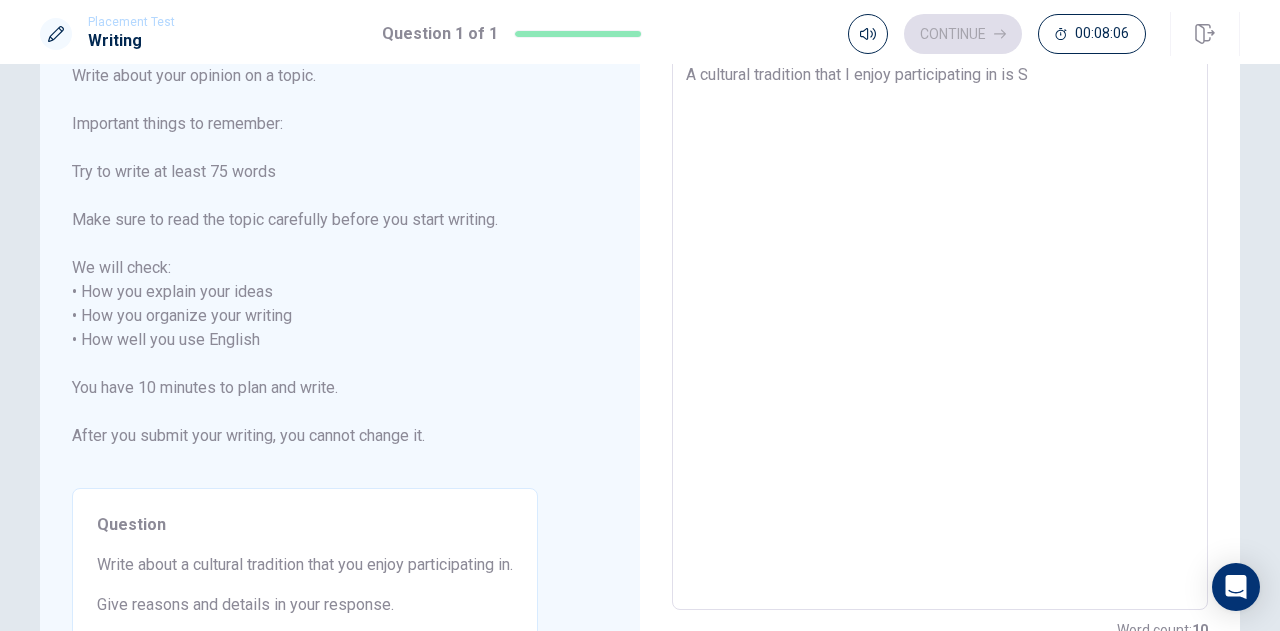 type on "x" 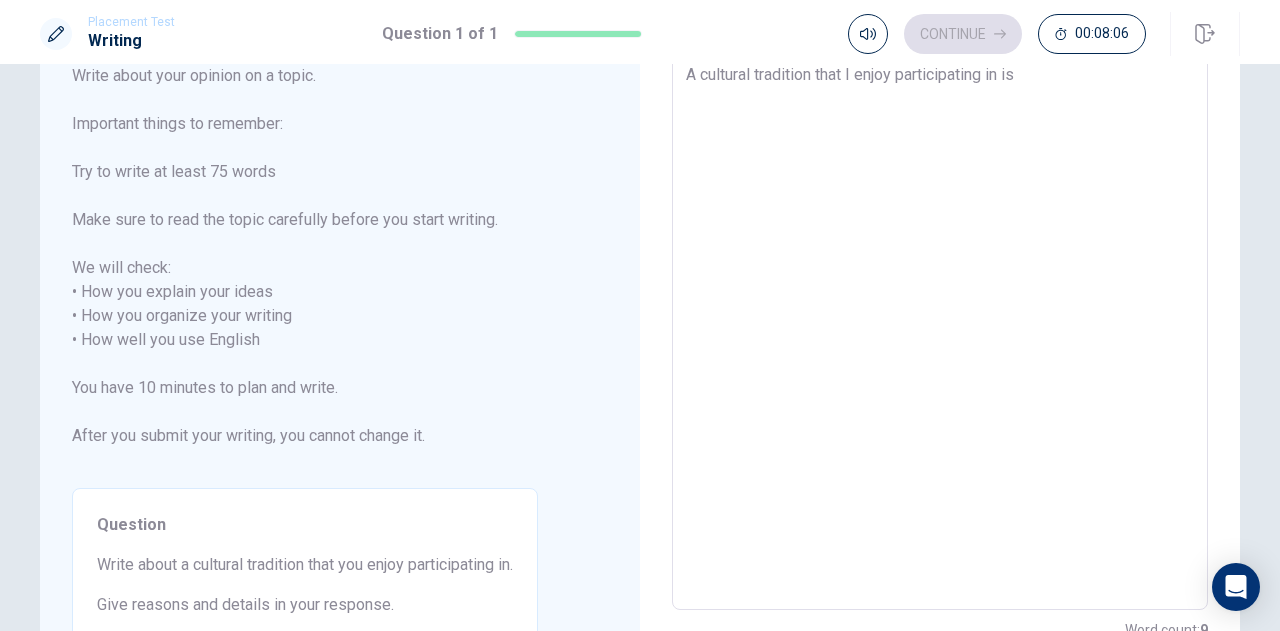 type on "x" 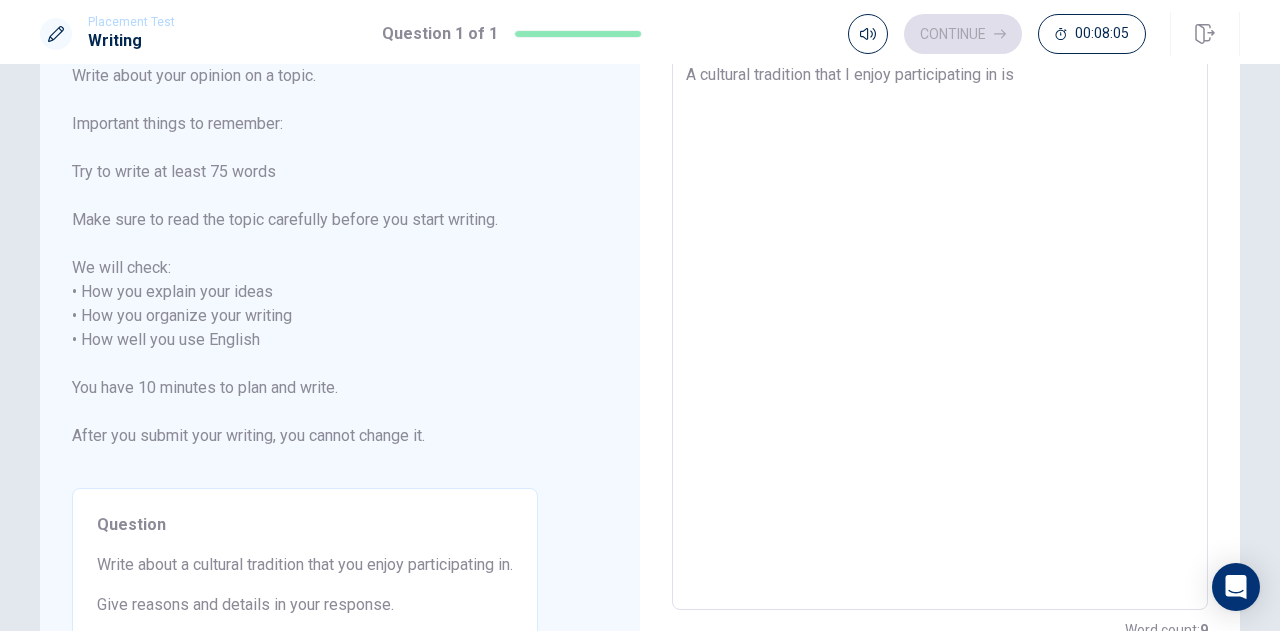 type on "A cultural tradition that I enjoy participating in is a" 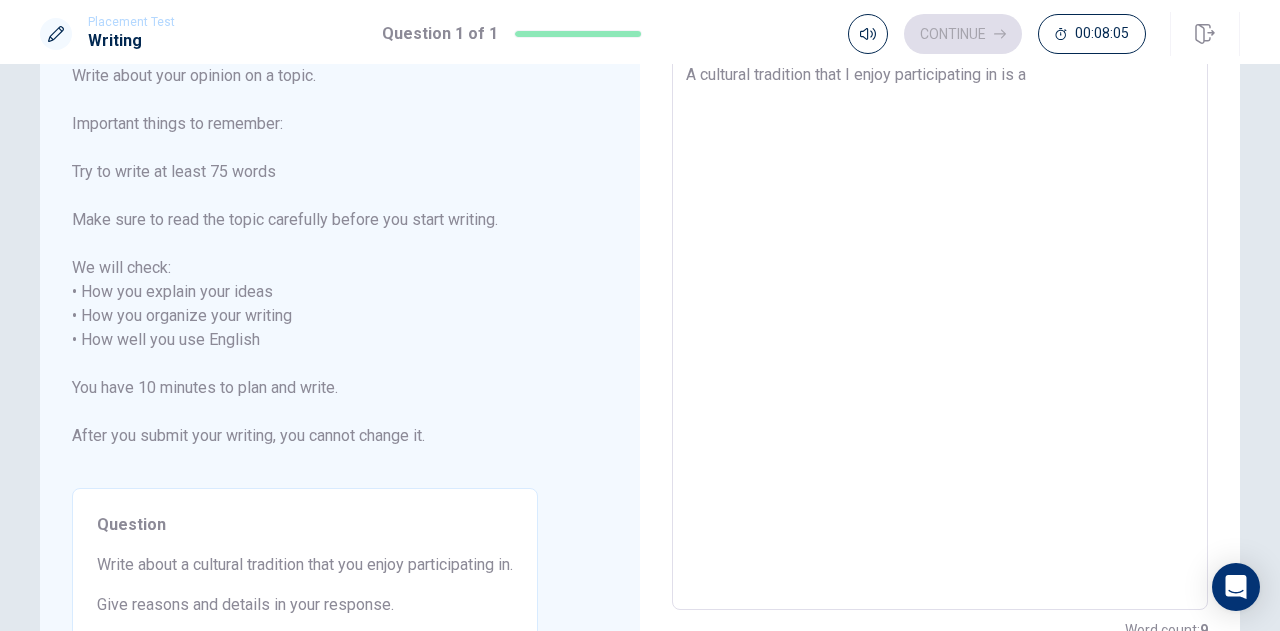 type on "x" 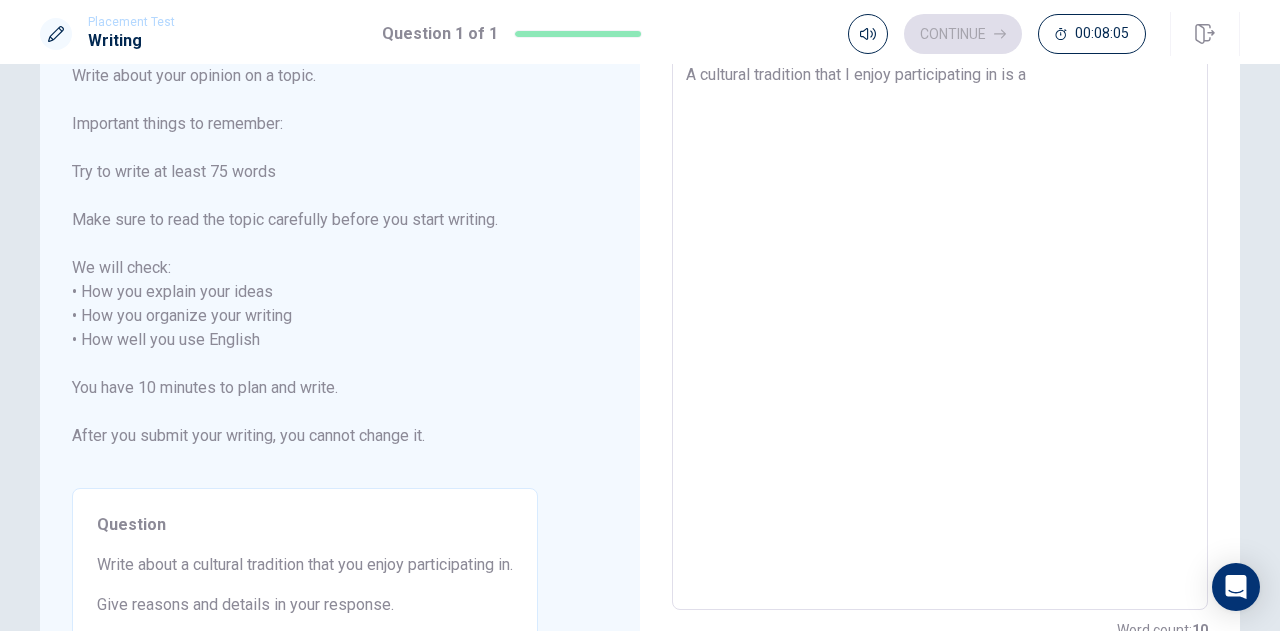 type on "A cultural tradition that I enjoy participating in is a s" 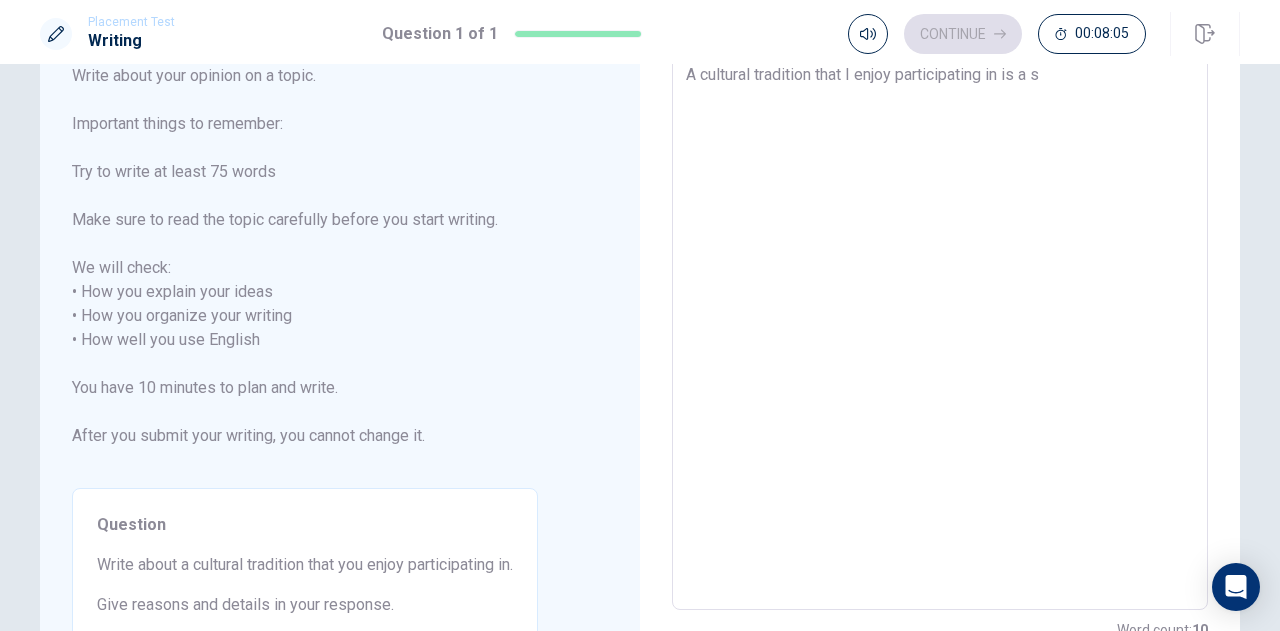 type on "x" 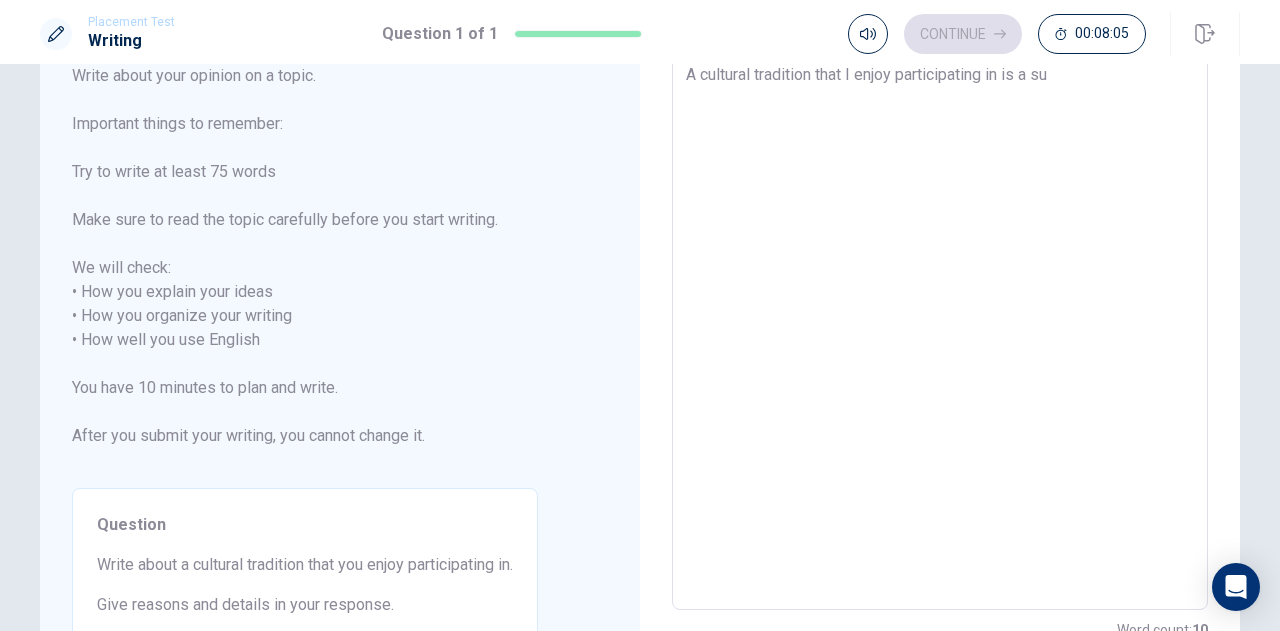 type on "x" 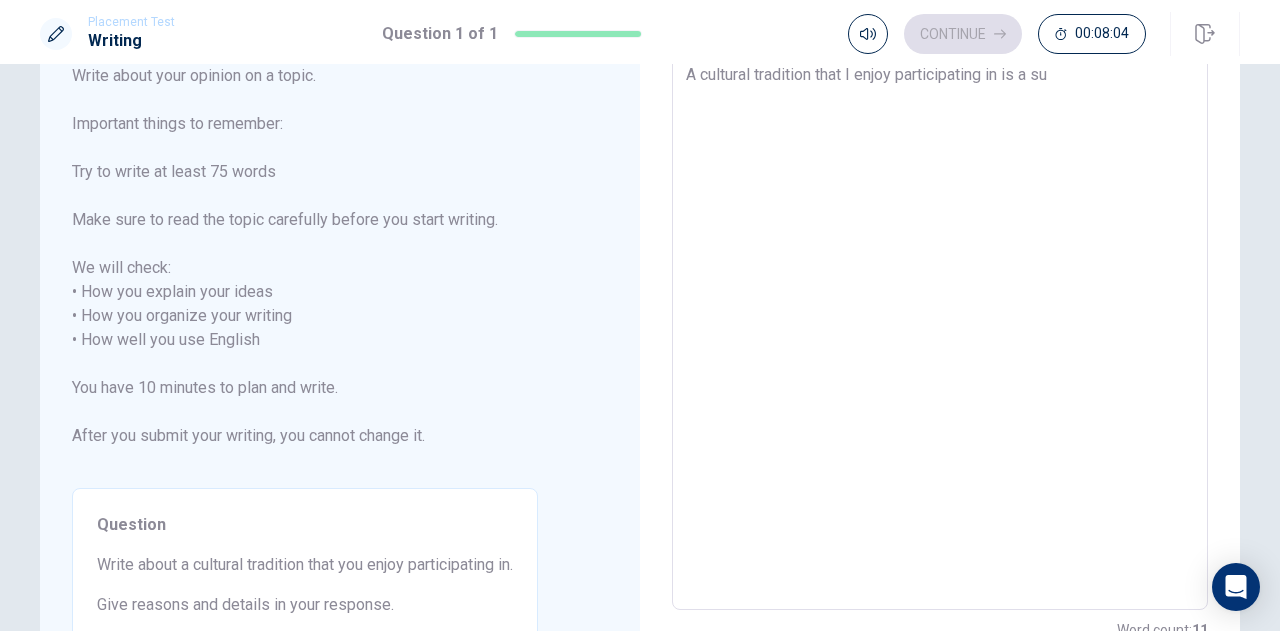 type on "A cultural tradition that I enjoy participating in is a sum" 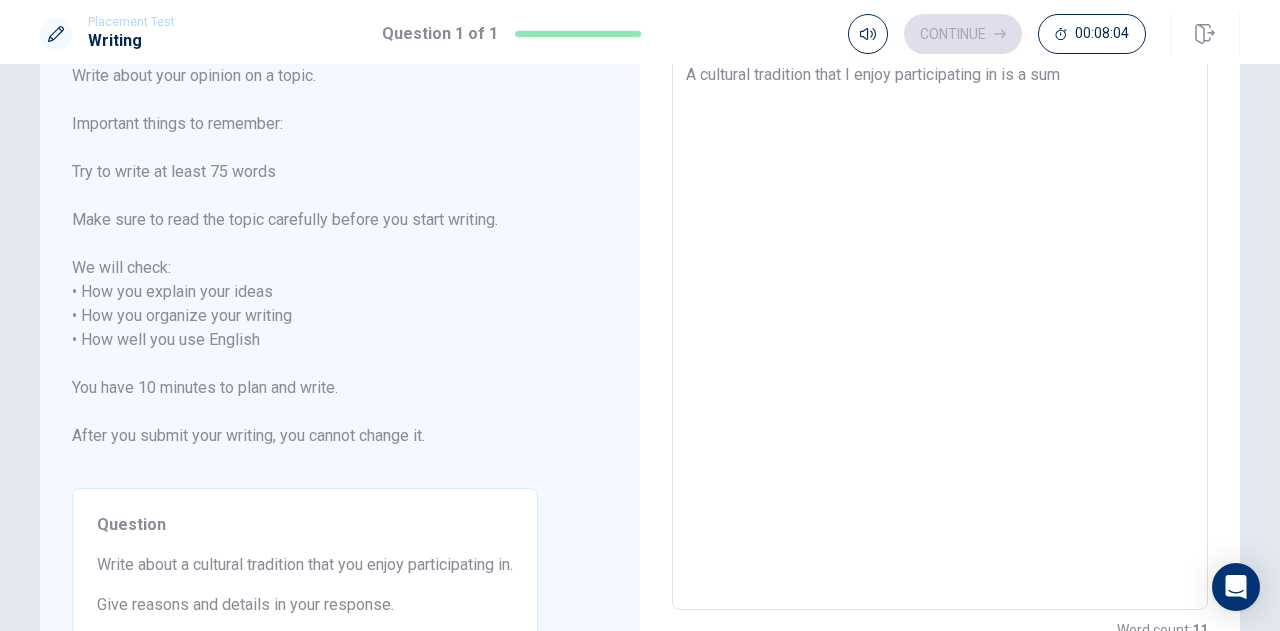 type on "x" 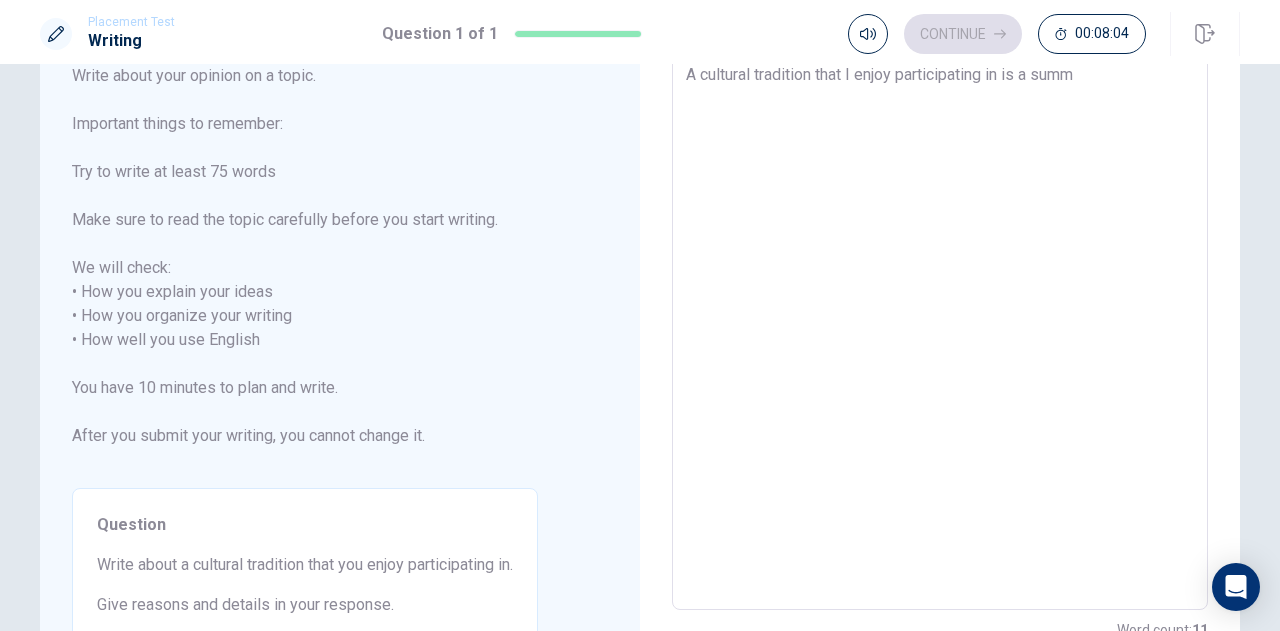 type on "x" 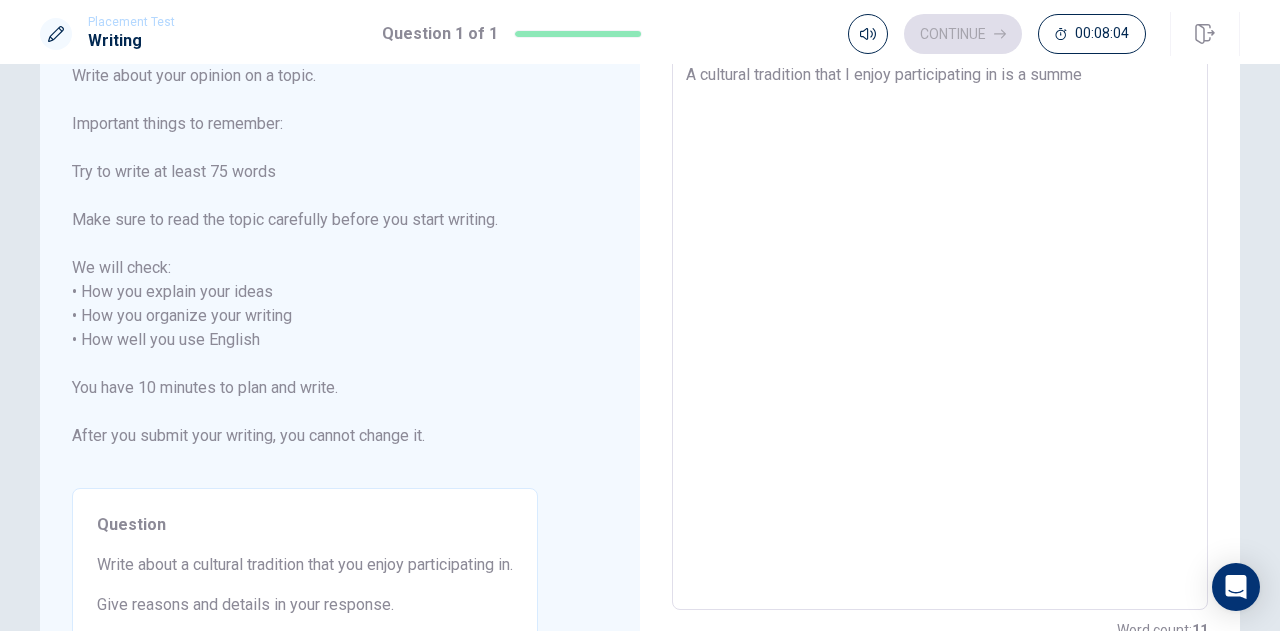 type on "x" 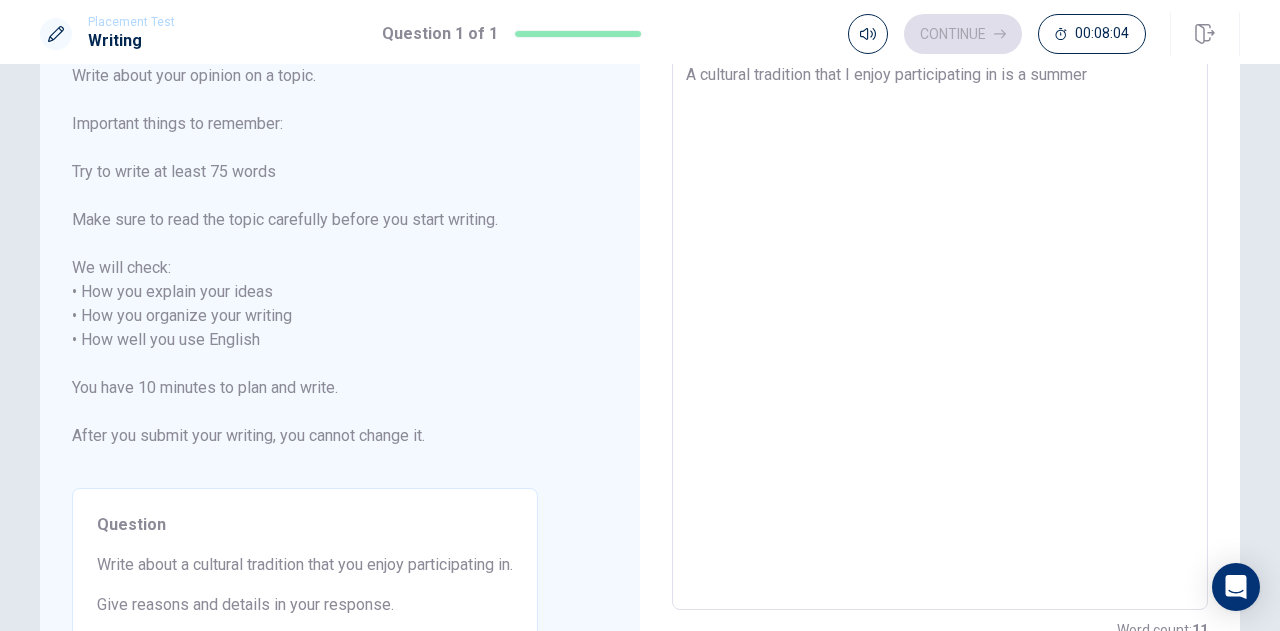 type on "x" 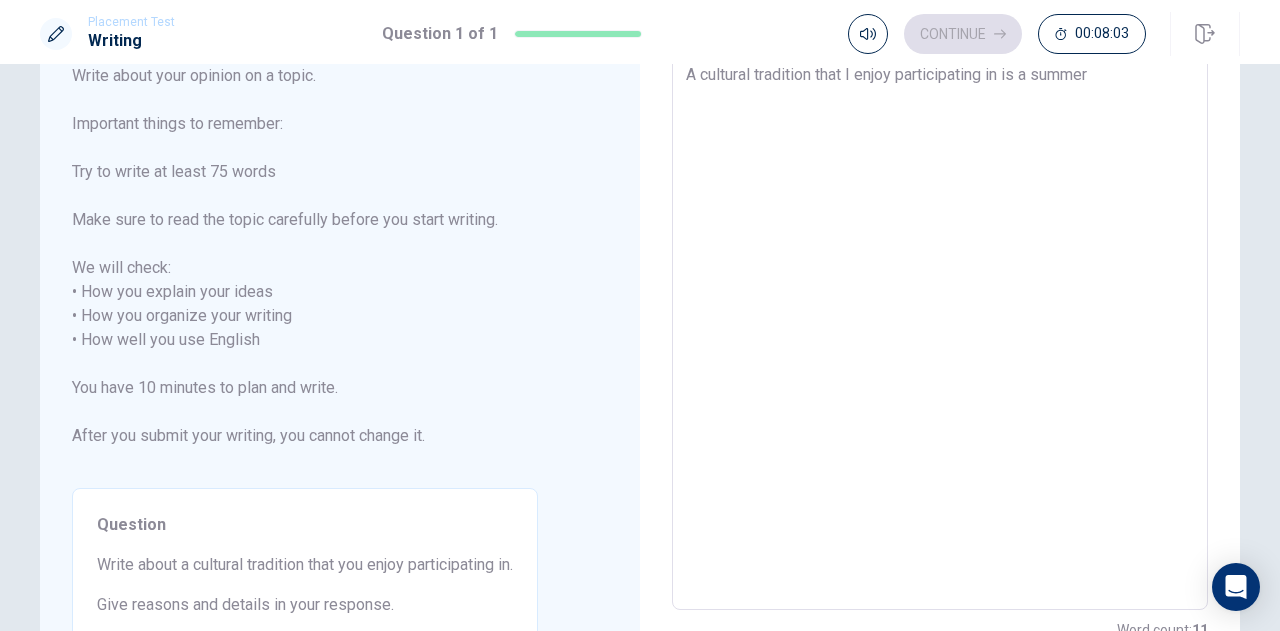 type on "A cultural tradition that I enjoy participating in is a summer f" 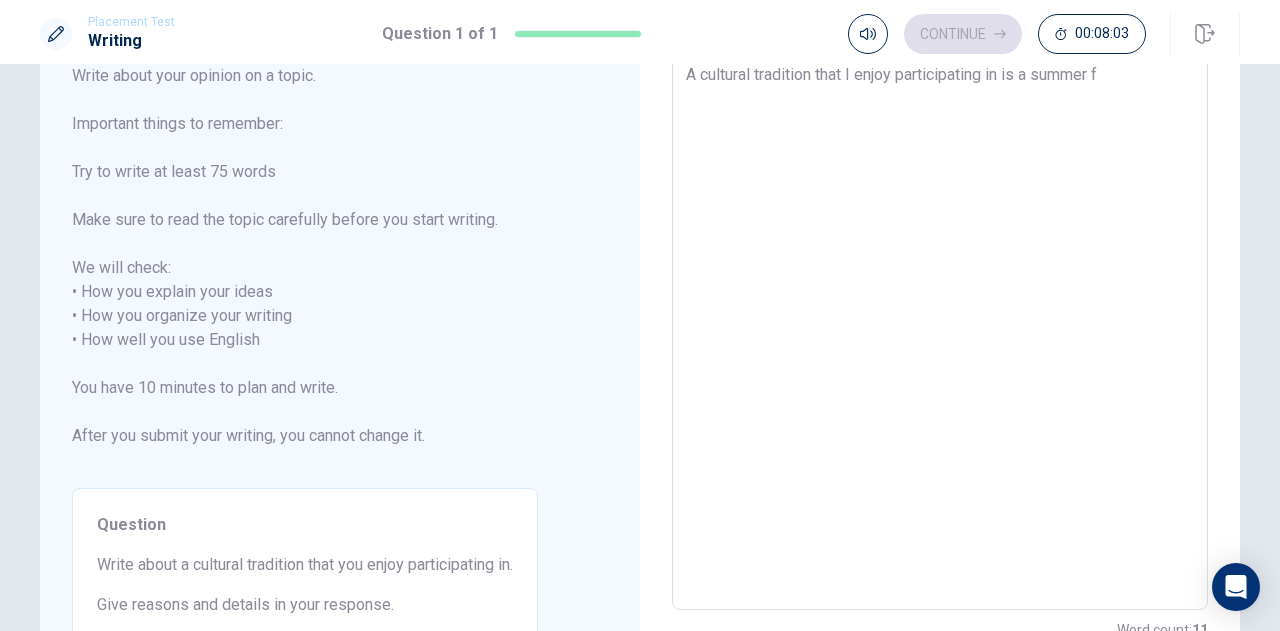 type on "x" 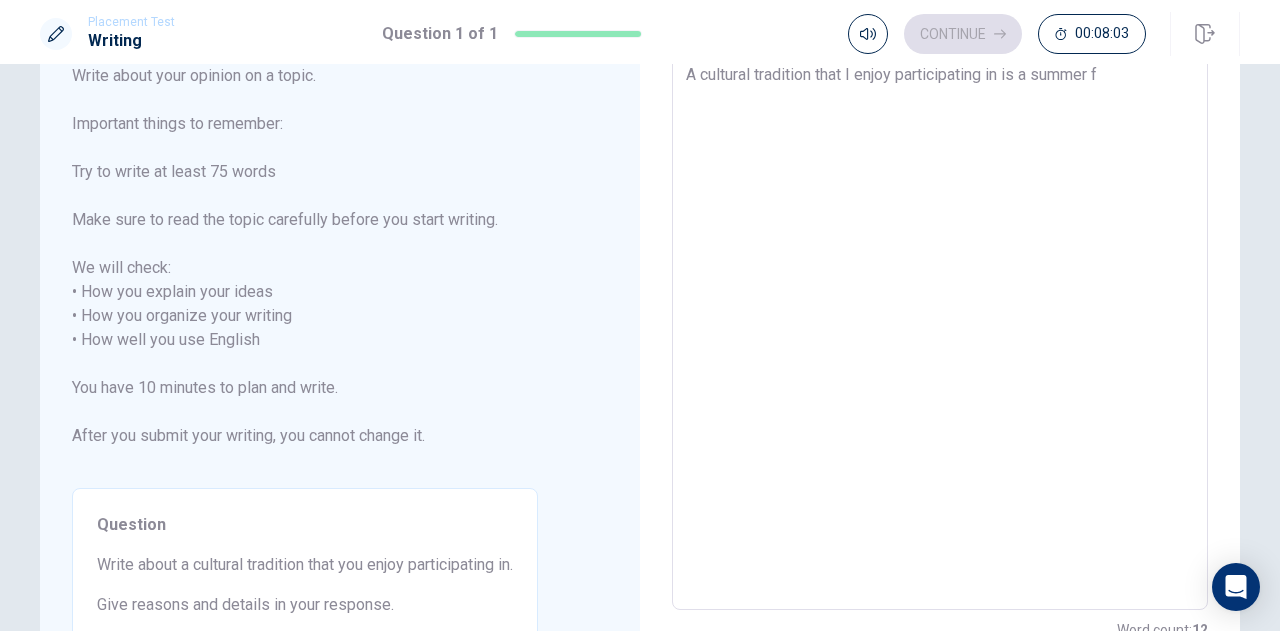type on "A cultural tradition that I enjoy participating in is a summer fe" 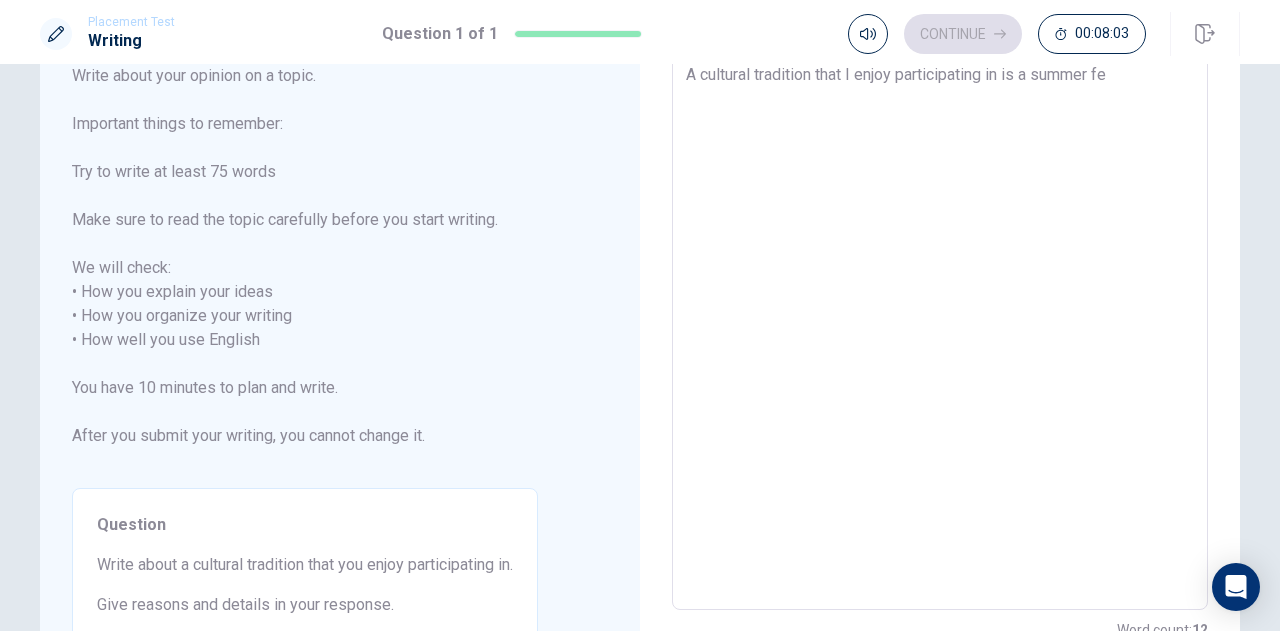 type on "x" 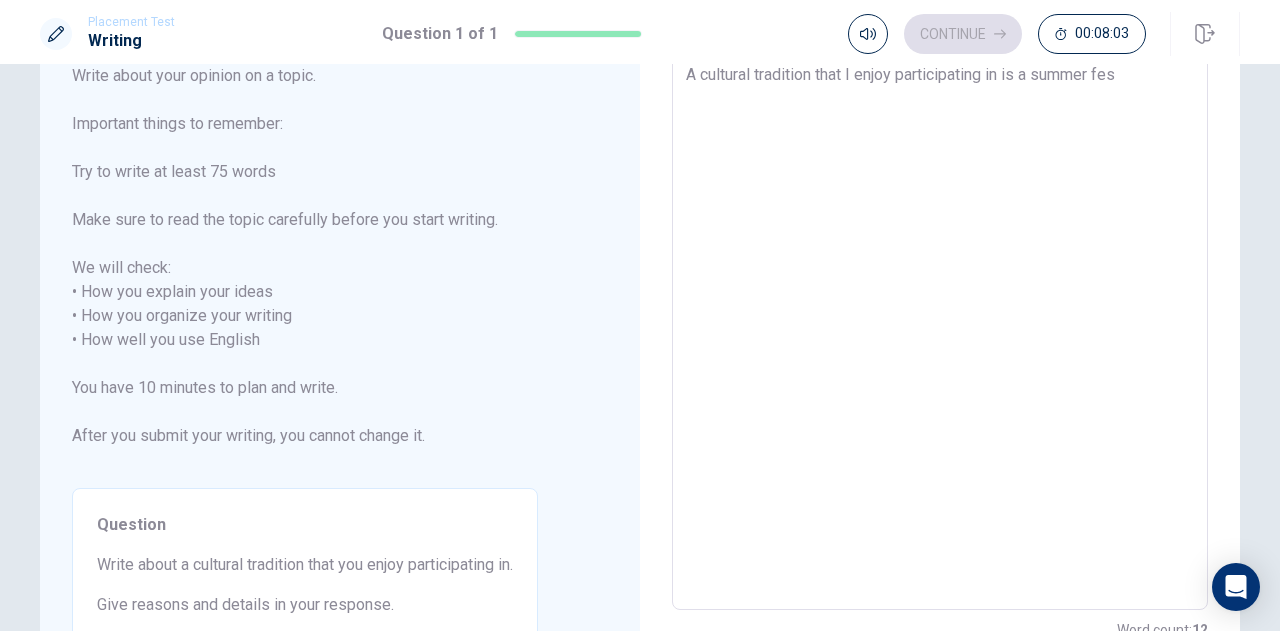 type on "x" 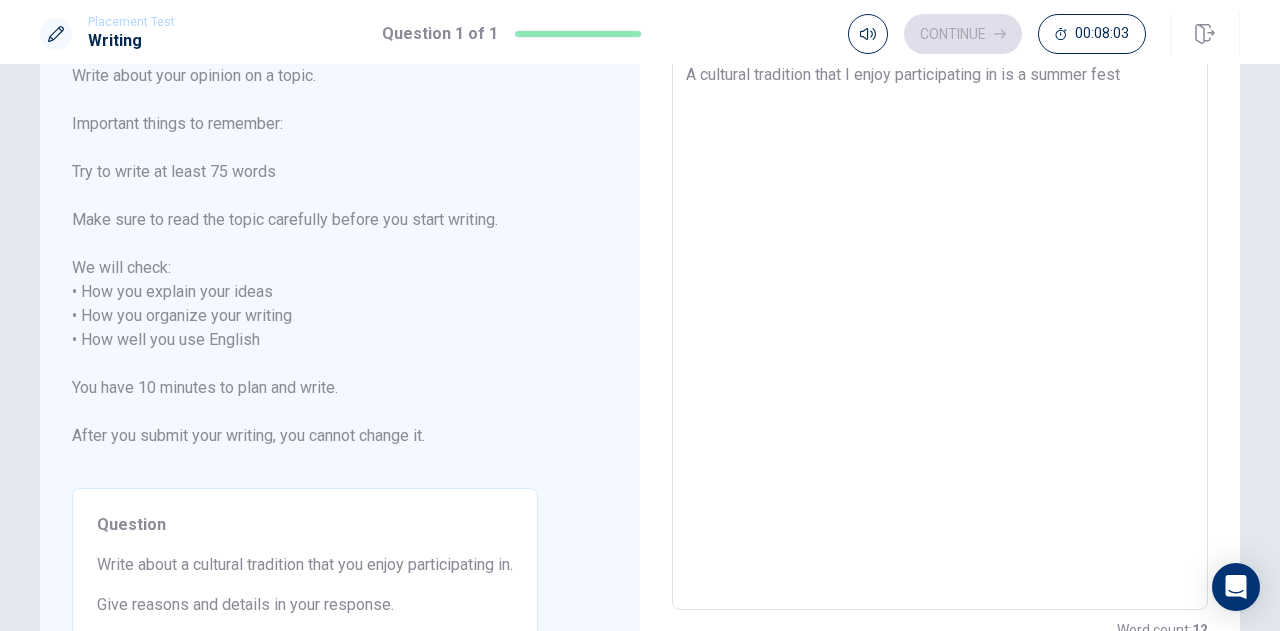 type on "x" 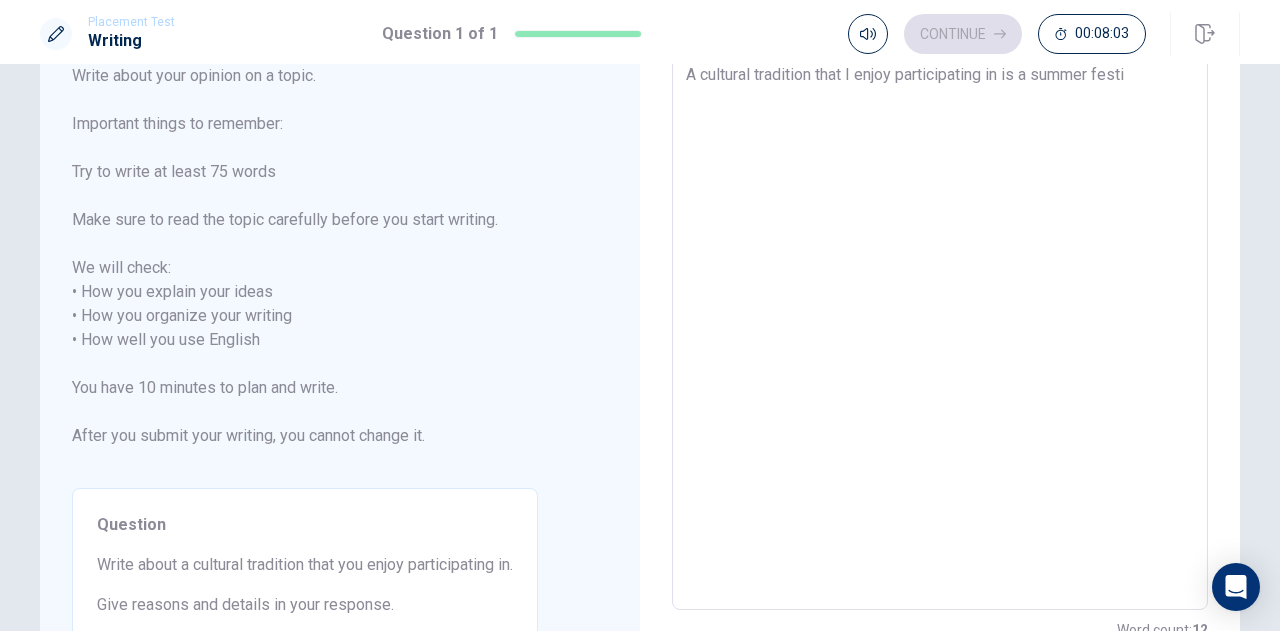 type on "x" 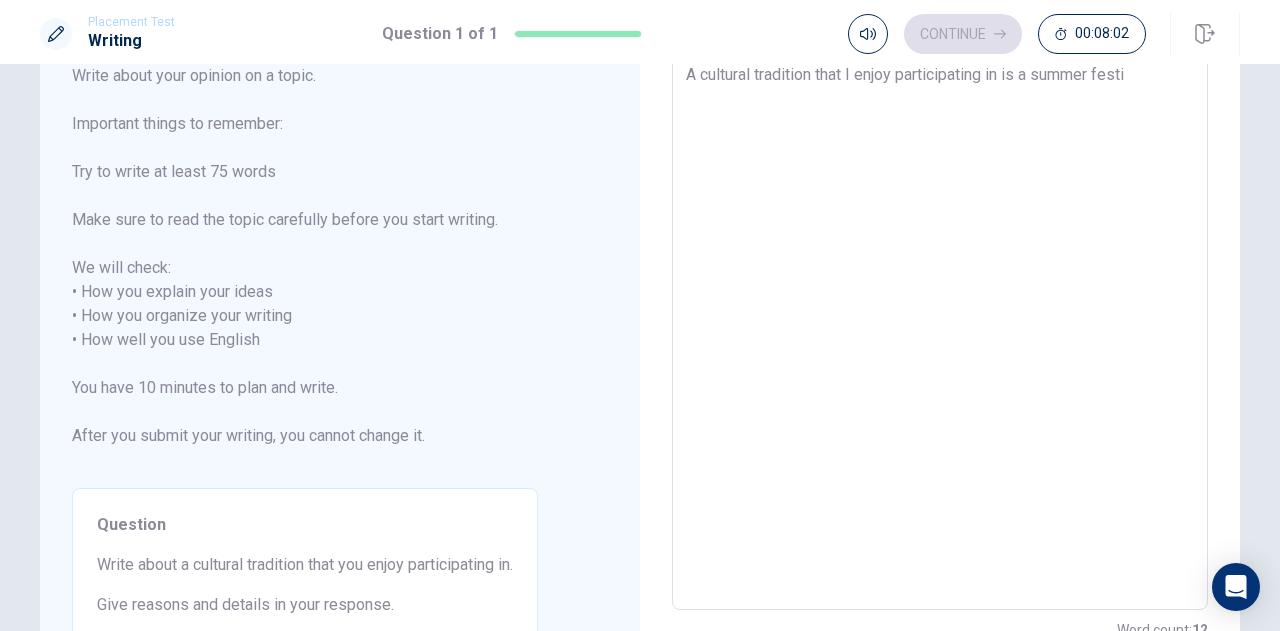 type on "A cultural tradition that I enjoy participating in is a summer festic" 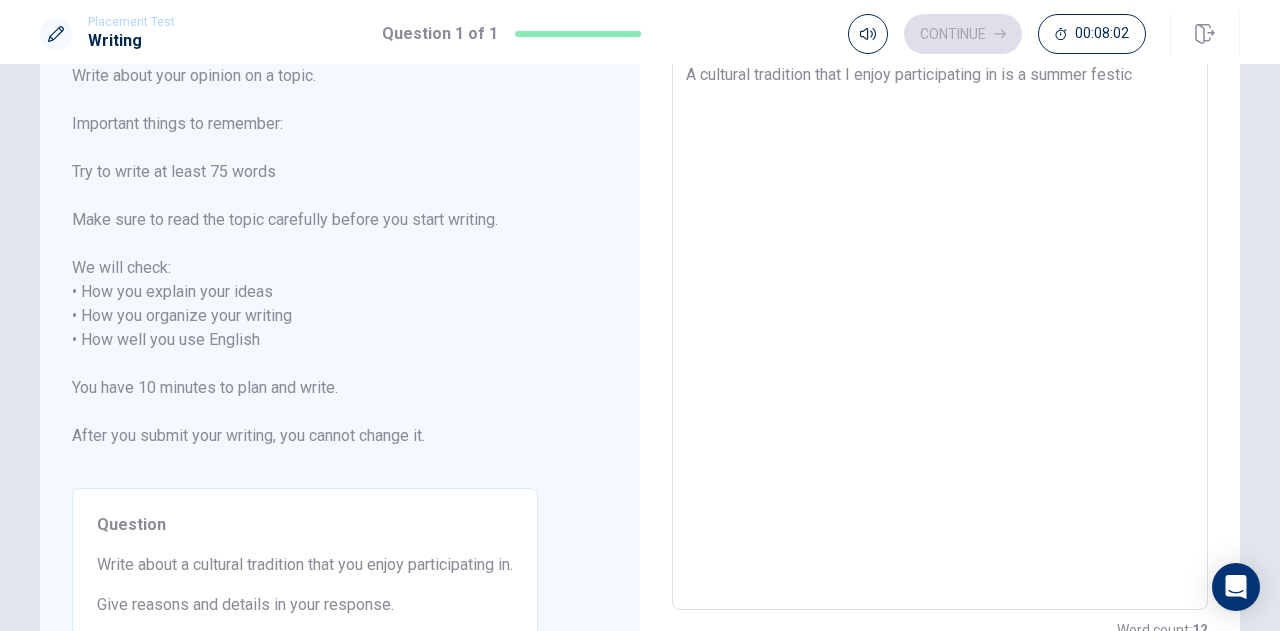 type on "x" 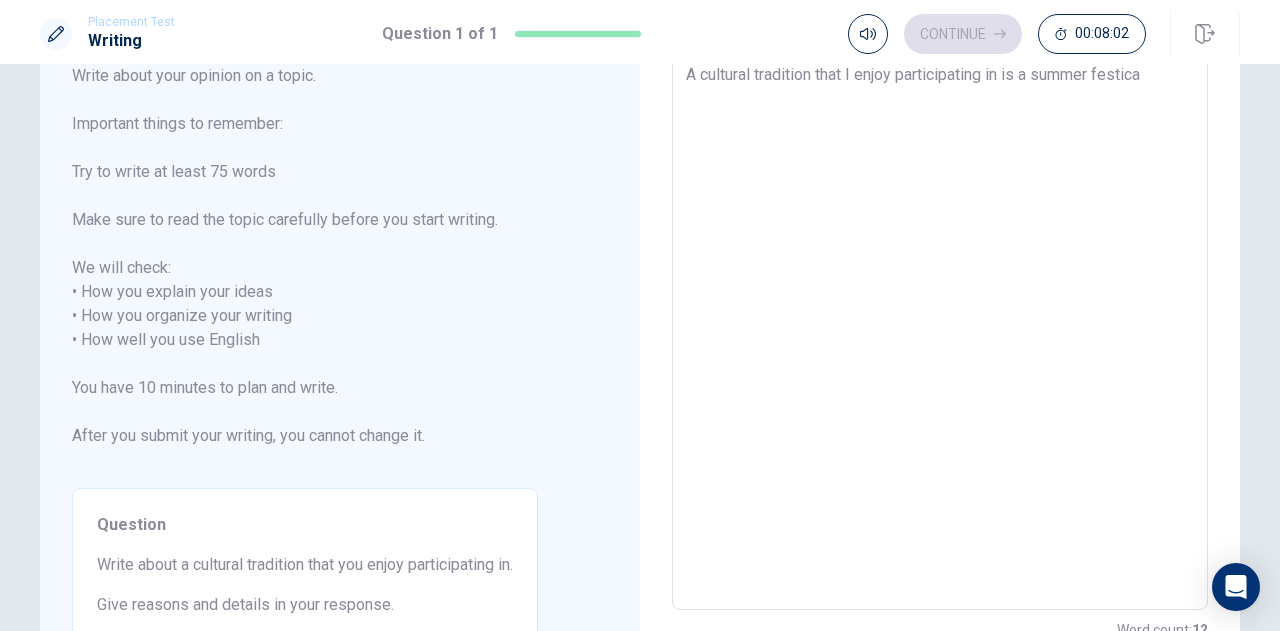 type on "A cultural tradition that I enjoy participating in is a summer festical" 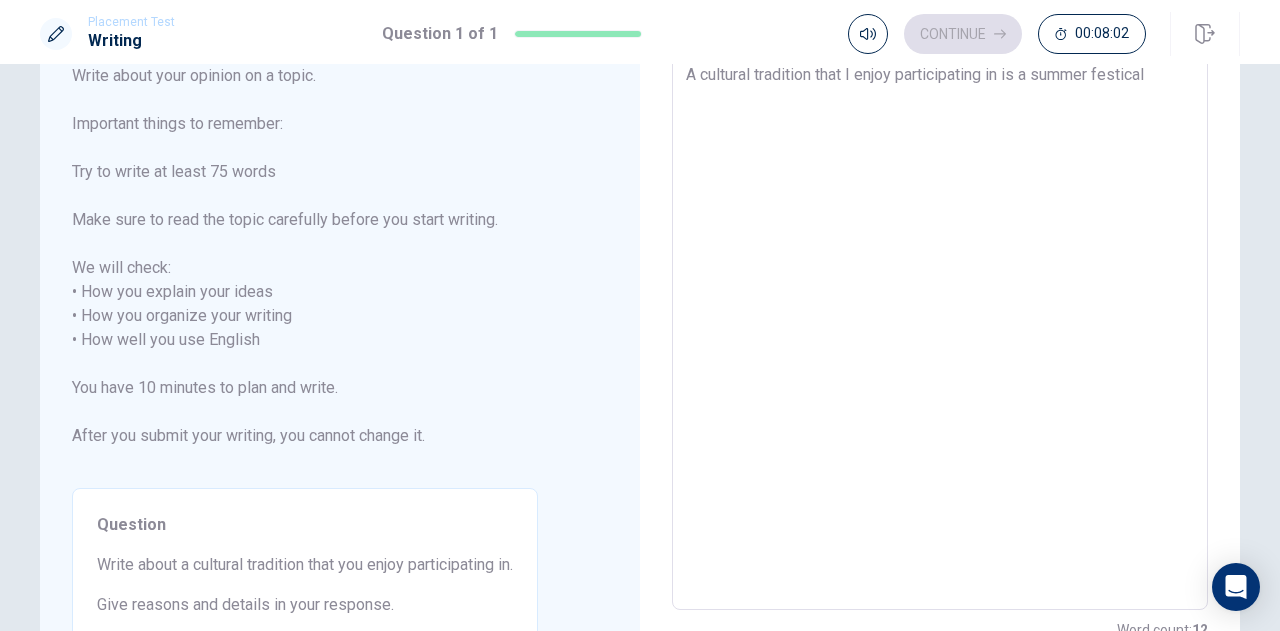 type on "x" 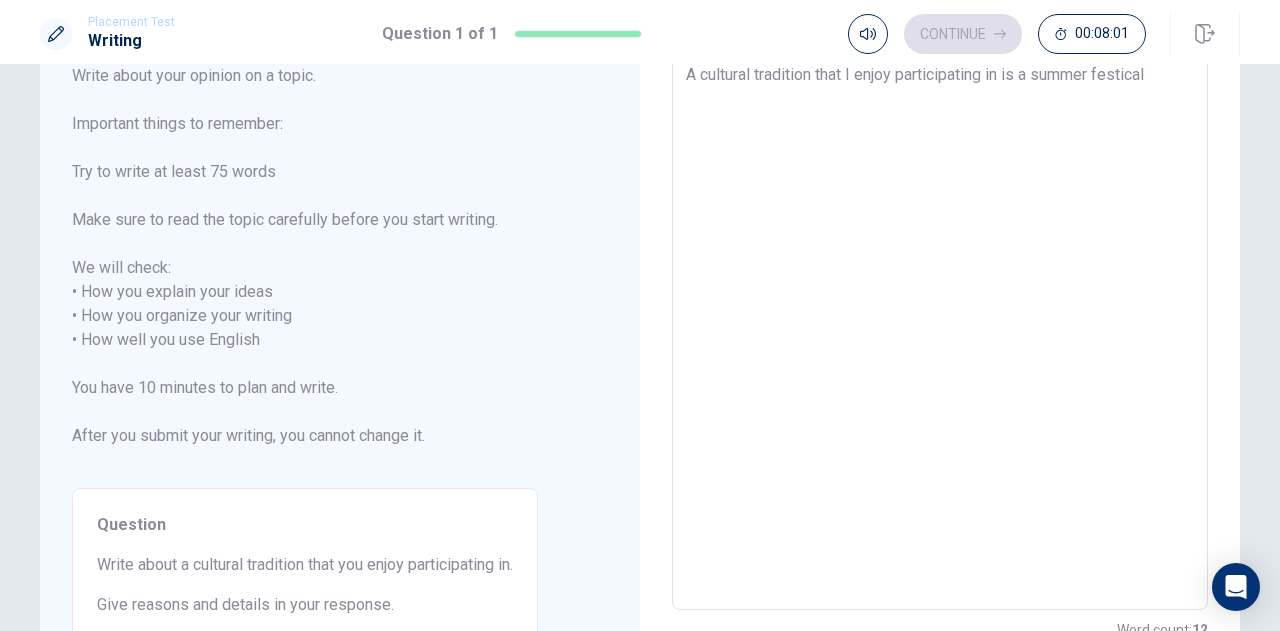 type on "A cultural tradition that I enjoy participating in is a summer festica" 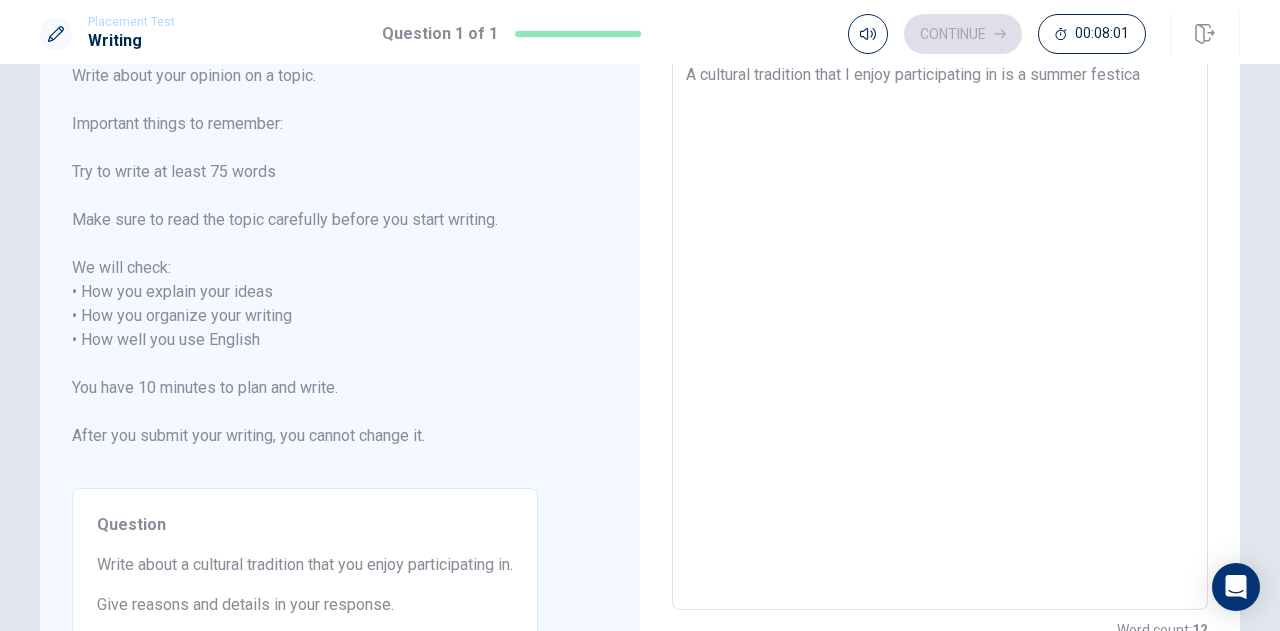 type on "x" 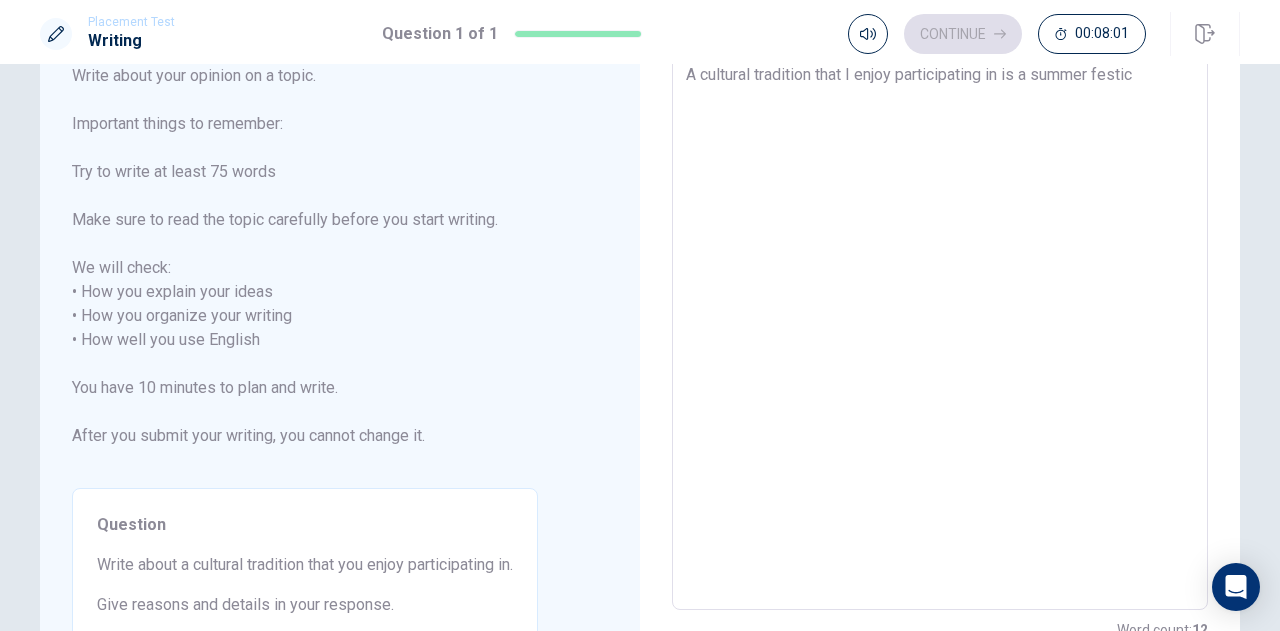 type on "x" 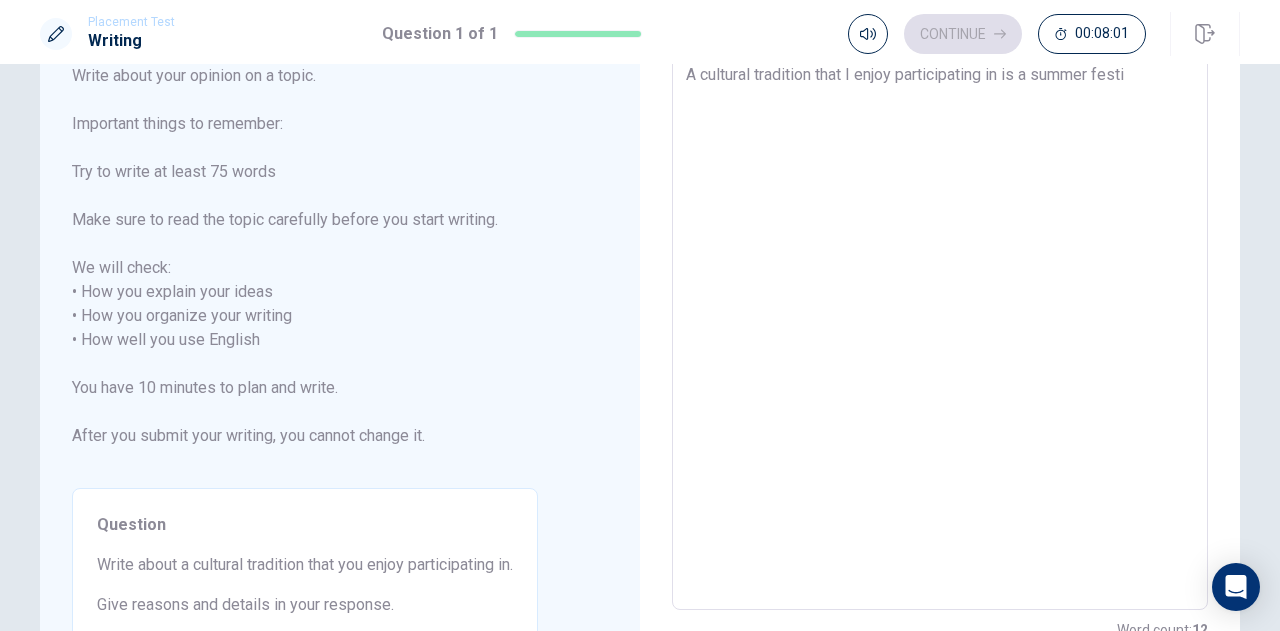 type 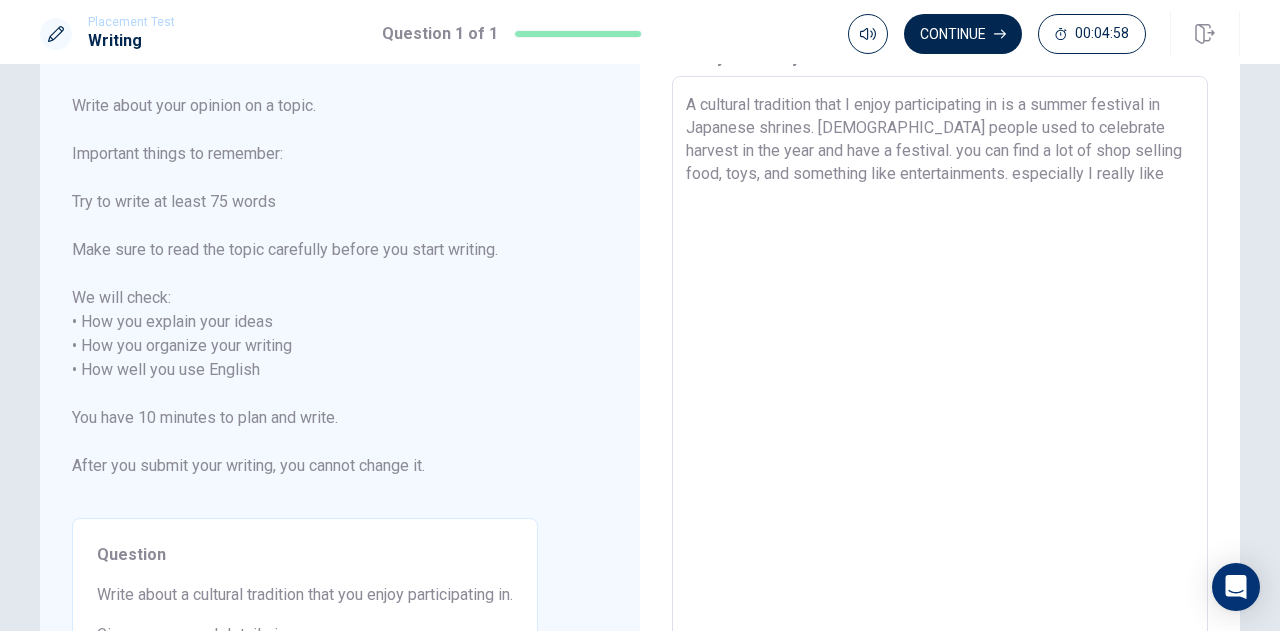 scroll, scrollTop: 94, scrollLeft: 0, axis: vertical 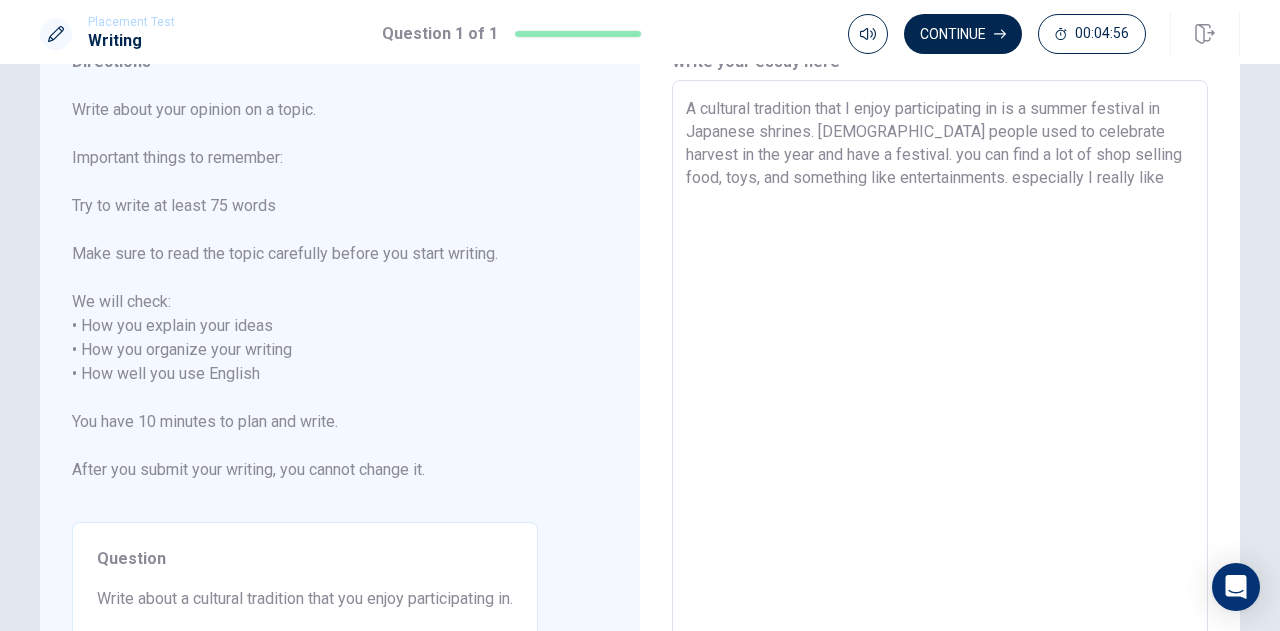 click on "A cultural tradition that I enjoy participating in is a summer festival in Japanese shrines. [DEMOGRAPHIC_DATA] people used to celebrate harvest in the year and have a festival. you can find a lot of shop selling food, toys, and something like entertainments. especially I really like" at bounding box center (940, 362) 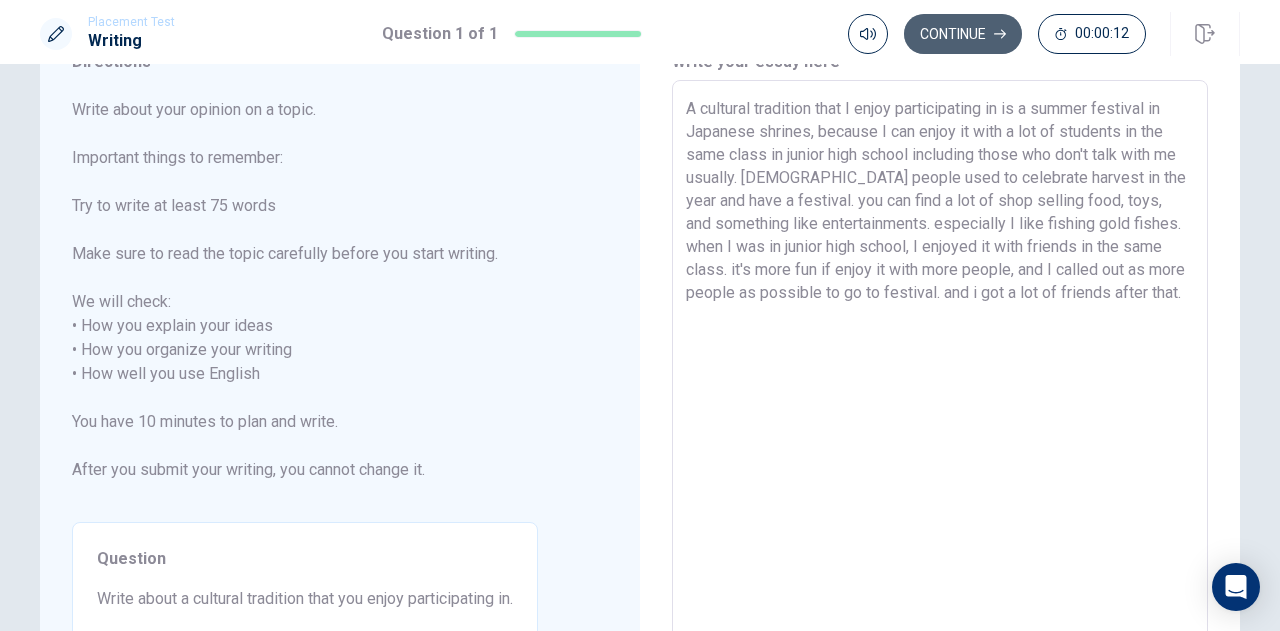 click on "Continue" at bounding box center (963, 34) 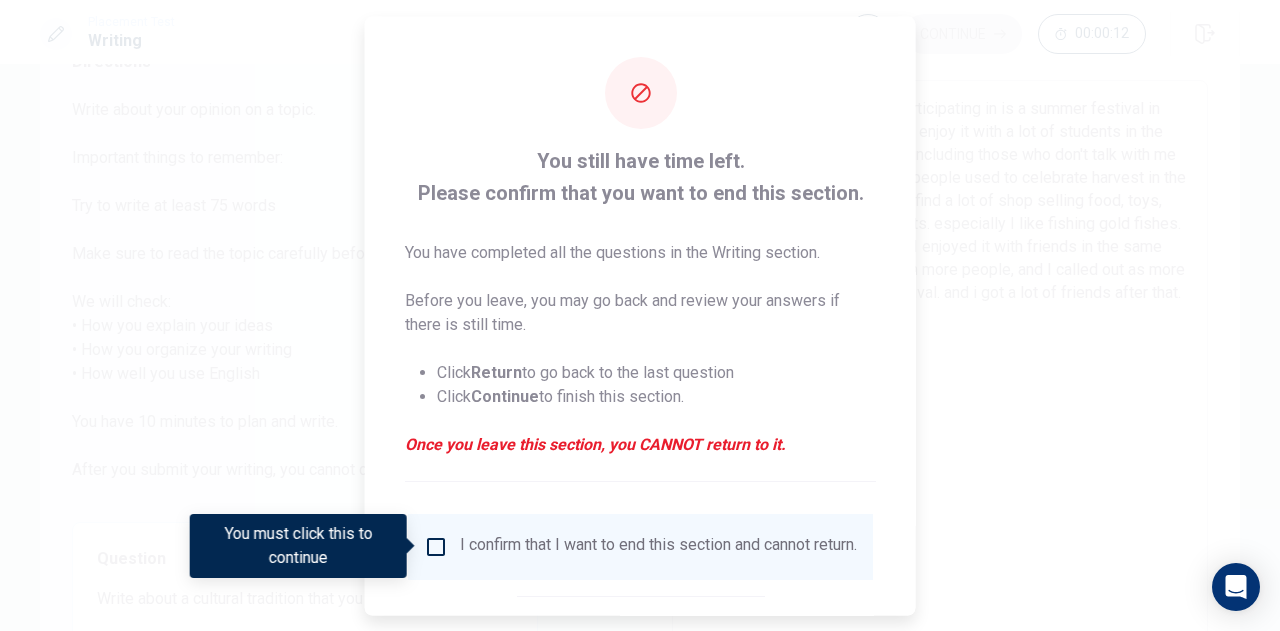 scroll, scrollTop: 114, scrollLeft: 0, axis: vertical 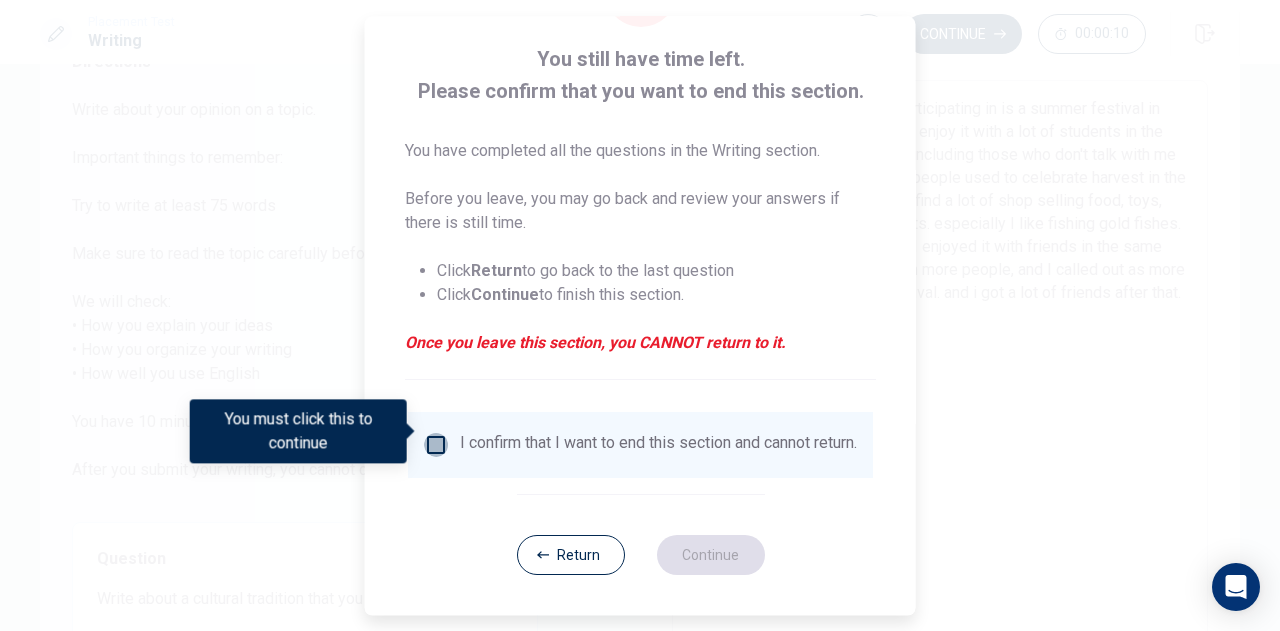 click at bounding box center (436, 445) 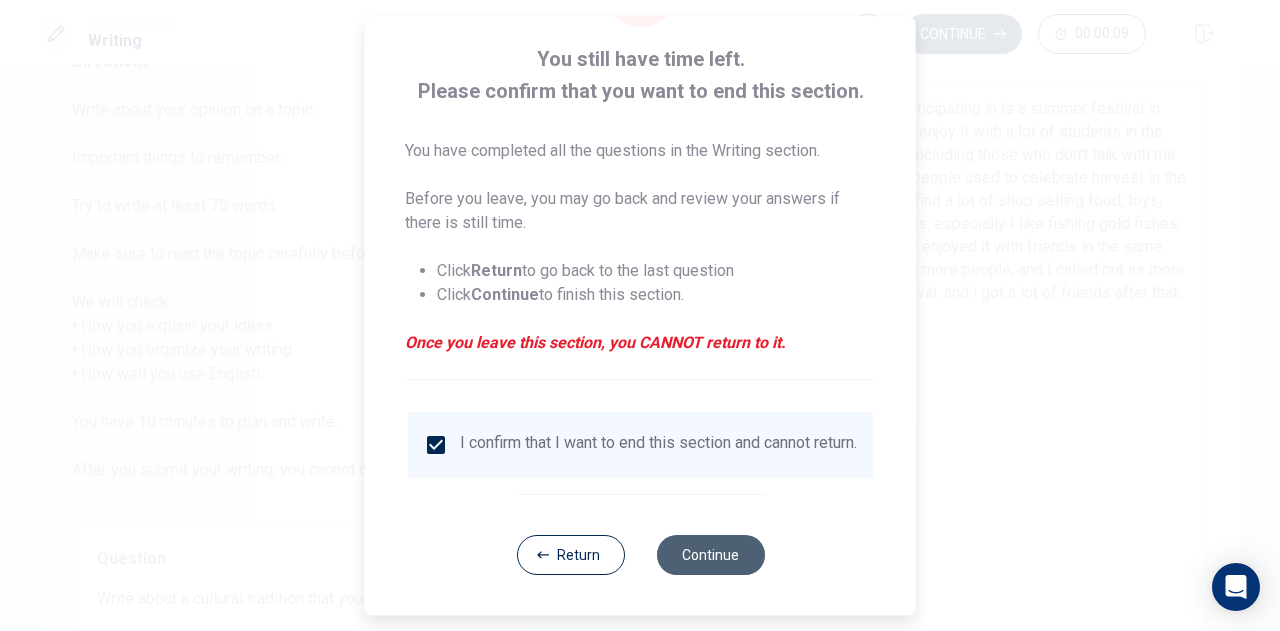 click on "Continue" at bounding box center (710, 555) 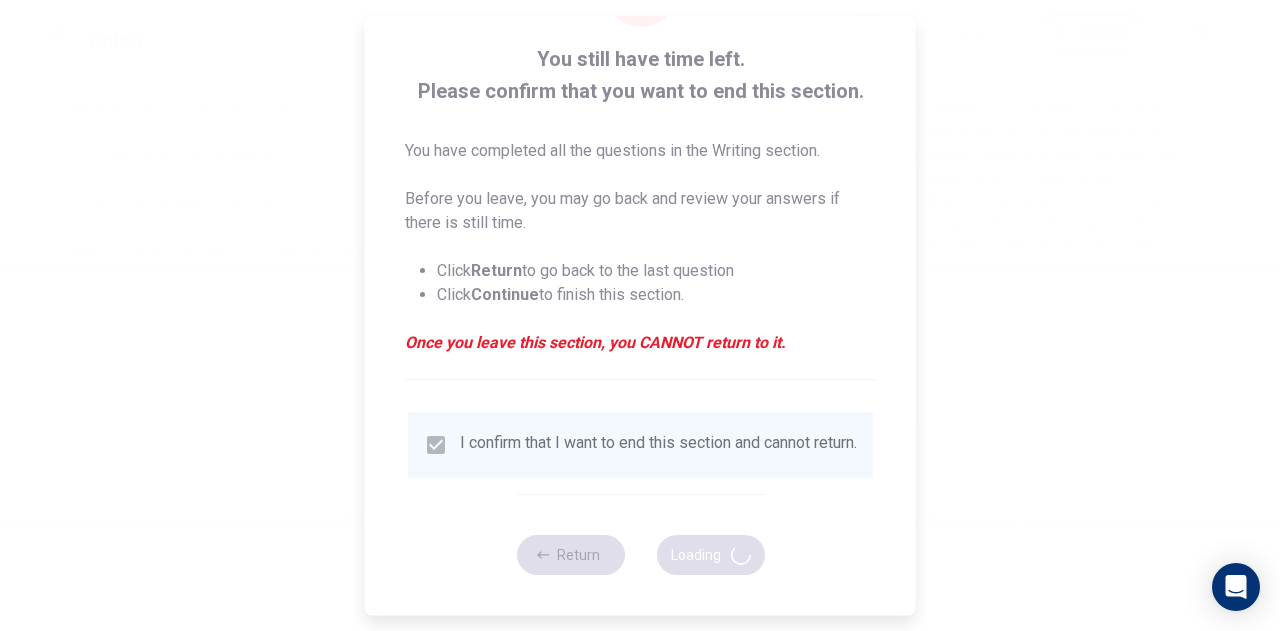 scroll, scrollTop: 0, scrollLeft: 0, axis: both 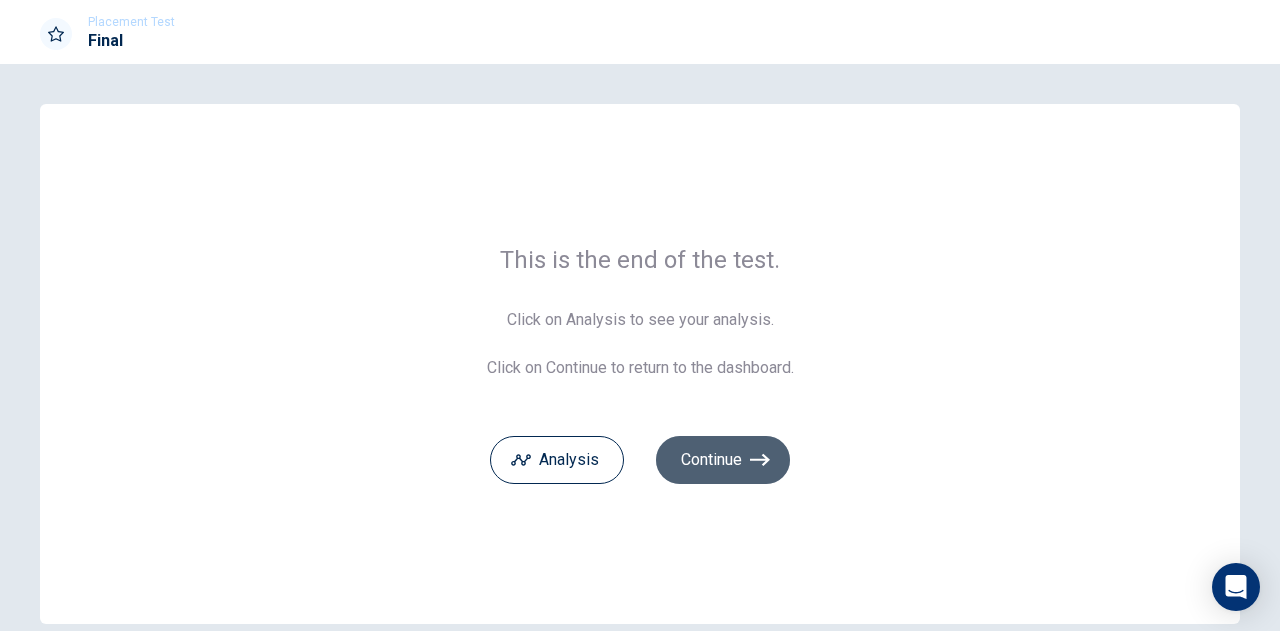 click on "Continue" at bounding box center [723, 460] 